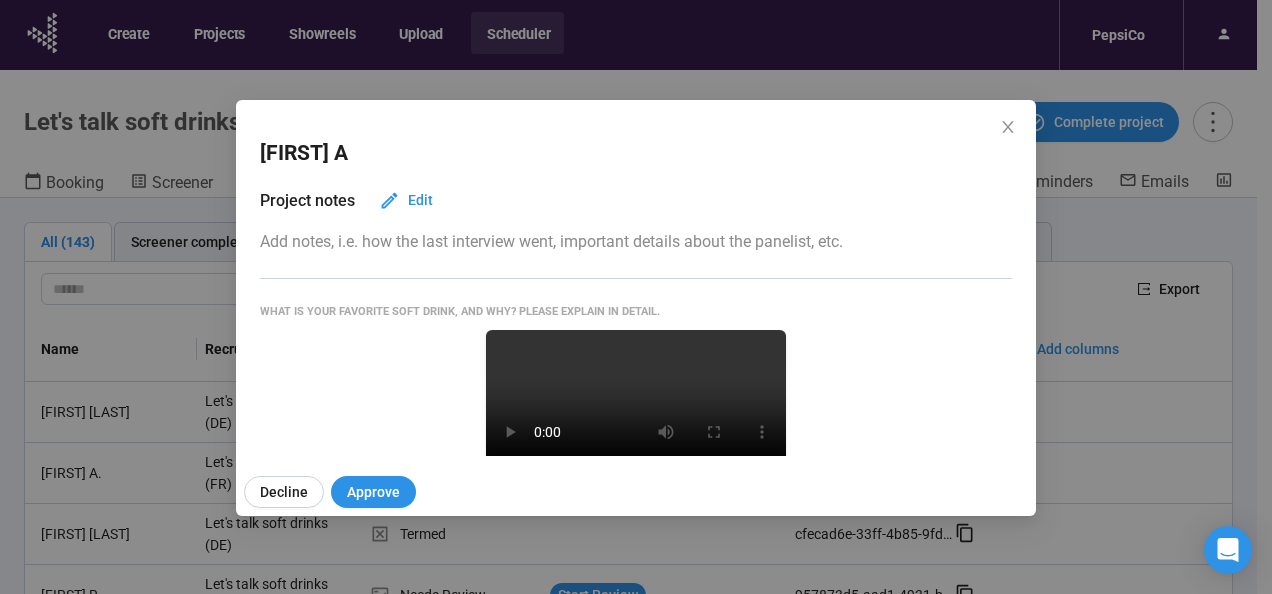 scroll, scrollTop: 70, scrollLeft: 0, axis: vertical 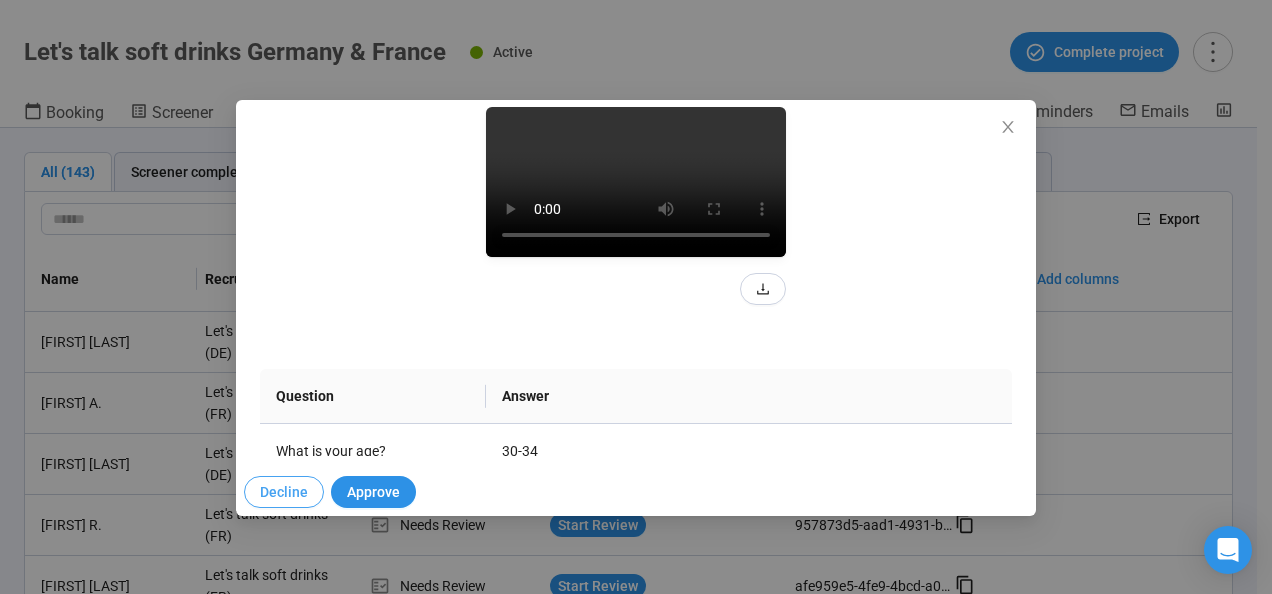click on "Decline" at bounding box center [284, 492] 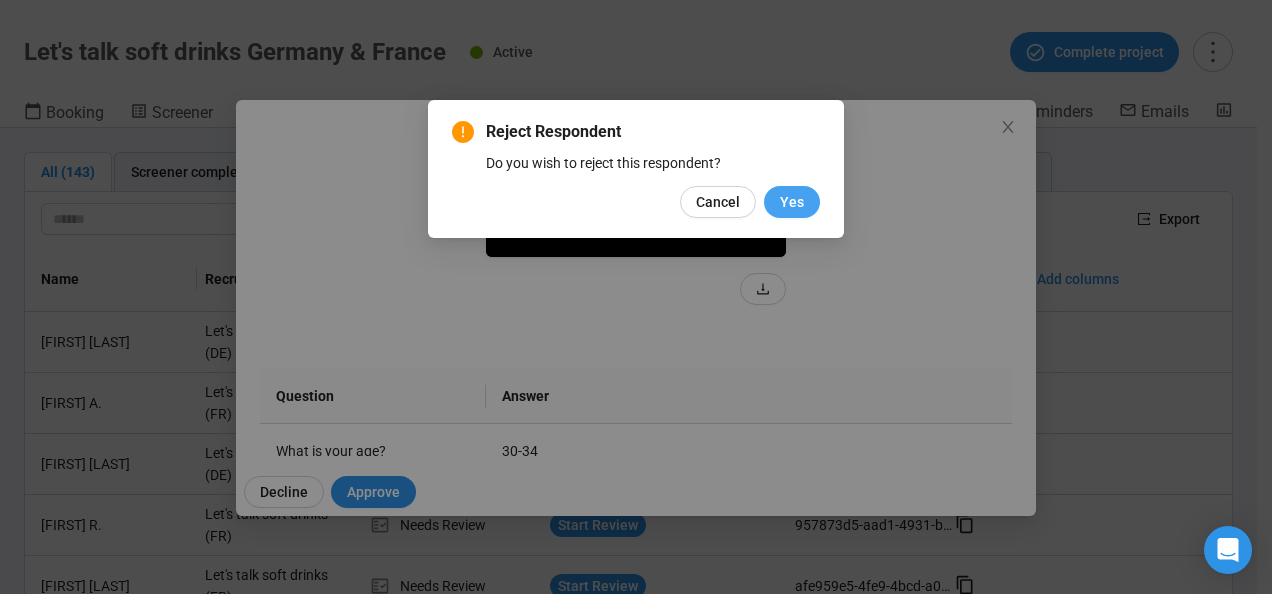 click on "Yes" at bounding box center [792, 202] 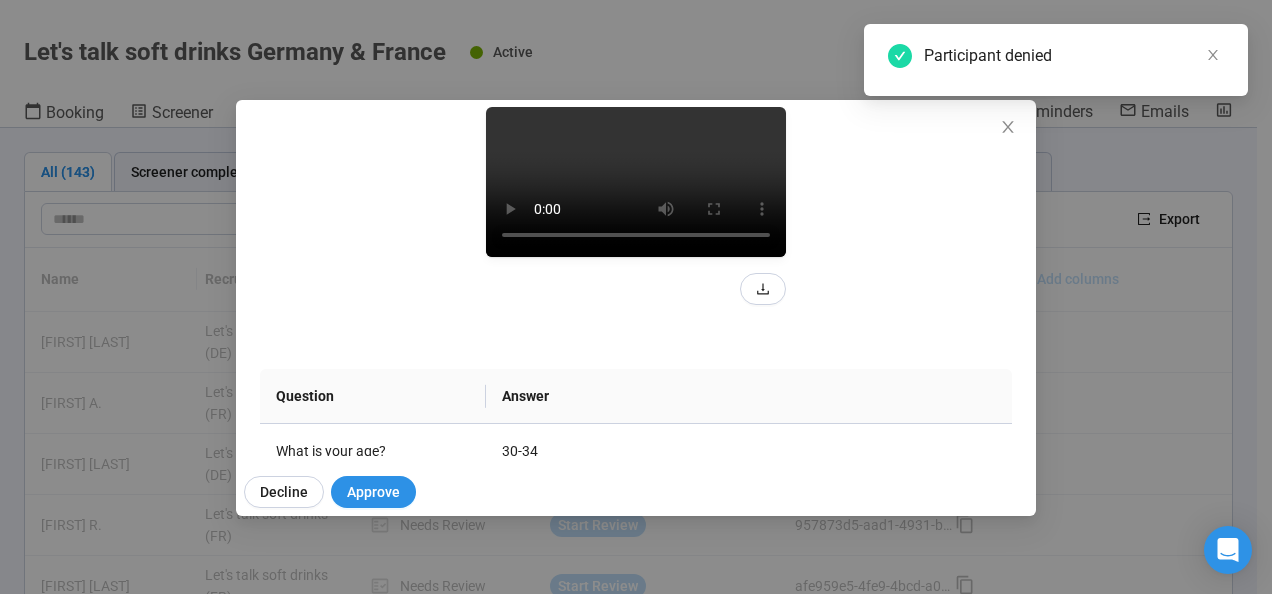 click 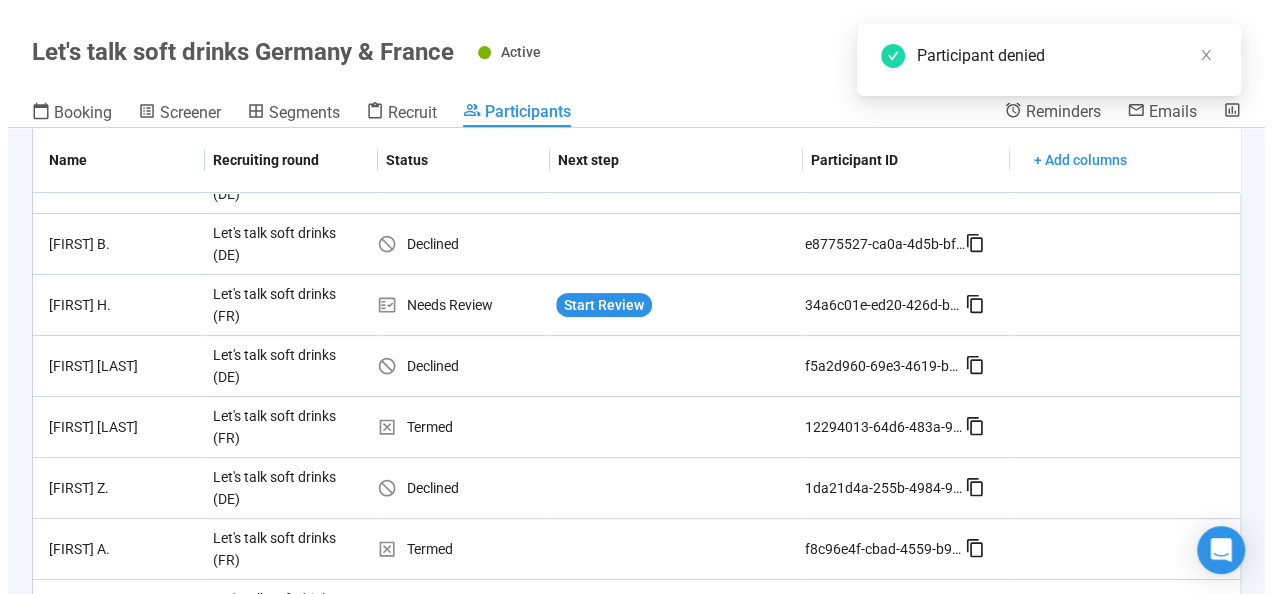 scroll, scrollTop: 230, scrollLeft: 0, axis: vertical 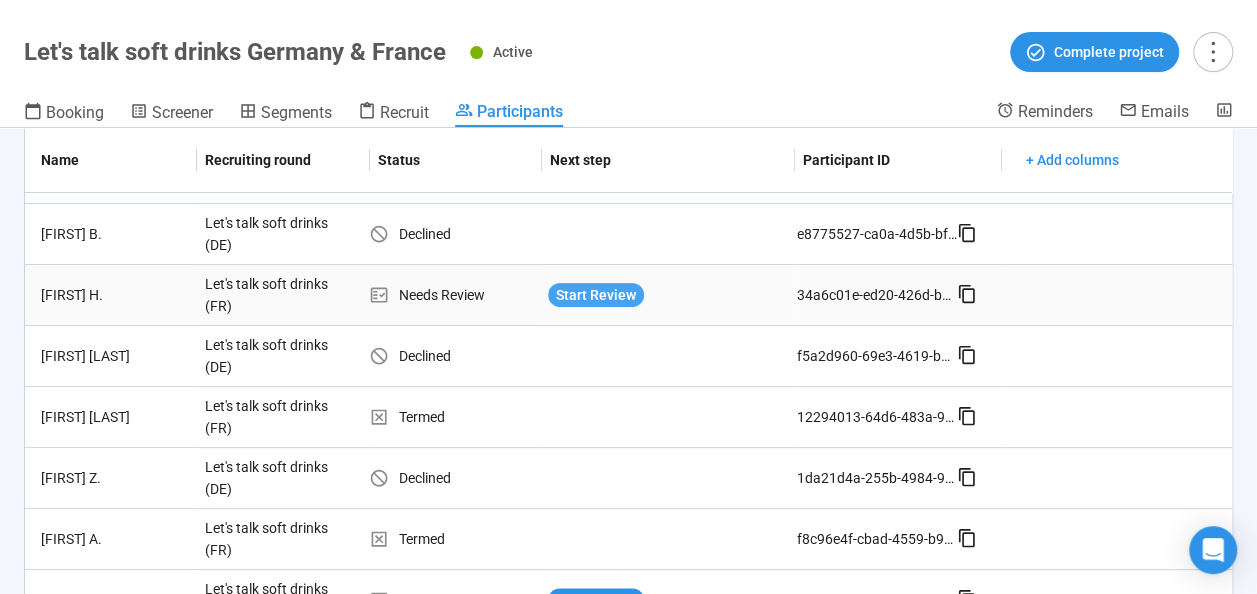 click on "Start Review" at bounding box center [596, 295] 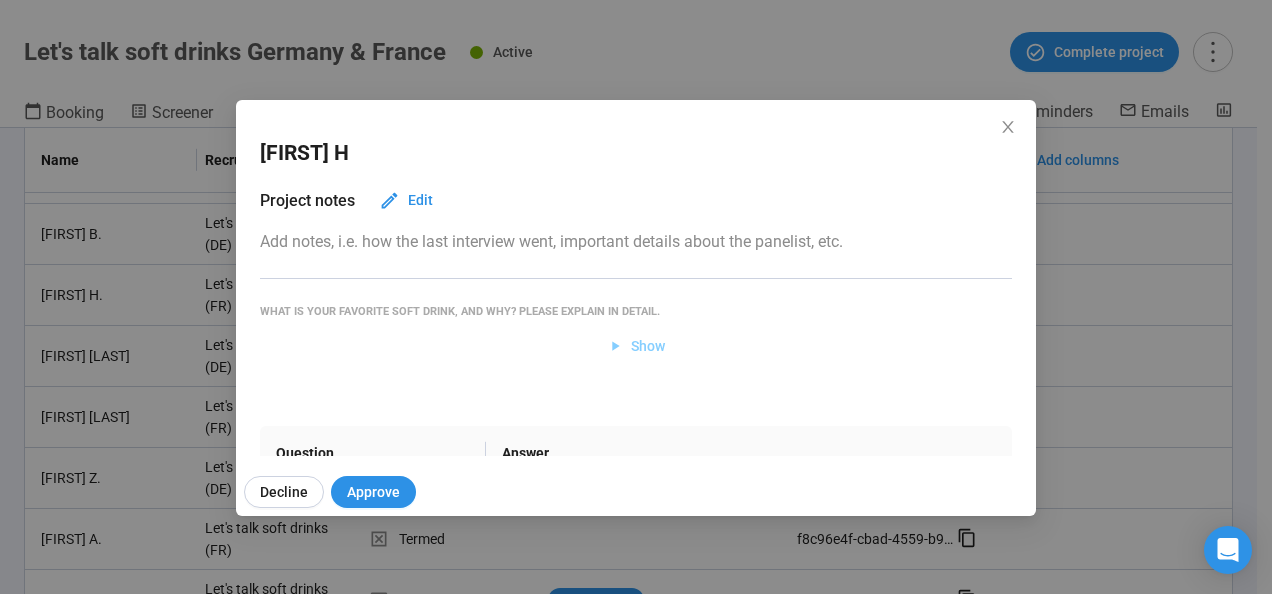 click on "Show" at bounding box center (648, 346) 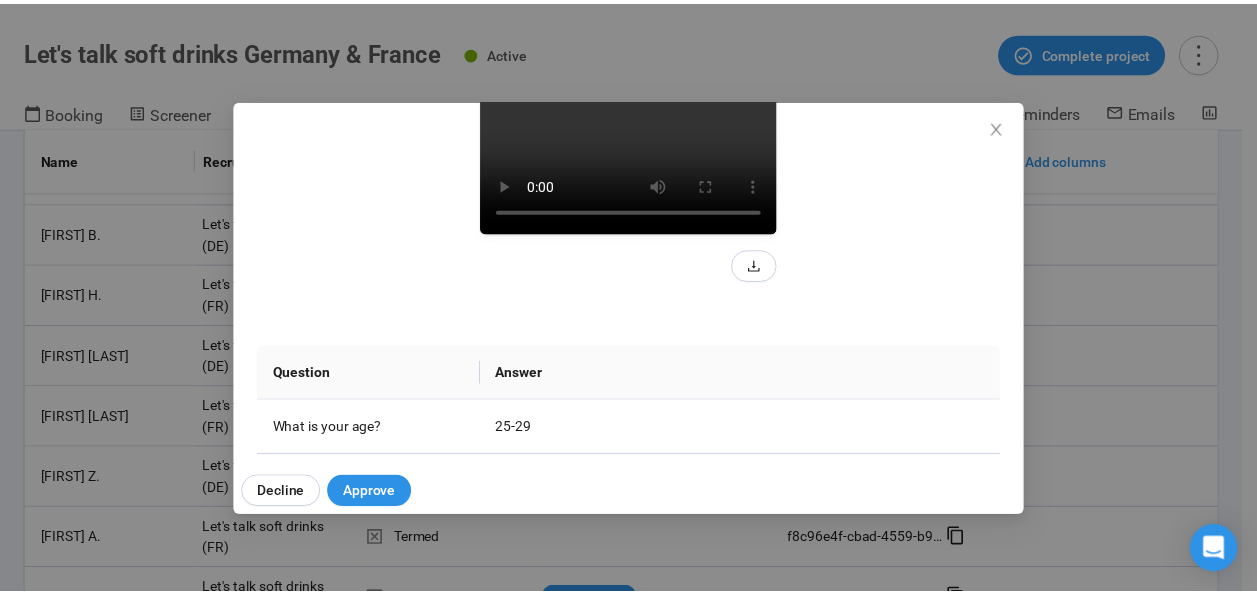 scroll, scrollTop: 250, scrollLeft: 0, axis: vertical 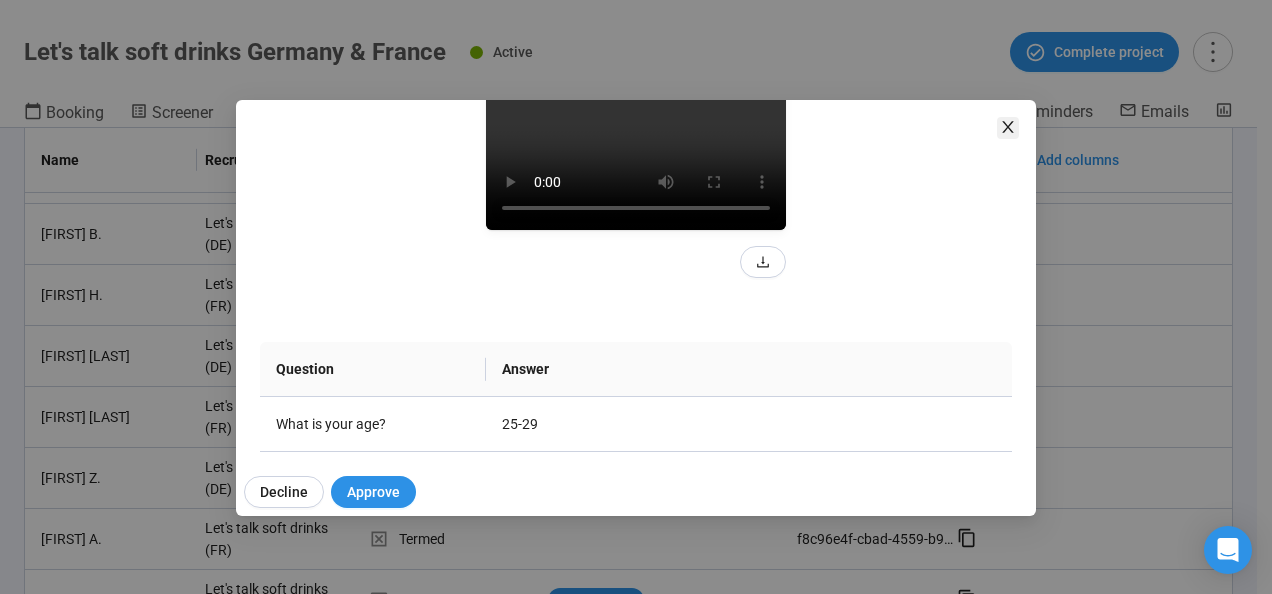 click 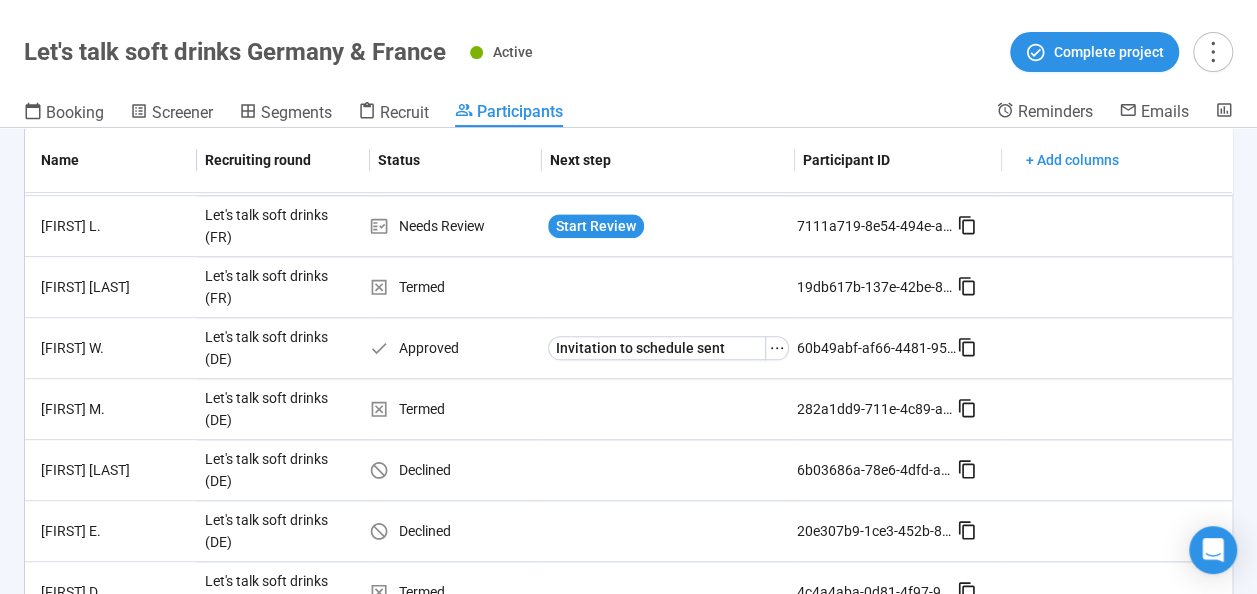 scroll, scrollTop: 1075, scrollLeft: 0, axis: vertical 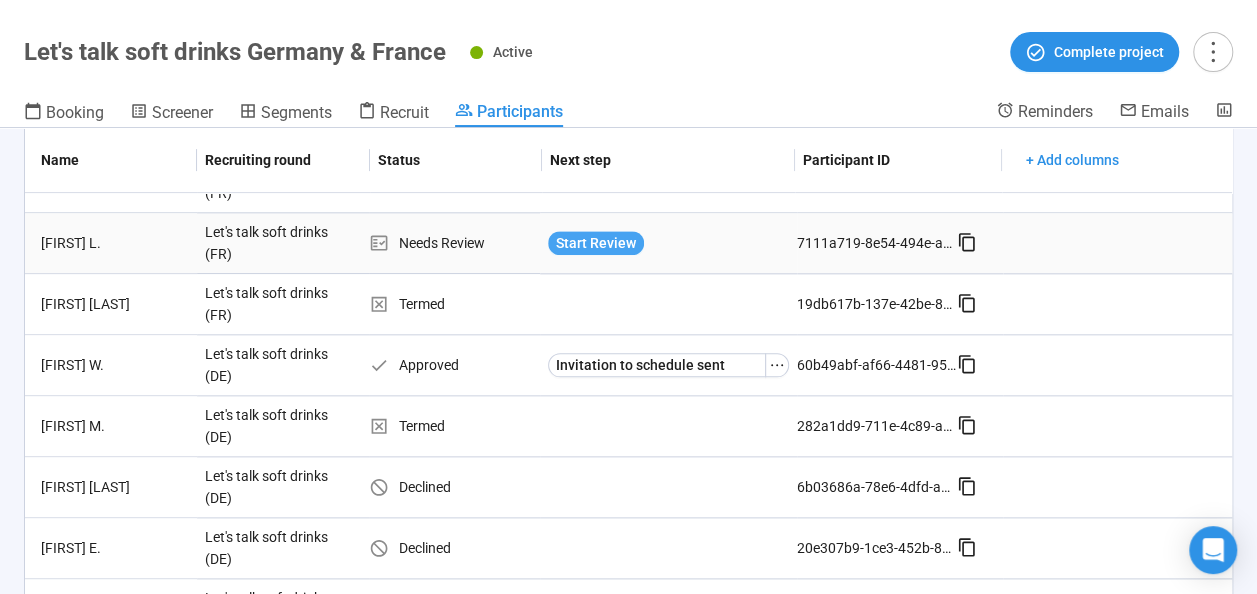 click on "Start Review" at bounding box center (596, 243) 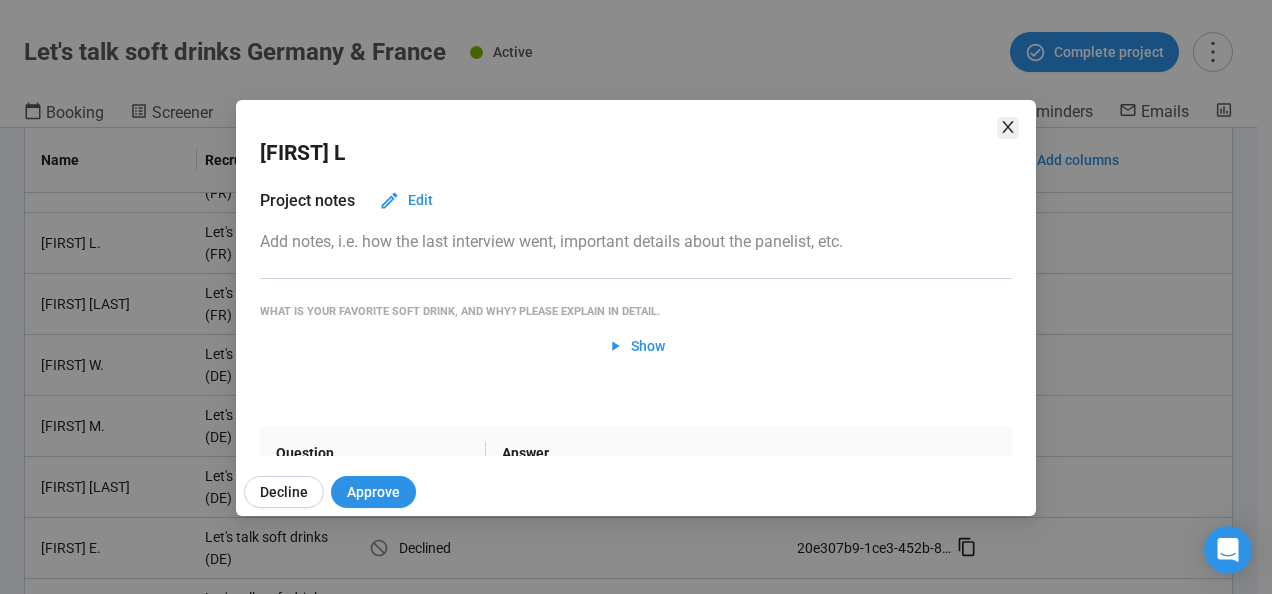 click 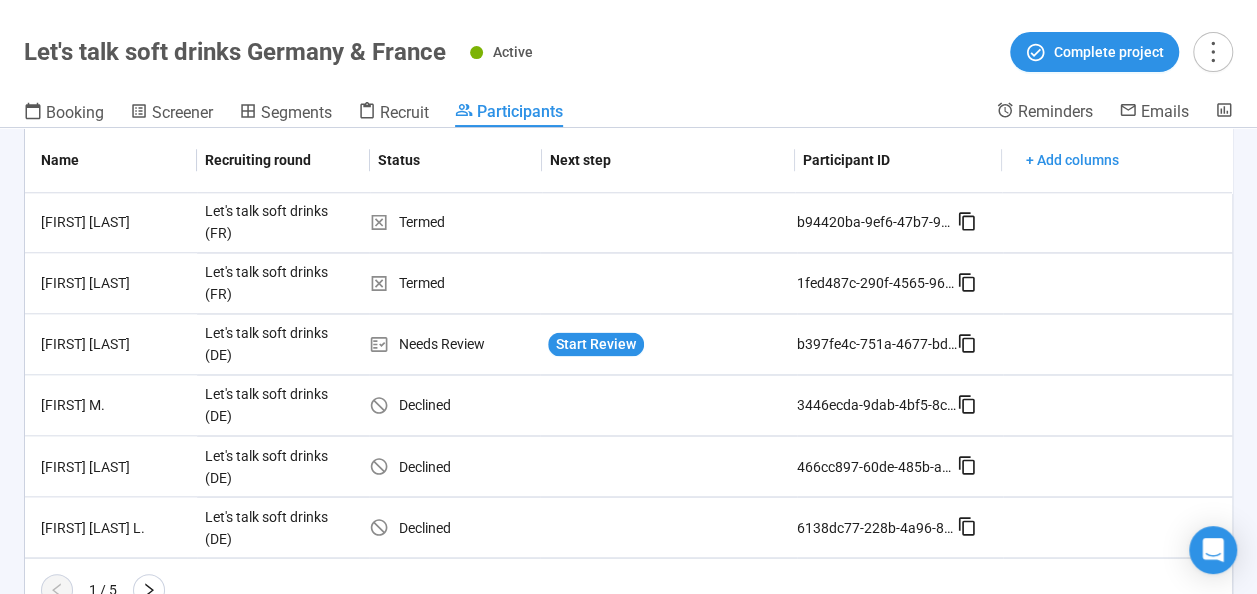 scroll, scrollTop: 1601, scrollLeft: 0, axis: vertical 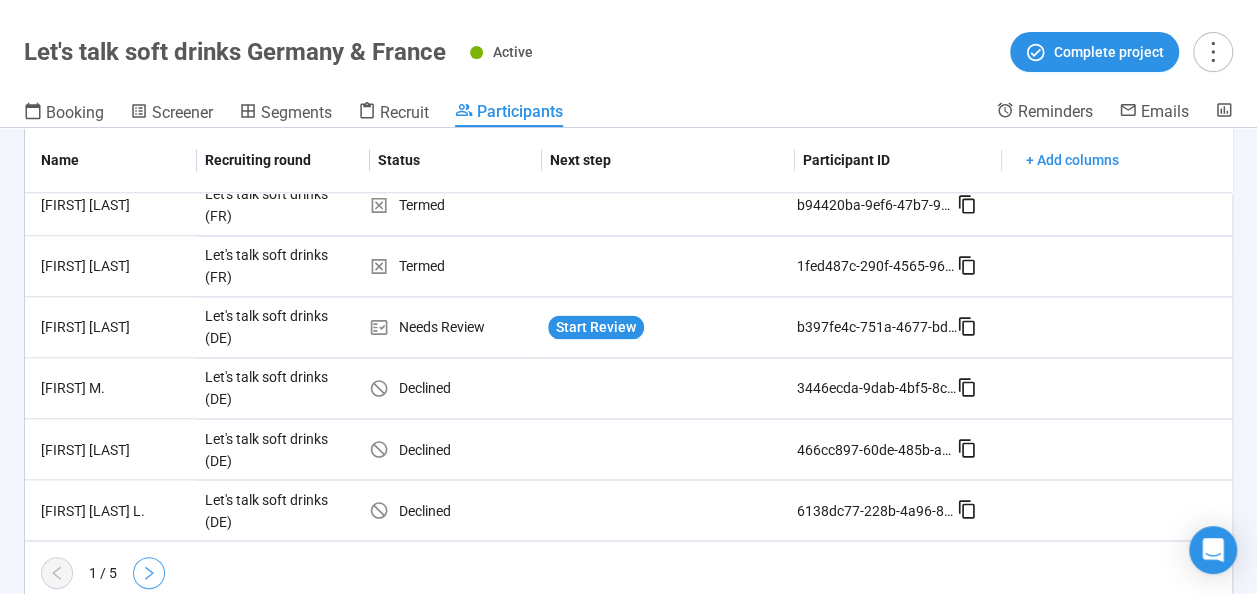 click at bounding box center (149, 573) 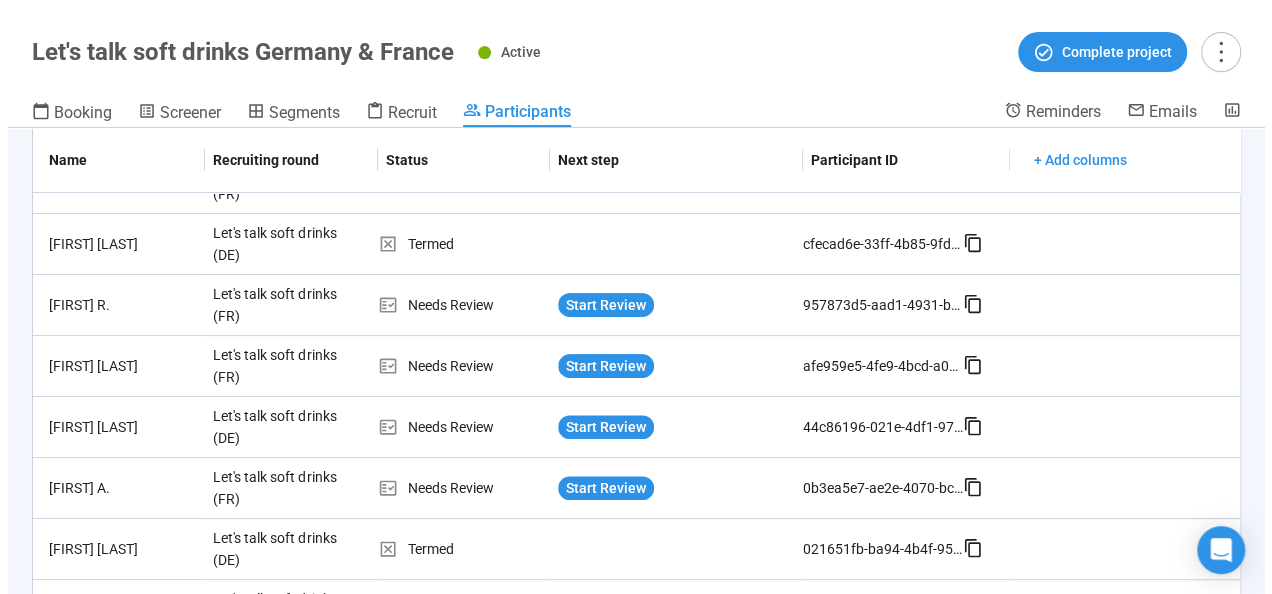 scroll, scrollTop: 236, scrollLeft: 0, axis: vertical 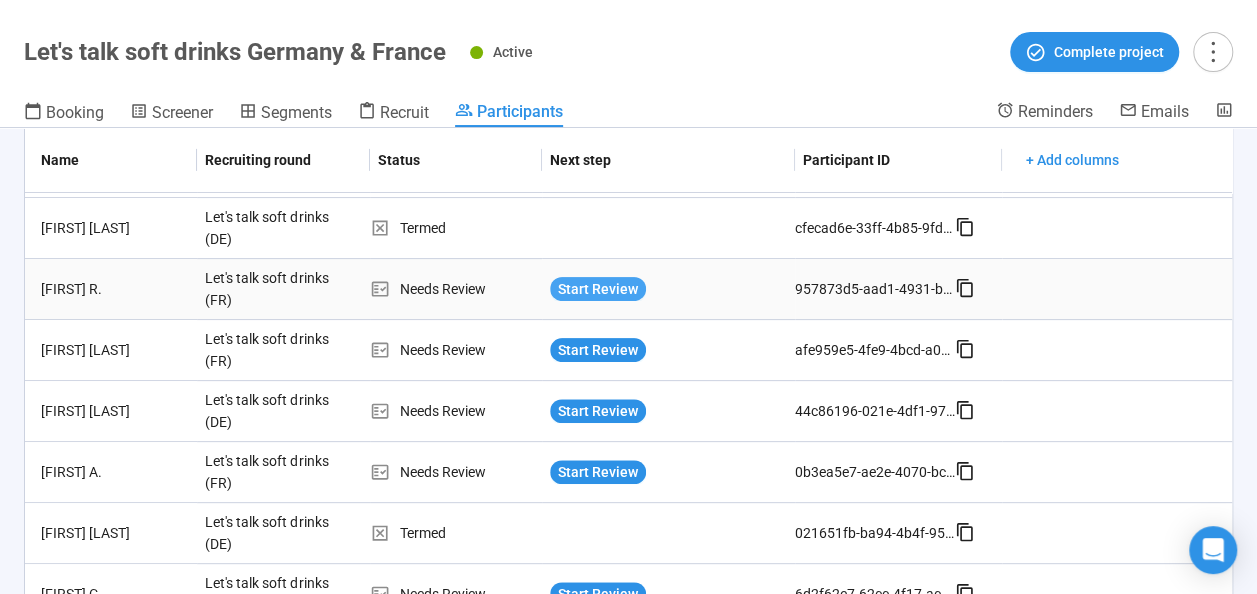 click on "Start Review" at bounding box center (598, 289) 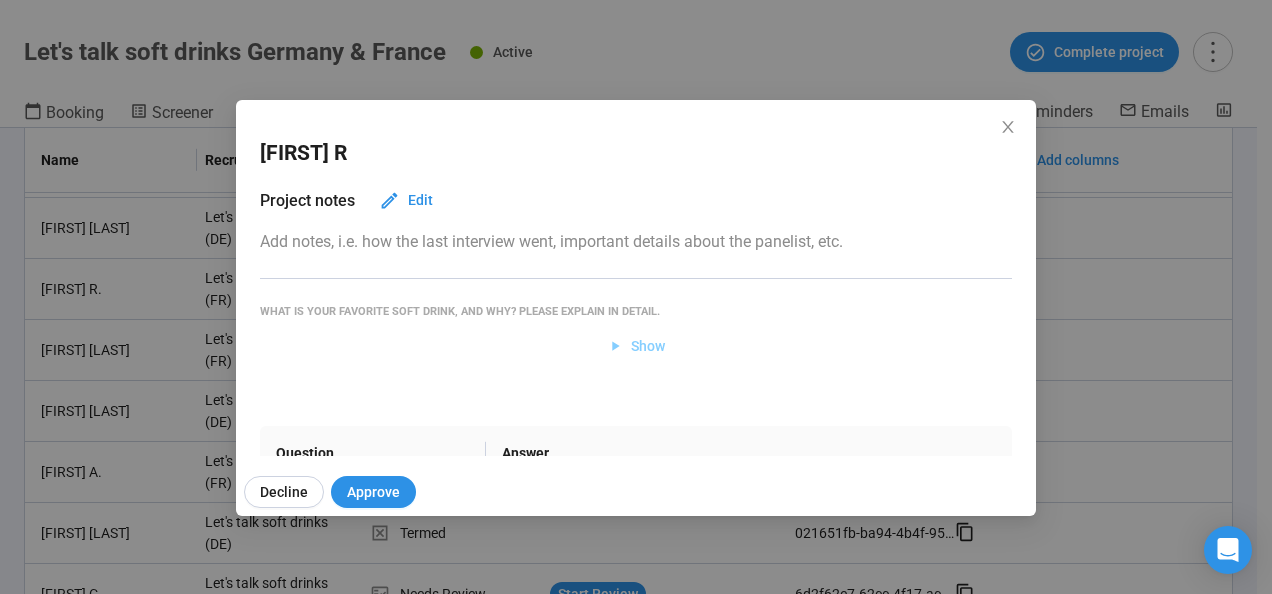 click 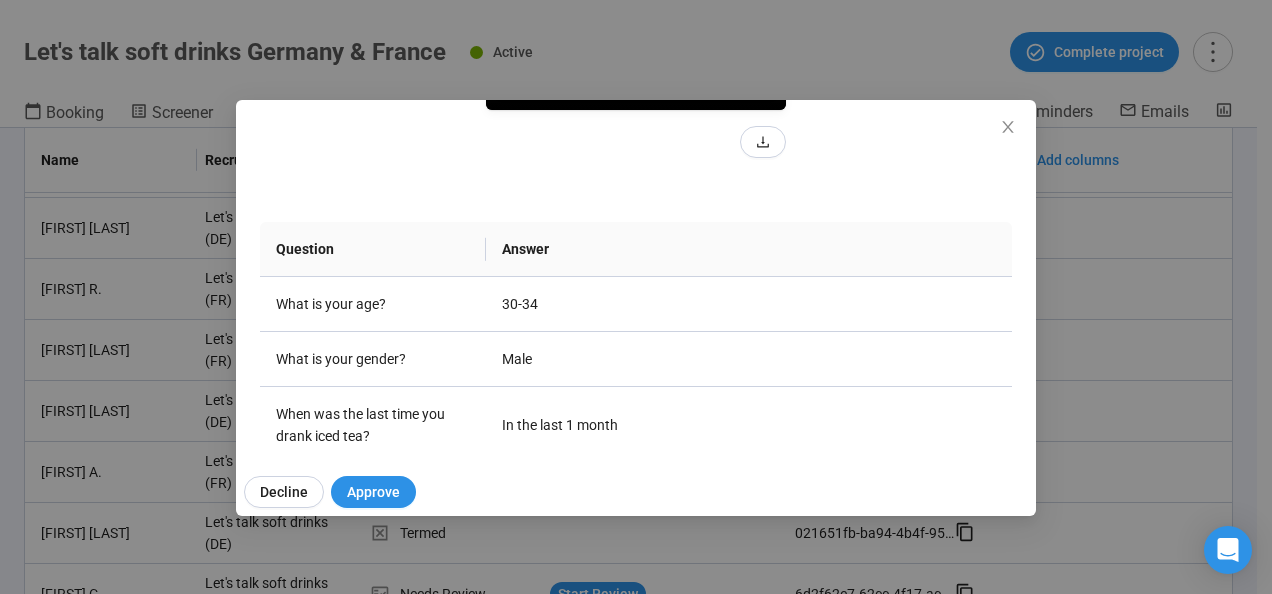 scroll, scrollTop: 373, scrollLeft: 0, axis: vertical 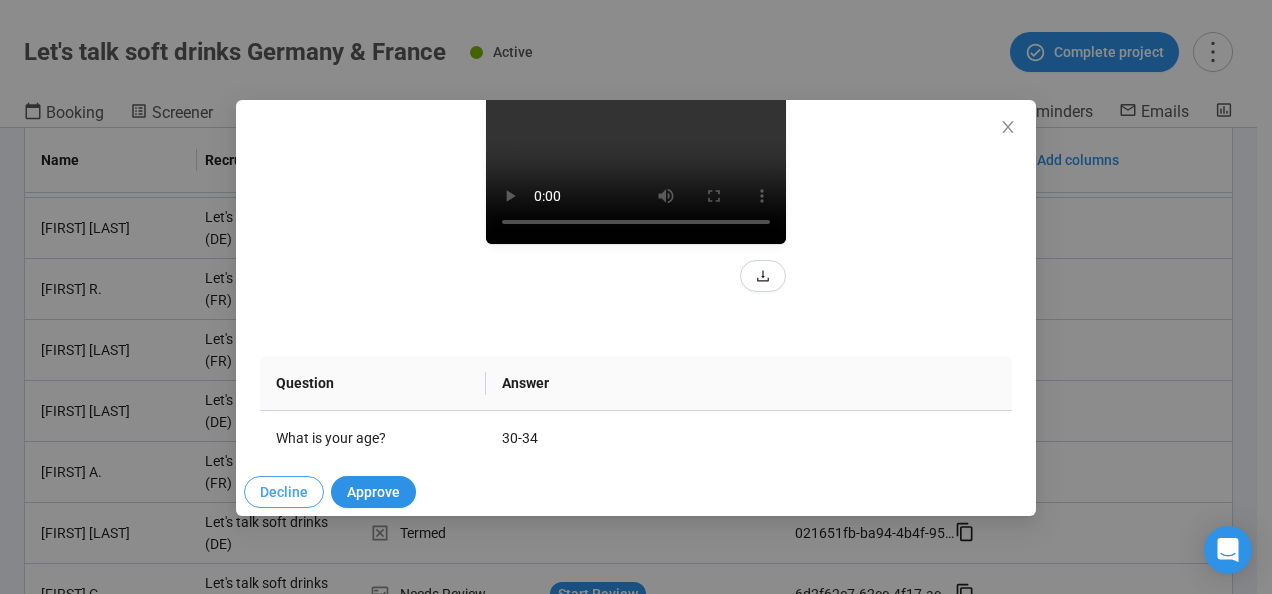 click on "Decline" at bounding box center [284, 492] 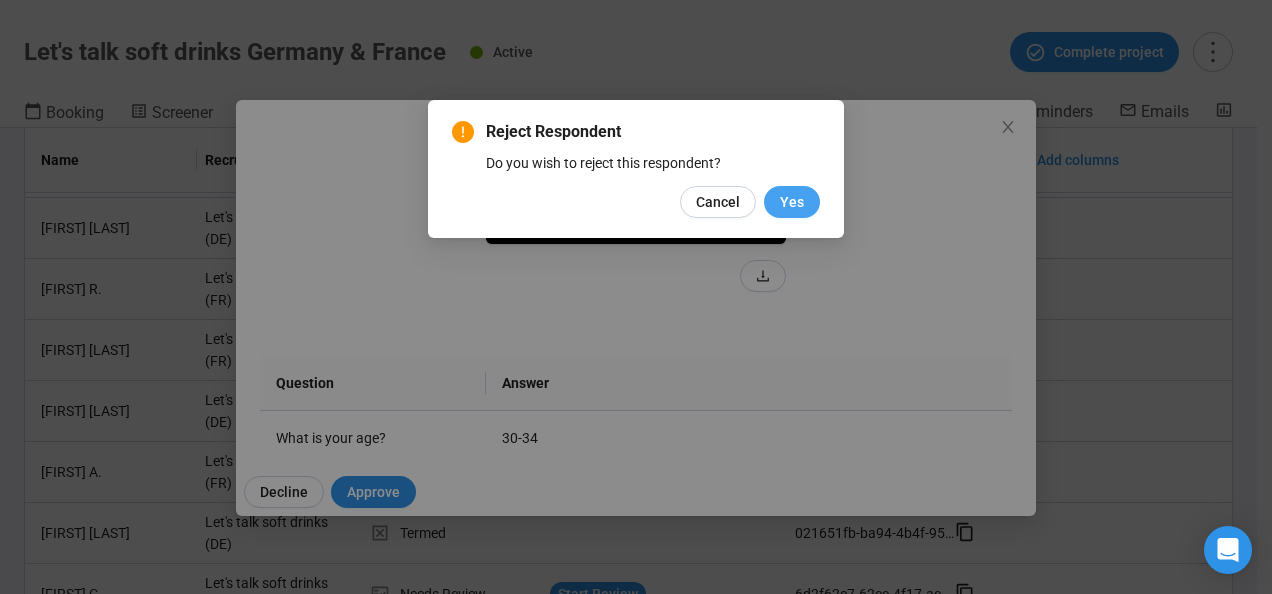 click on "Yes" at bounding box center [792, 202] 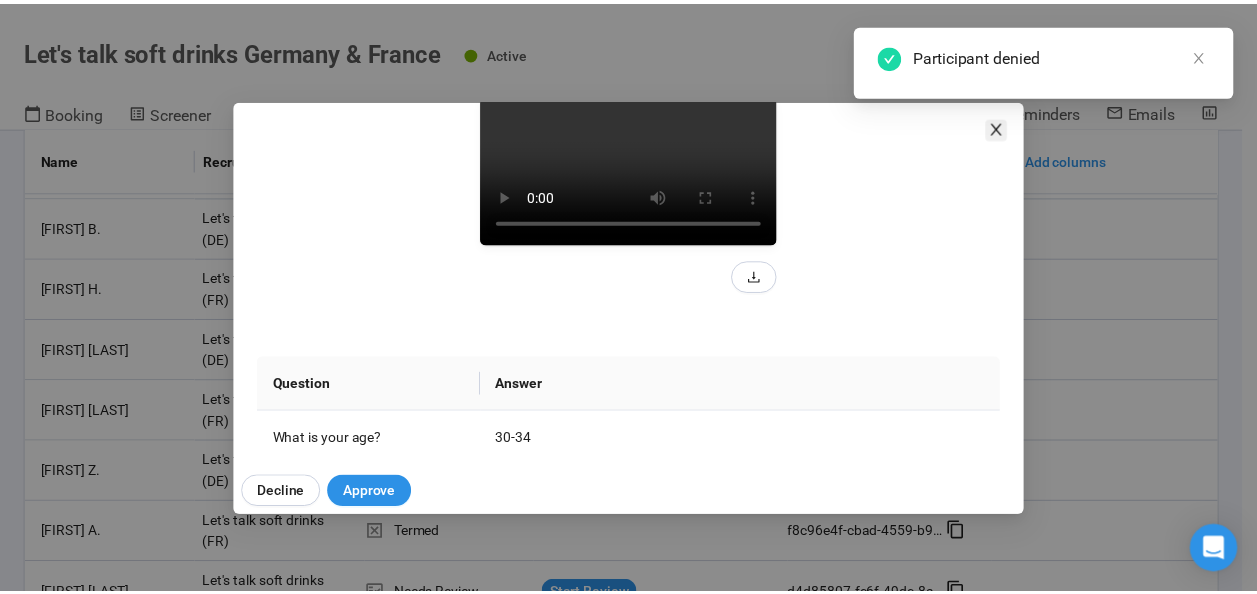 scroll, scrollTop: 0, scrollLeft: 0, axis: both 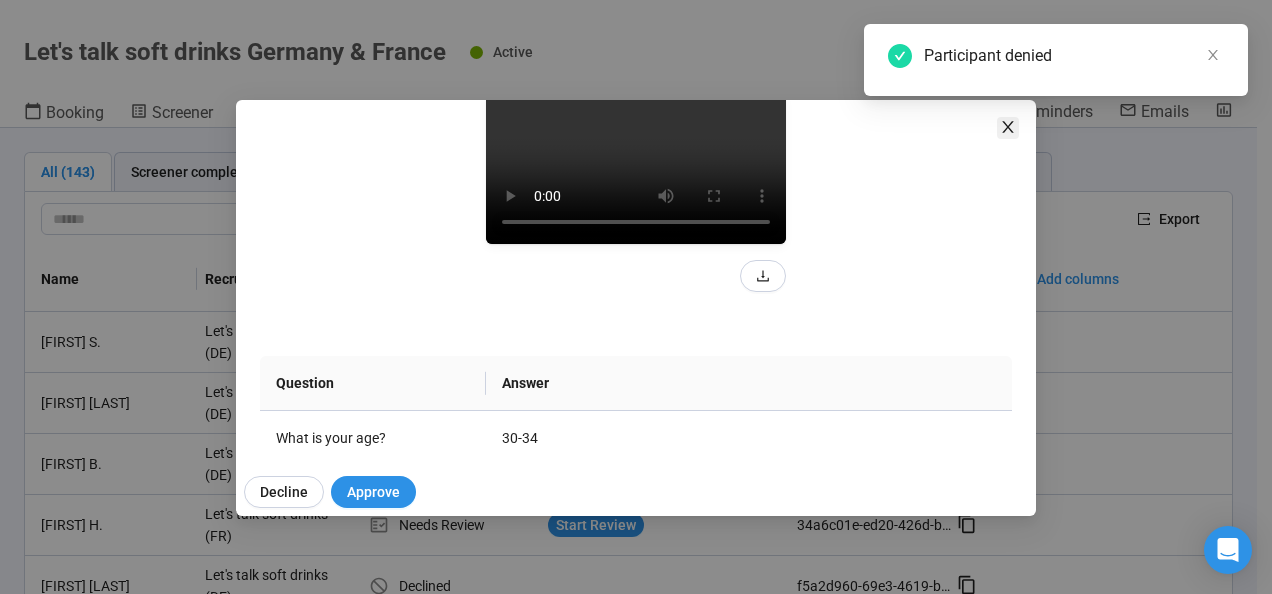 click 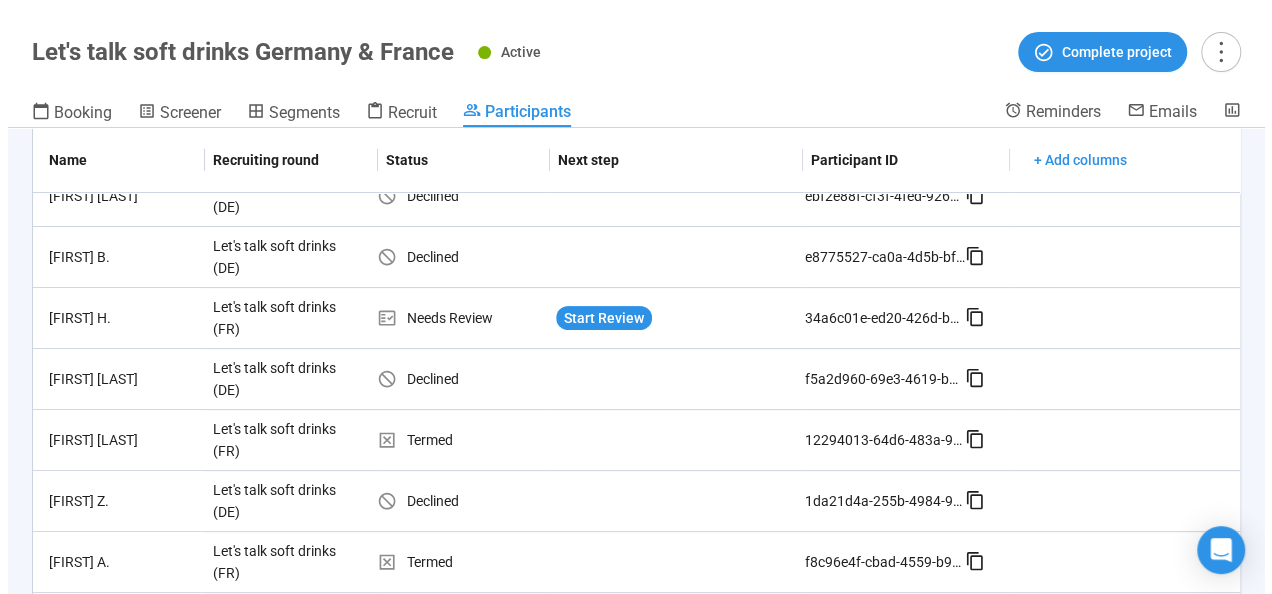 scroll, scrollTop: 217, scrollLeft: 0, axis: vertical 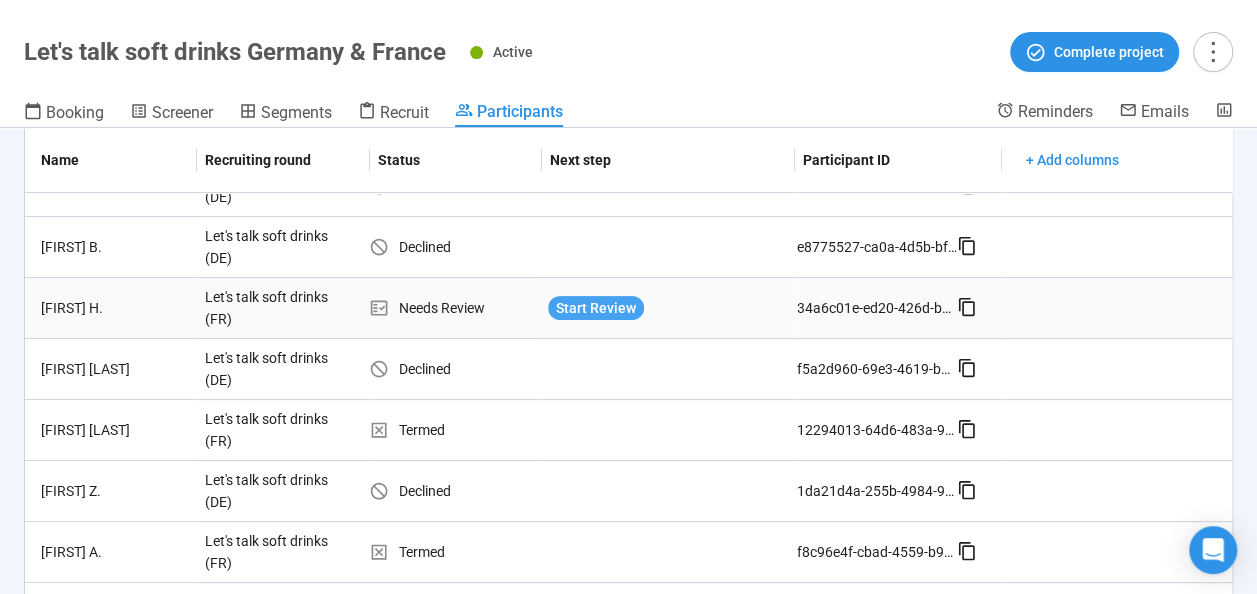 click on "Start Review" at bounding box center [596, 308] 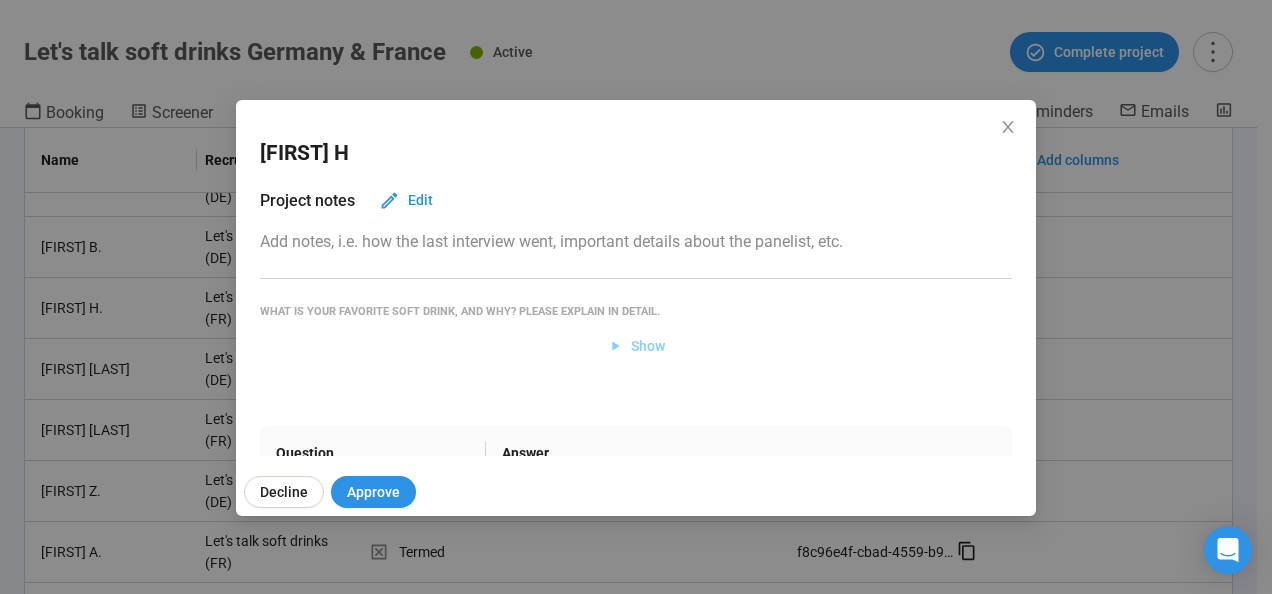 click on "Show" at bounding box center (636, 346) 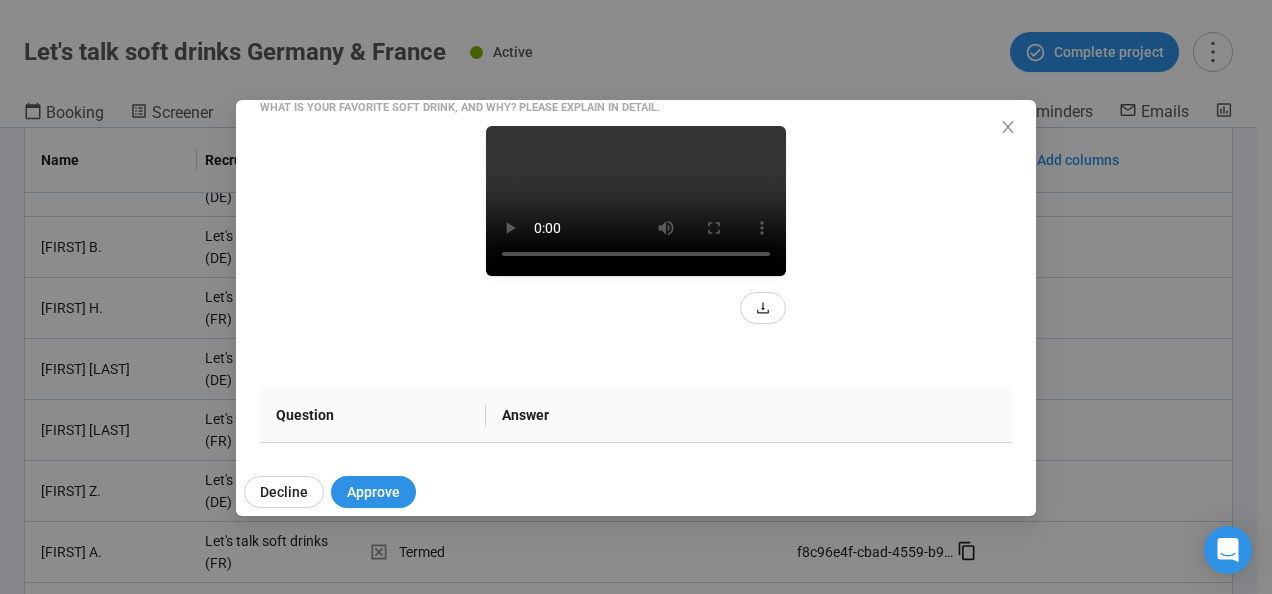 scroll, scrollTop: 276, scrollLeft: 0, axis: vertical 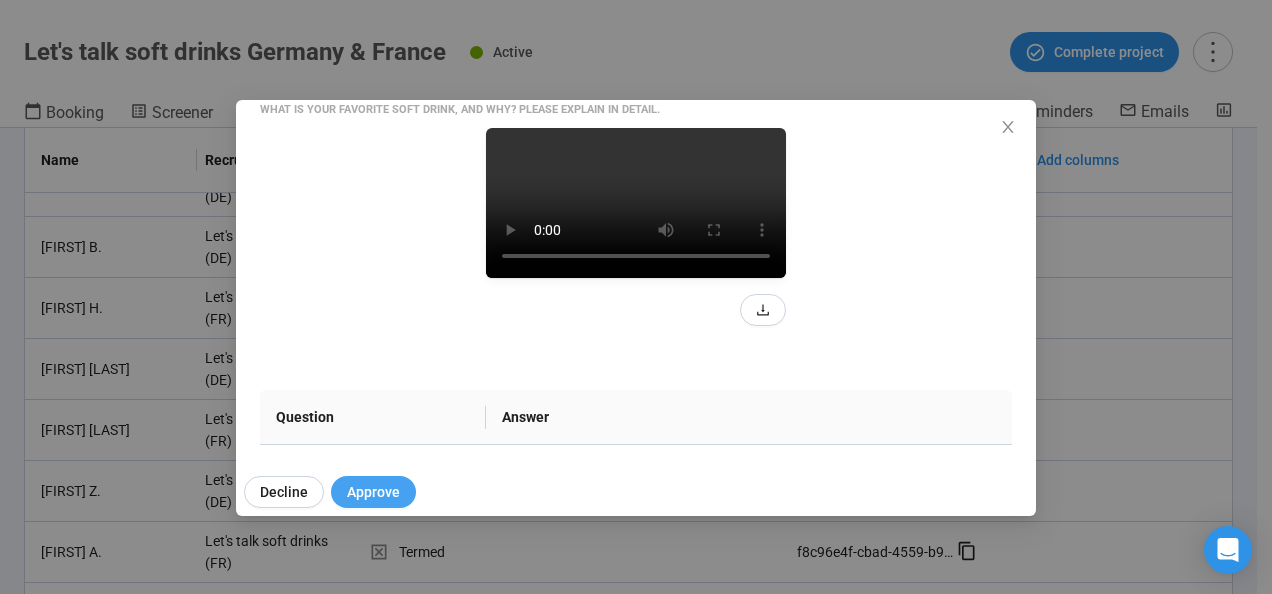 click on "Approve" at bounding box center (373, 492) 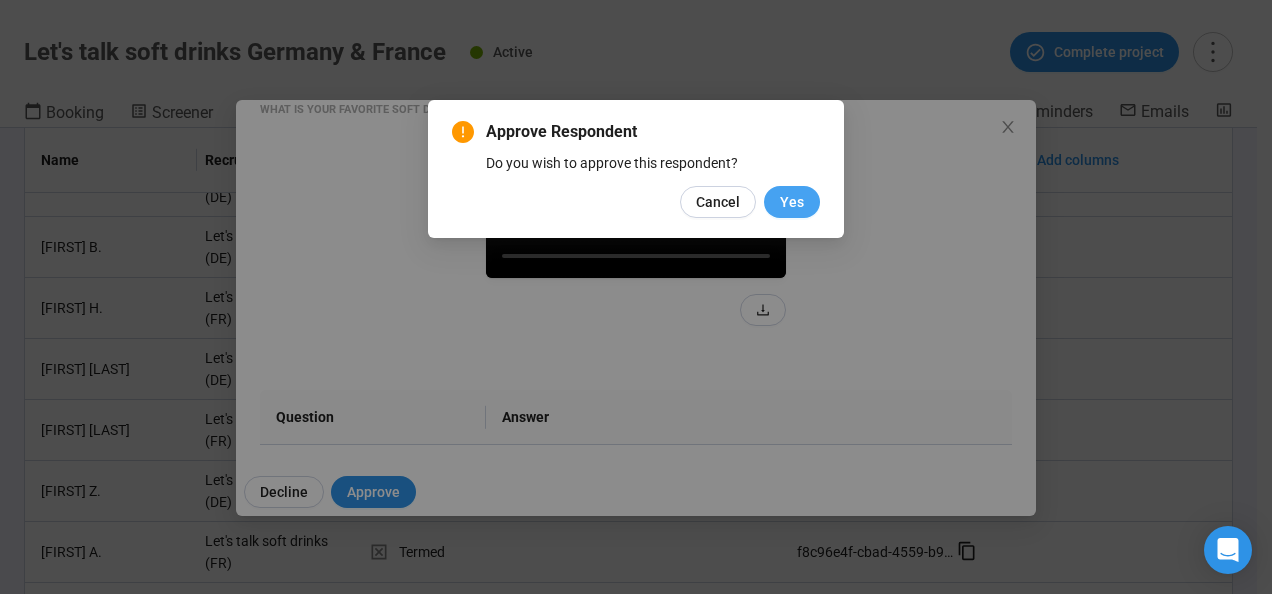 click on "Yes" at bounding box center [792, 202] 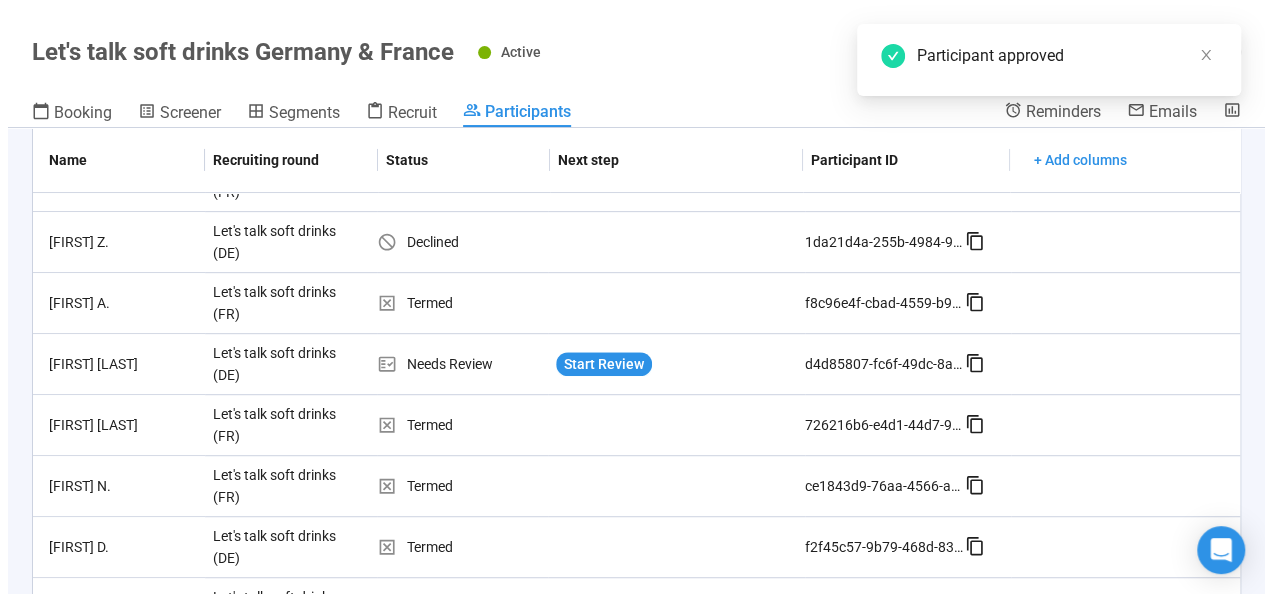 scroll, scrollTop: 500, scrollLeft: 0, axis: vertical 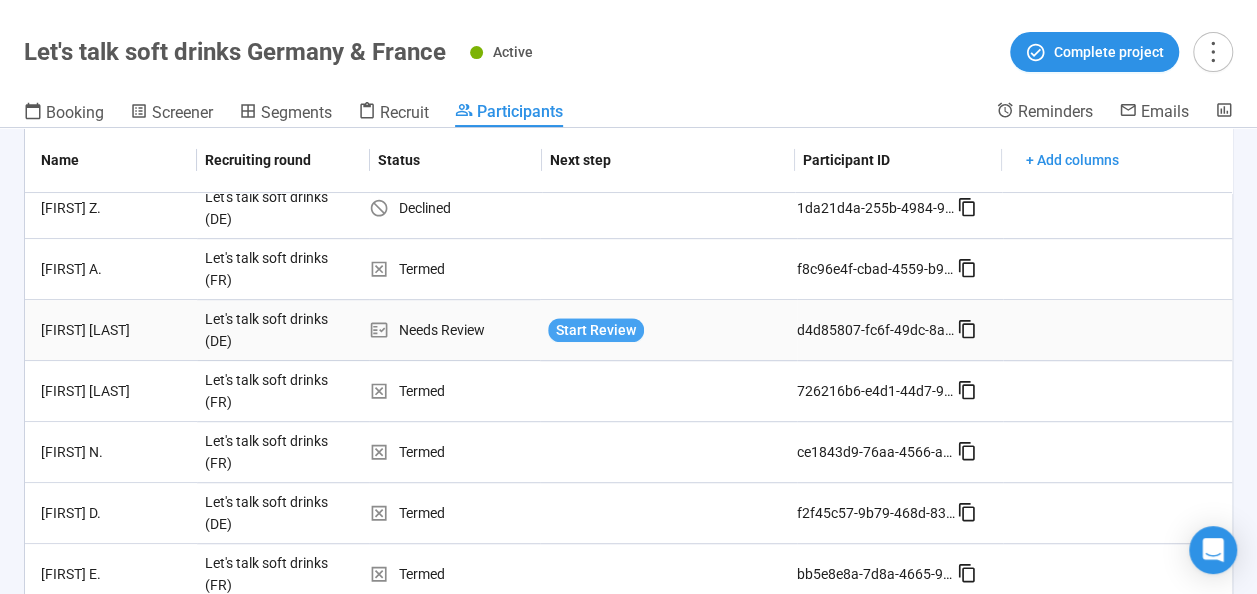 click on "Start Review" at bounding box center (596, 330) 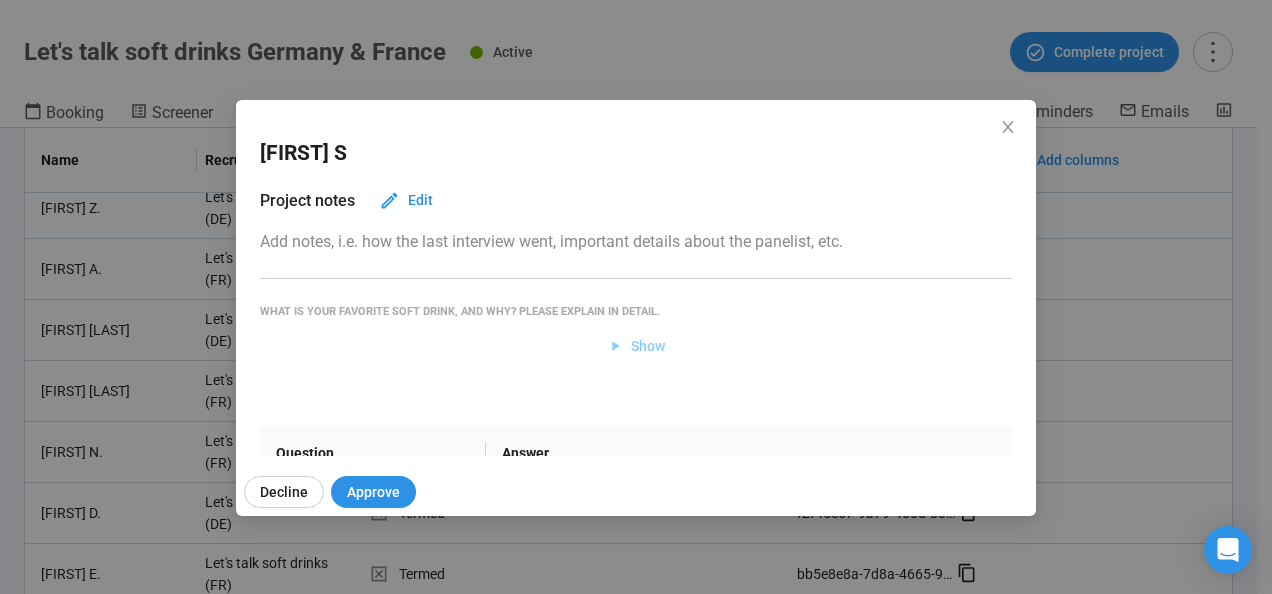 click on "Show" at bounding box center [648, 346] 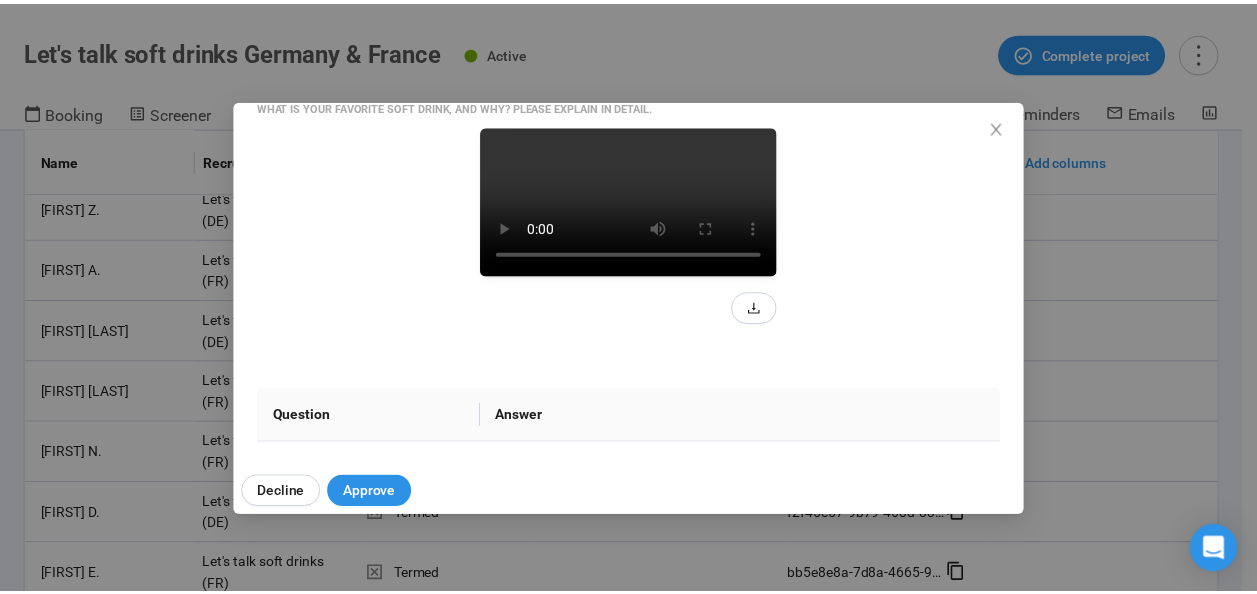 scroll, scrollTop: 248, scrollLeft: 0, axis: vertical 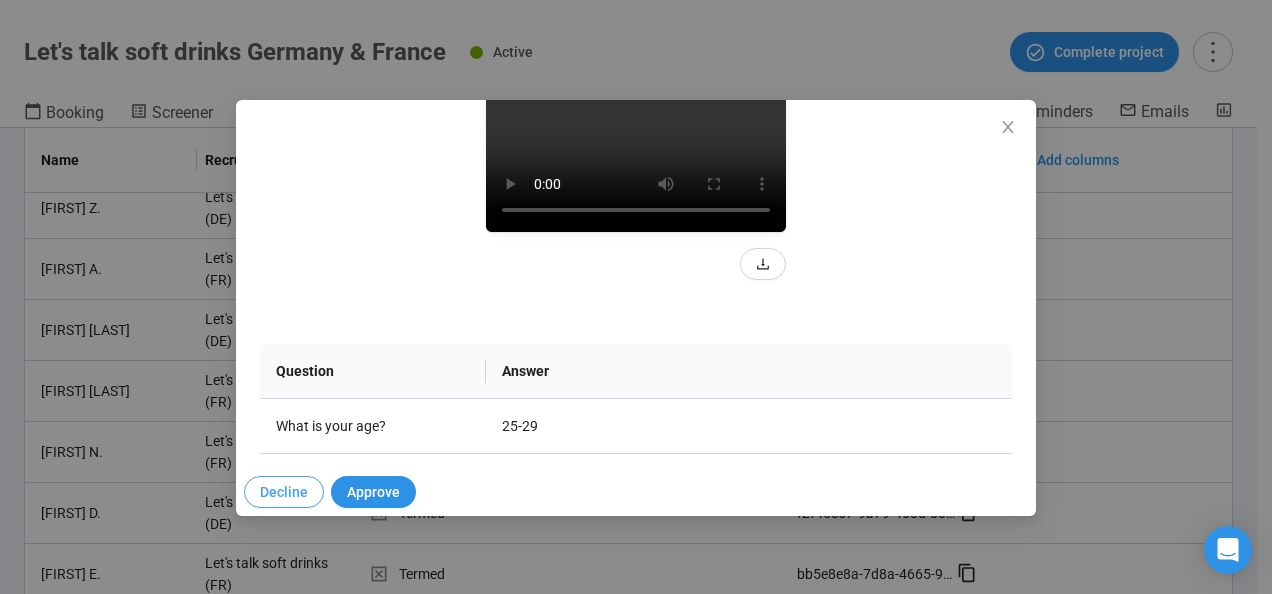 click on "Decline" at bounding box center (284, 492) 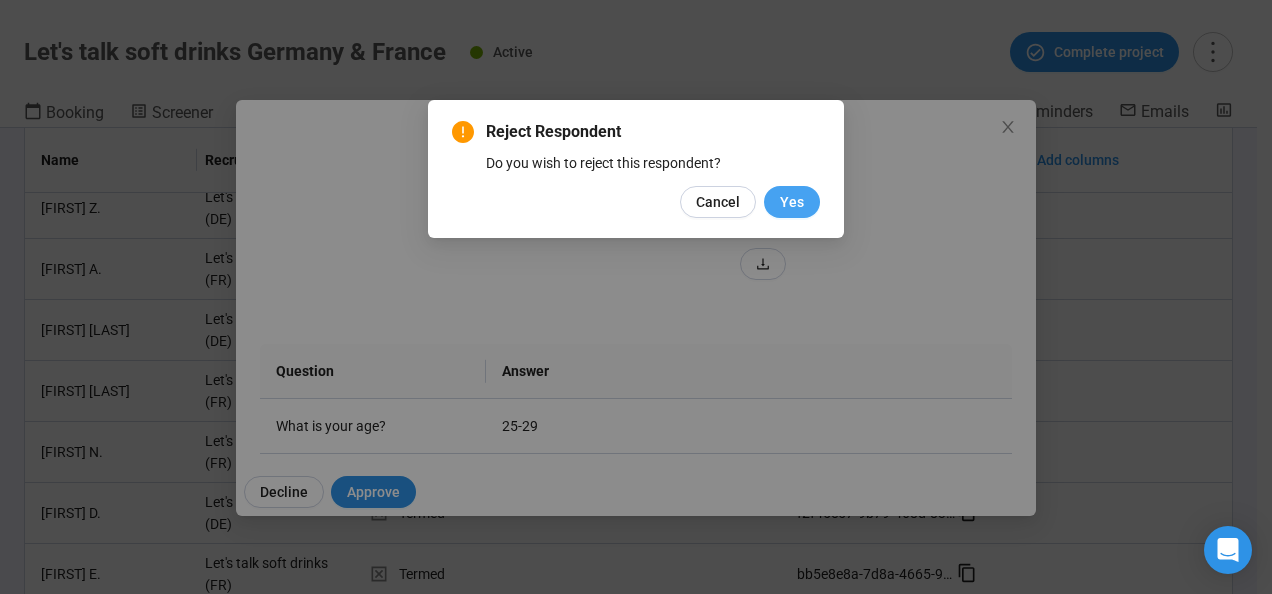 click on "Yes" at bounding box center [792, 202] 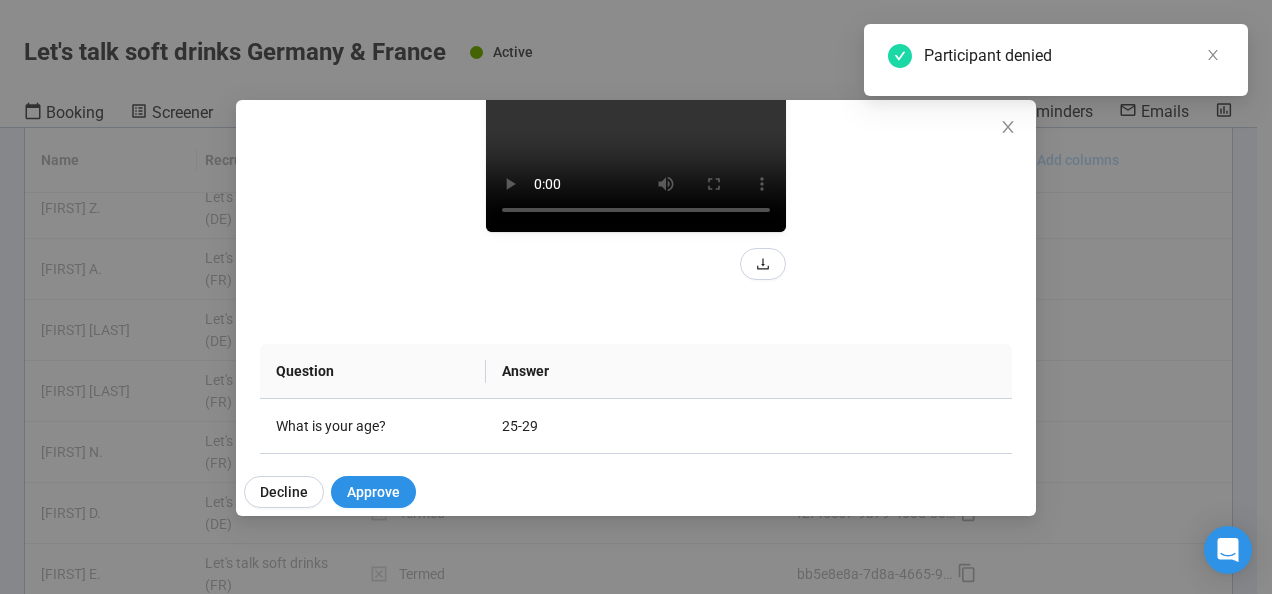 click on "[FIRST]   [LAST] Project notes Edit Add notes, i.e. how the last interview went, important details about the panelist, etc. What is your favorite soft drink, and why? Please explain in detail. Question Answer What is your age? 25-29 What is your gender? Male When was the last time you drank iced tea? In the last 1 month When was the last time you drank Lipton Iced Tea? In the last month Which of the following best describes your fluency with ENGLISH Fluent - very comfortable What is your favorite soft drink, and why? Please explain in detail. View Decline Approve" at bounding box center (636, 297) 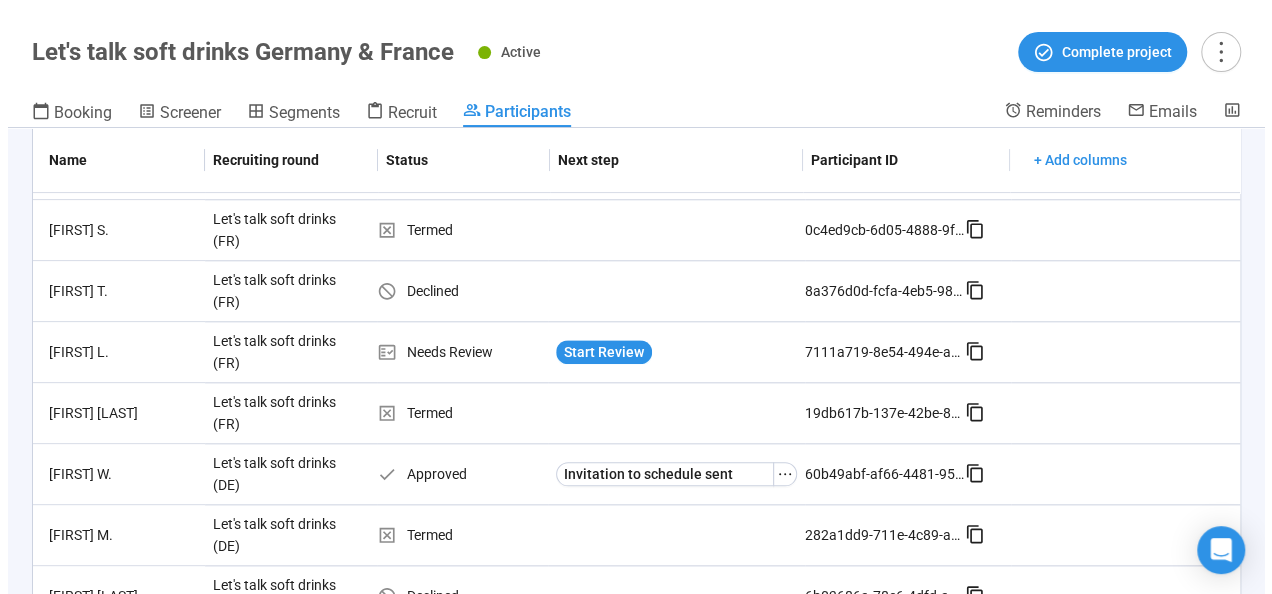 scroll, scrollTop: 963, scrollLeft: 0, axis: vertical 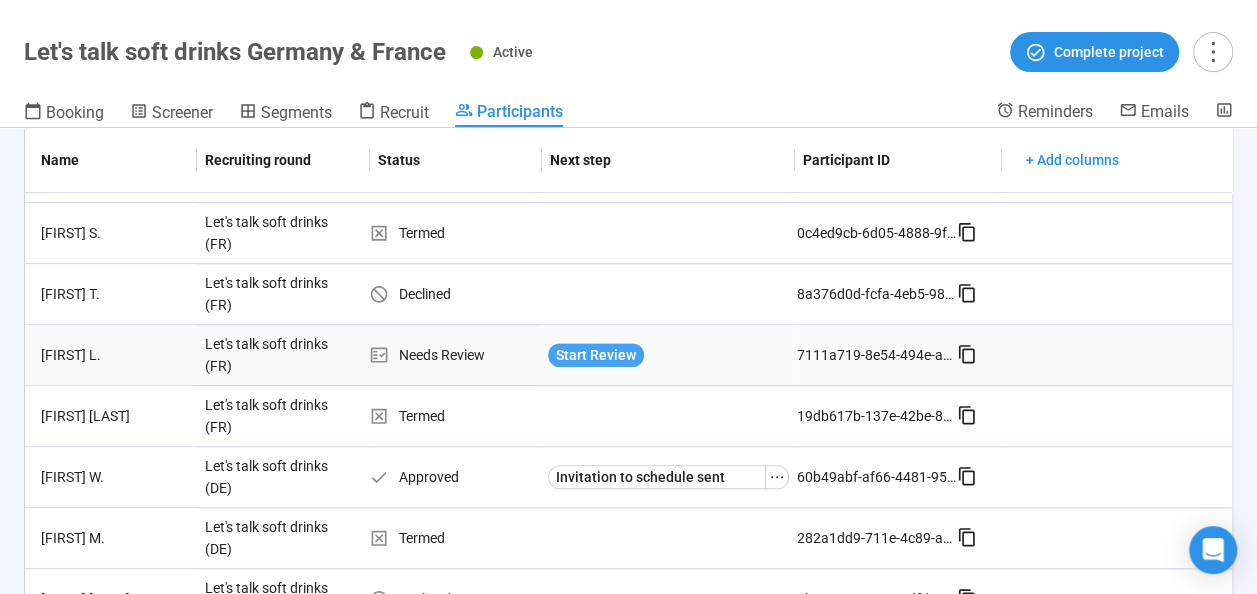 click on "Start Review" at bounding box center (596, 355) 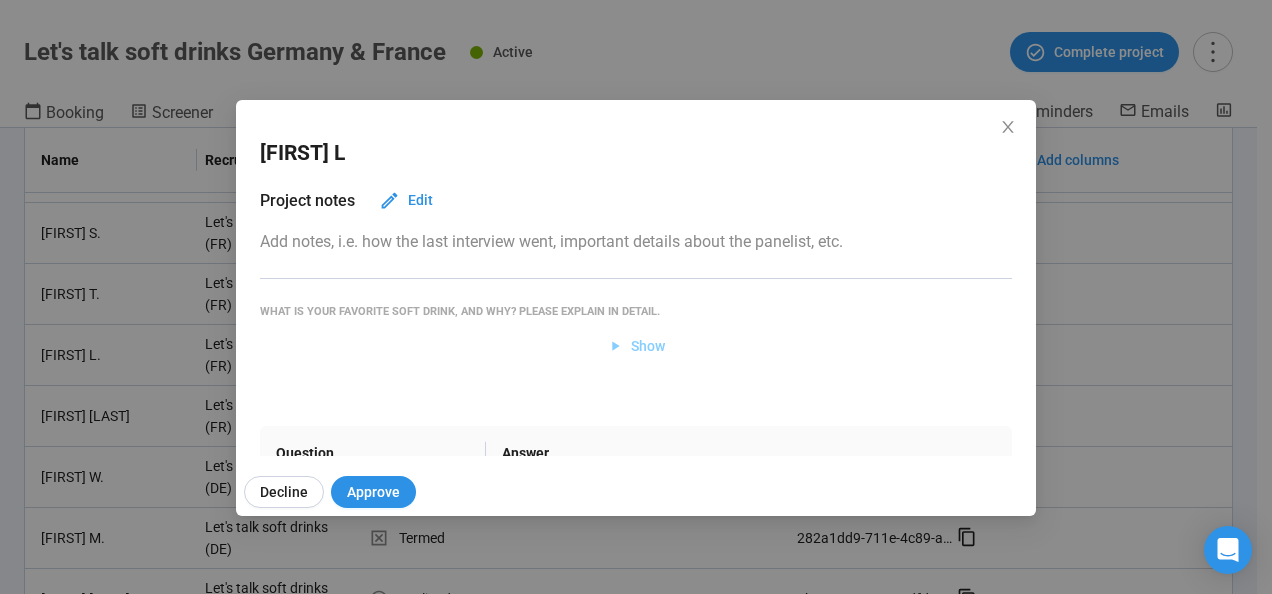 click on "Show" at bounding box center [648, 346] 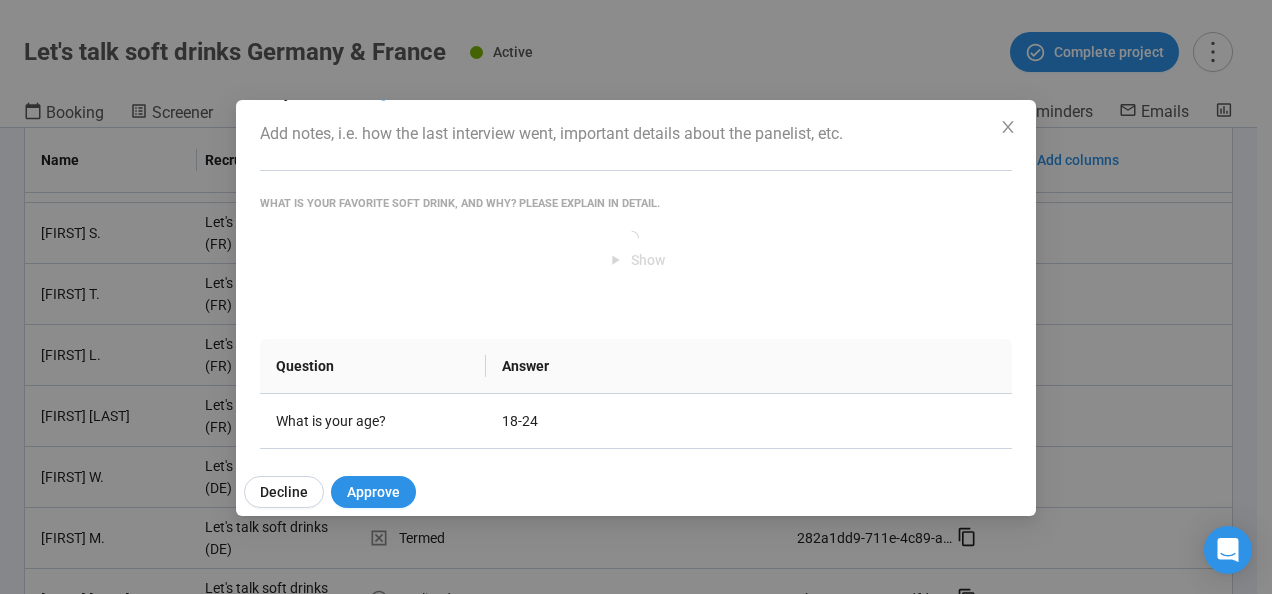 scroll, scrollTop: 104, scrollLeft: 0, axis: vertical 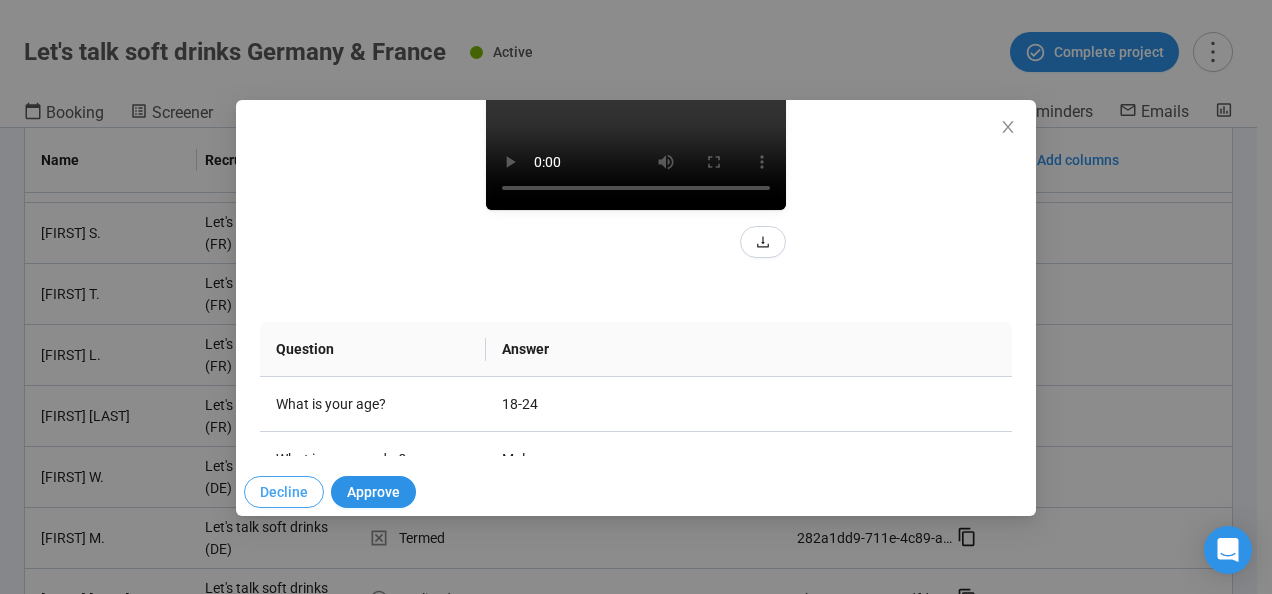 click on "Decline" at bounding box center [284, 492] 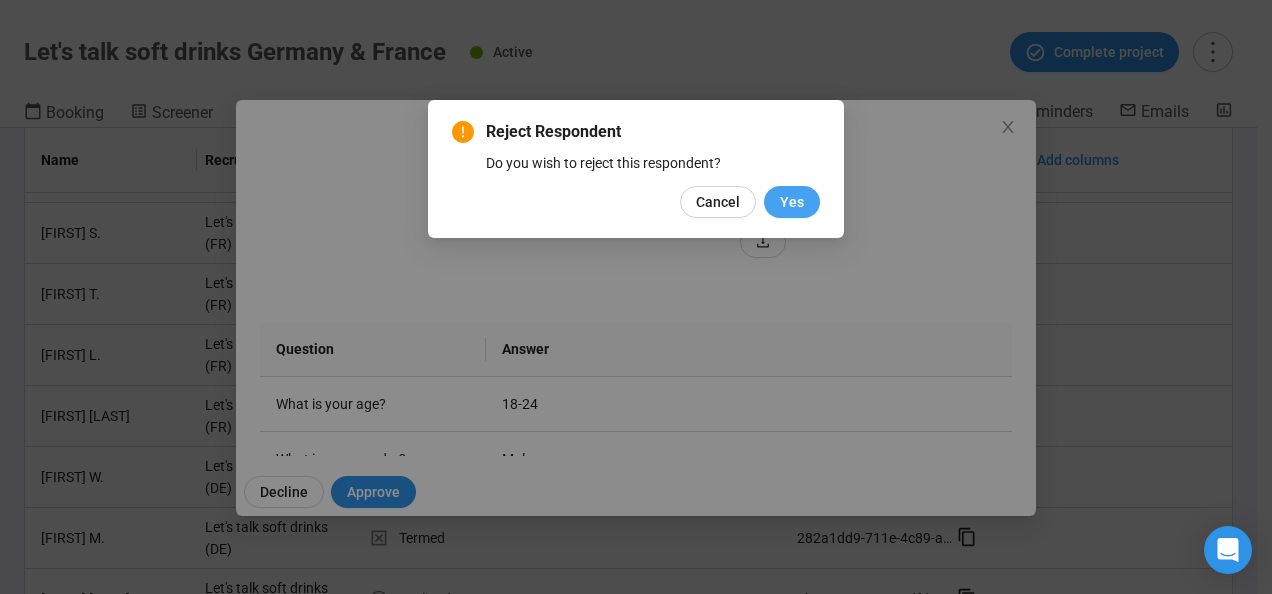 click on "Yes" at bounding box center [792, 202] 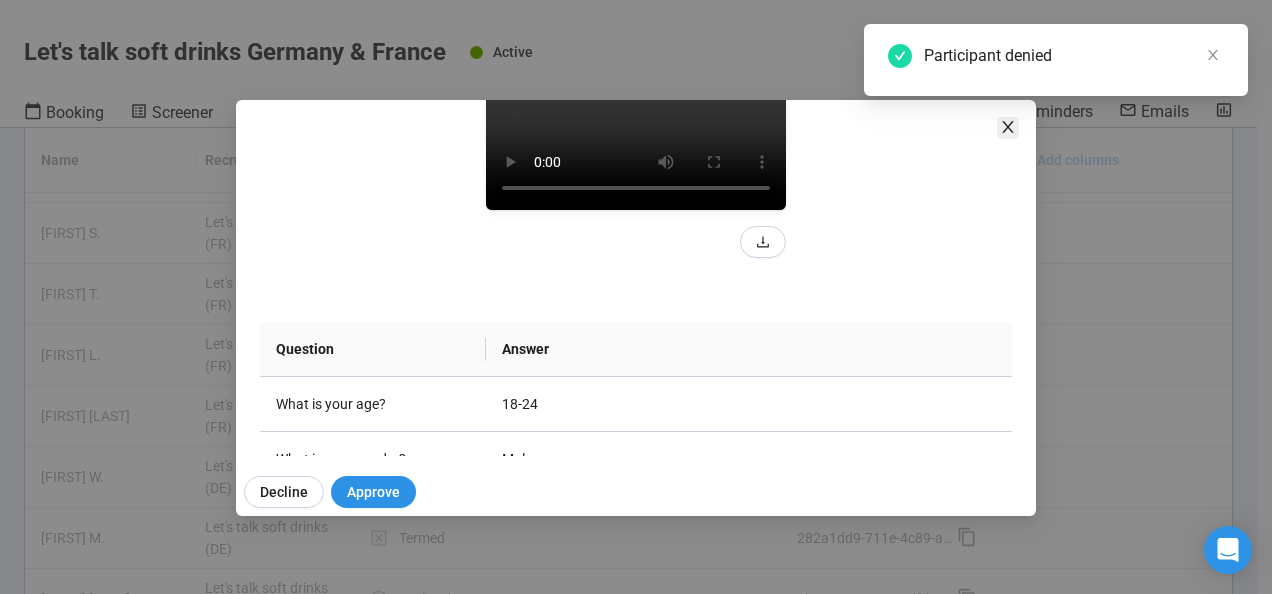 click 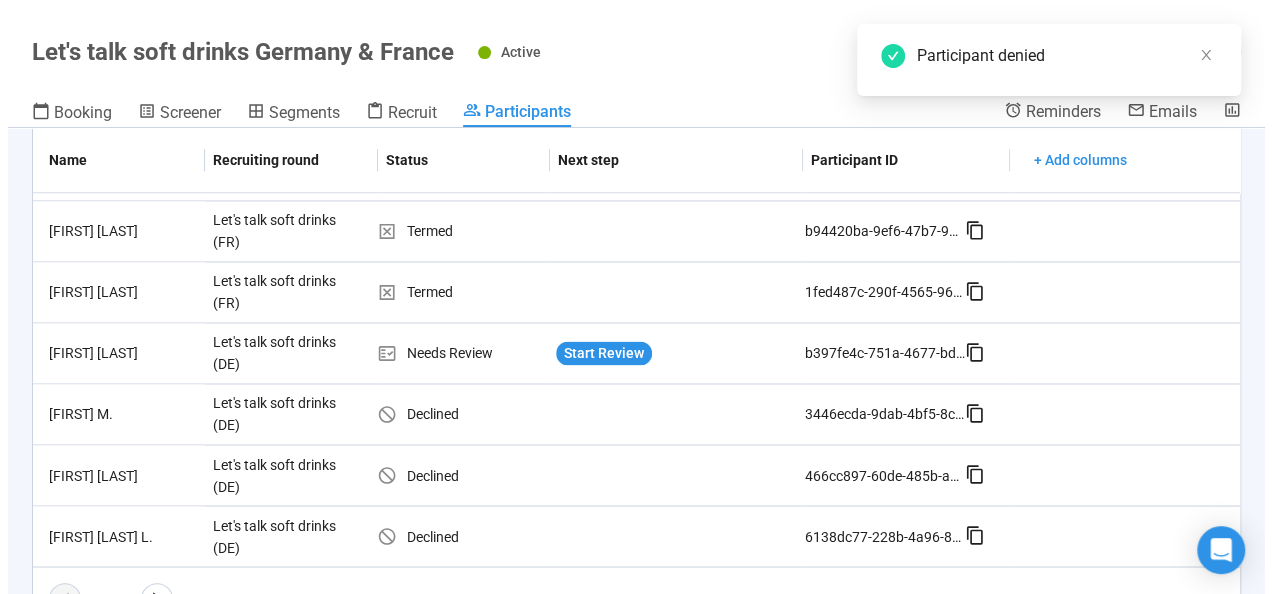 scroll, scrollTop: 1601, scrollLeft: 0, axis: vertical 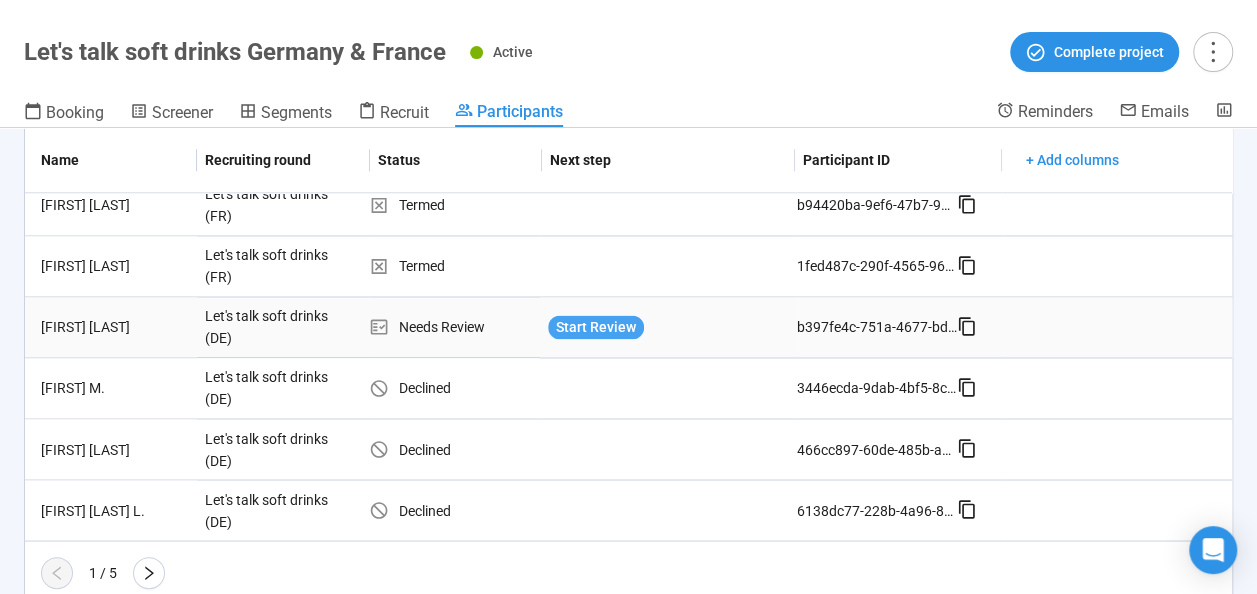 click on "Start Review" at bounding box center [596, 327] 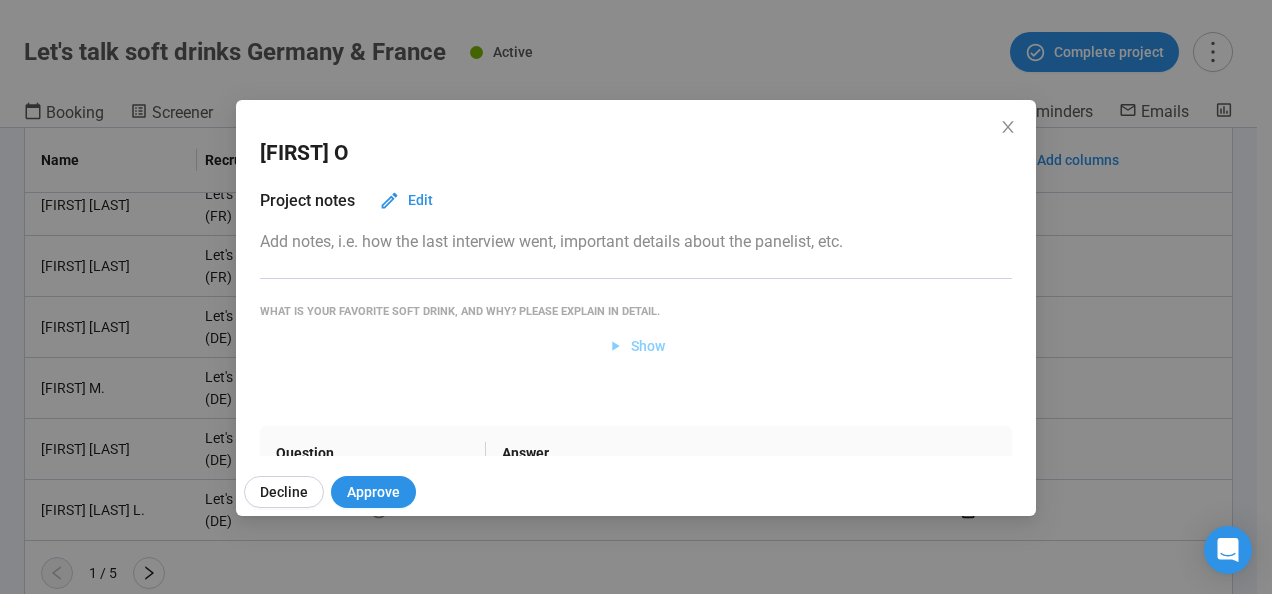 click on "Show" at bounding box center [648, 346] 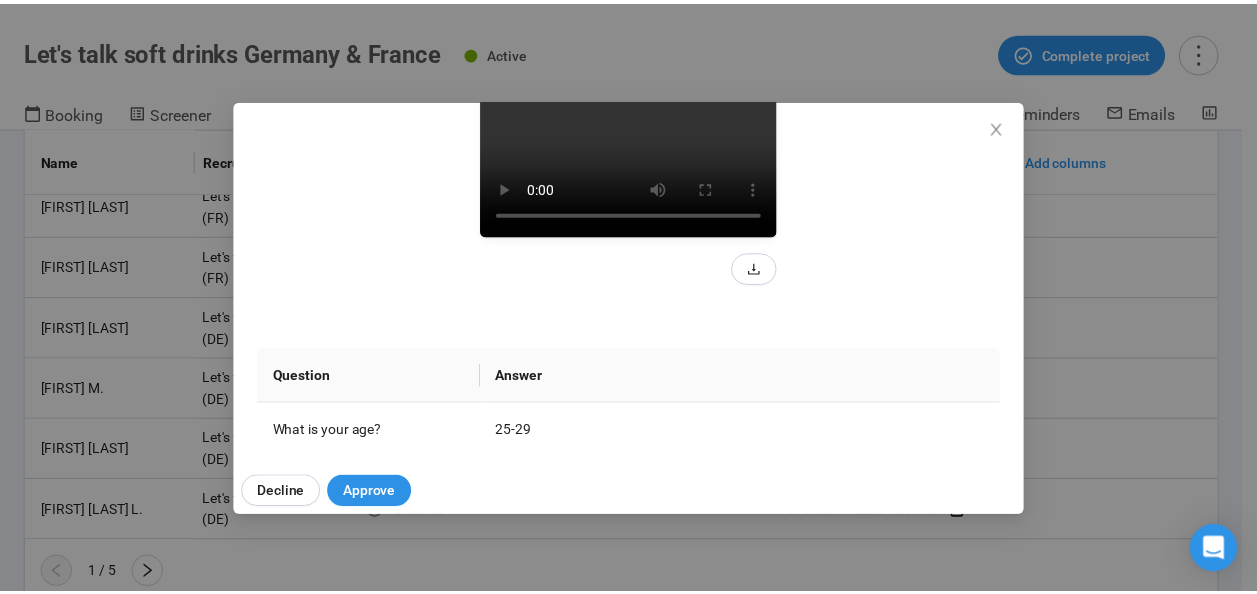 scroll, scrollTop: 250, scrollLeft: 0, axis: vertical 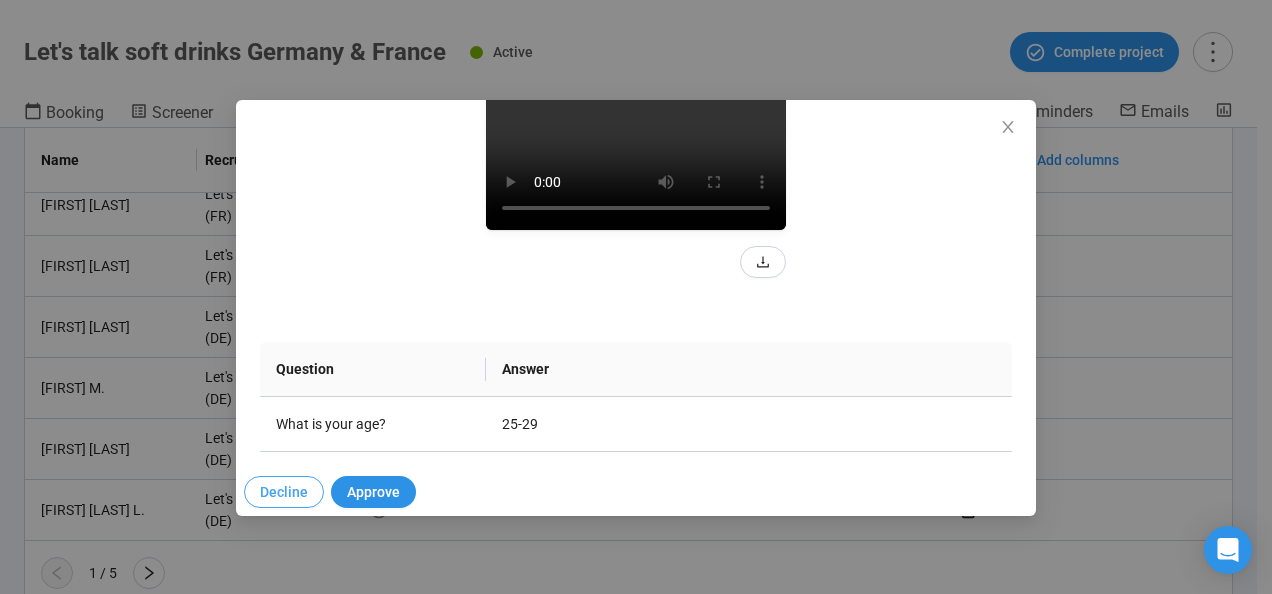 click on "Decline" at bounding box center (284, 492) 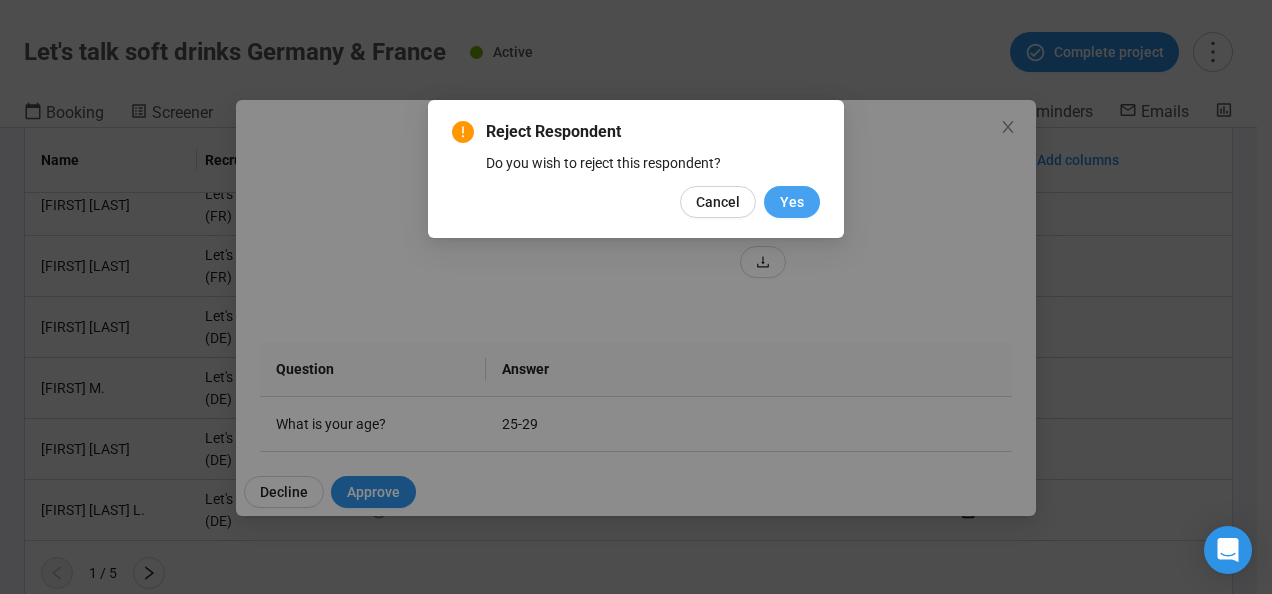 click on "Yes" at bounding box center (792, 202) 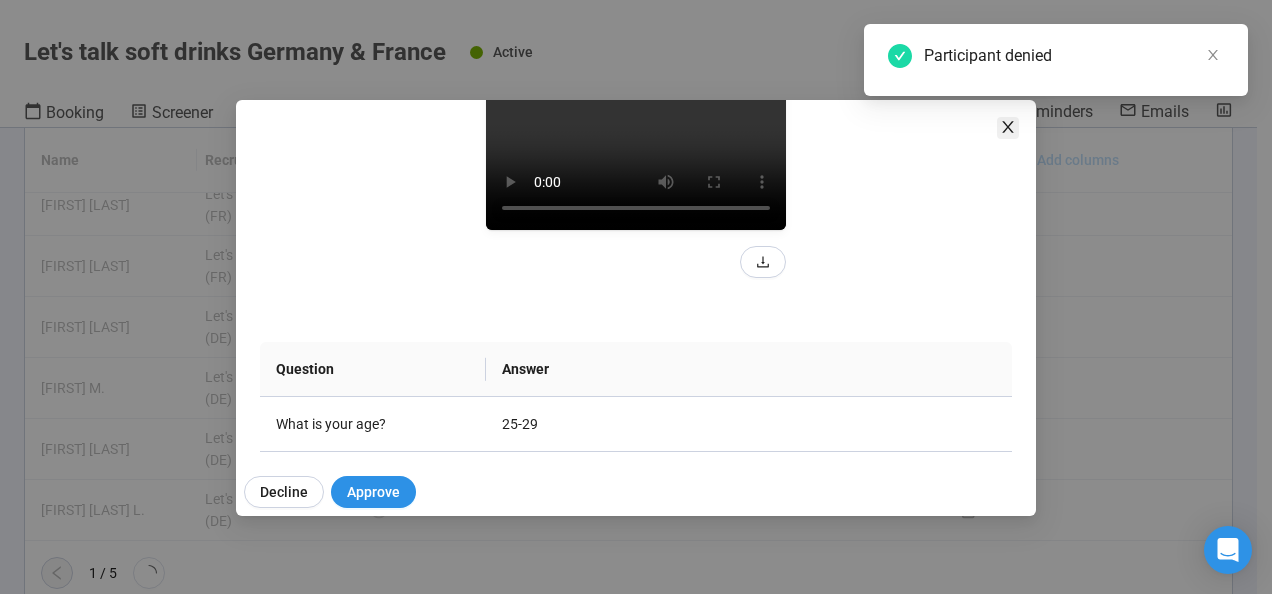 click 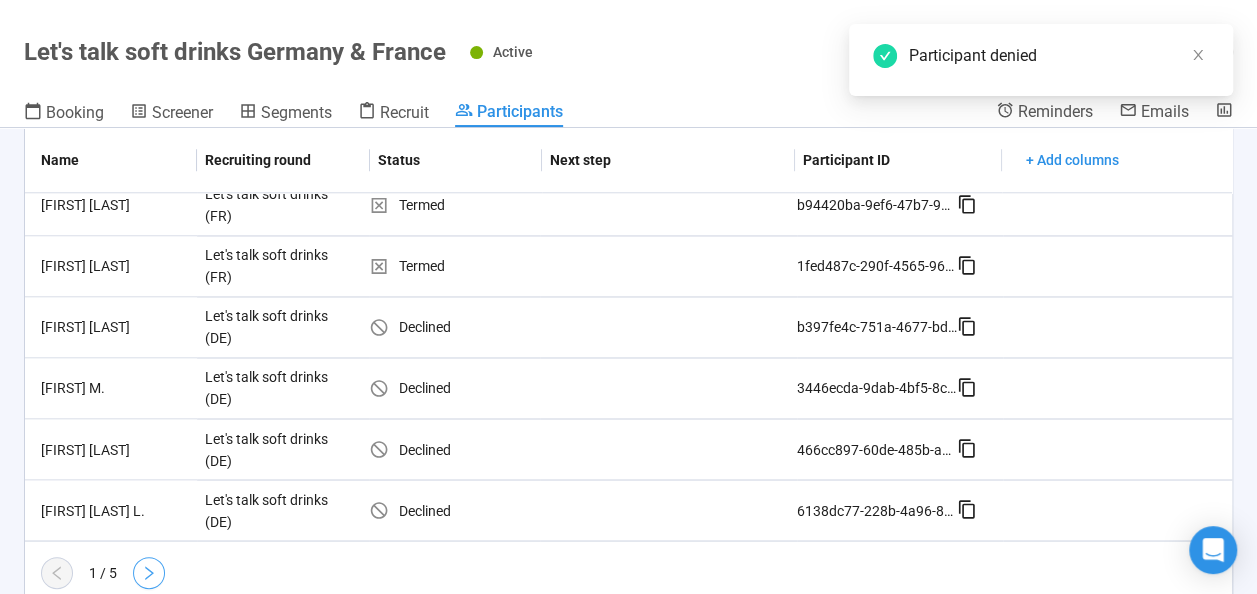 click 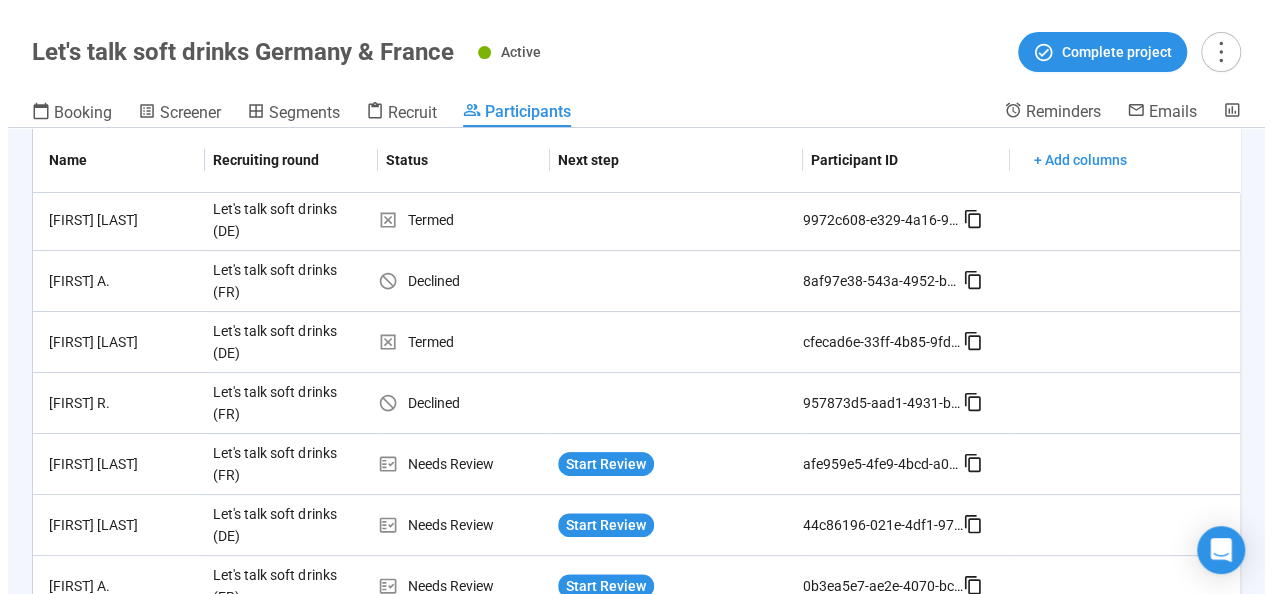 scroll, scrollTop: 141, scrollLeft: 0, axis: vertical 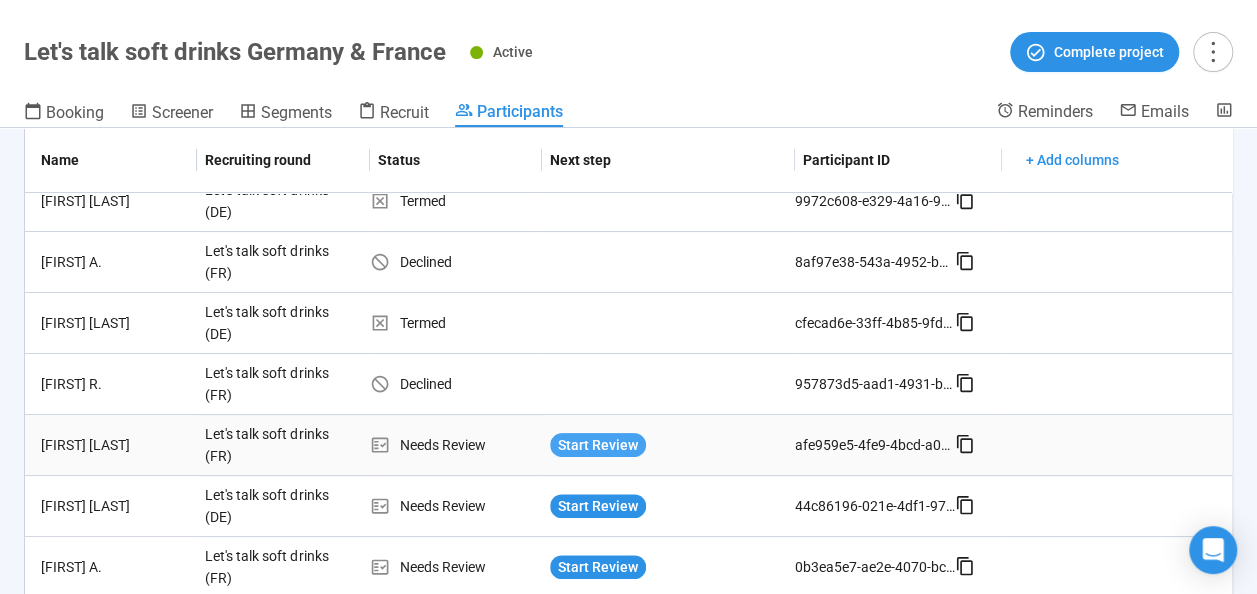 click on "Start Review" at bounding box center [598, 445] 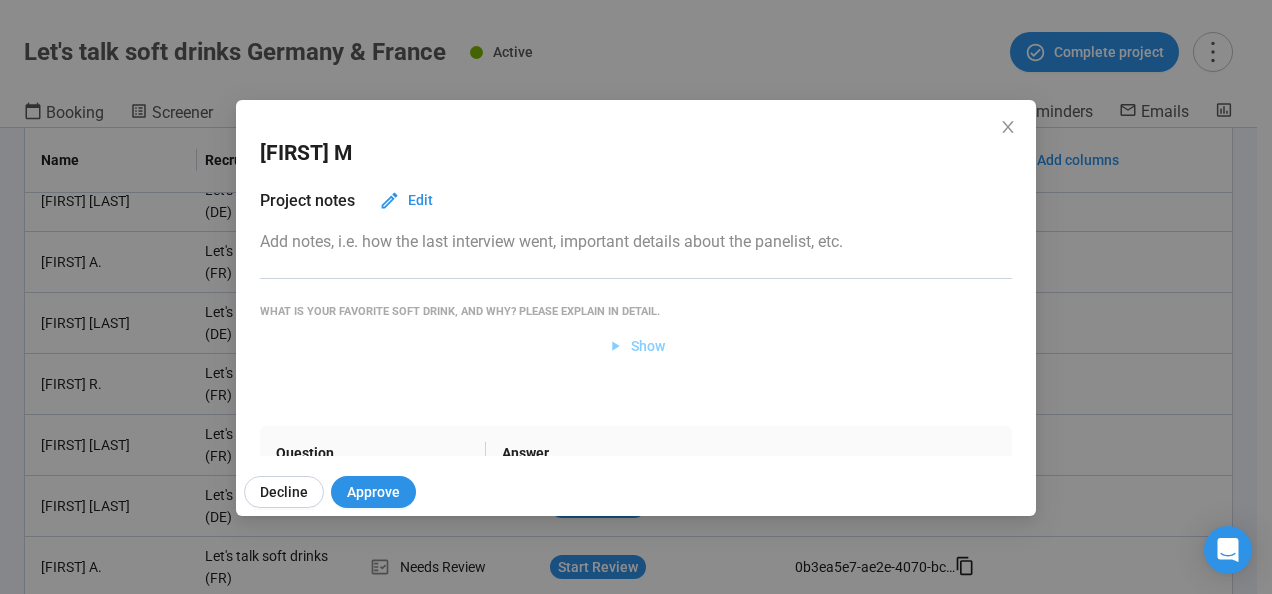 click 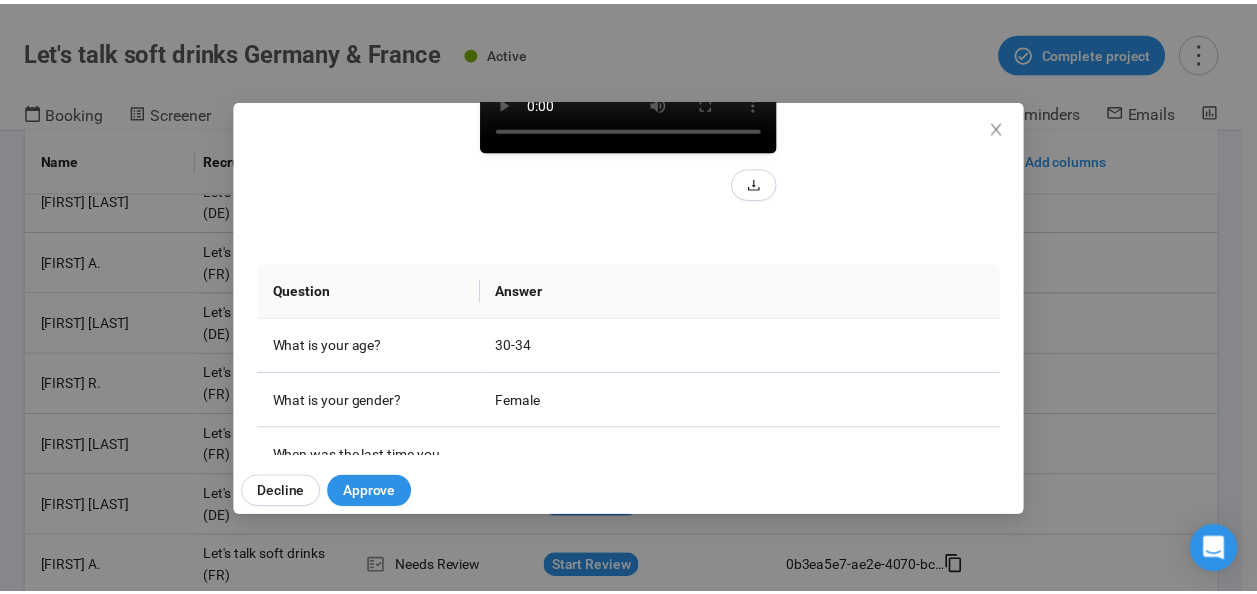 scroll, scrollTop: 478, scrollLeft: 0, axis: vertical 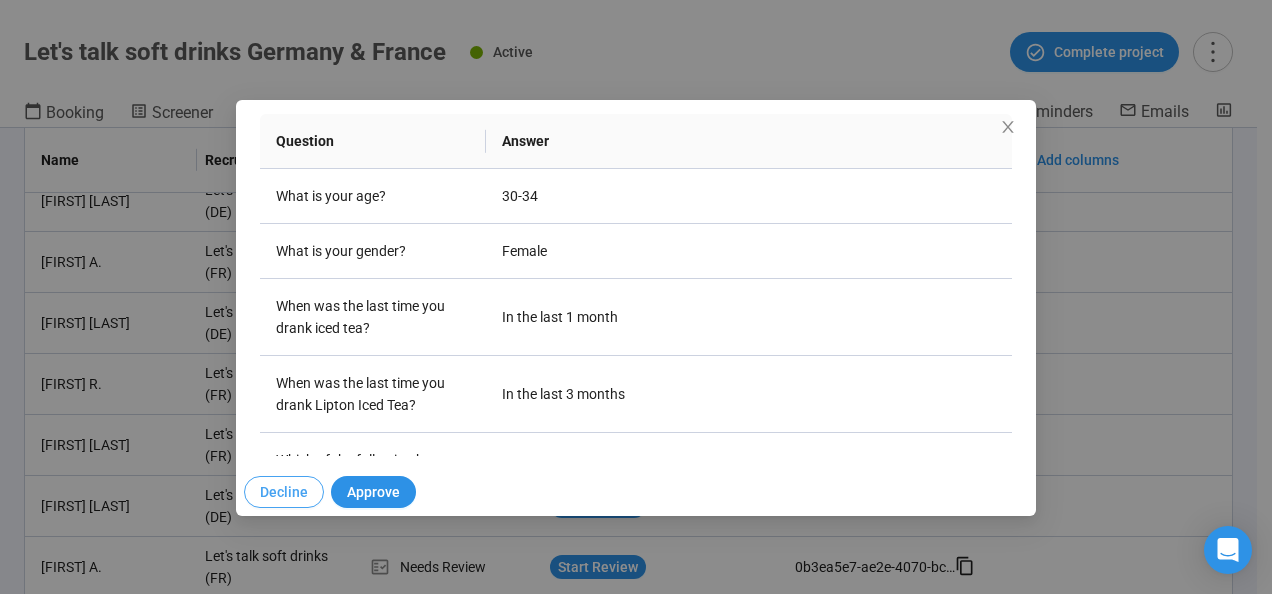 click on "Decline" at bounding box center [284, 492] 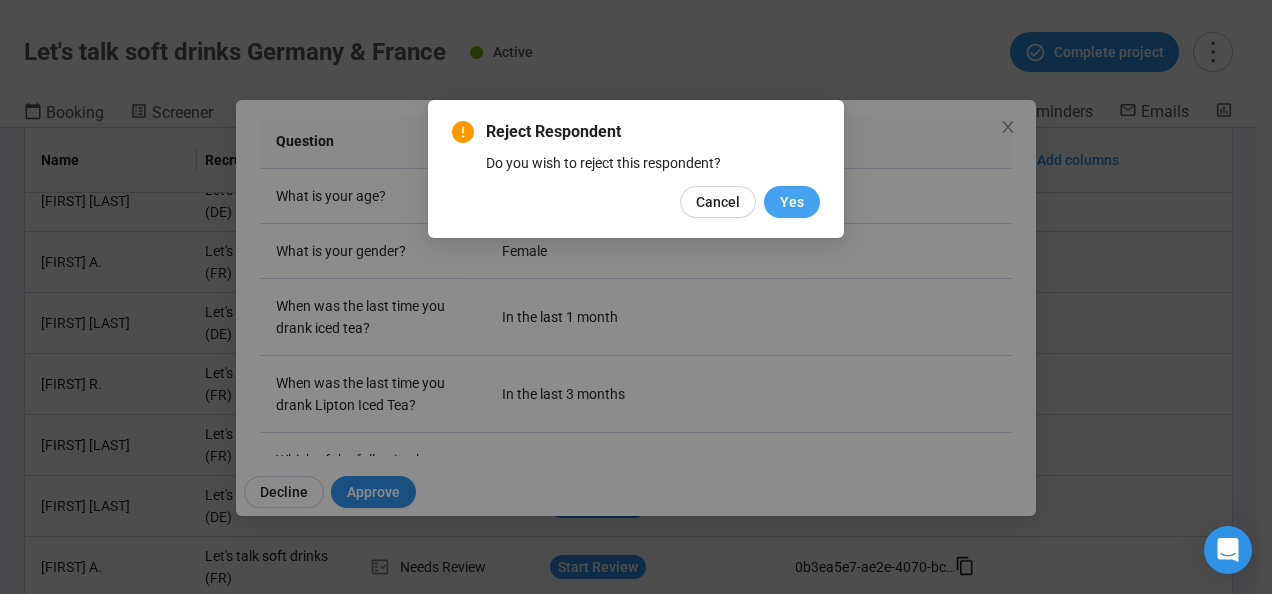 click on "Yes" at bounding box center (792, 202) 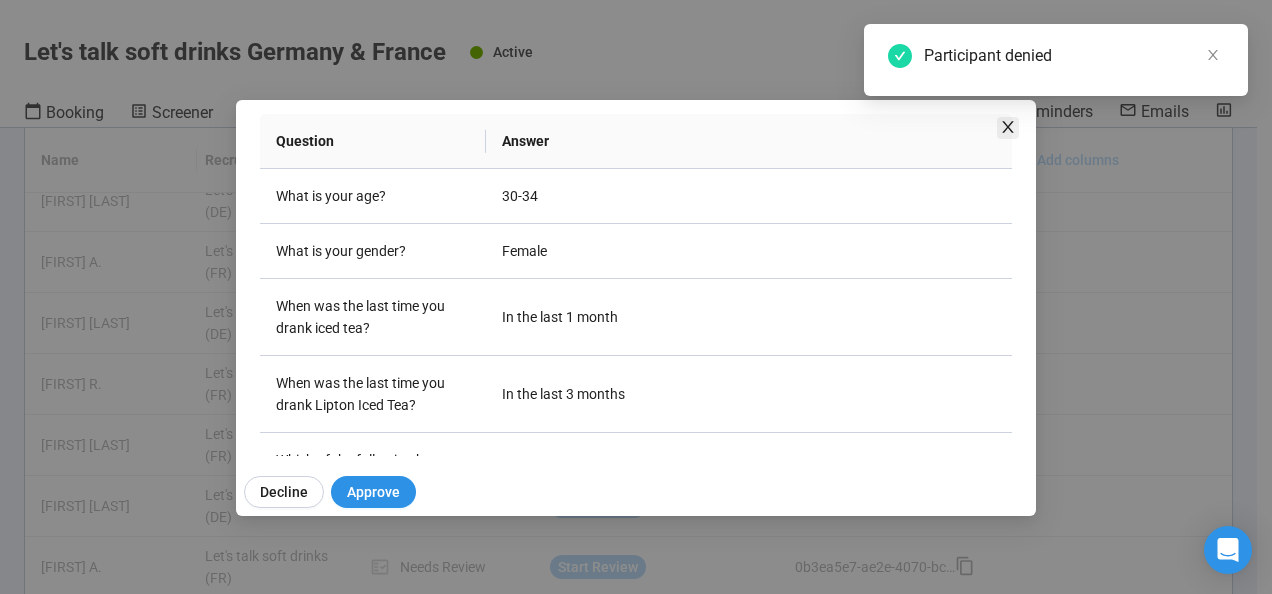 click 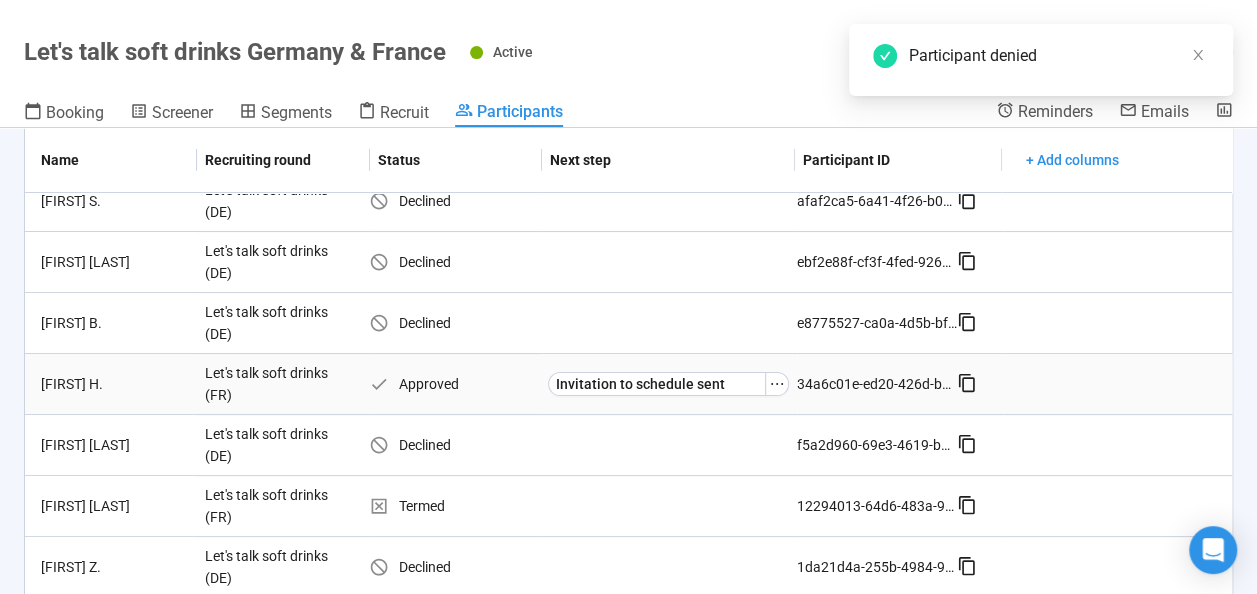 scroll, scrollTop: 0, scrollLeft: 0, axis: both 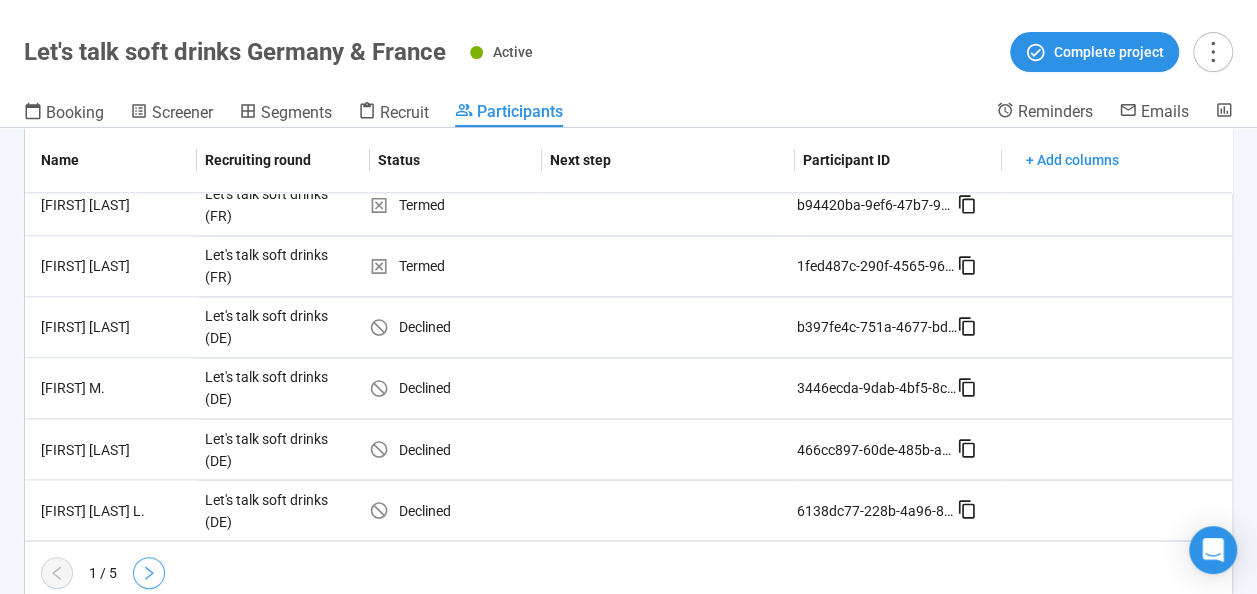 click at bounding box center [149, 573] 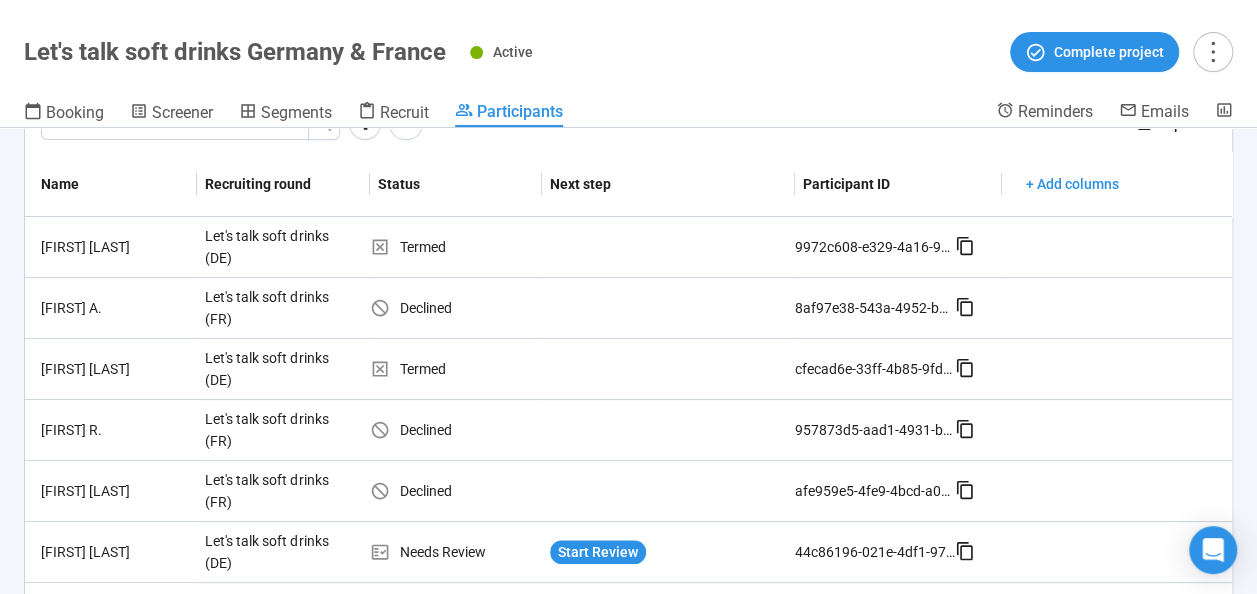 scroll, scrollTop: 0, scrollLeft: 0, axis: both 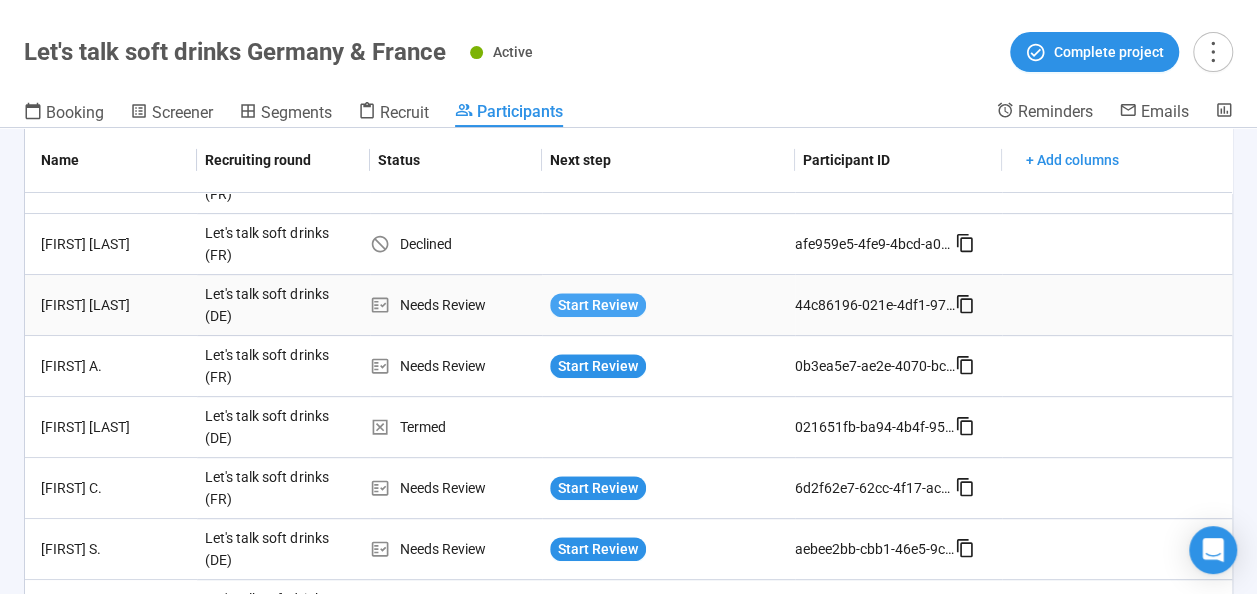 click on "Start Review" at bounding box center (598, 305) 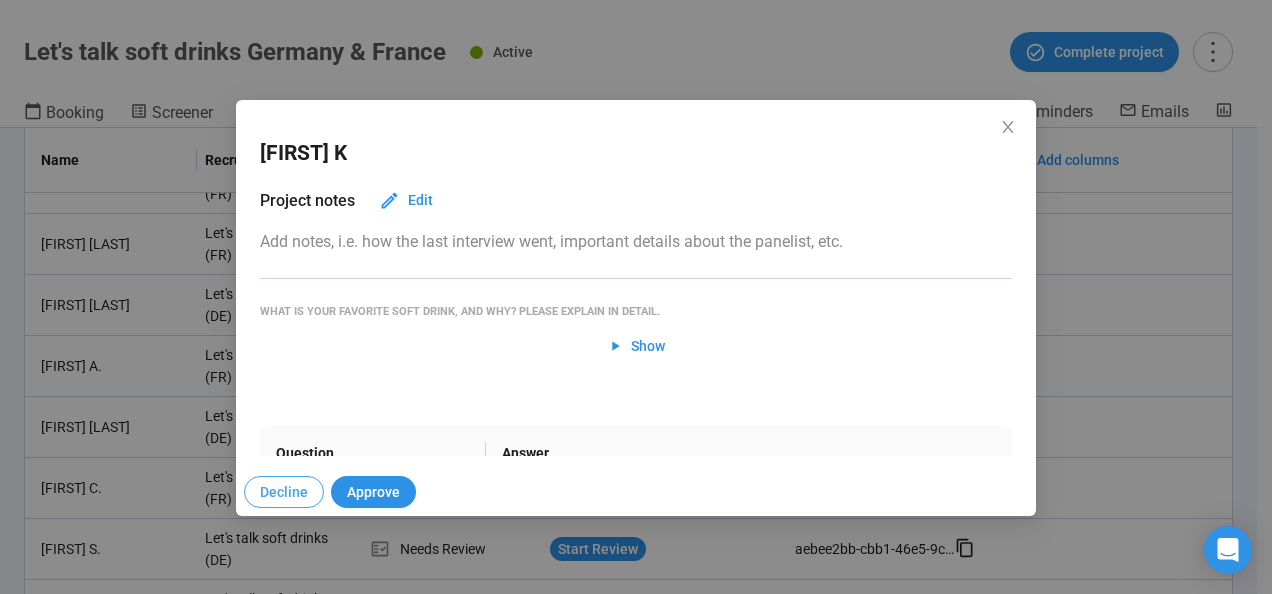 click on "Decline" at bounding box center [284, 492] 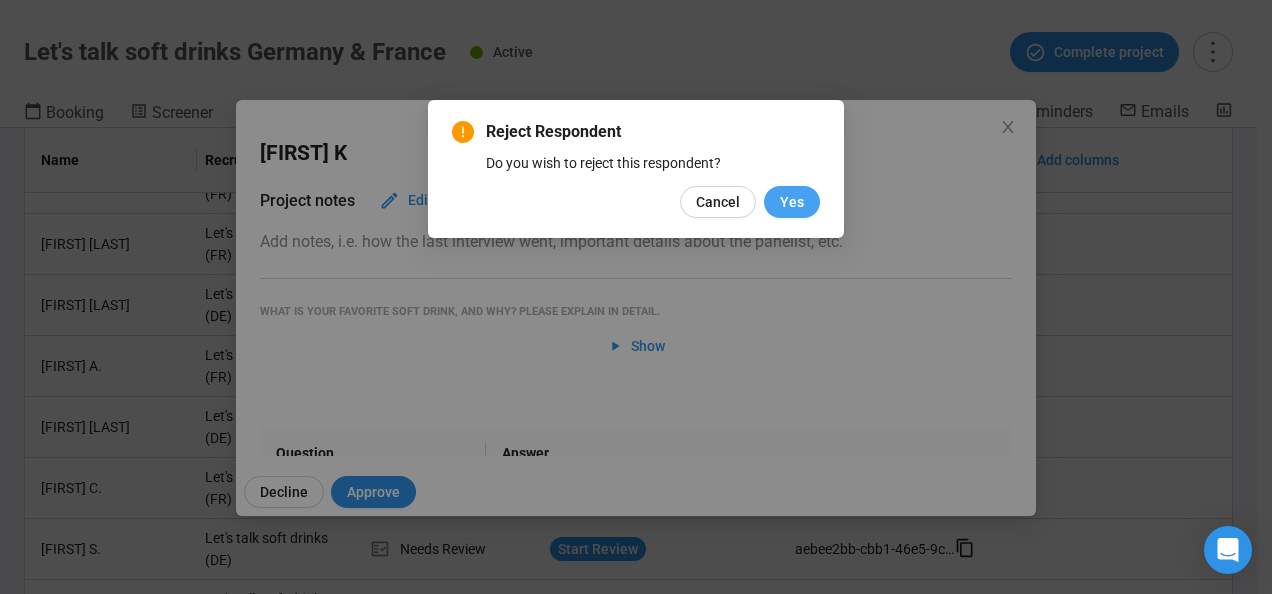 click on "Yes" at bounding box center (792, 202) 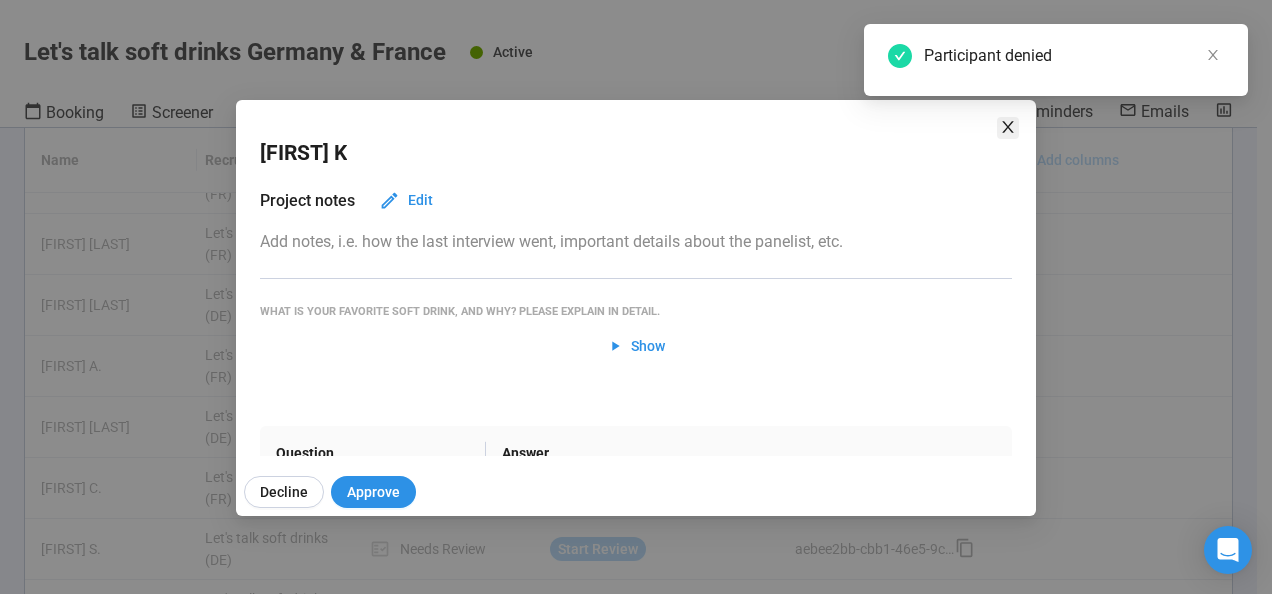 click on "[FIRST]   K Project notes Edit Add notes, i.e. how the last interview went, important details about the panelist, etc. What is your favorite soft drink, and why? Please explain in detail. Show Question Answer What is your age? [AGE] What is your gender? Male When was the last time you drank iced tea? In the last 1 month When was the last time you drank Lipton Iced Tea? In the last month Which of the following best describes your fluency with ENGLISH Fluent - very comfortable What is your favorite soft drink, and why? Please explain in detail. View" at bounding box center [636, 278] 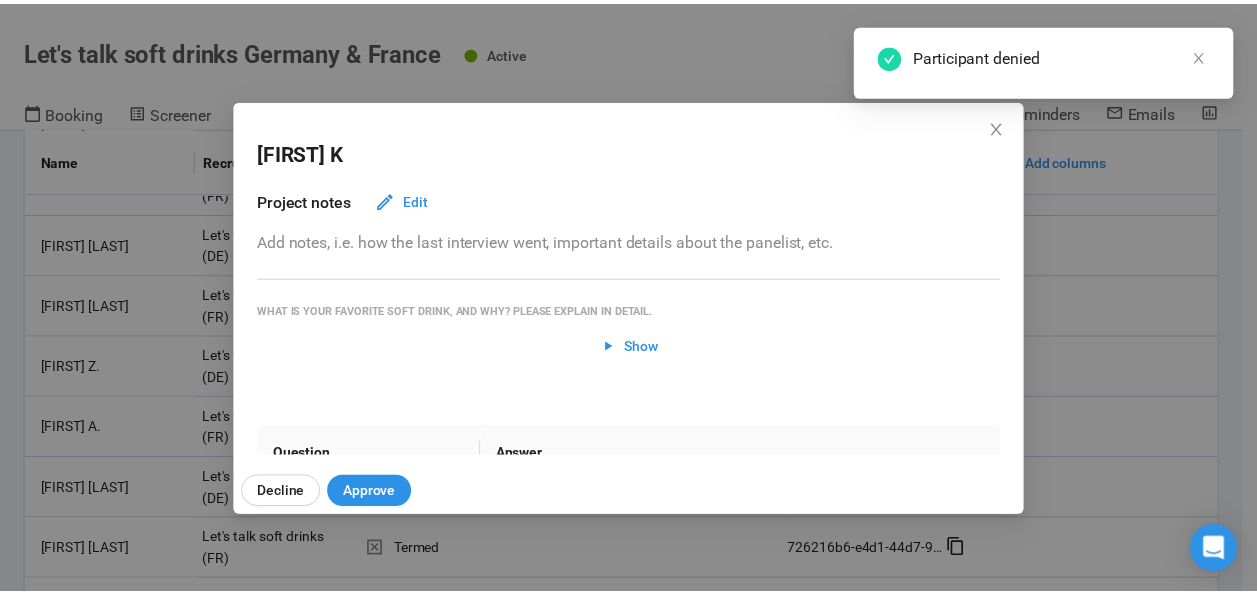 scroll, scrollTop: 0, scrollLeft: 0, axis: both 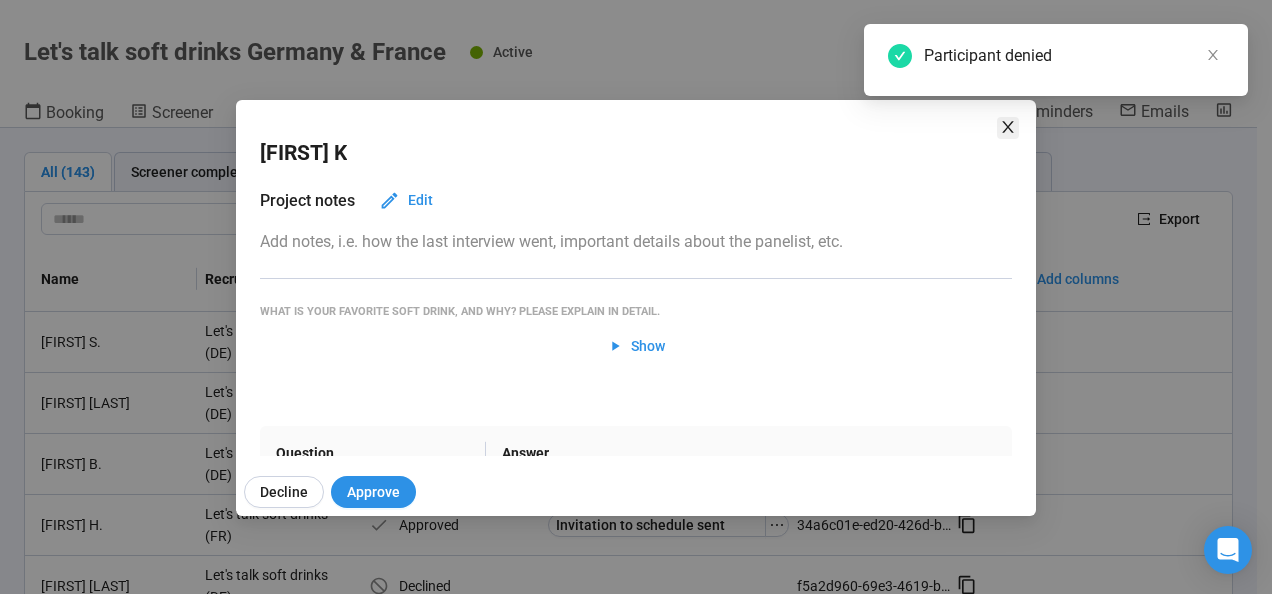 click 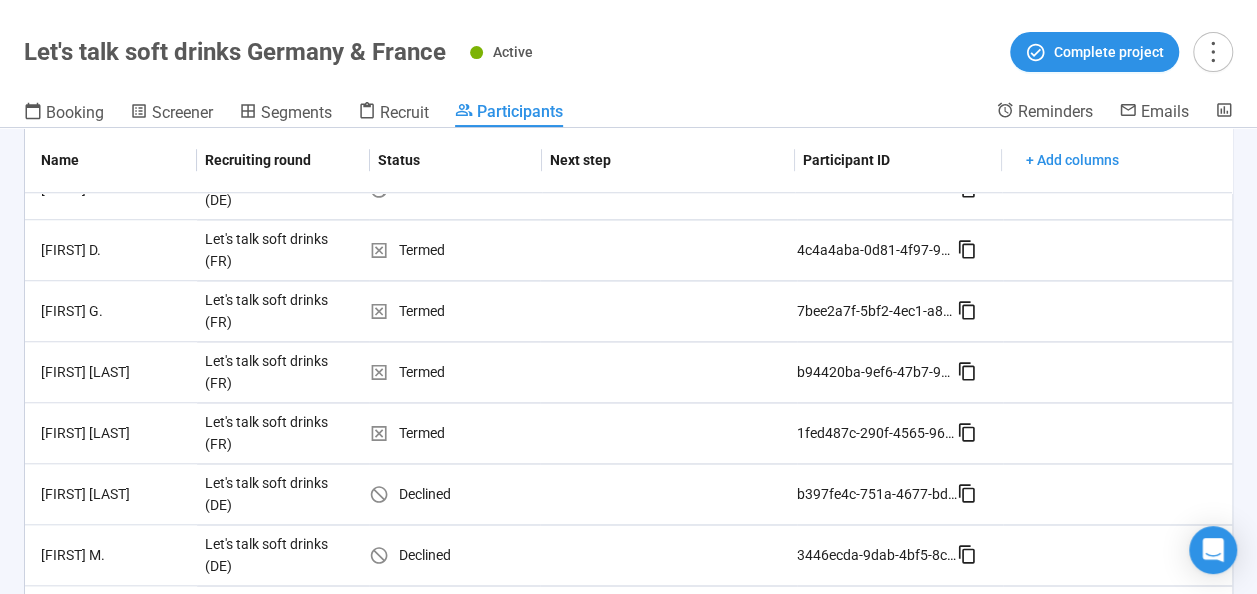 scroll, scrollTop: 1601, scrollLeft: 0, axis: vertical 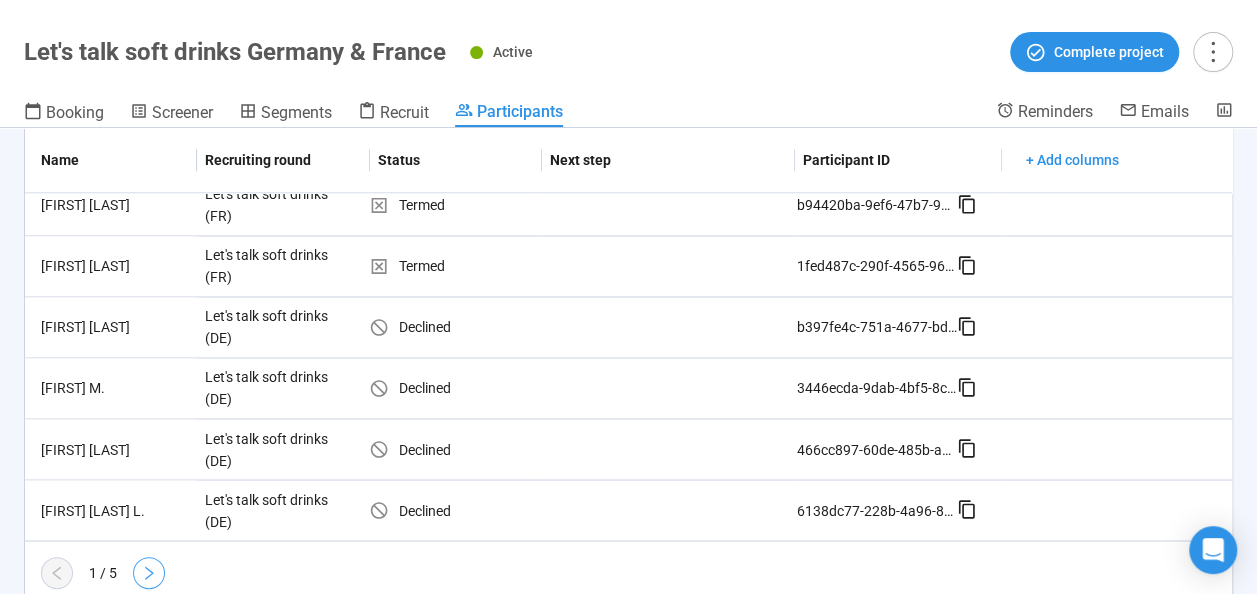 click 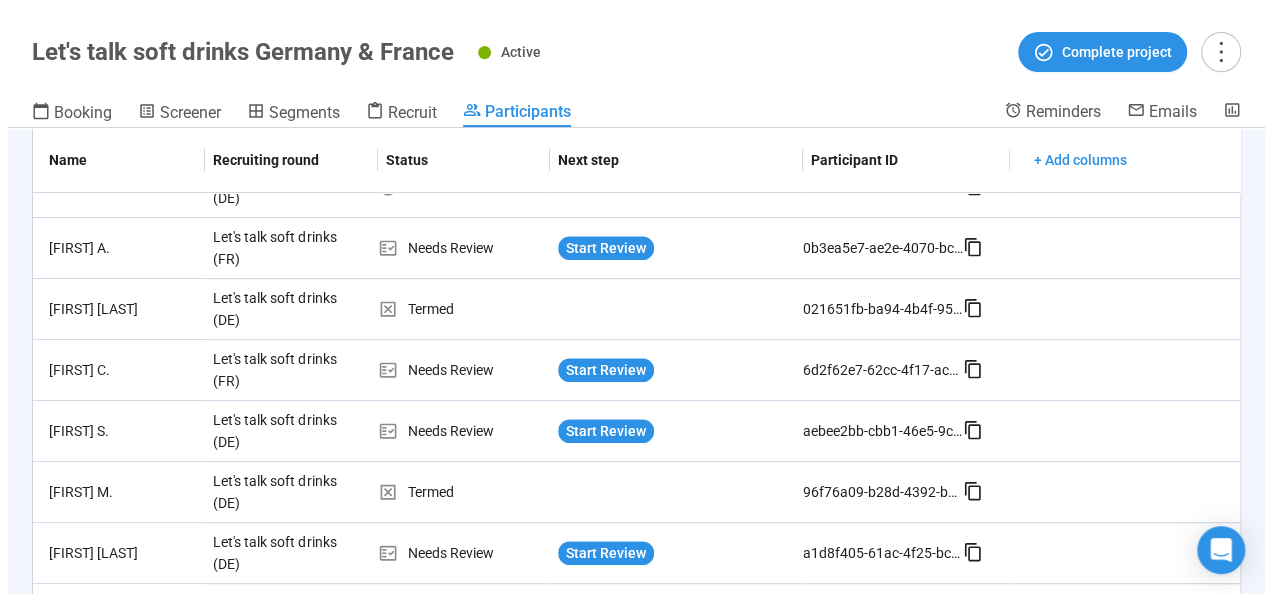 scroll, scrollTop: 467, scrollLeft: 0, axis: vertical 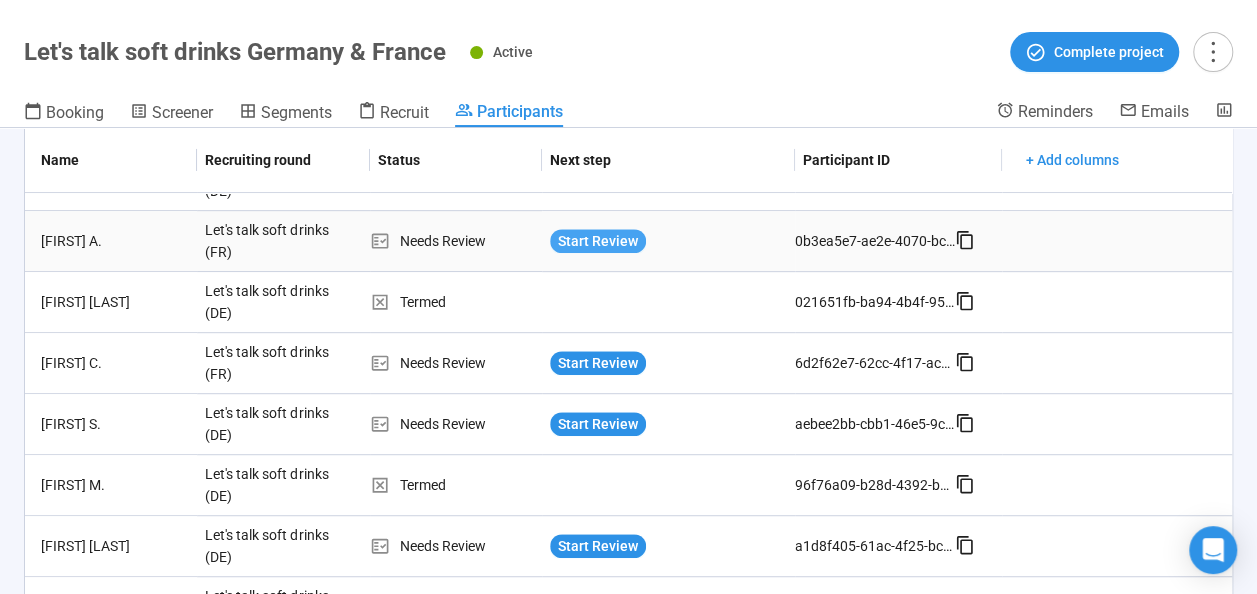 click on "Start Review" at bounding box center [598, 241] 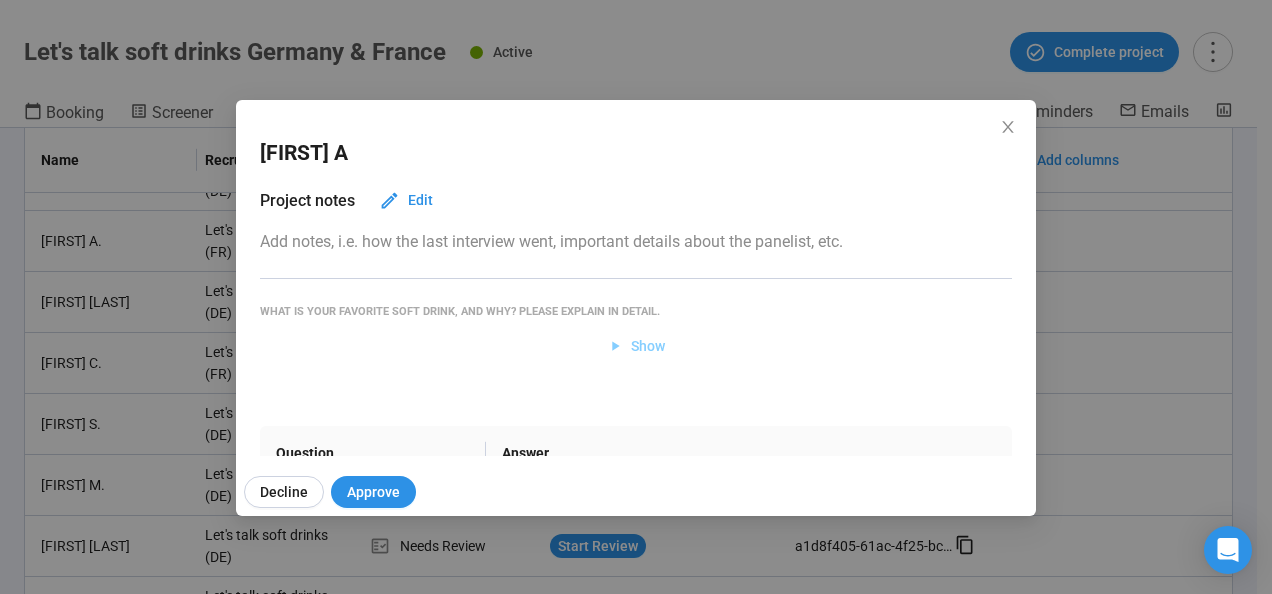 click on "Show" at bounding box center [648, 346] 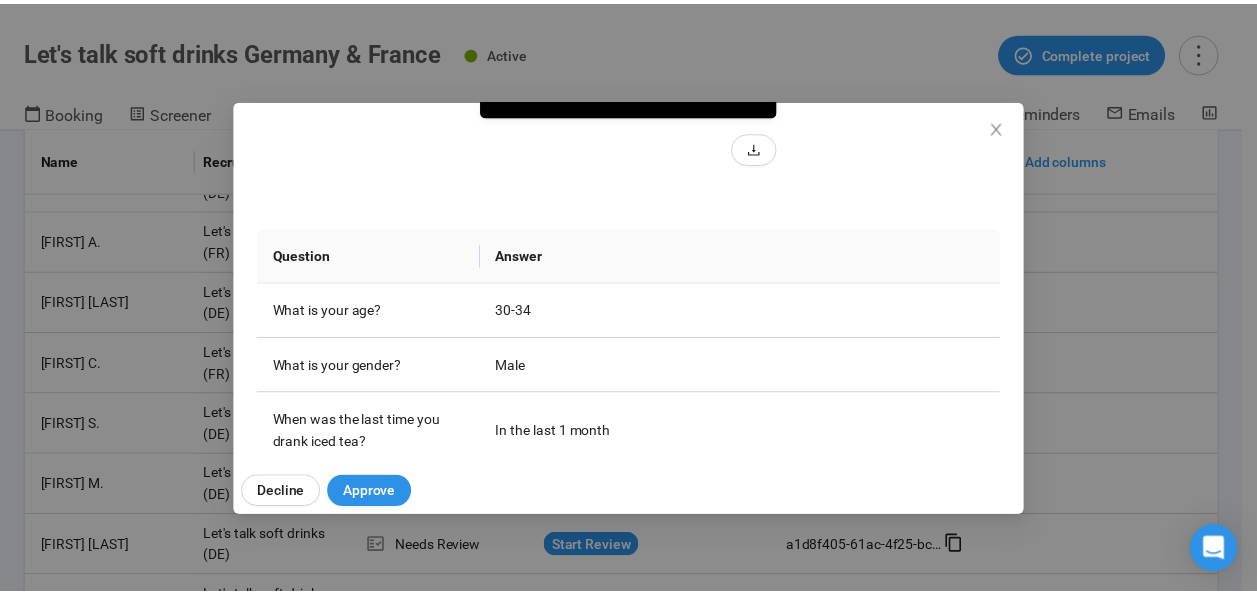 scroll, scrollTop: 414, scrollLeft: 0, axis: vertical 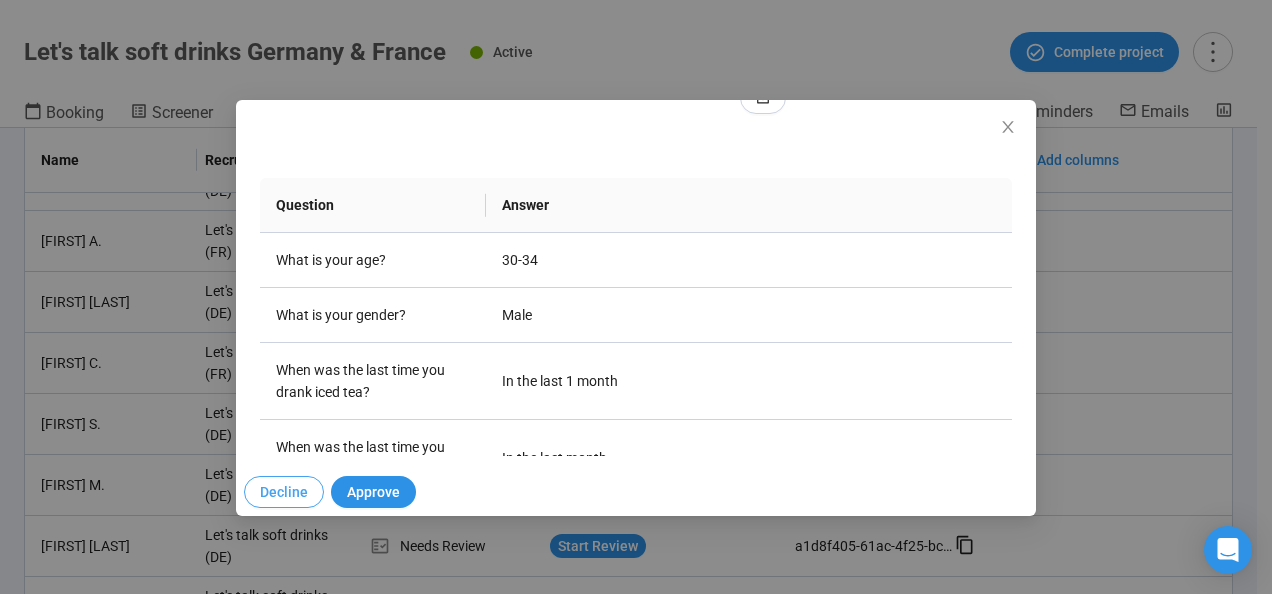 click on "Decline" at bounding box center [284, 492] 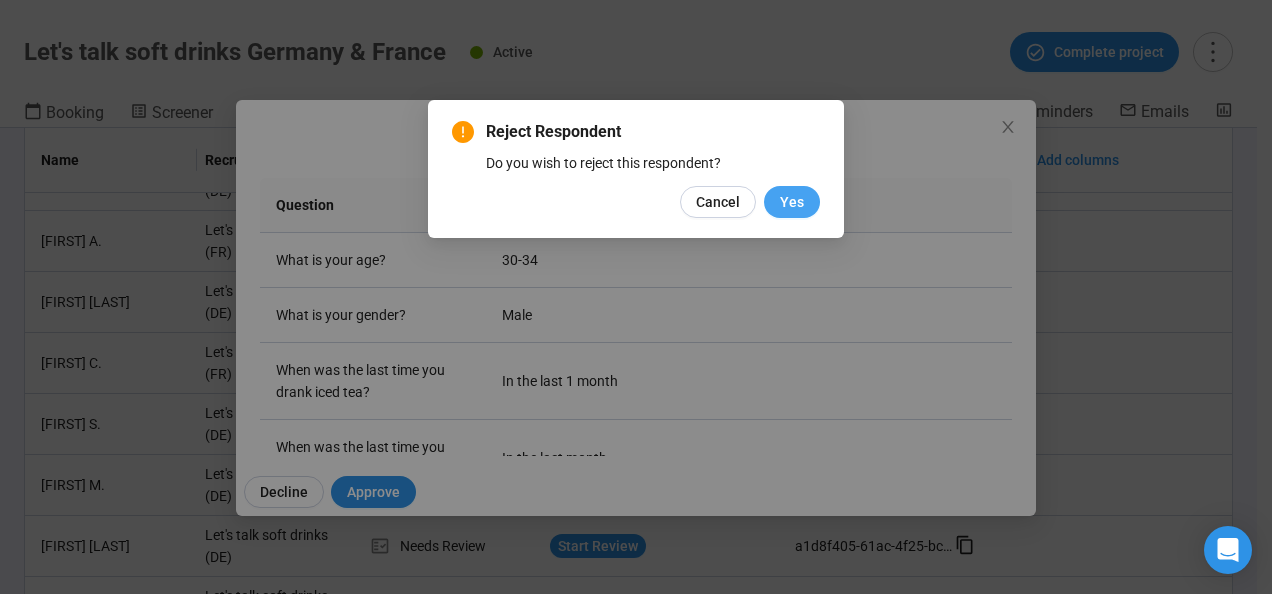 click on "Yes" at bounding box center [792, 202] 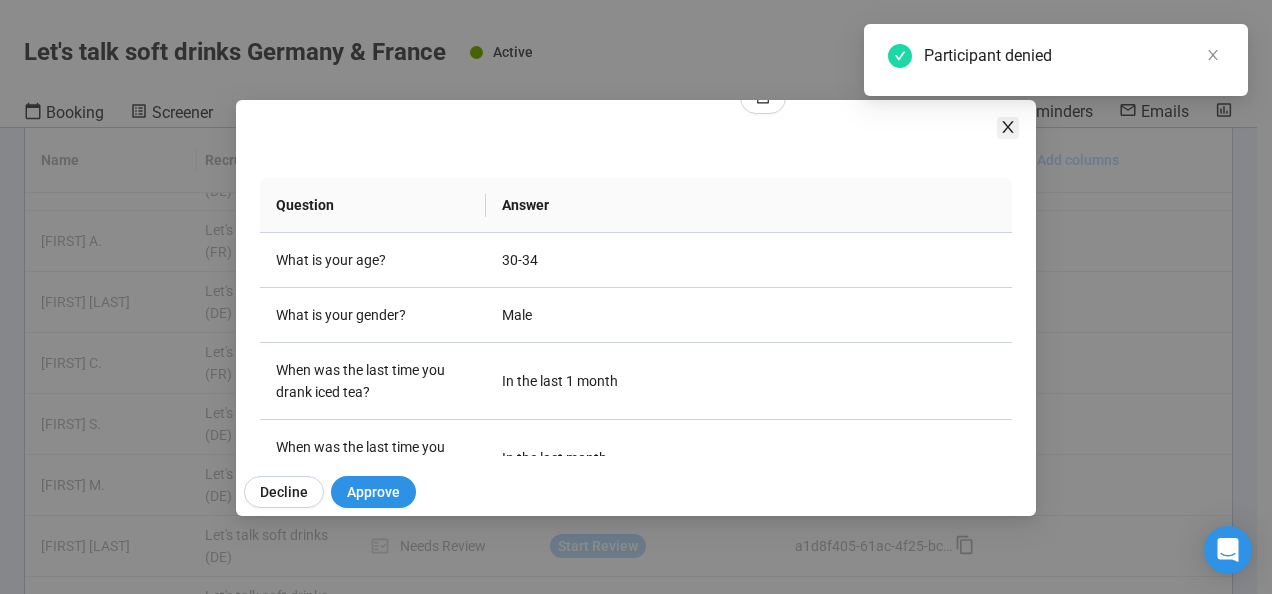 click 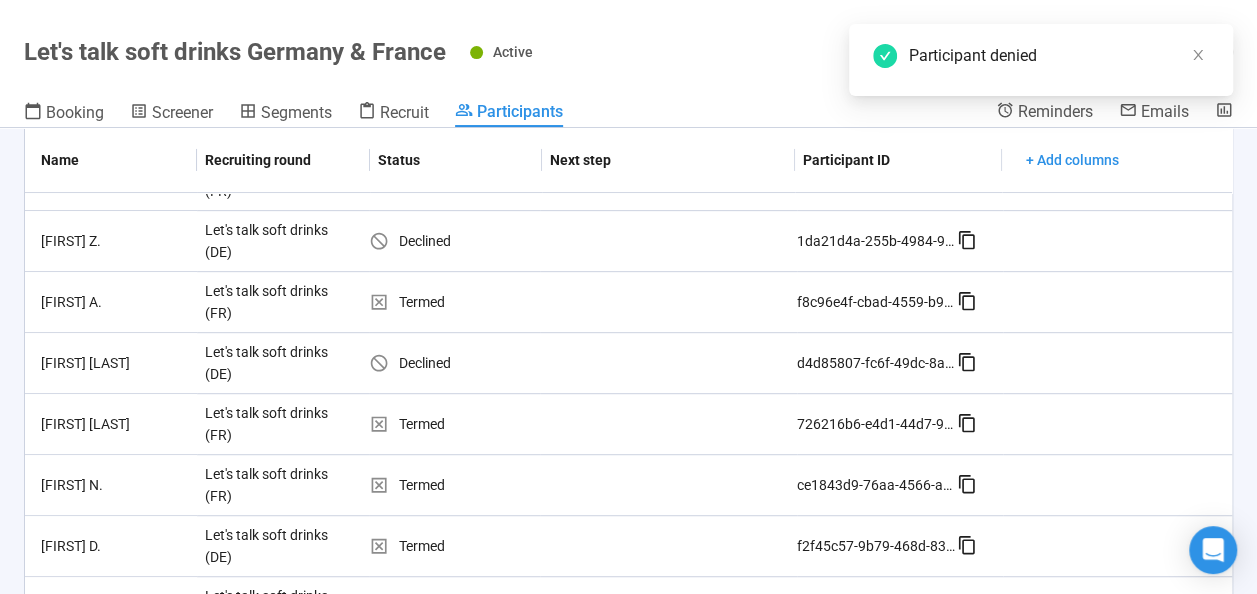 scroll, scrollTop: 0, scrollLeft: 0, axis: both 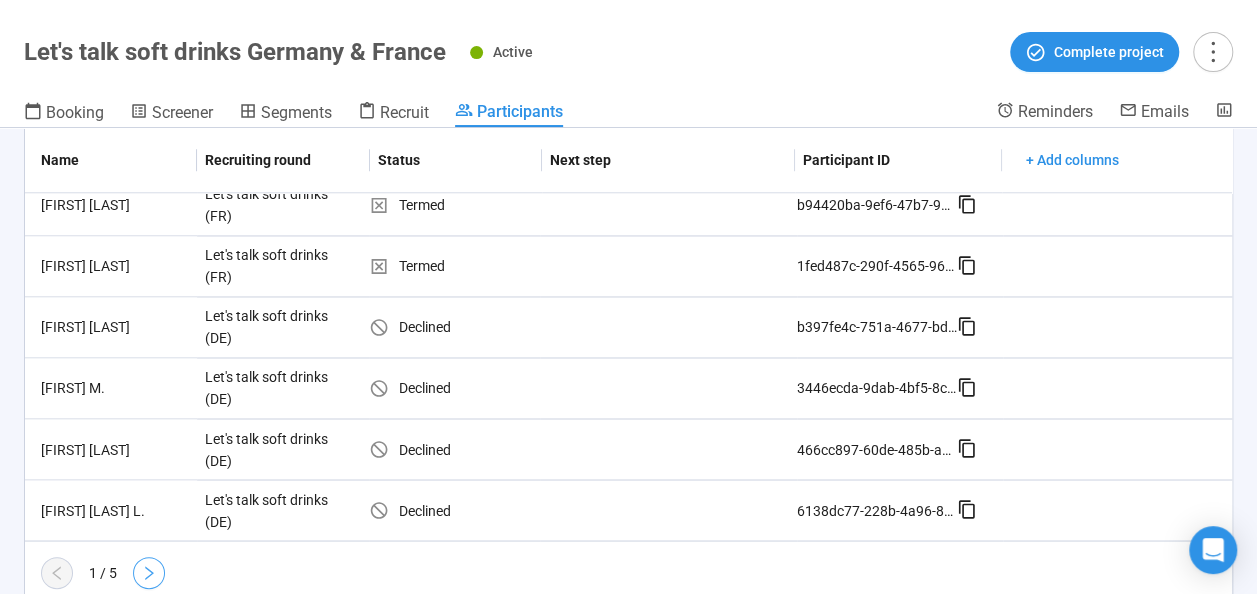 click 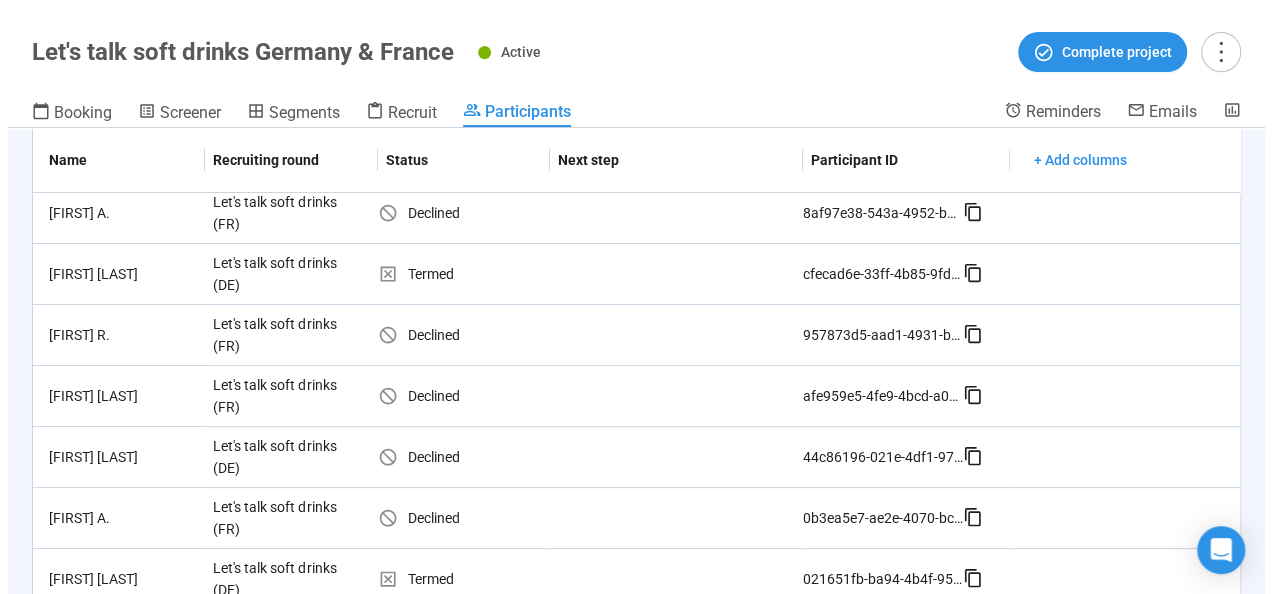 scroll, scrollTop: 549, scrollLeft: 0, axis: vertical 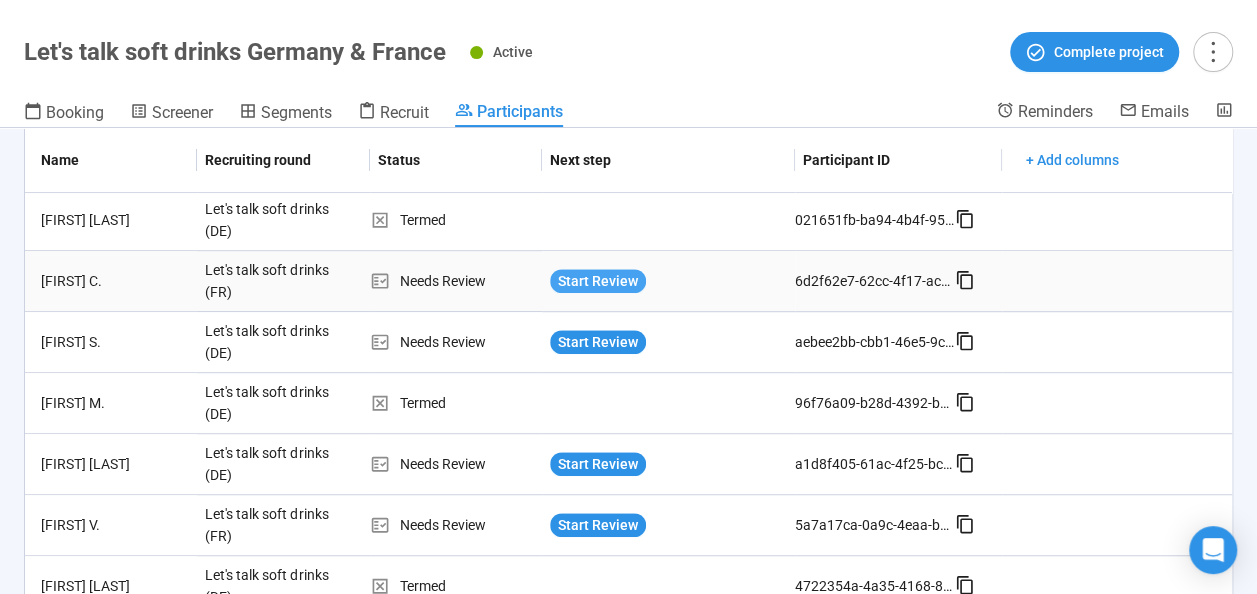 click on "Start Review" at bounding box center (598, 281) 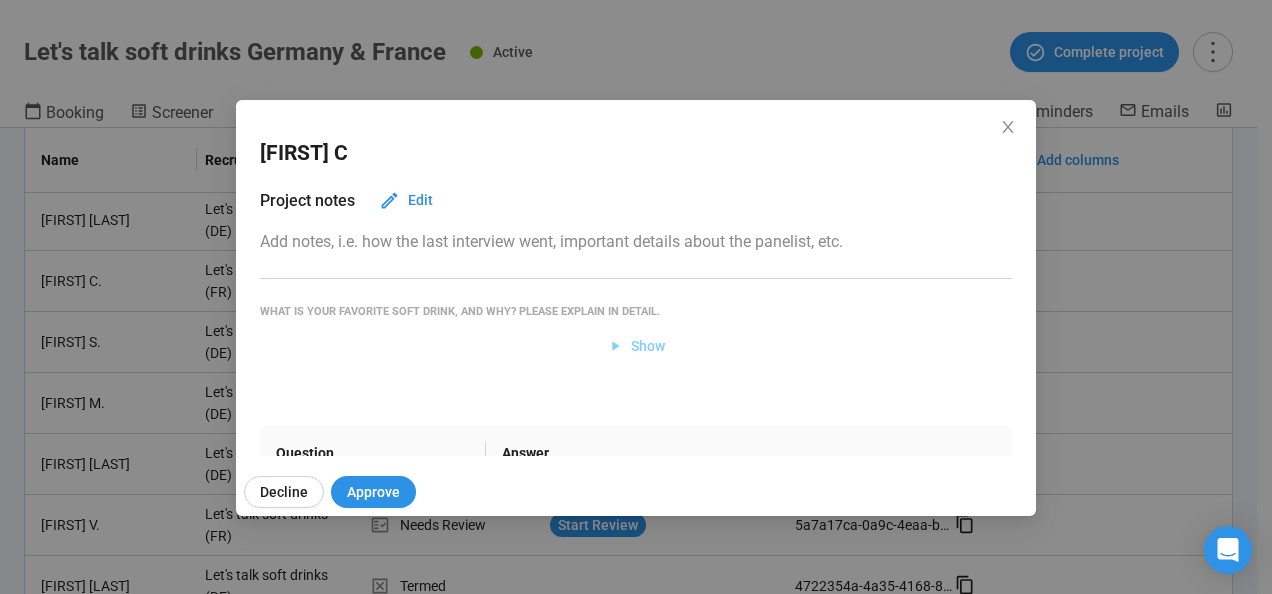 click 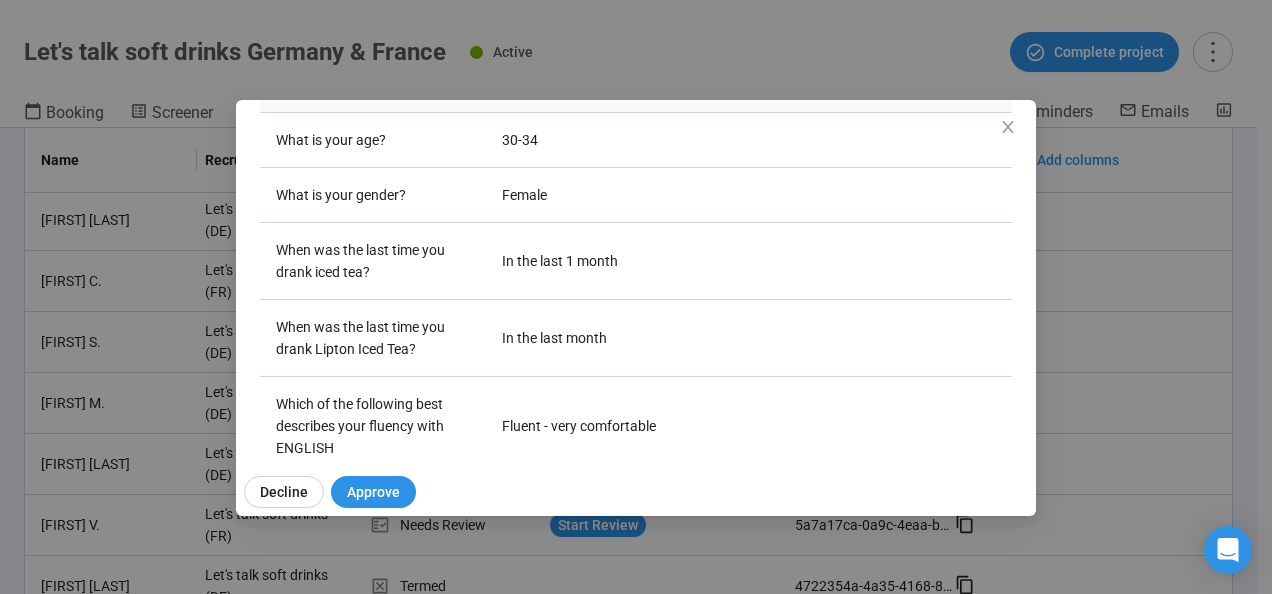 scroll, scrollTop: 720, scrollLeft: 0, axis: vertical 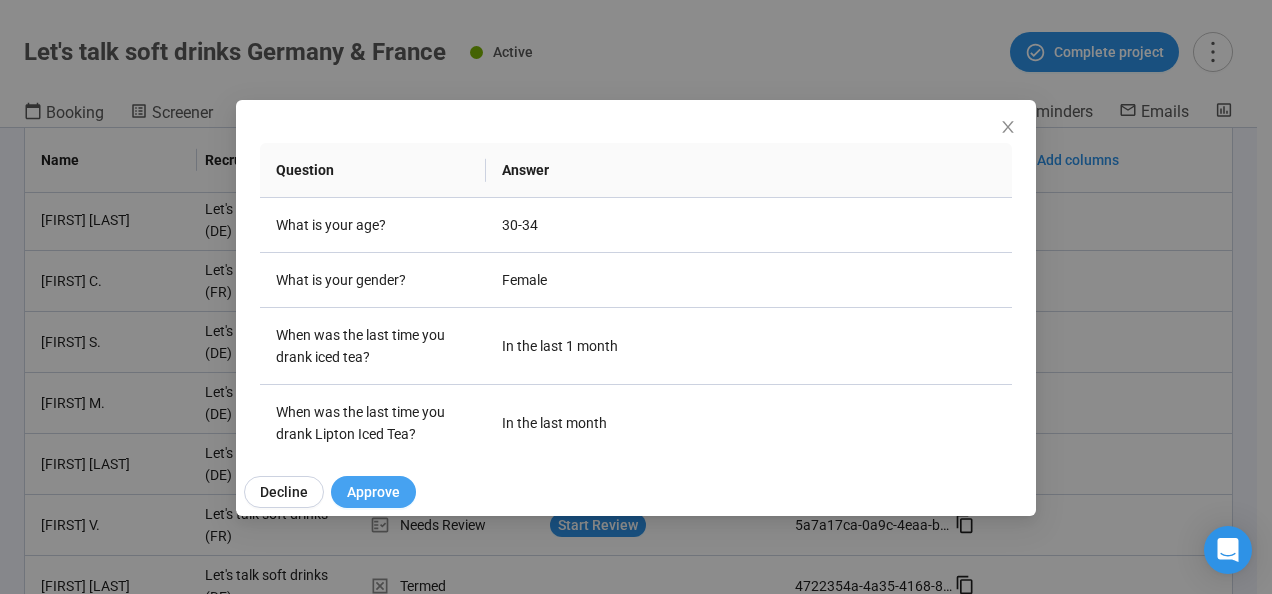 click on "Approve" at bounding box center (373, 492) 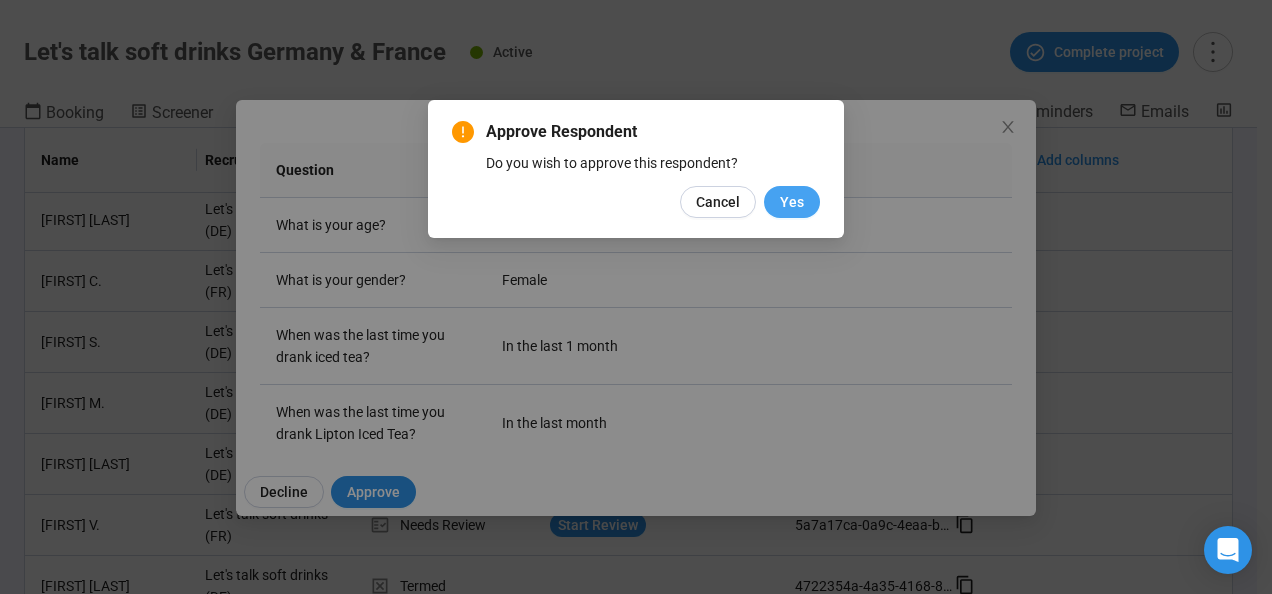 click on "Yes" at bounding box center [792, 202] 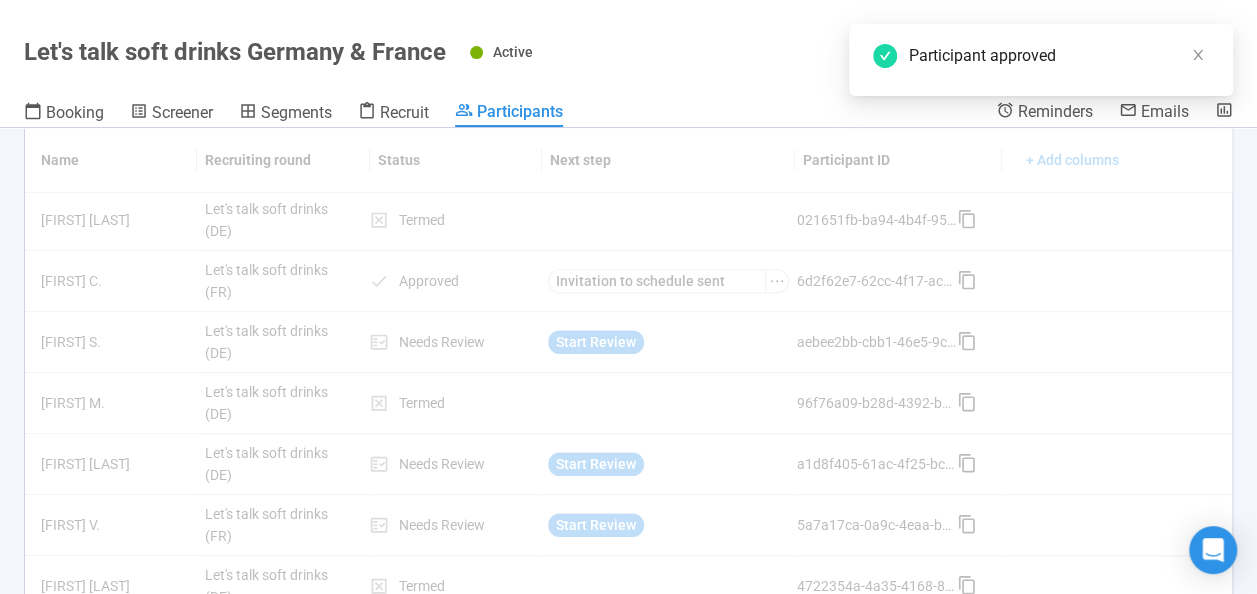 scroll, scrollTop: 0, scrollLeft: 0, axis: both 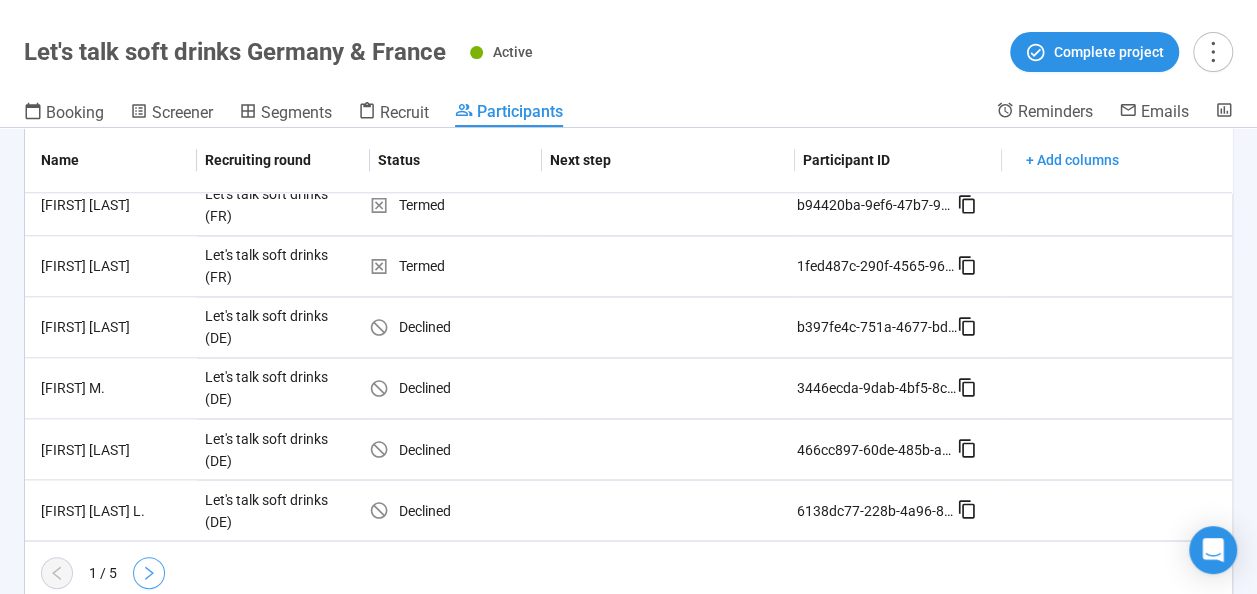 click 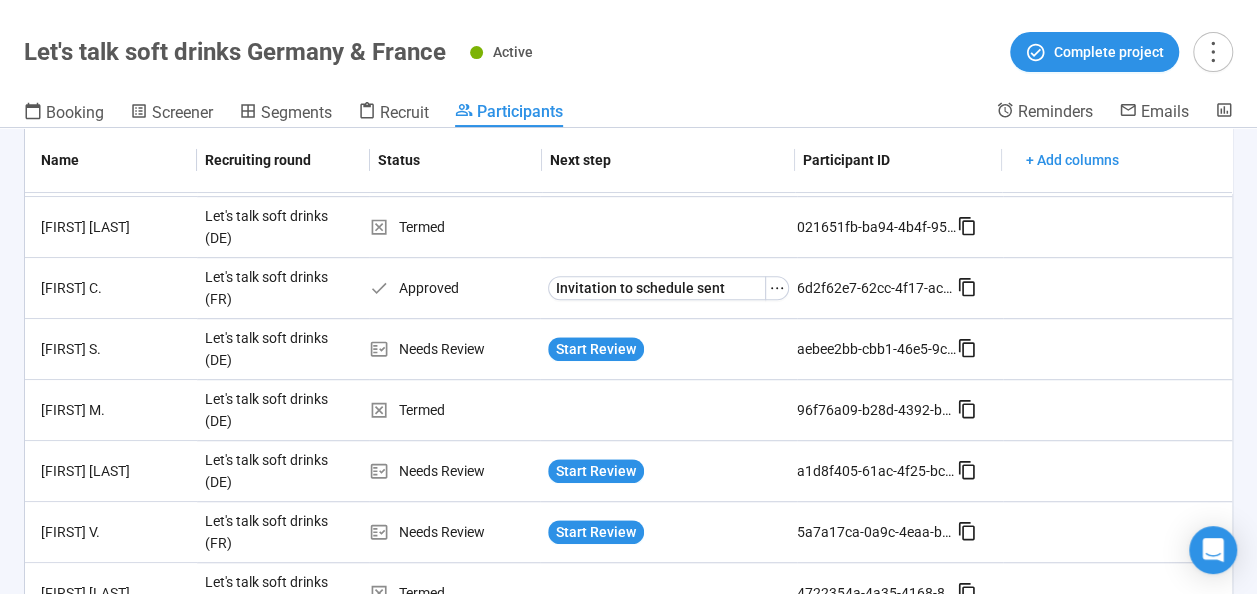 scroll, scrollTop: 566, scrollLeft: 0, axis: vertical 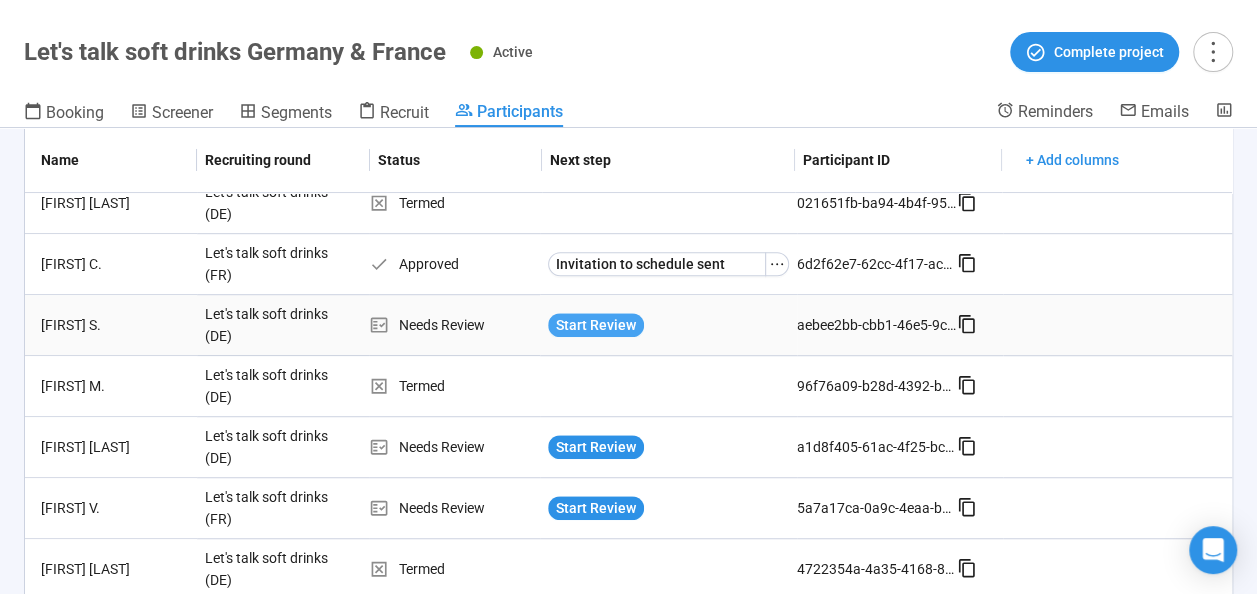 click on "Start Review" at bounding box center (596, 325) 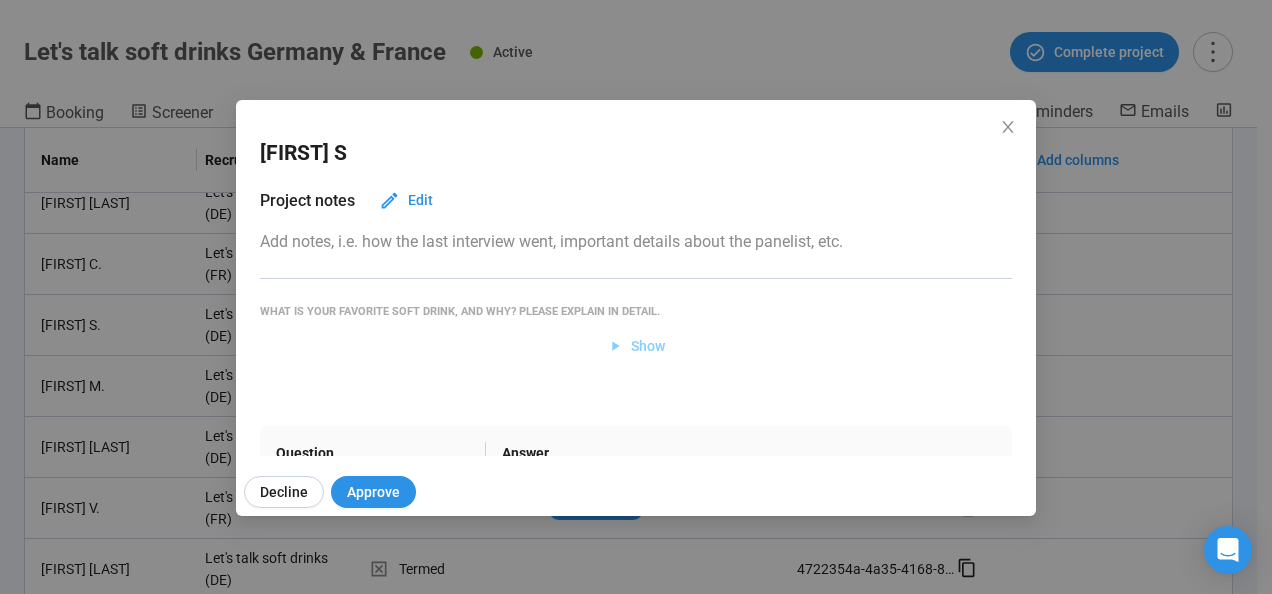 click on "Show" at bounding box center [648, 346] 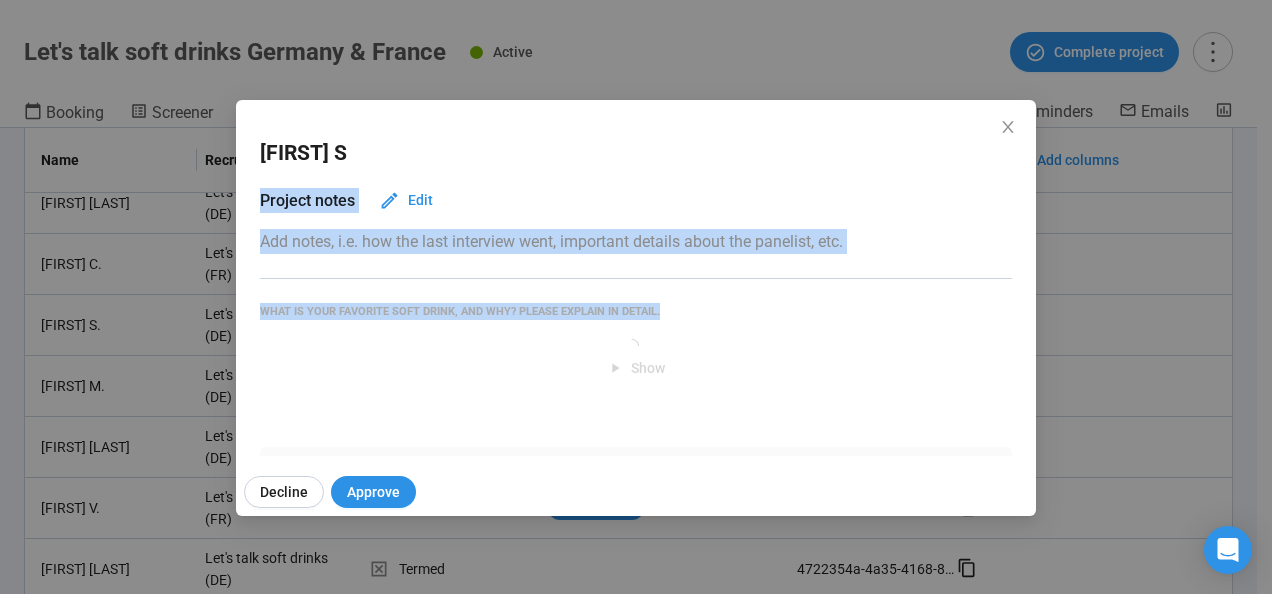 drag, startPoint x: 707, startPoint y: 116, endPoint x: 926, endPoint y: 292, distance: 280.9573 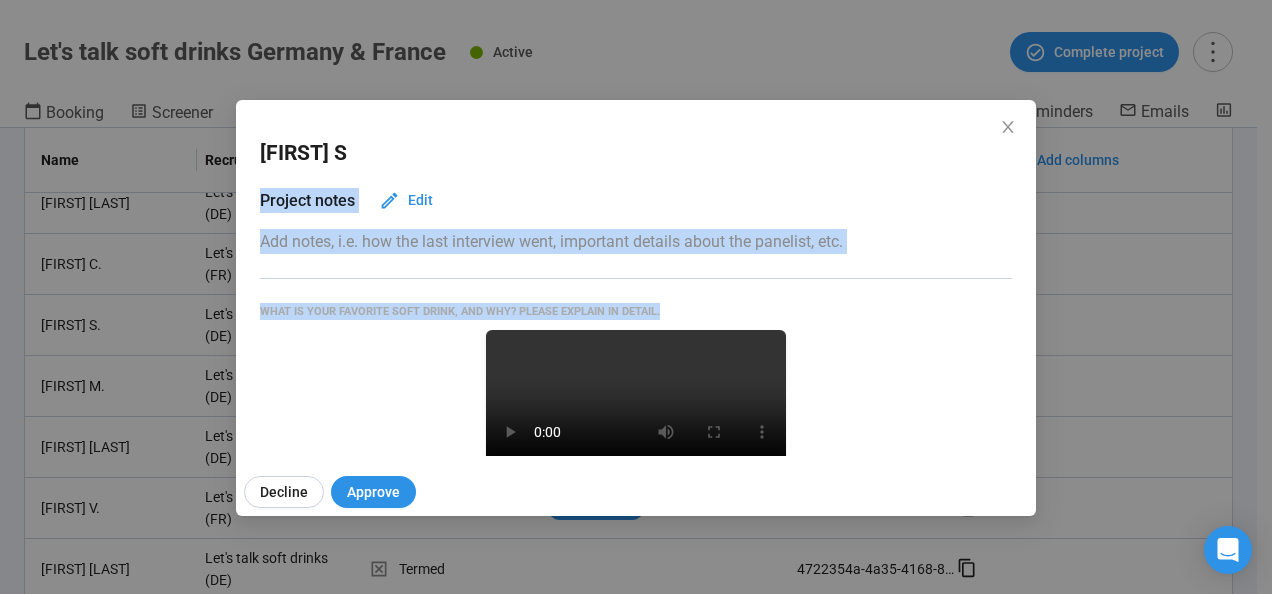 click on "[FIRST]   S" at bounding box center (636, 154) 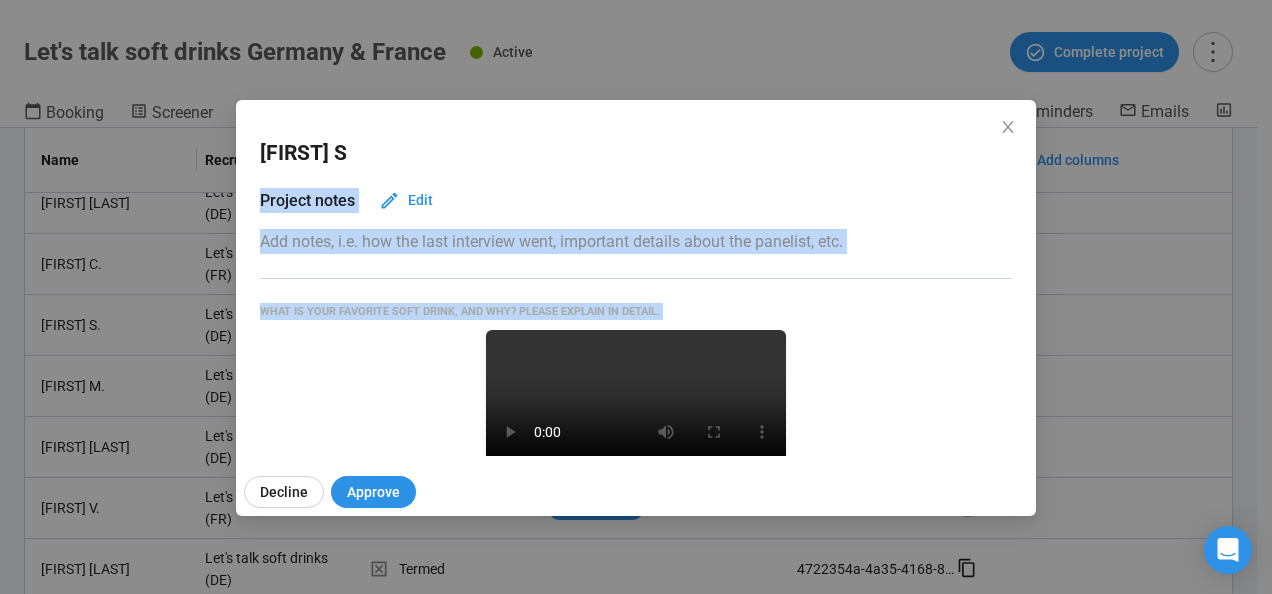 click at bounding box center [636, 405] 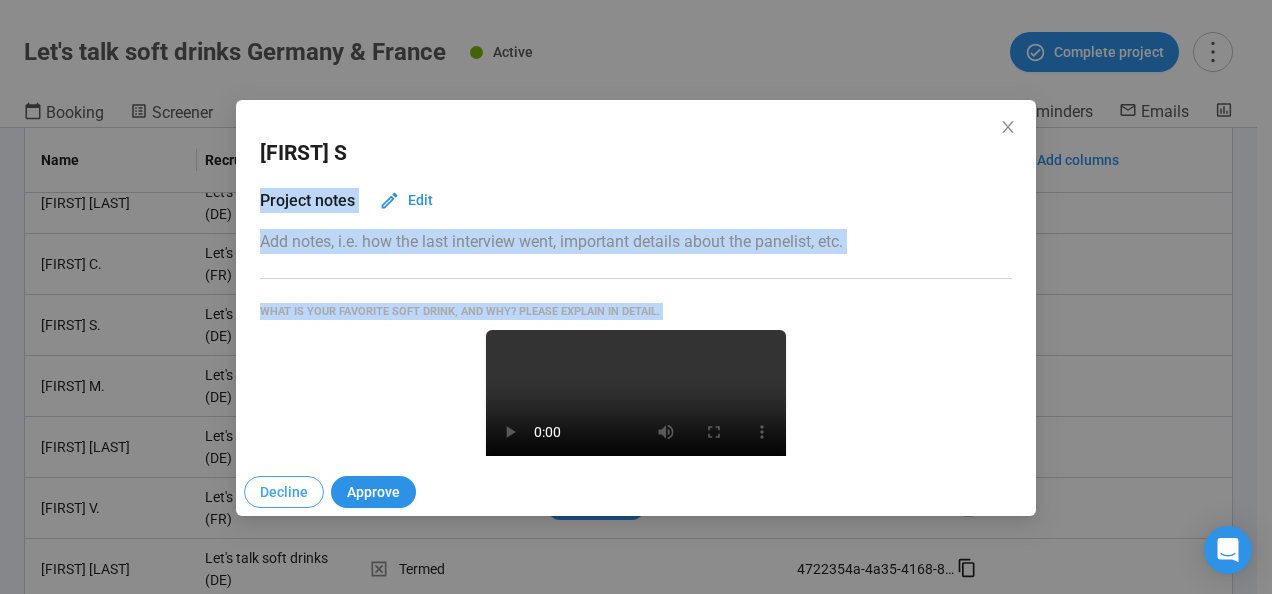 click on "Decline" at bounding box center (284, 492) 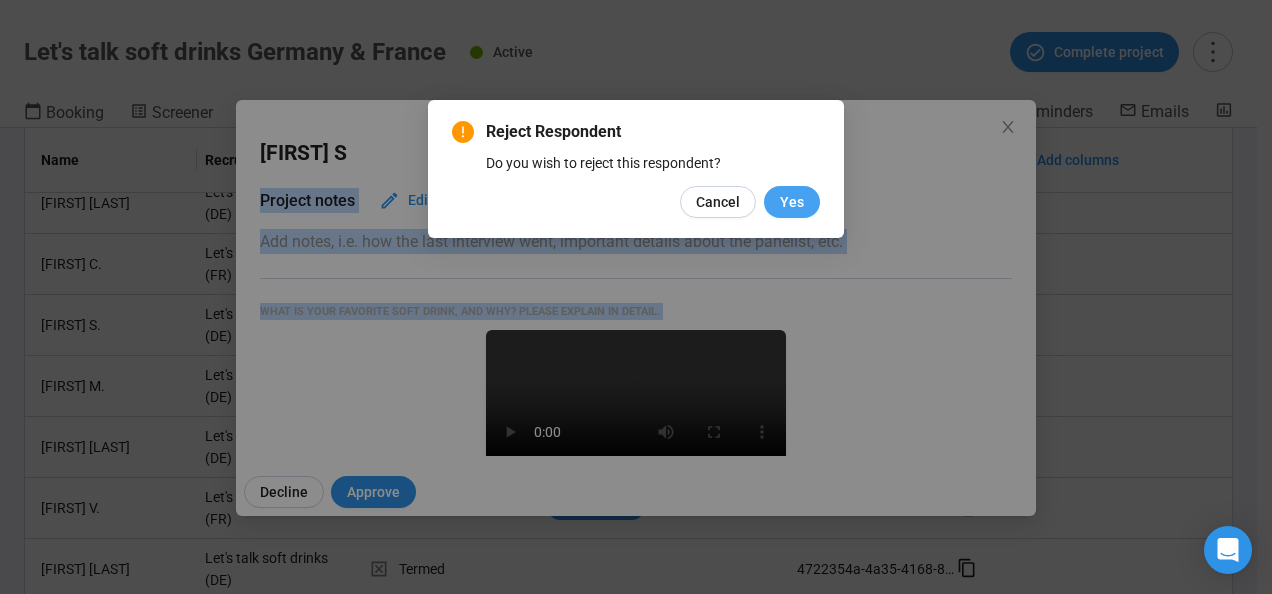 click on "Yes" at bounding box center [792, 202] 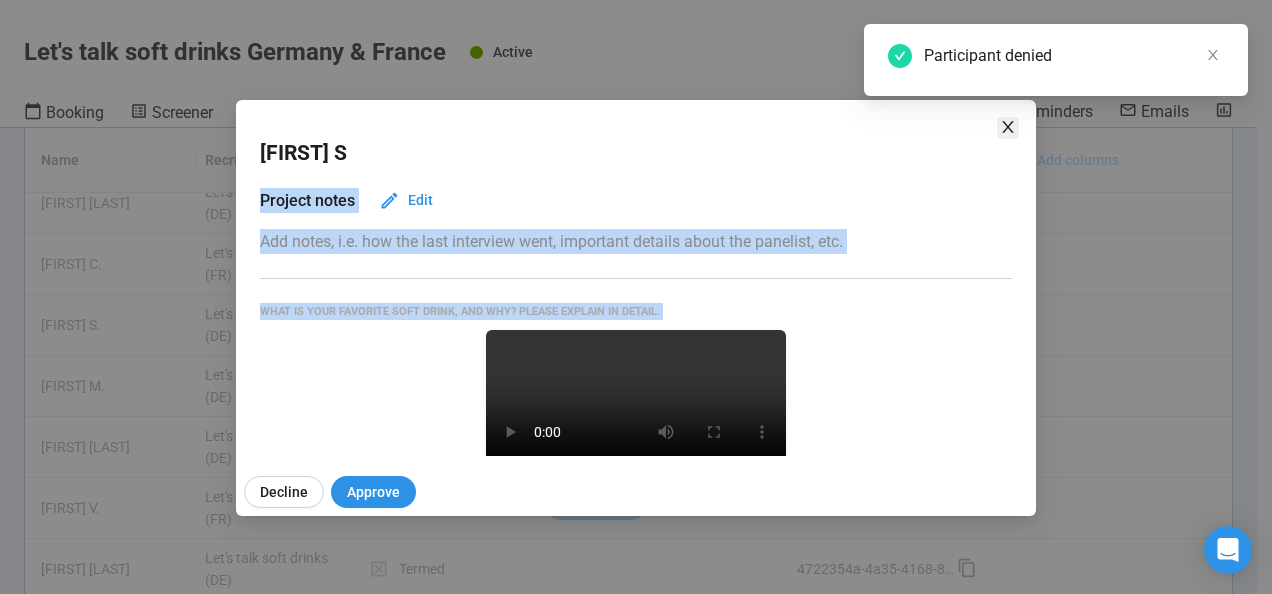 click 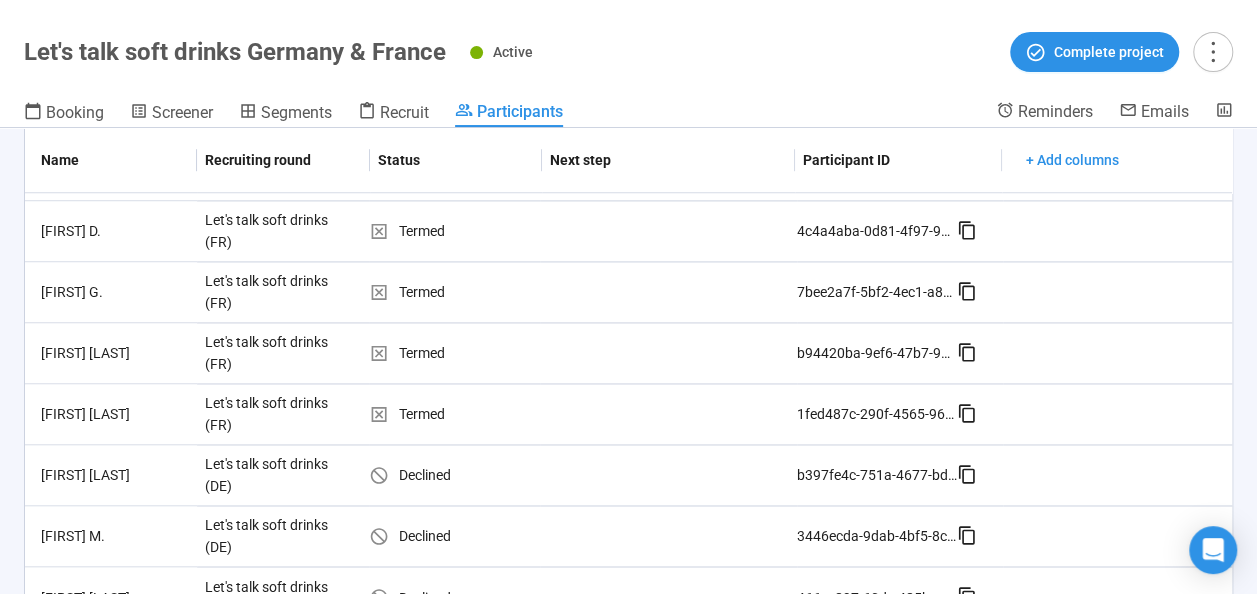 scroll, scrollTop: 1601, scrollLeft: 0, axis: vertical 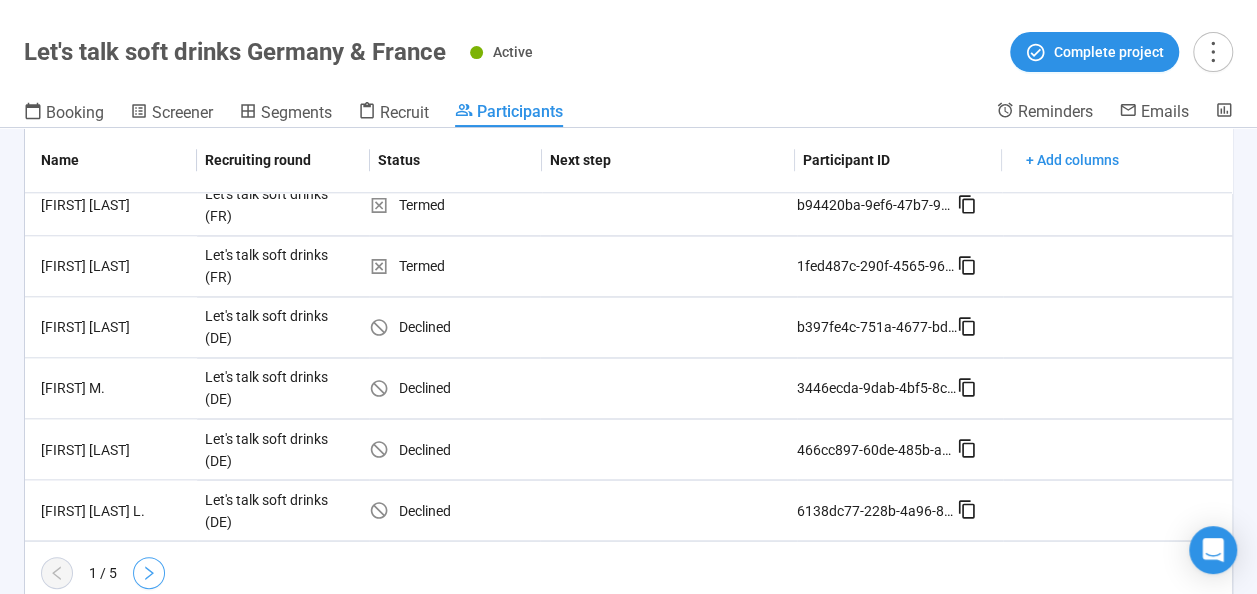click 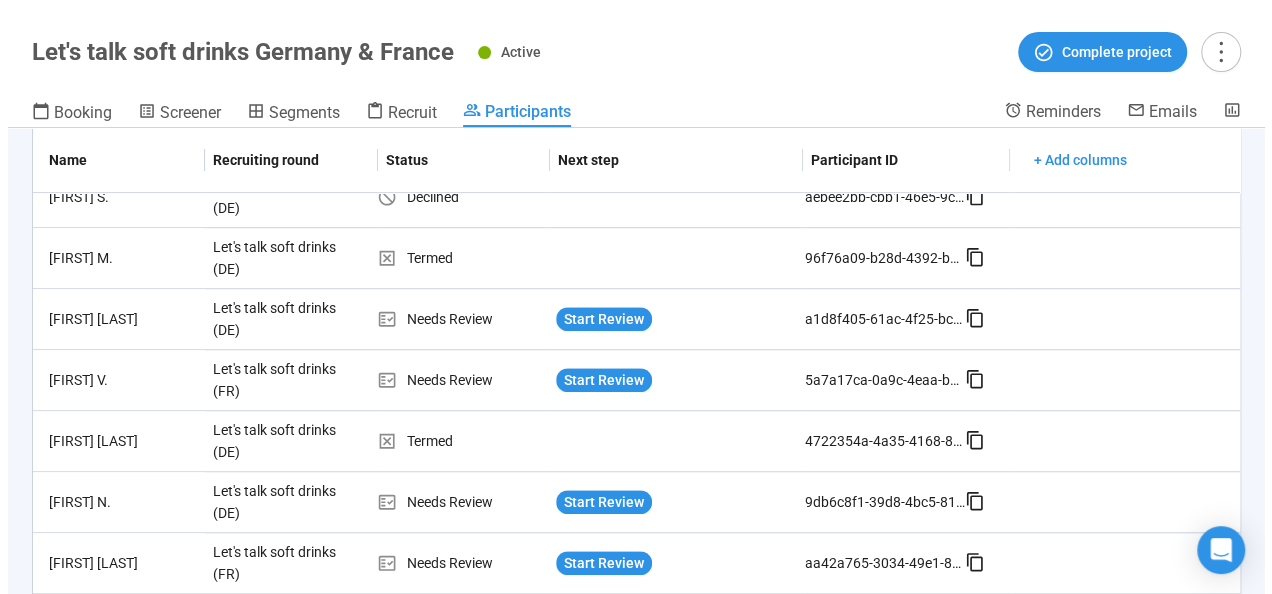 scroll, scrollTop: 714, scrollLeft: 0, axis: vertical 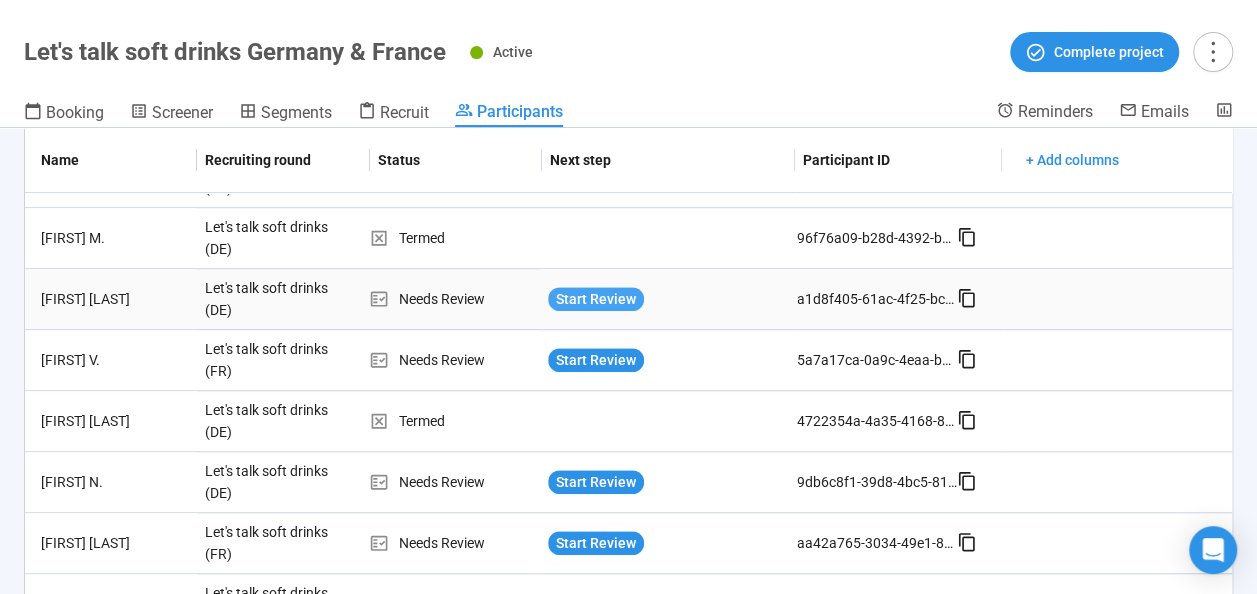 click on "Start Review" at bounding box center [596, 299] 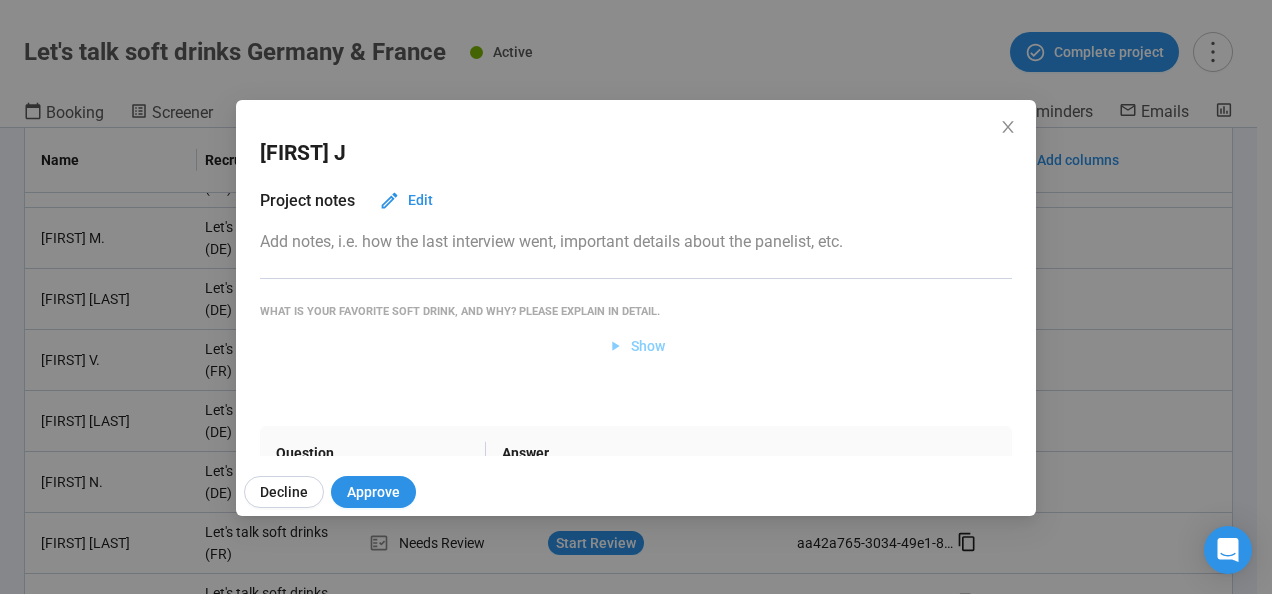 click 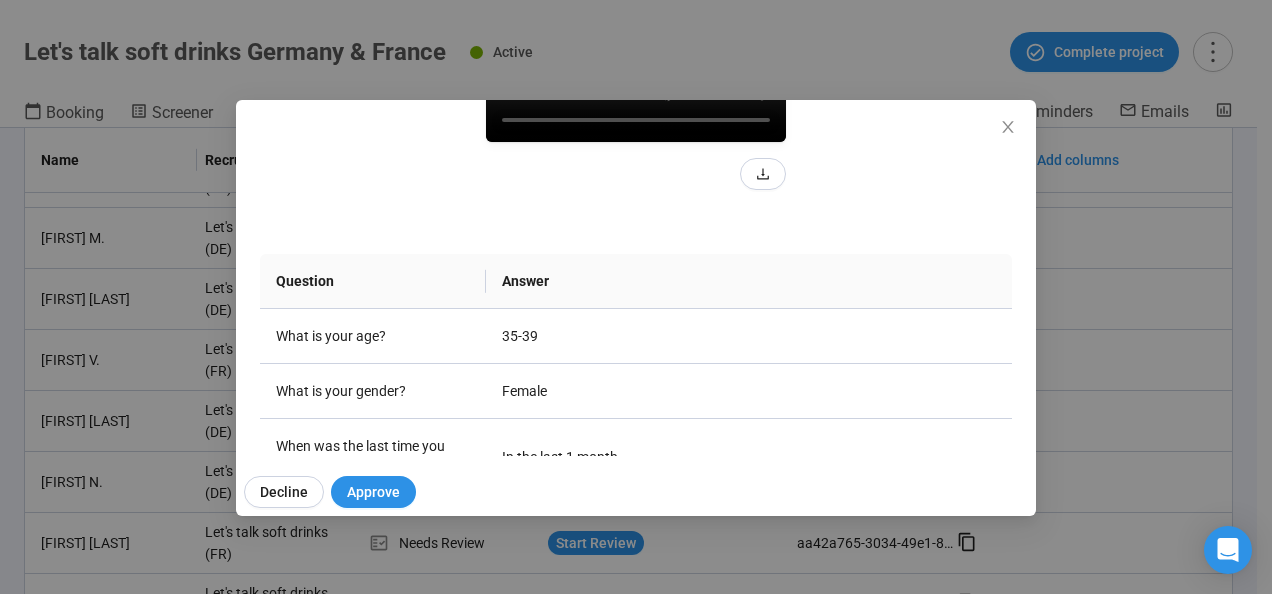 scroll, scrollTop: 364, scrollLeft: 0, axis: vertical 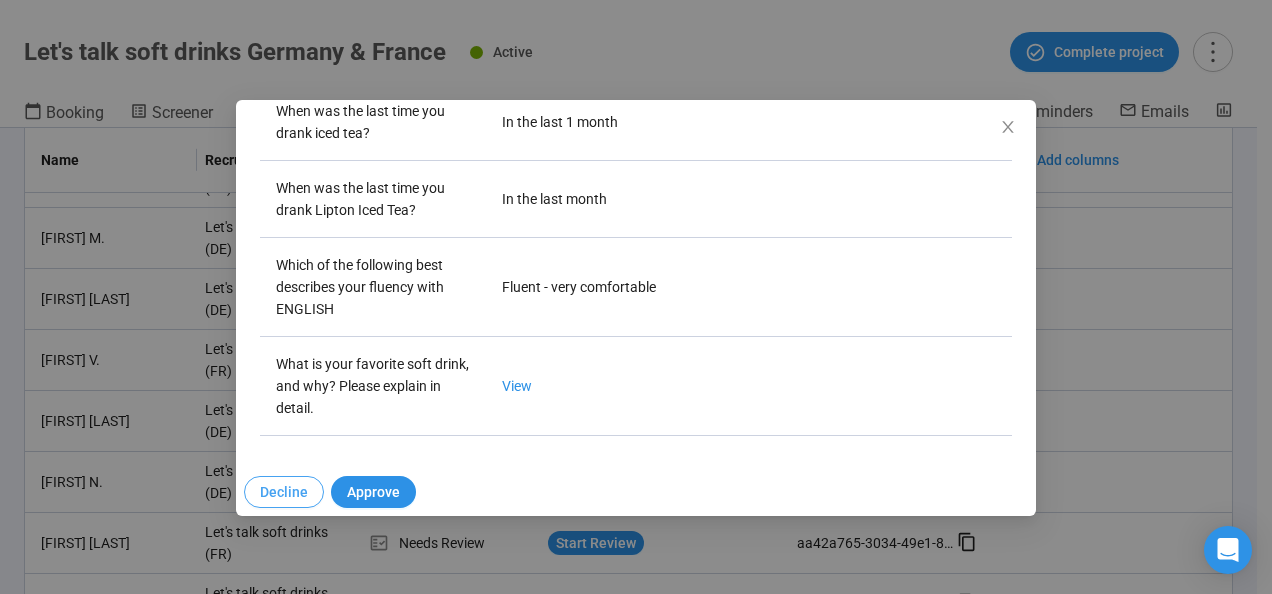 click on "Decline" at bounding box center [284, 492] 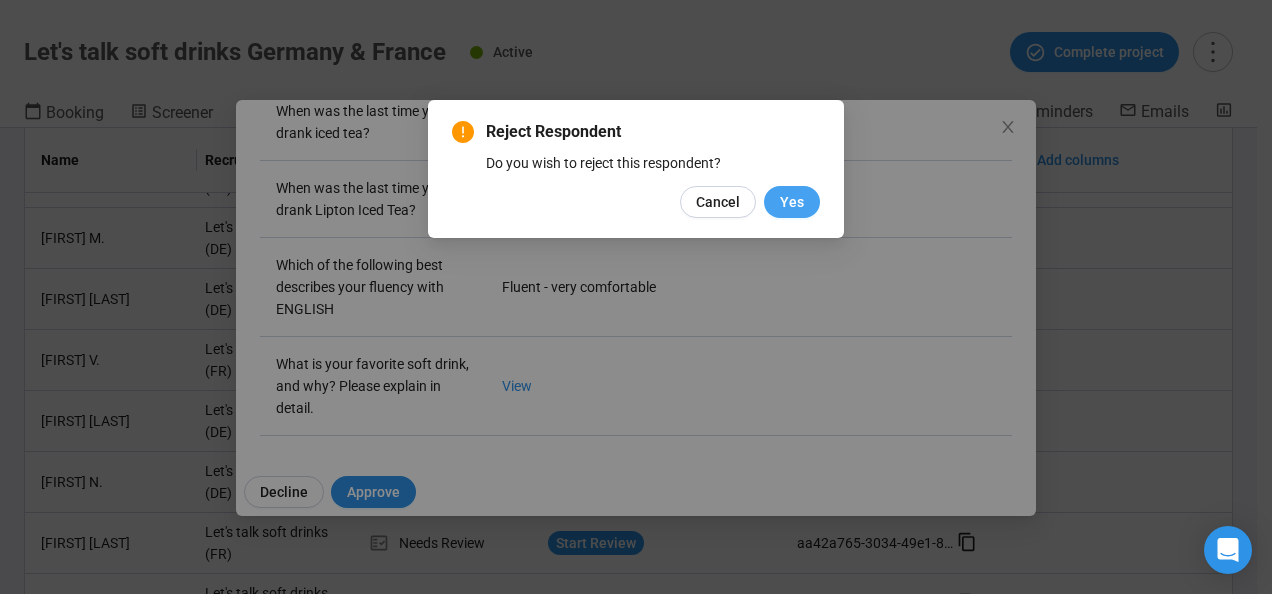 click on "Yes" at bounding box center [792, 202] 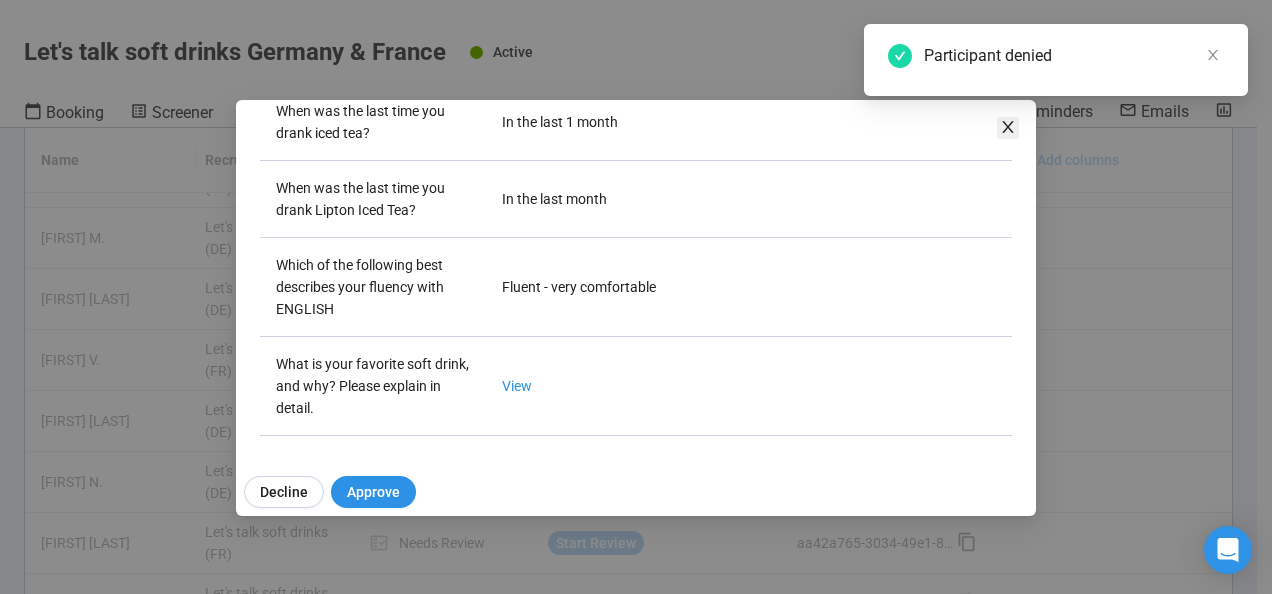 click 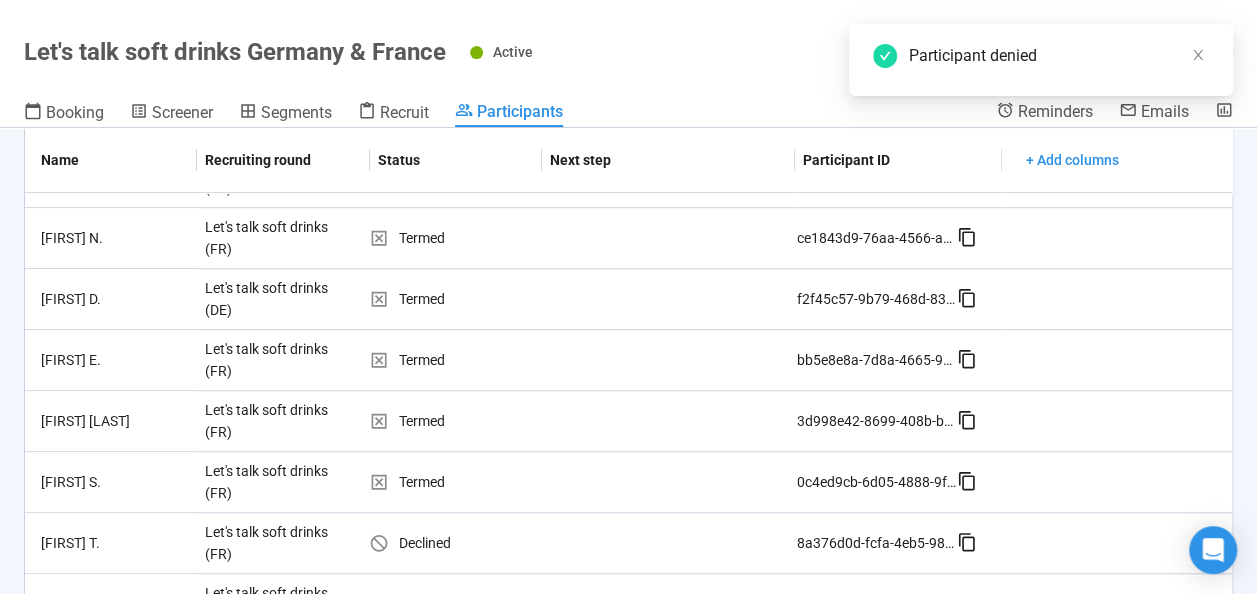 scroll, scrollTop: 0, scrollLeft: 0, axis: both 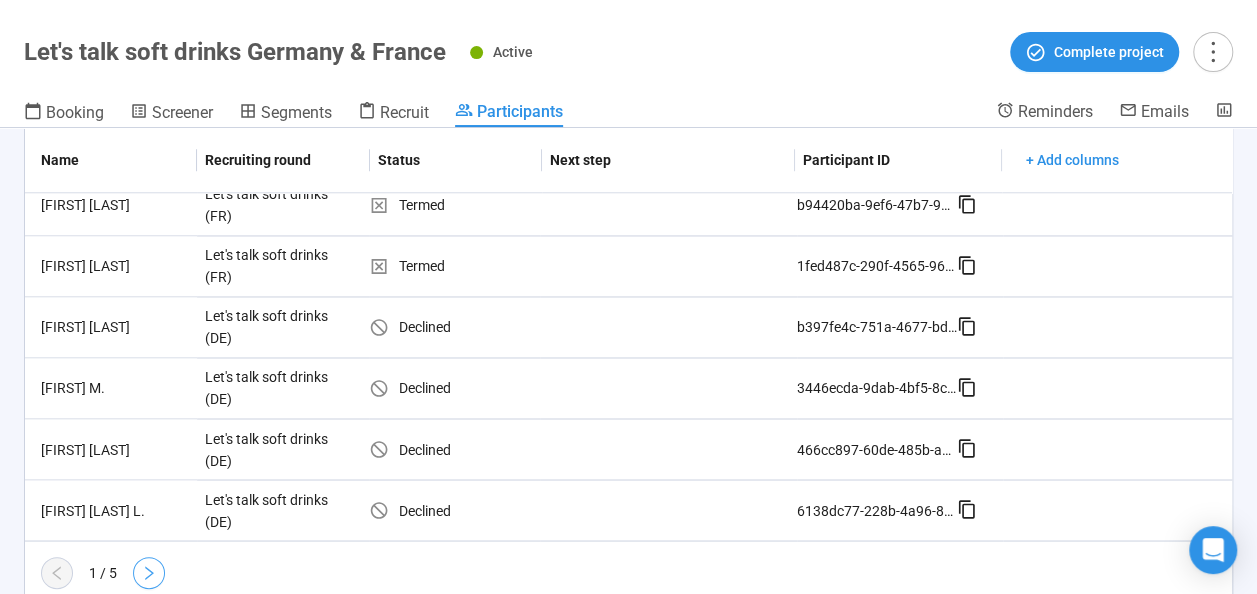 click 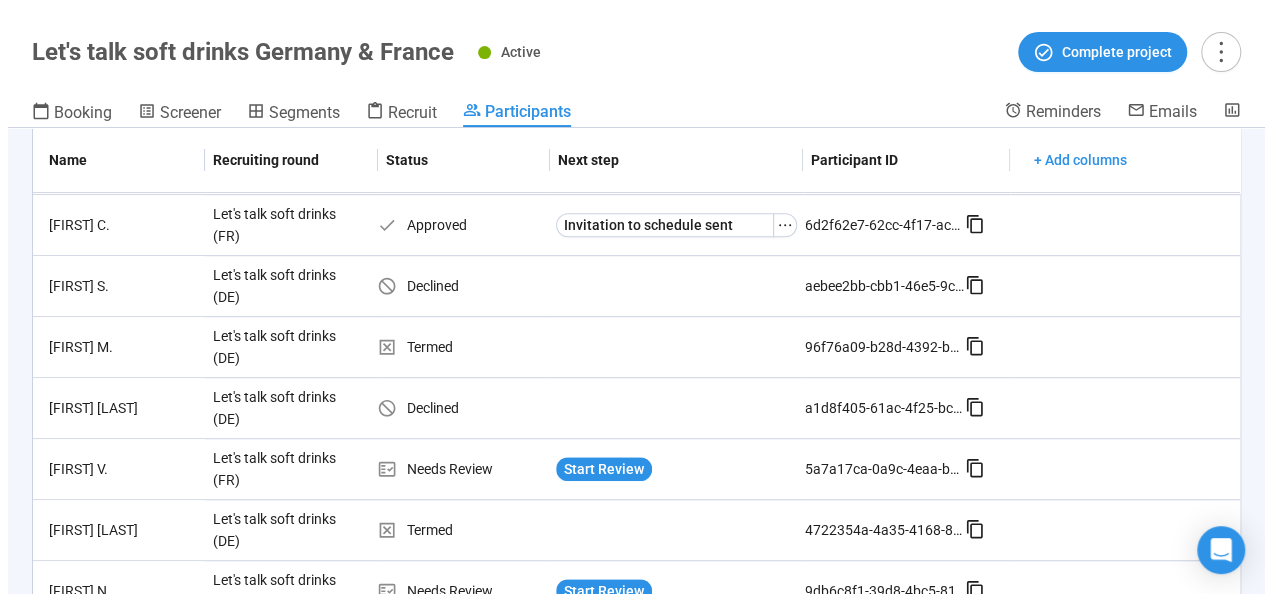 scroll, scrollTop: 772, scrollLeft: 0, axis: vertical 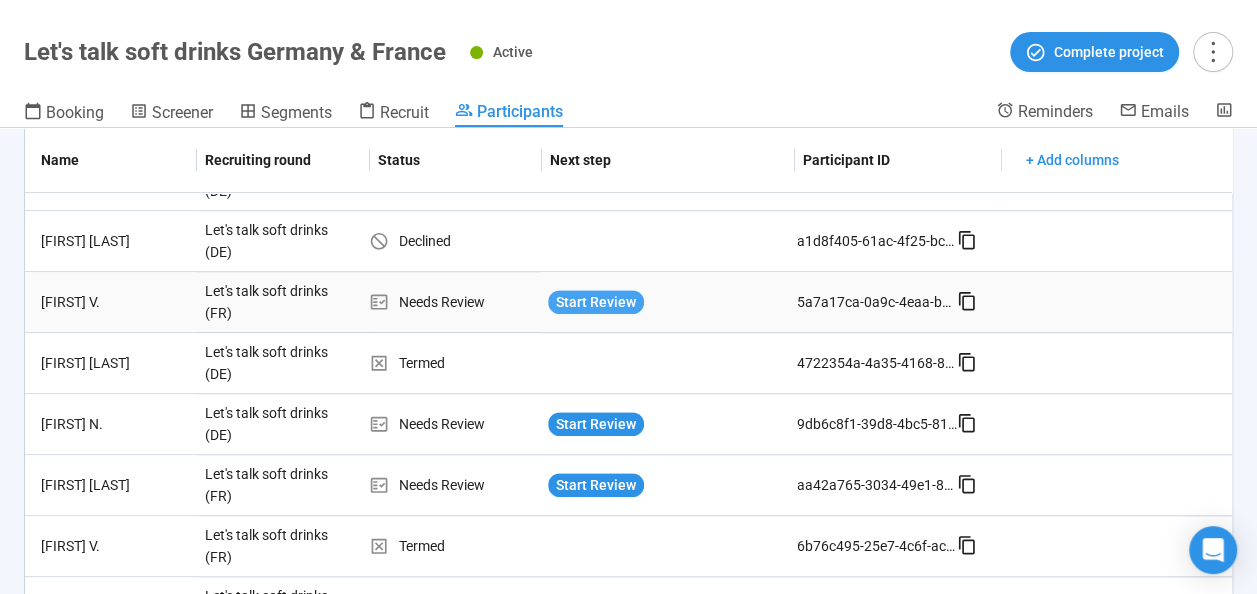 click on "Start Review" at bounding box center [596, 302] 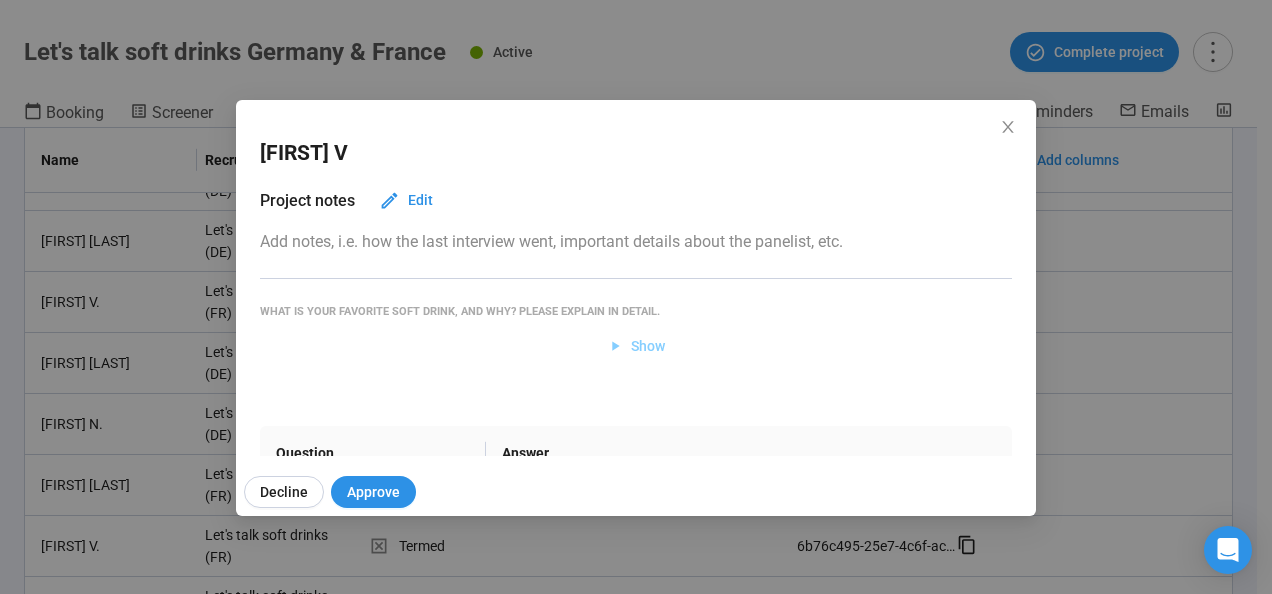 click 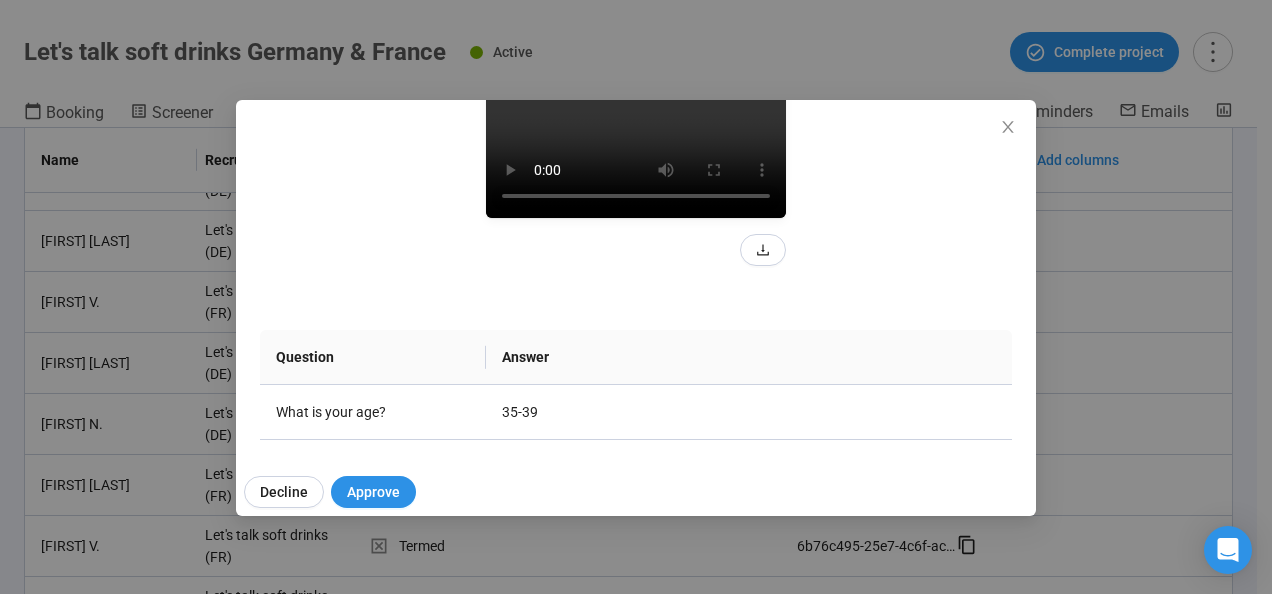 scroll, scrollTop: 291, scrollLeft: 0, axis: vertical 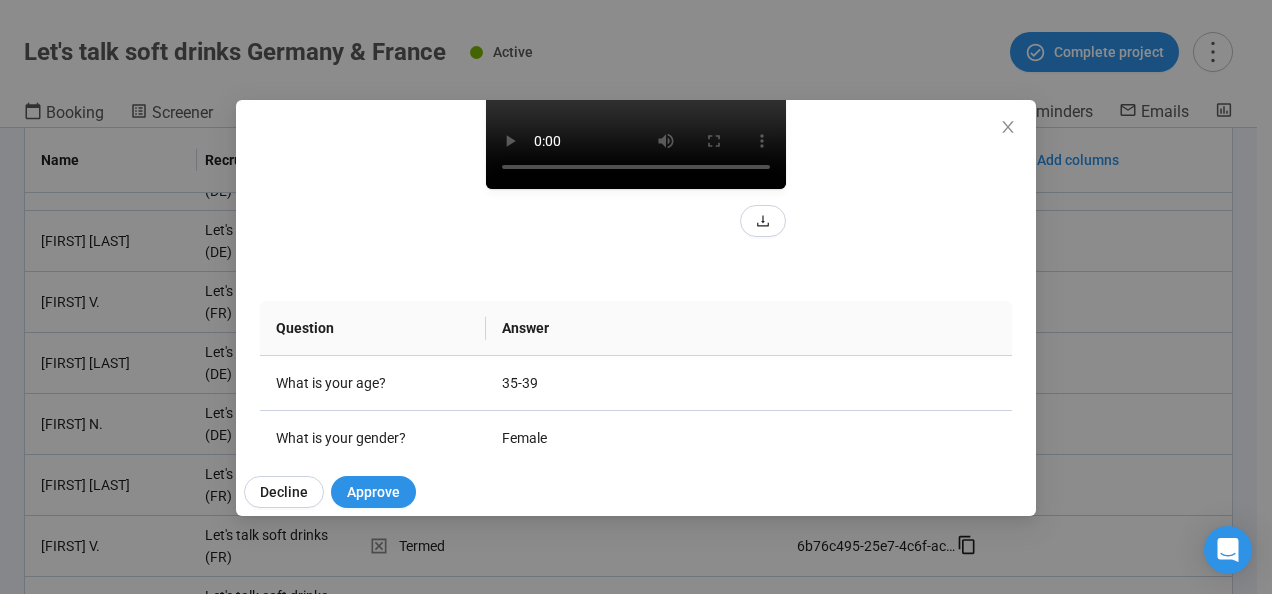 click at bounding box center [636, 114] 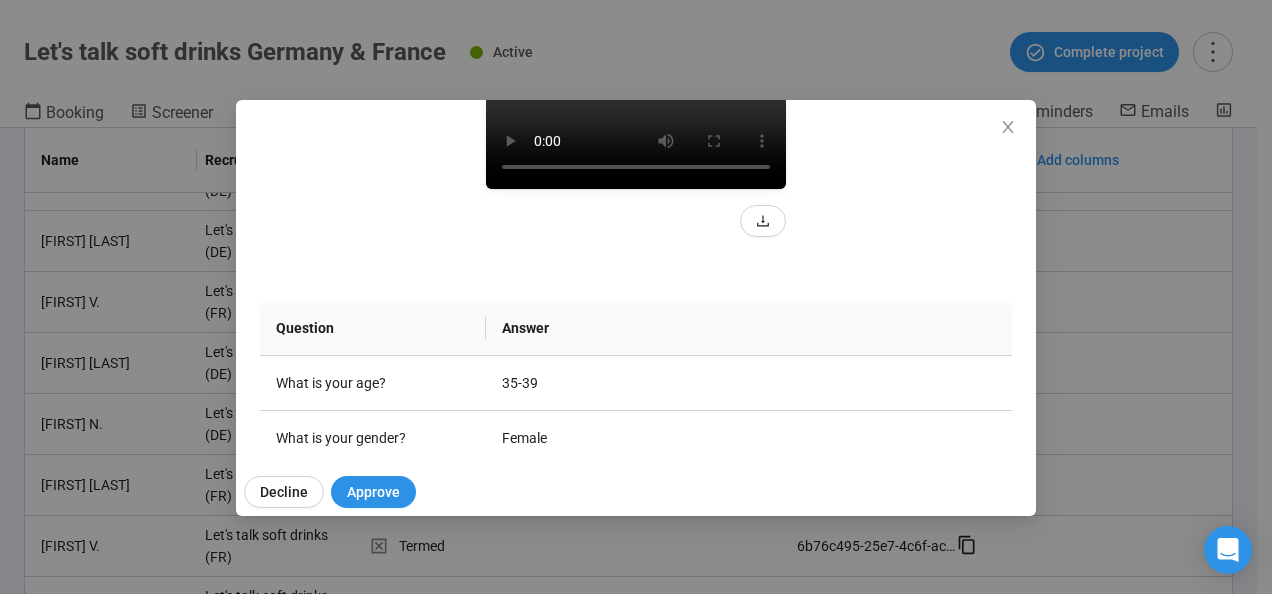 click at bounding box center [636, 114] 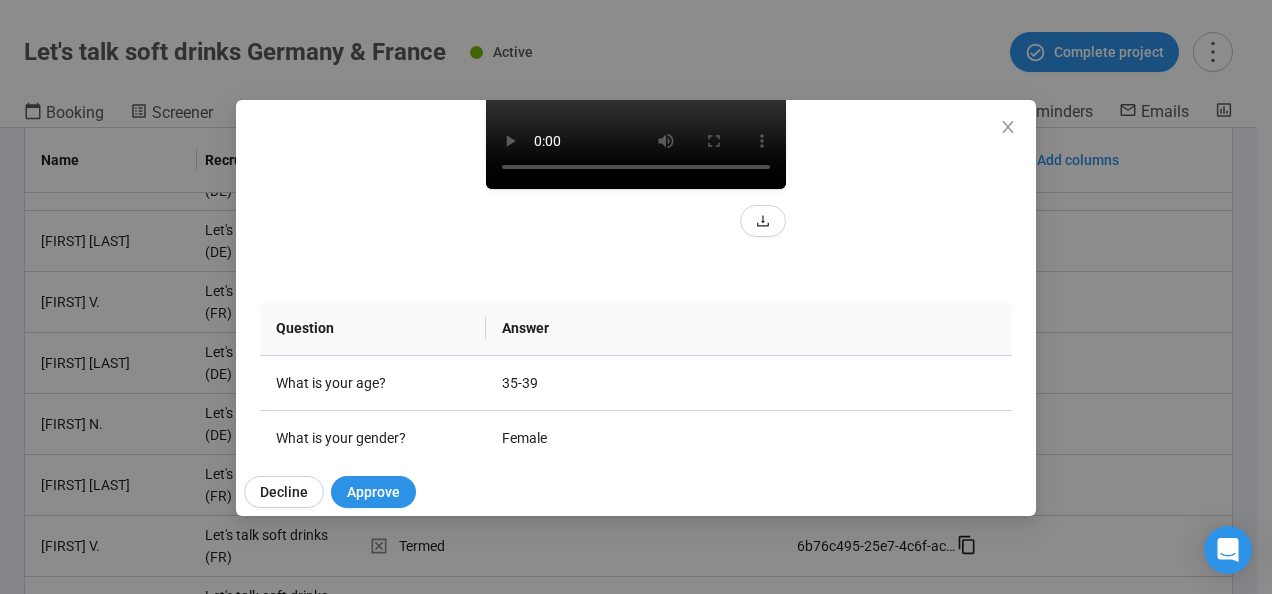 drag, startPoint x: 369, startPoint y: 116, endPoint x: 461, endPoint y: 222, distance: 140.35669 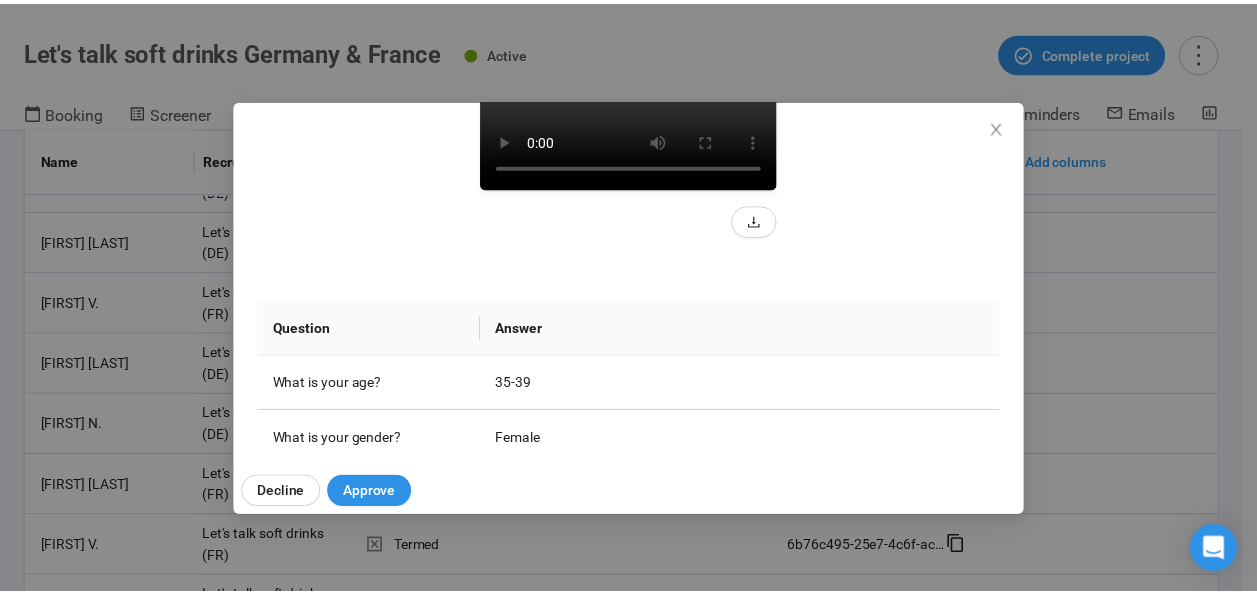 scroll, scrollTop: 0, scrollLeft: 0, axis: both 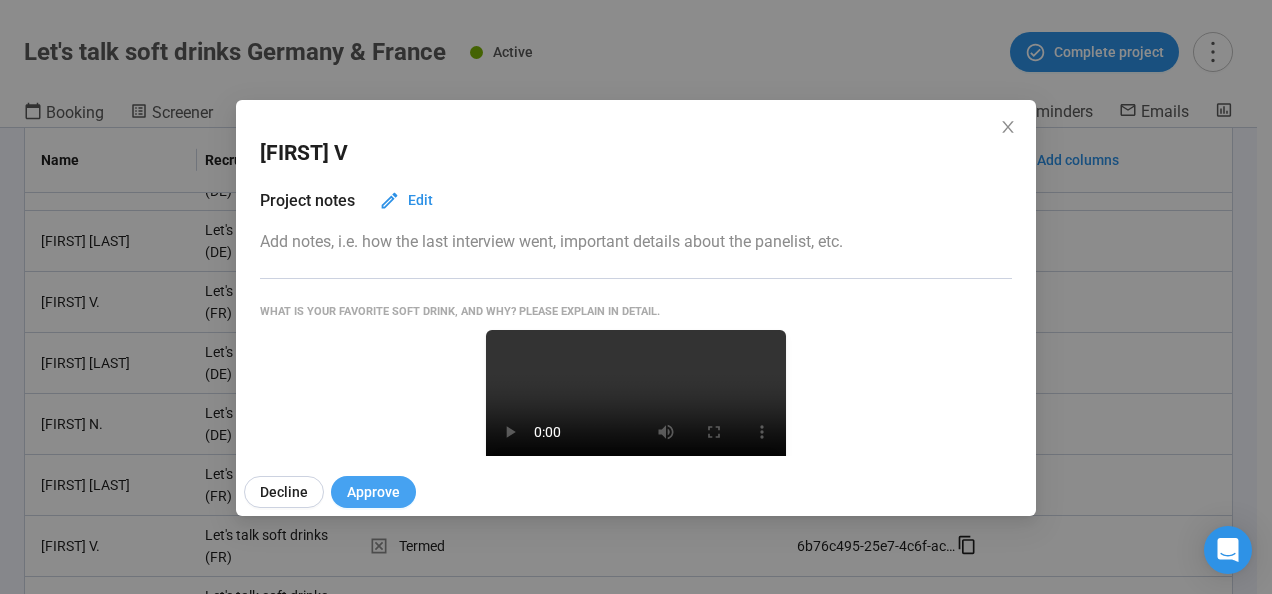 click on "Approve" at bounding box center (373, 492) 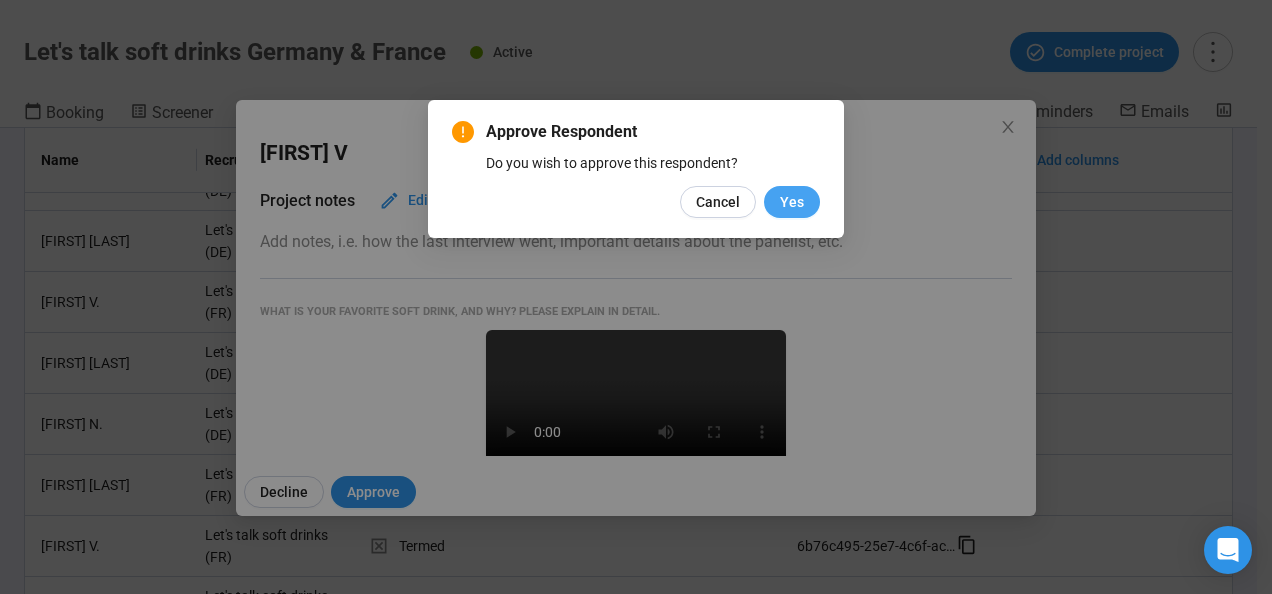 click on "Yes" at bounding box center (792, 202) 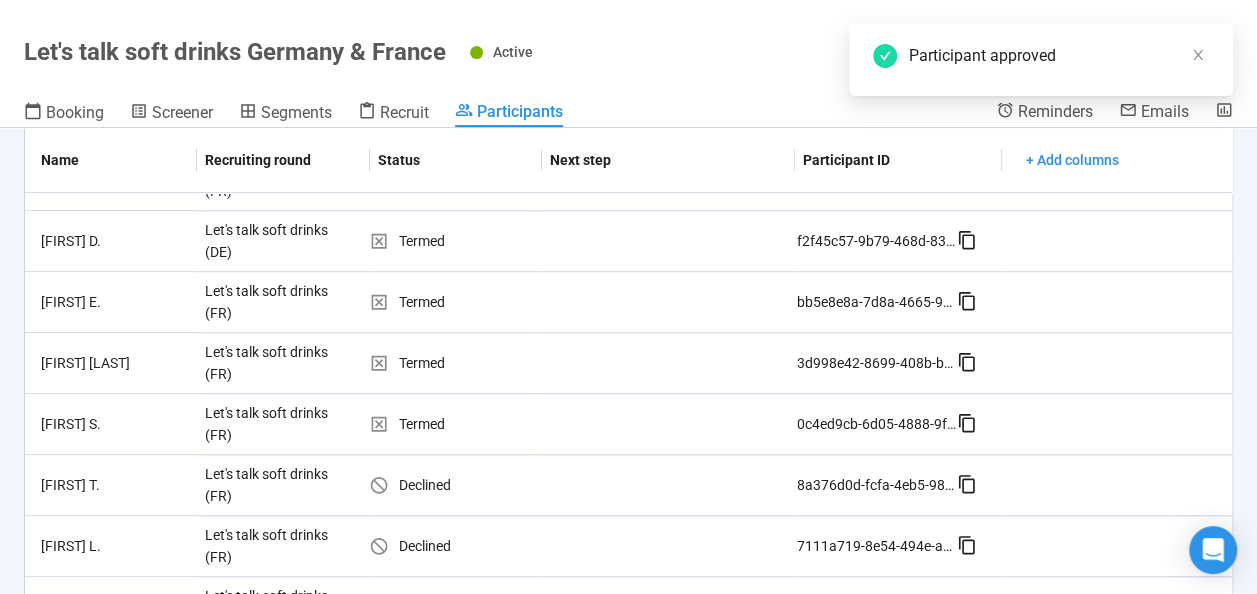 scroll, scrollTop: 0, scrollLeft: 0, axis: both 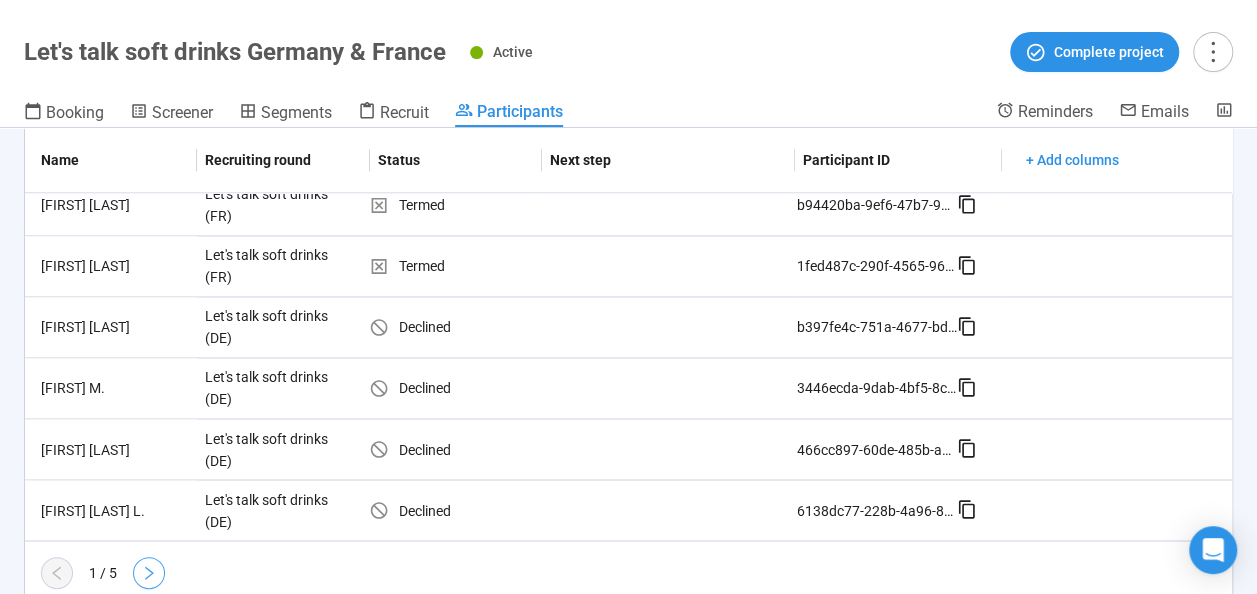 click at bounding box center (149, 573) 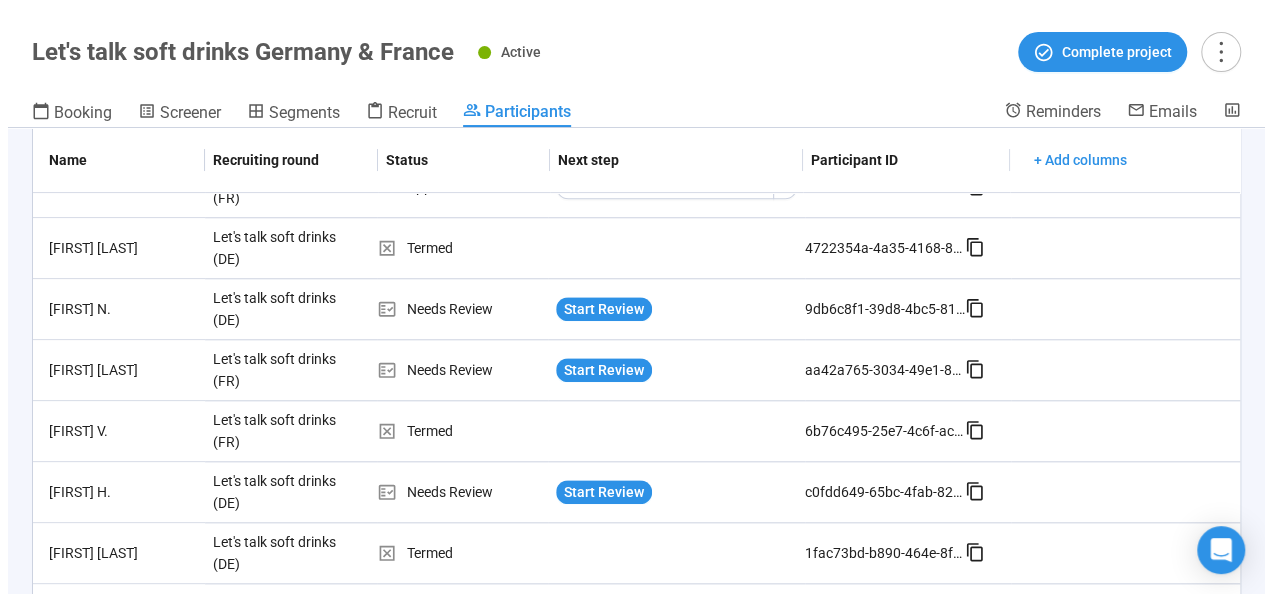 scroll, scrollTop: 897, scrollLeft: 0, axis: vertical 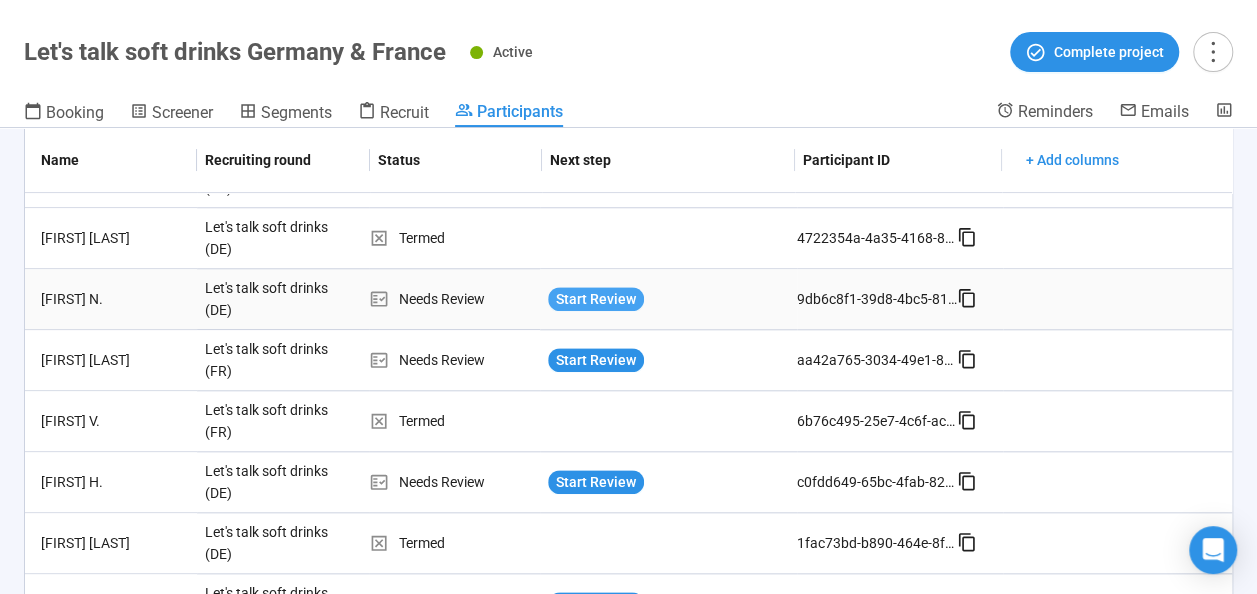 click on "Start Review" at bounding box center (596, 299) 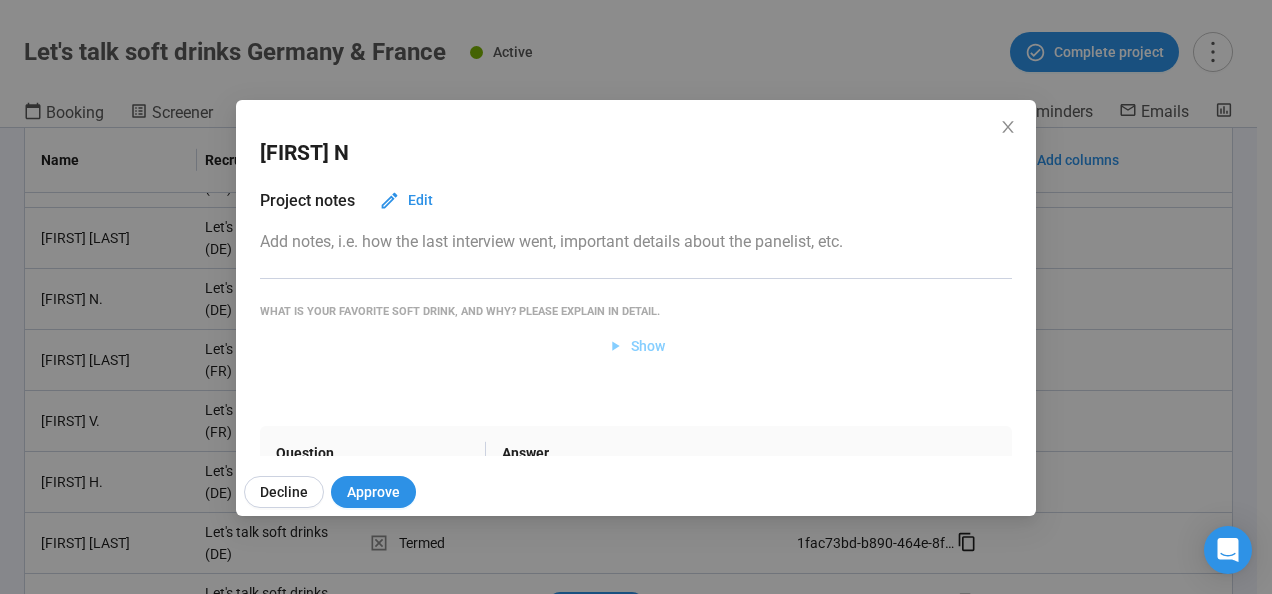 click on "Show" at bounding box center (648, 346) 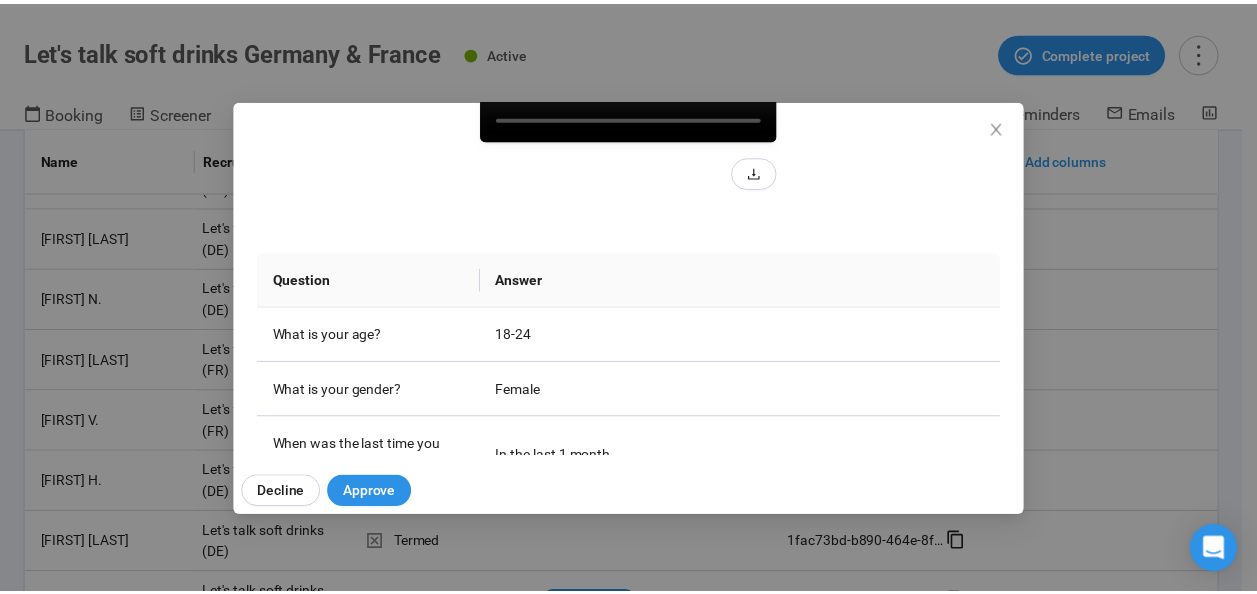 scroll, scrollTop: 353, scrollLeft: 0, axis: vertical 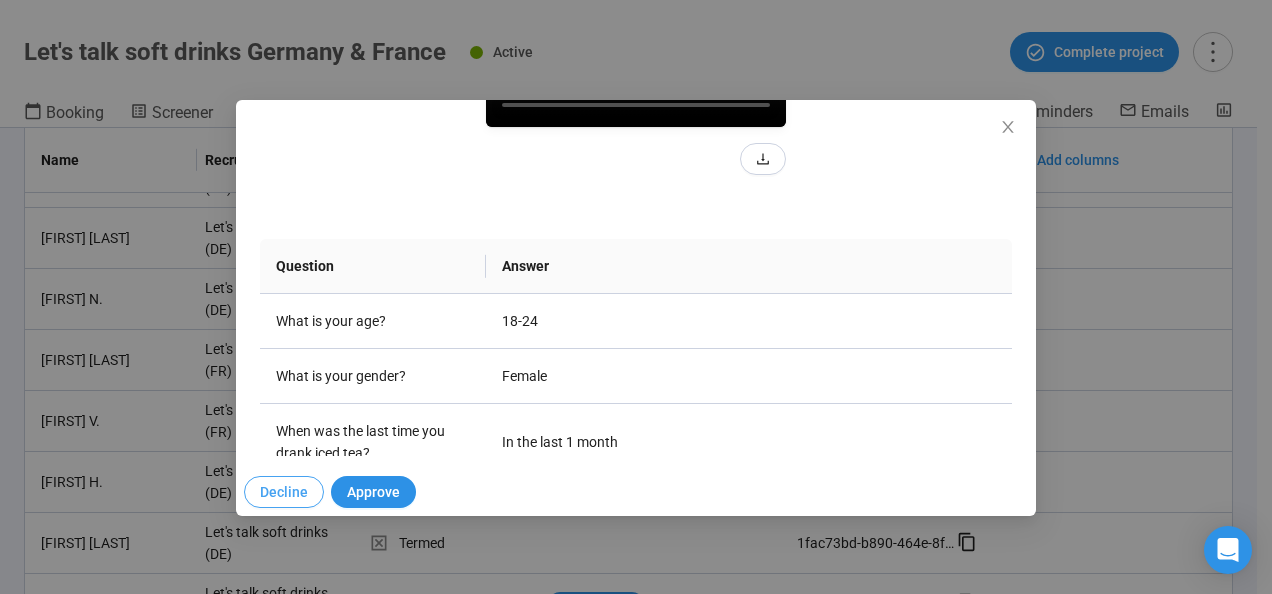 click on "Decline" at bounding box center (284, 492) 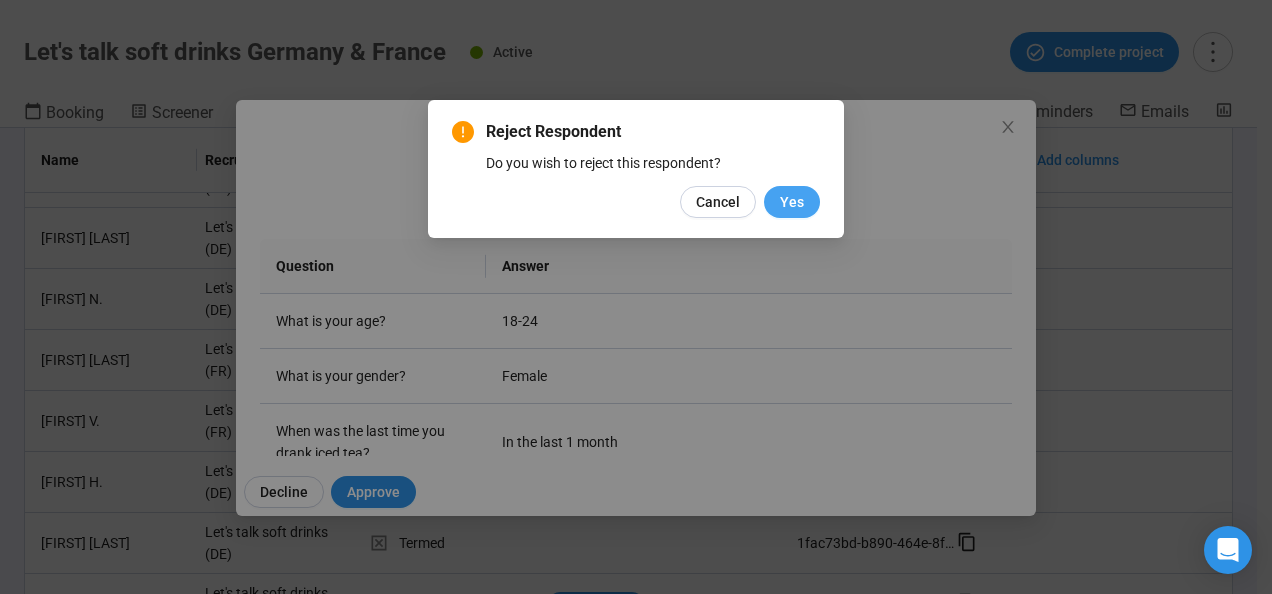 click on "Yes" at bounding box center [792, 202] 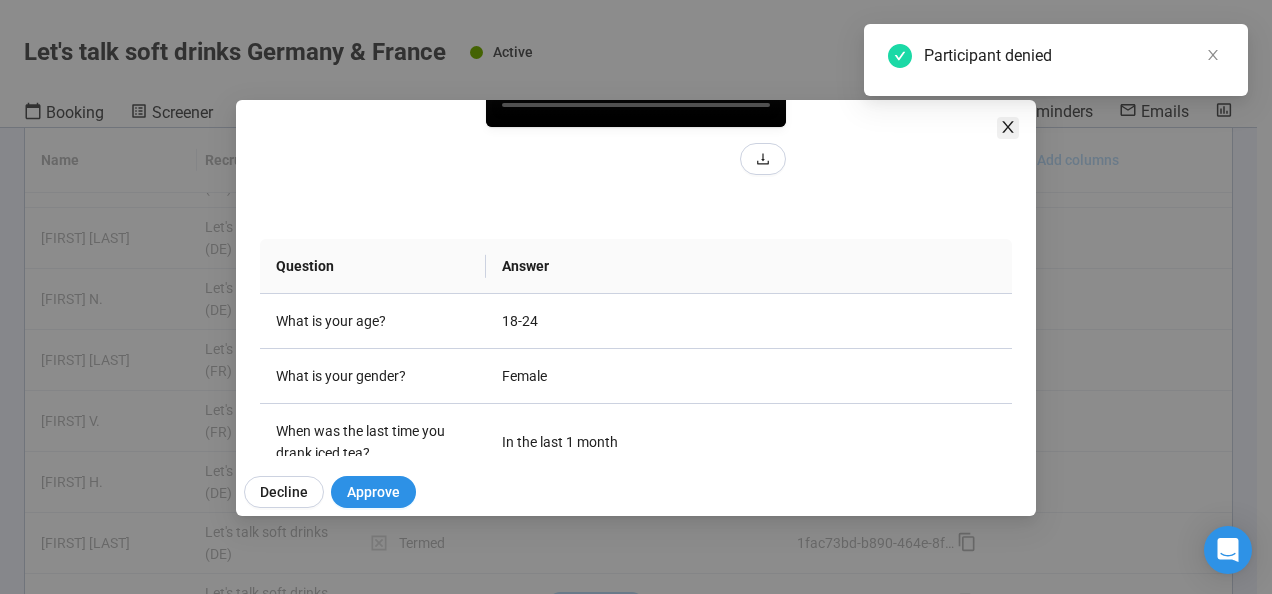 click at bounding box center [1008, 128] 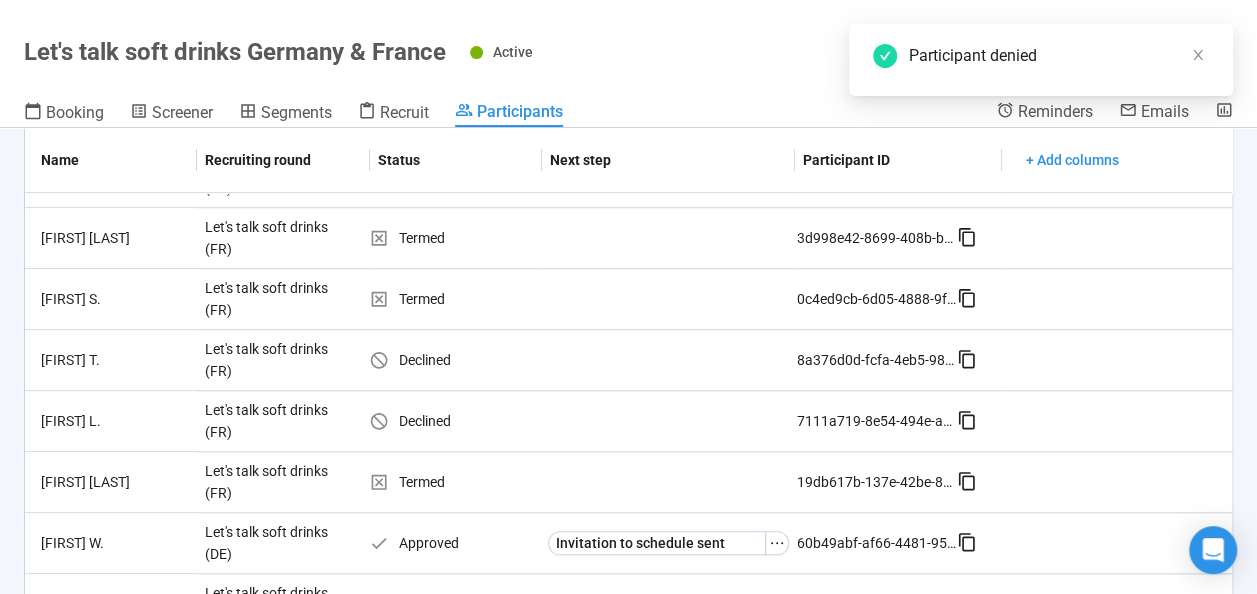 scroll, scrollTop: 0, scrollLeft: 0, axis: both 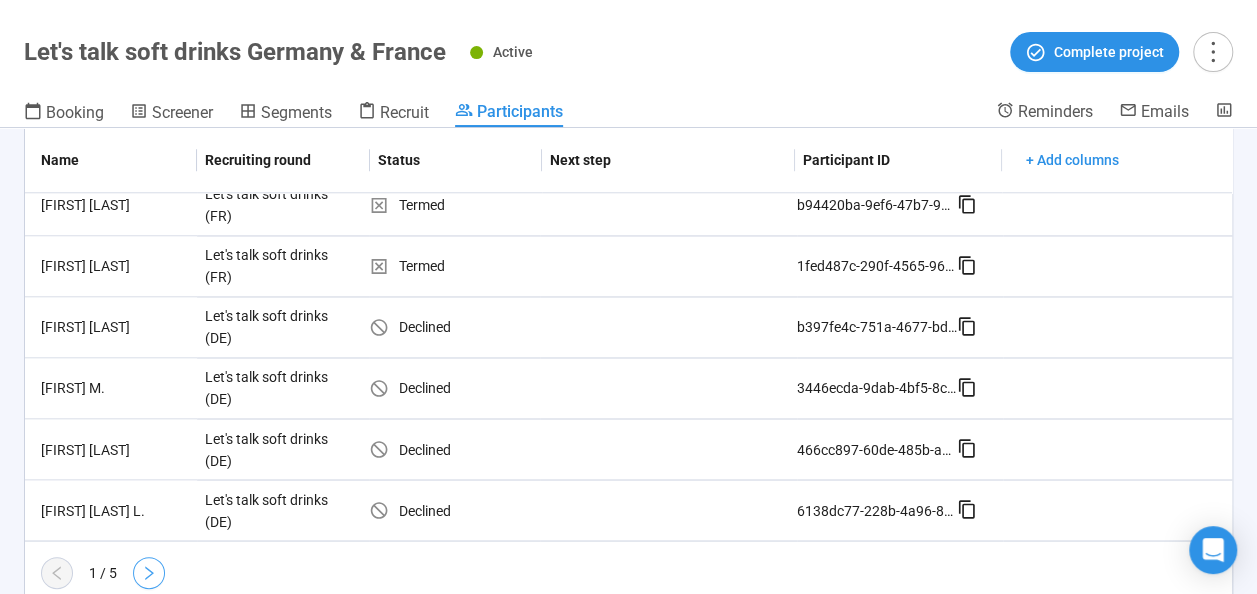 click 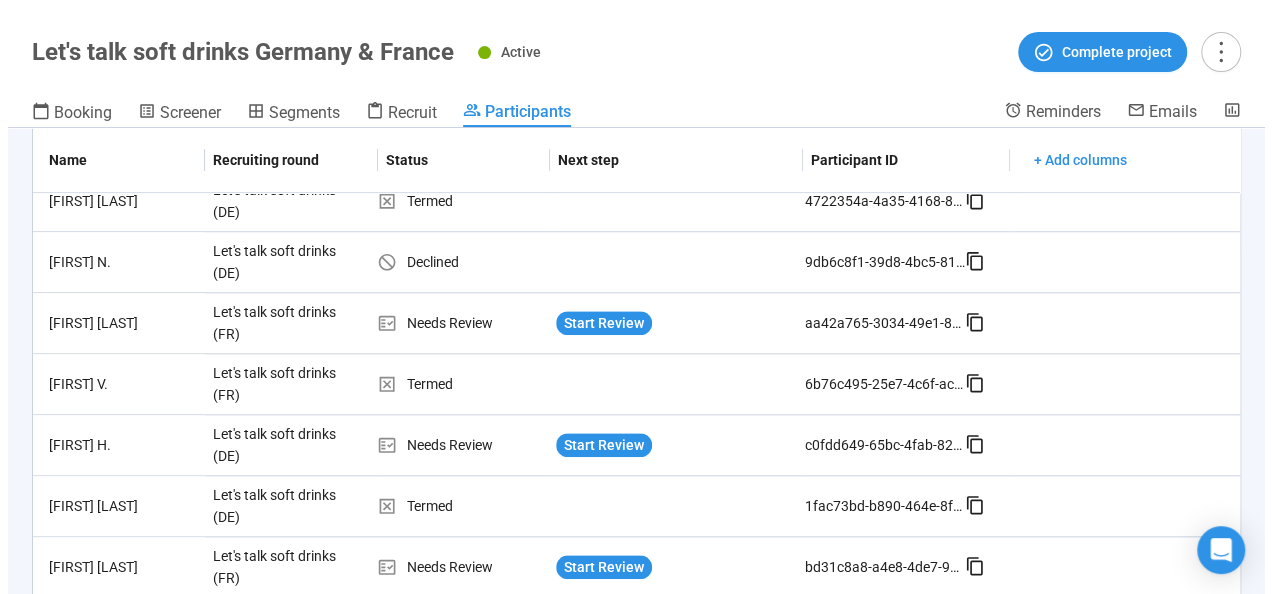 scroll, scrollTop: 973, scrollLeft: 0, axis: vertical 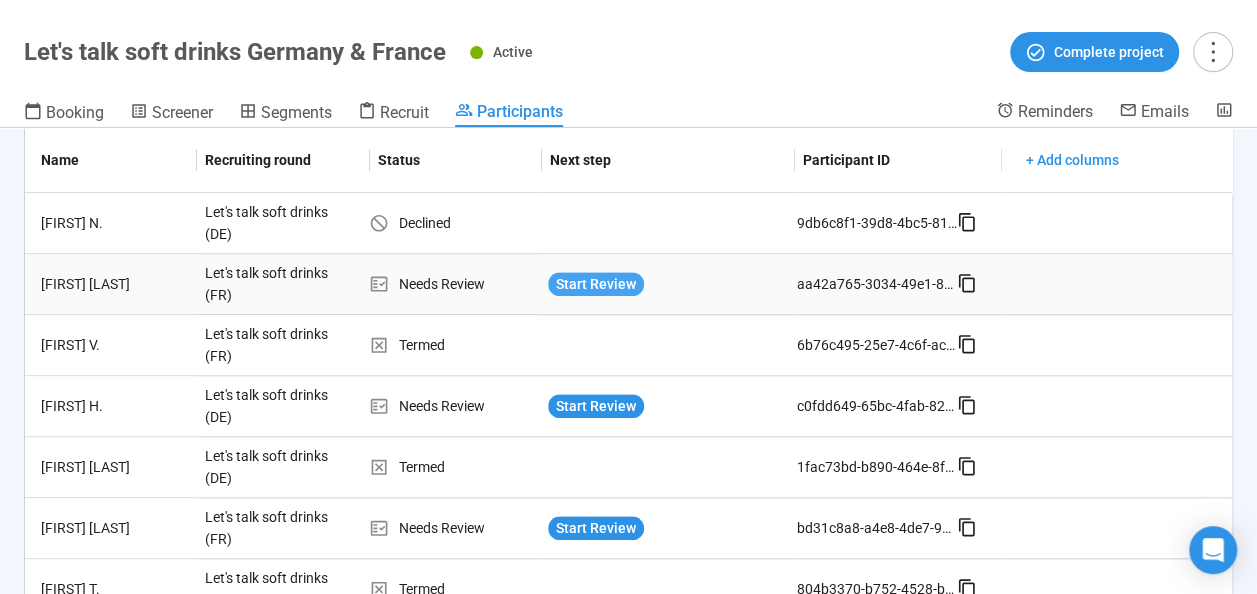 click on "Start Review" at bounding box center [596, 284] 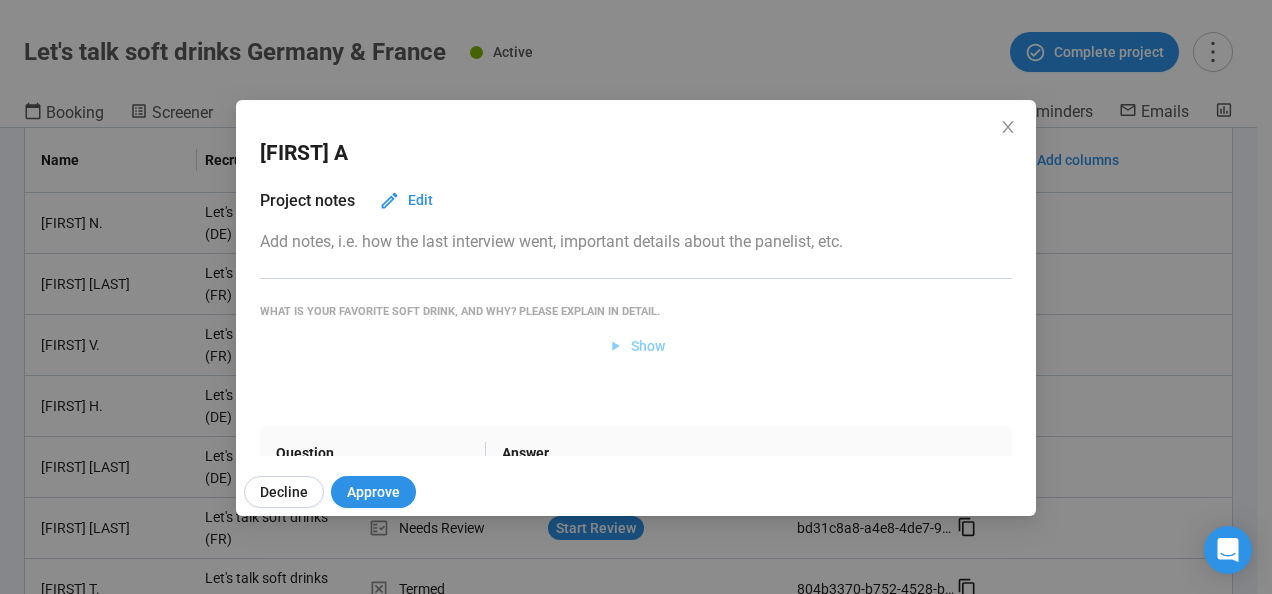 click on "Show" at bounding box center [636, 346] 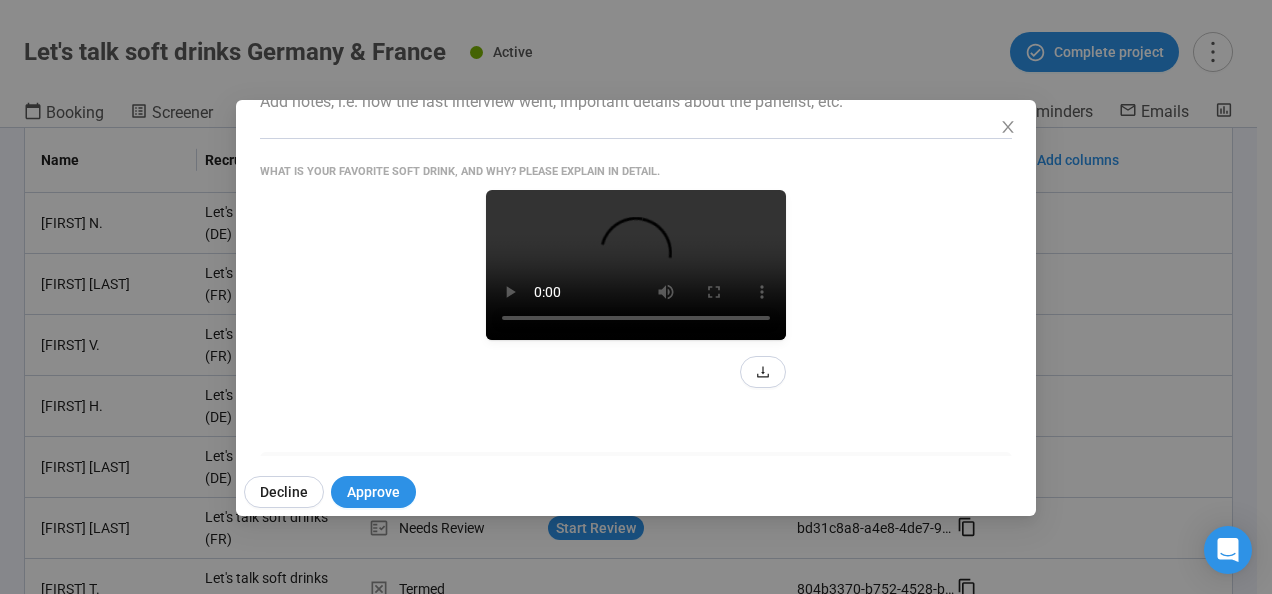 scroll, scrollTop: 151, scrollLeft: 0, axis: vertical 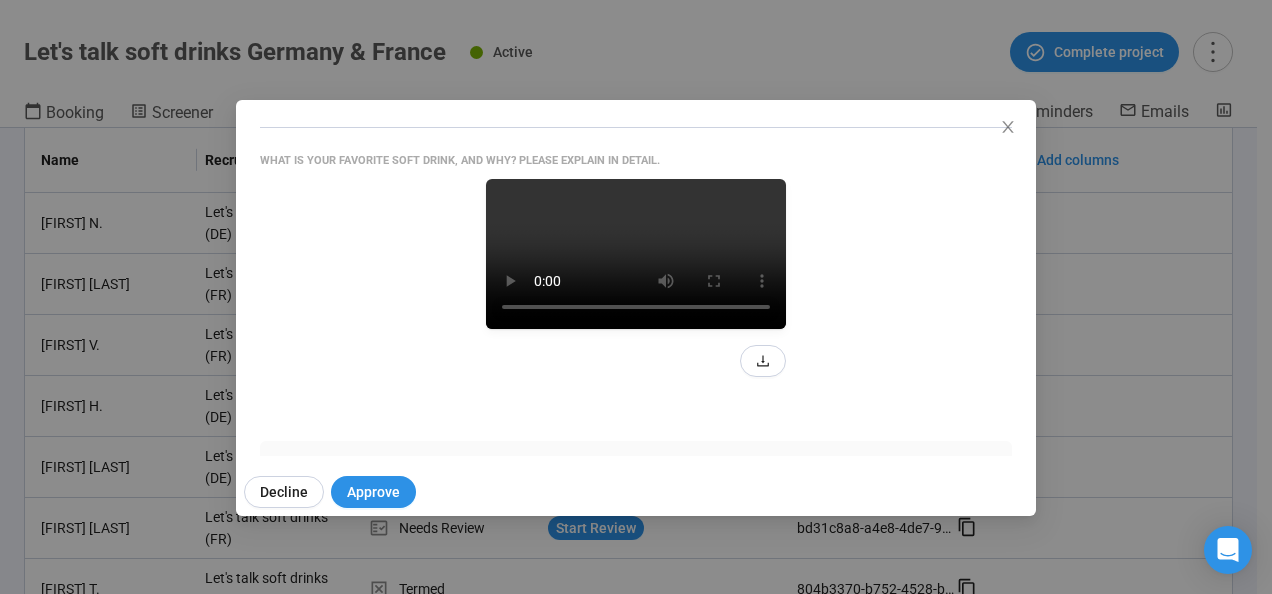 click at bounding box center [636, 254] 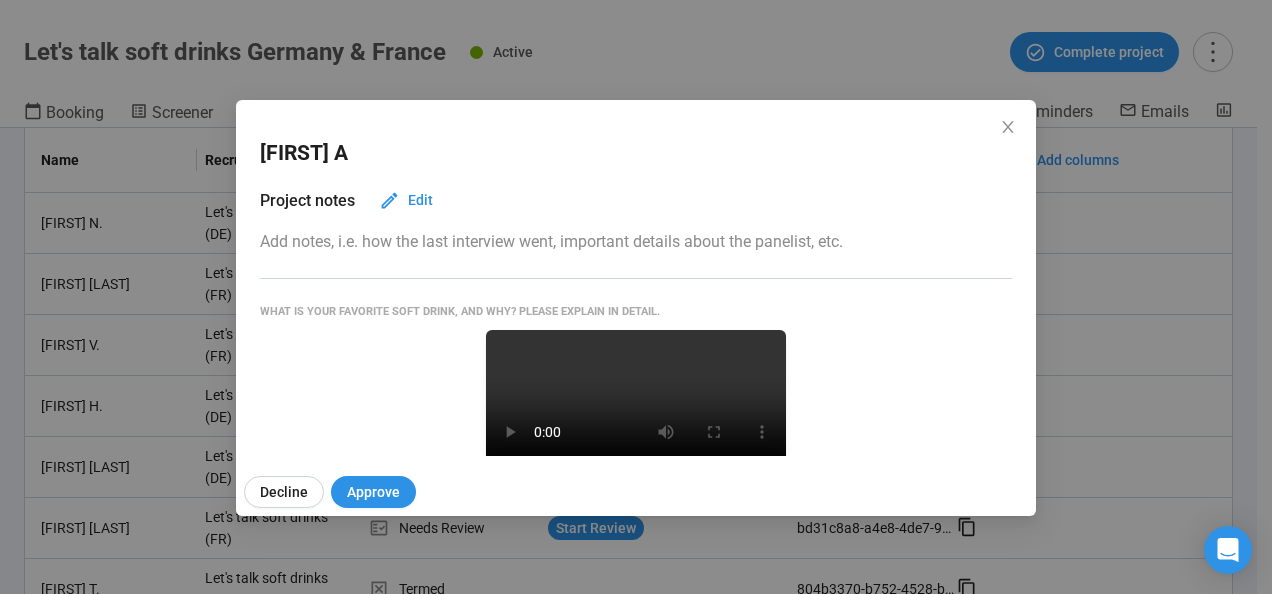 scroll, scrollTop: 234, scrollLeft: 0, axis: vertical 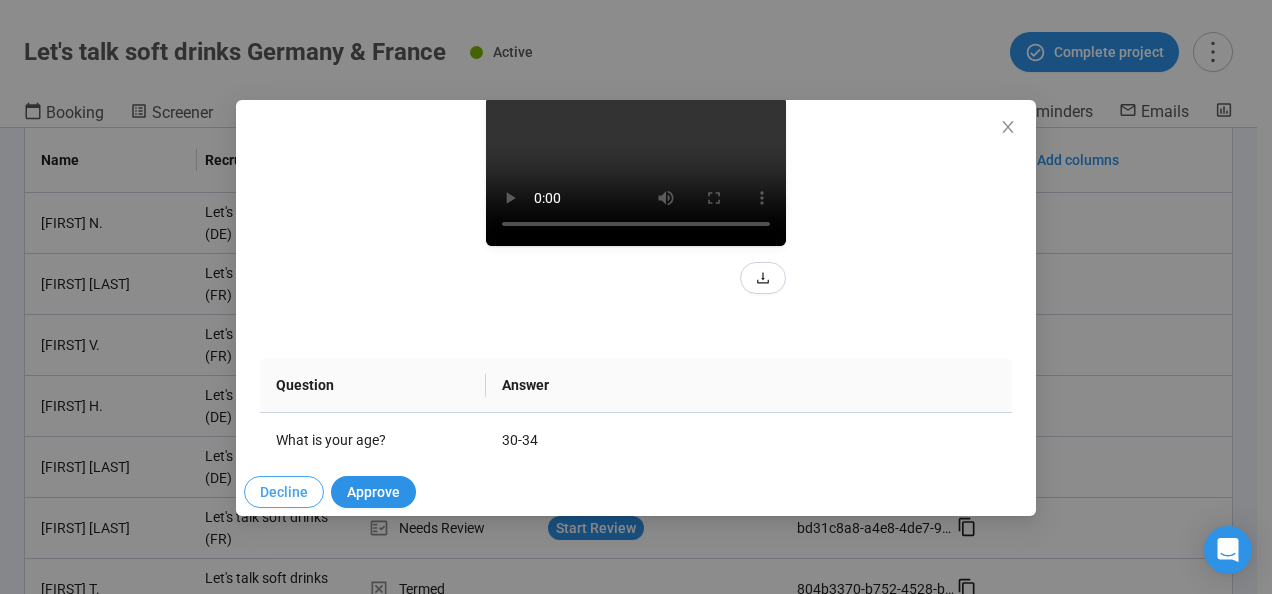 click on "Decline" at bounding box center (284, 492) 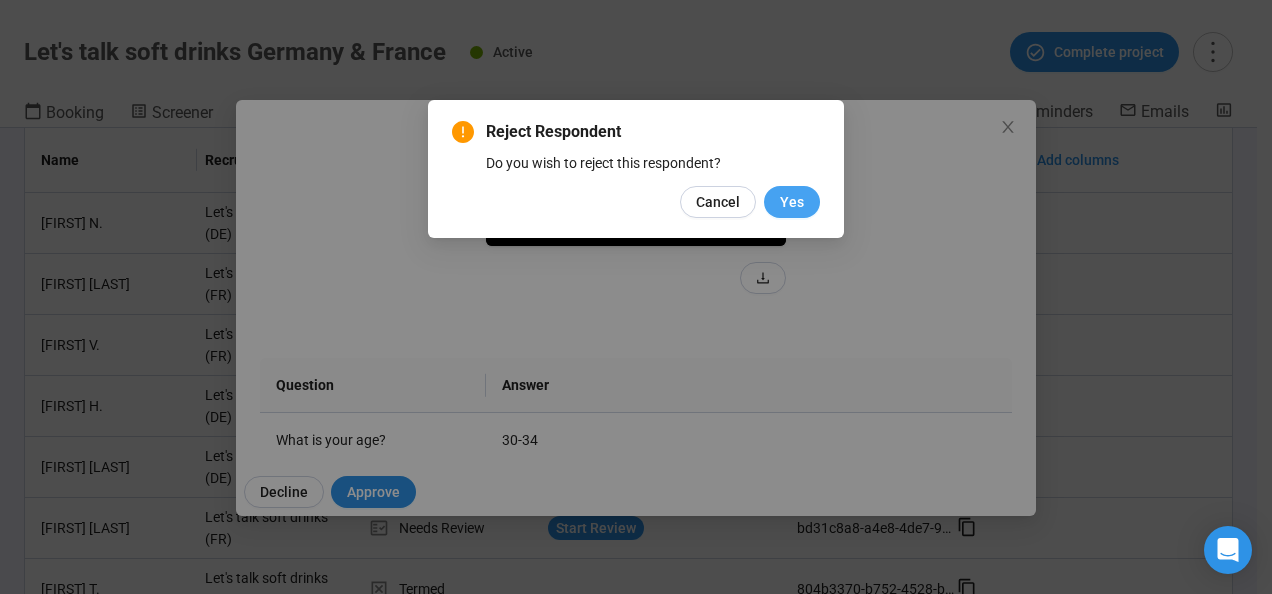 click on "Yes" at bounding box center (792, 202) 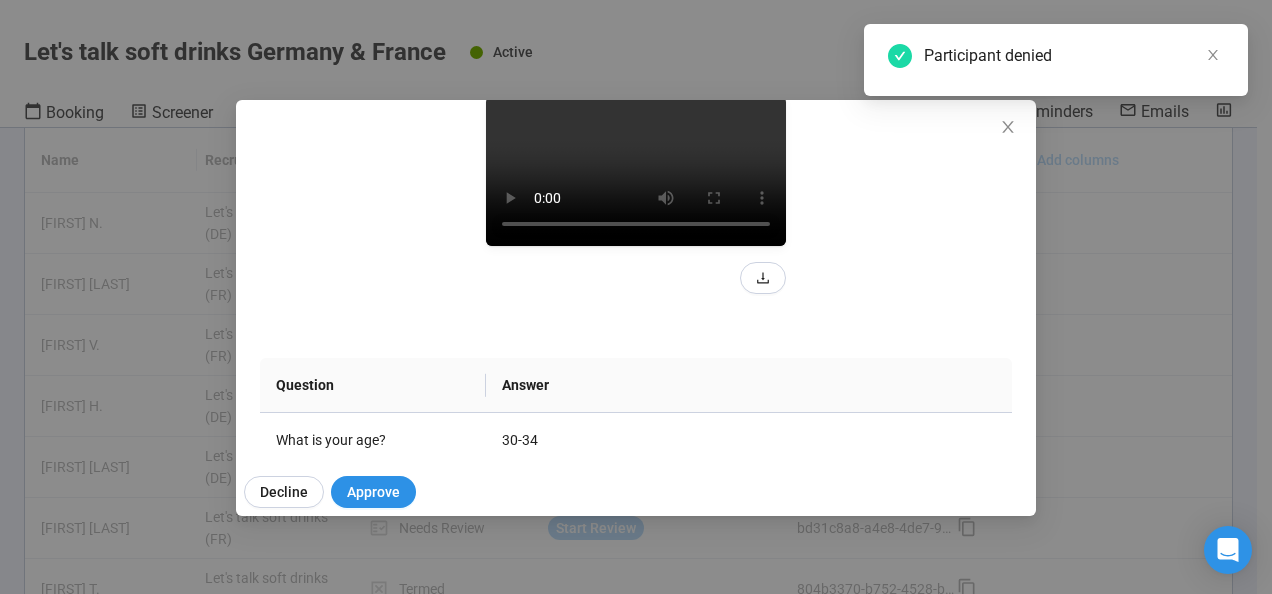 scroll, scrollTop: 0, scrollLeft: 0, axis: both 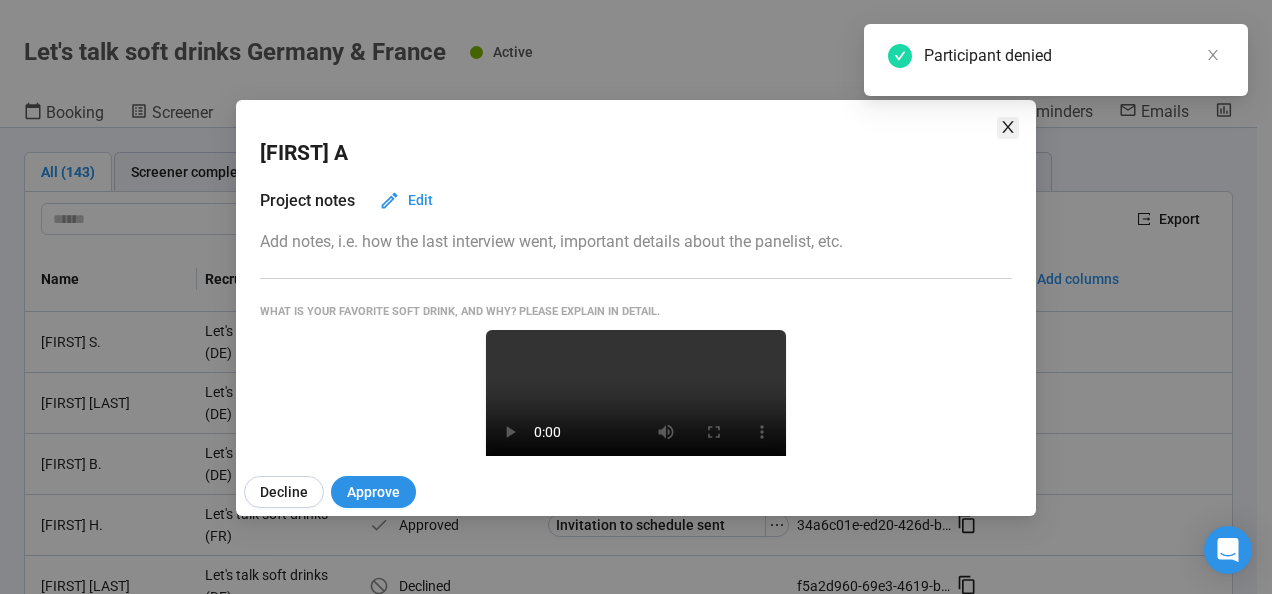 click 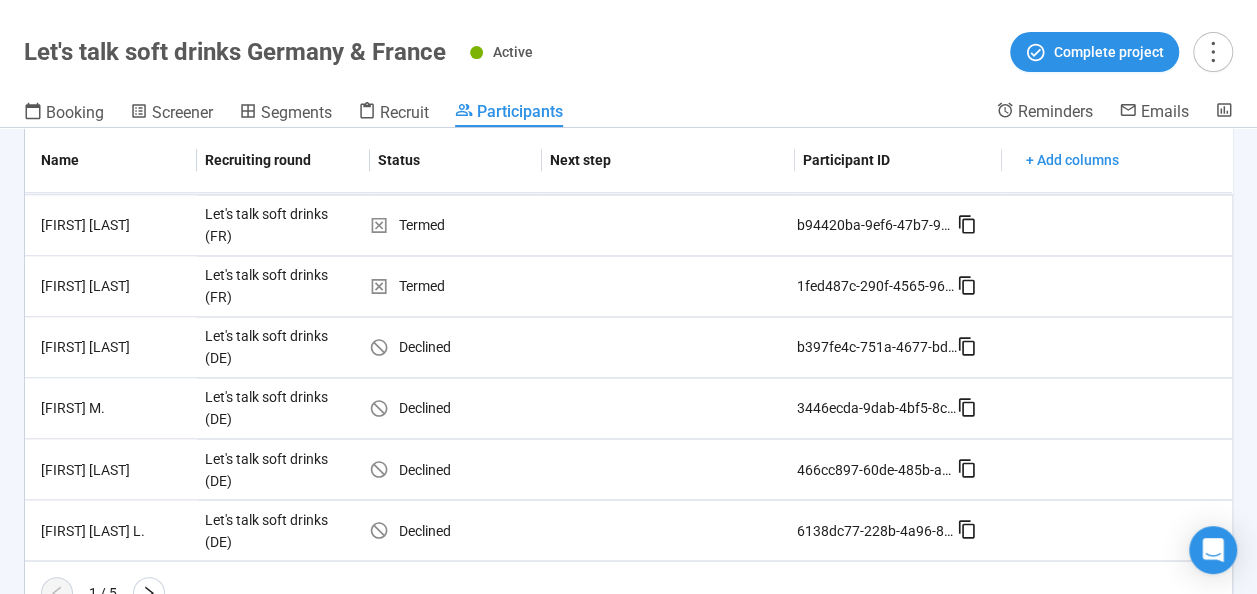 scroll, scrollTop: 1601, scrollLeft: 0, axis: vertical 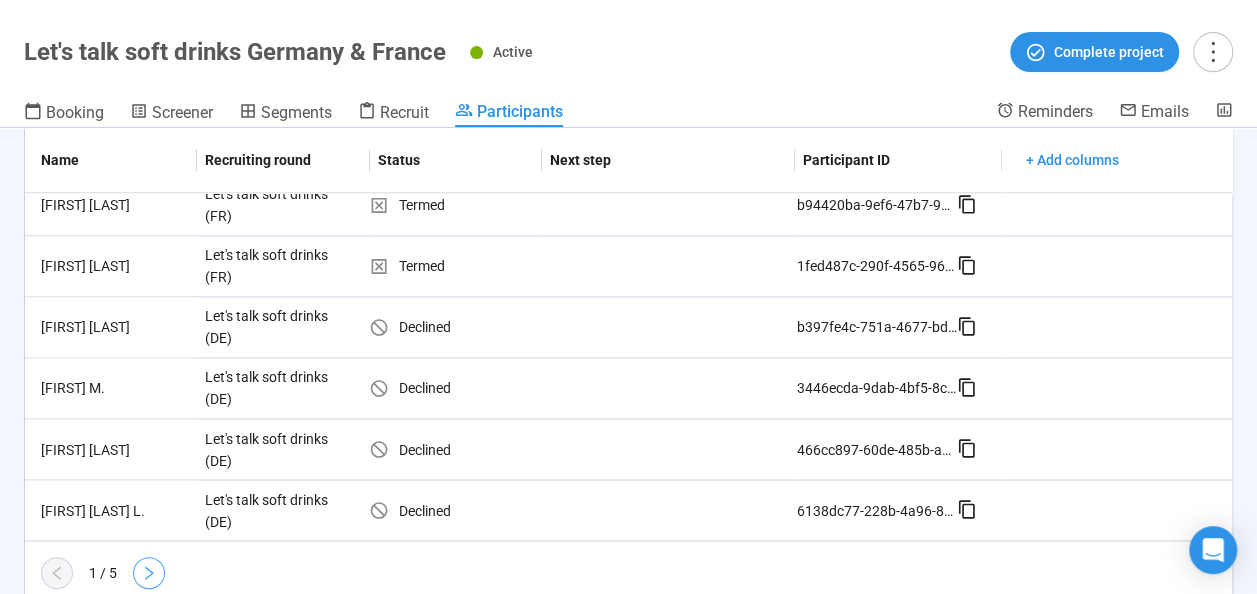 click 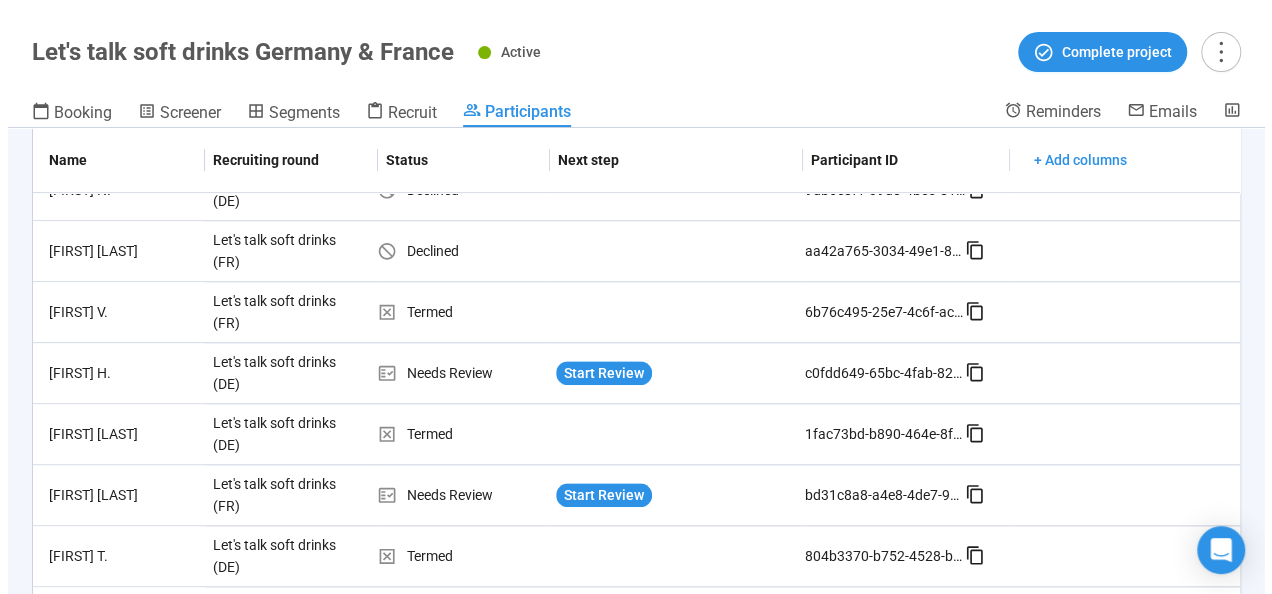 scroll, scrollTop: 1042, scrollLeft: 0, axis: vertical 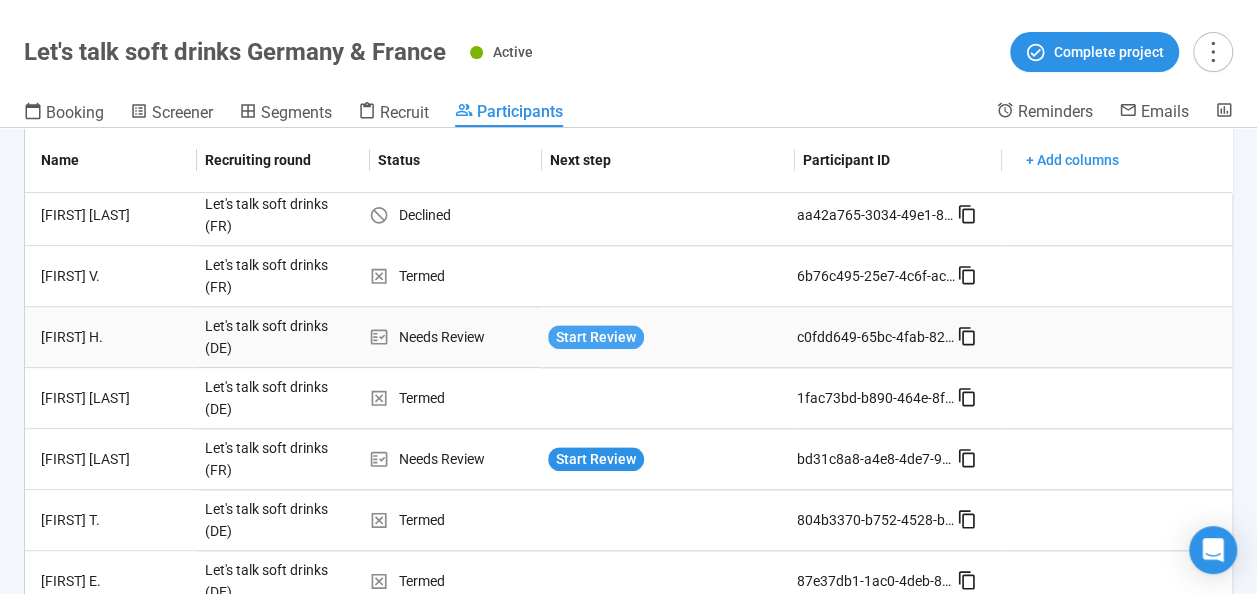 click on "Start Review" at bounding box center [596, 337] 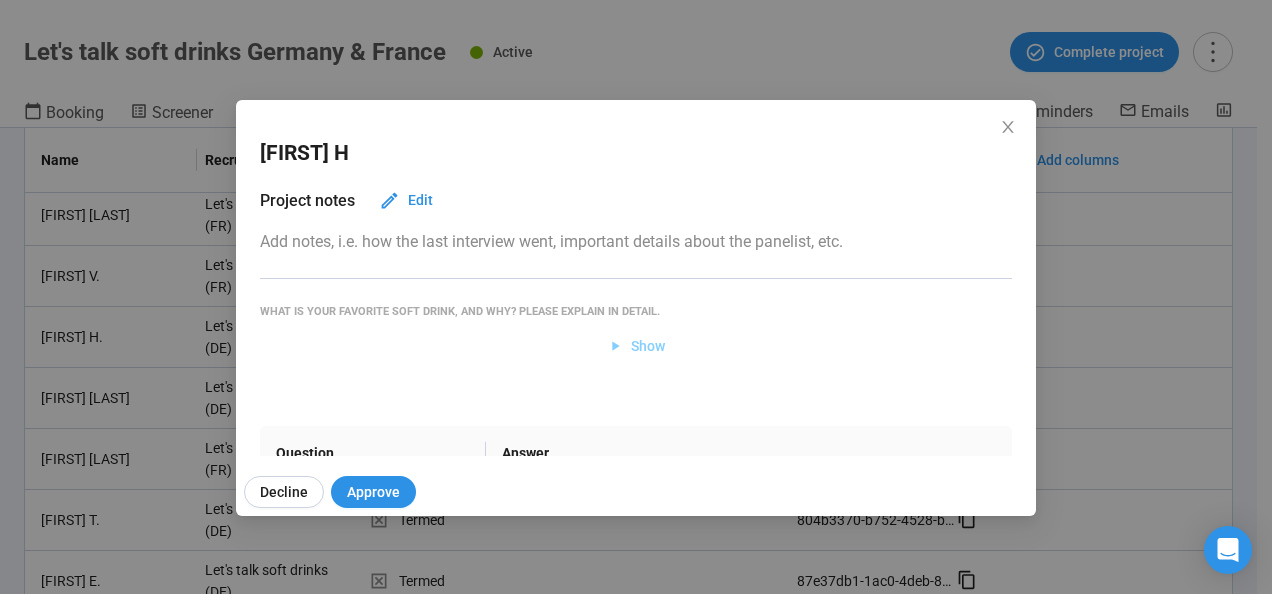 click on "Show" at bounding box center [648, 346] 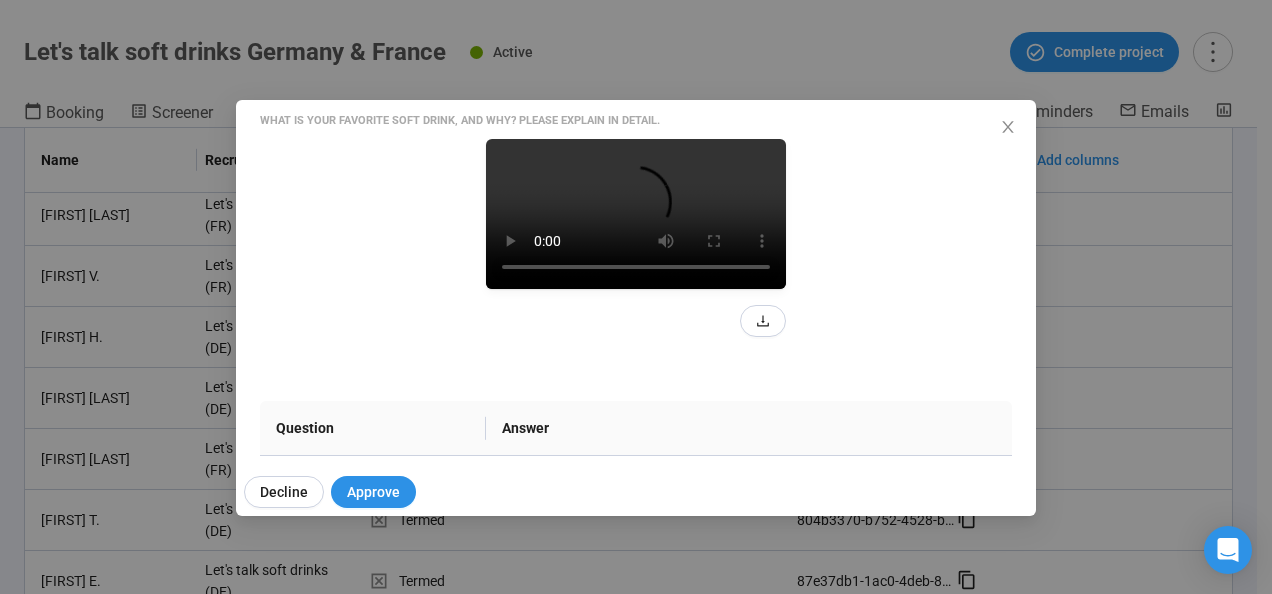 scroll, scrollTop: 242, scrollLeft: 0, axis: vertical 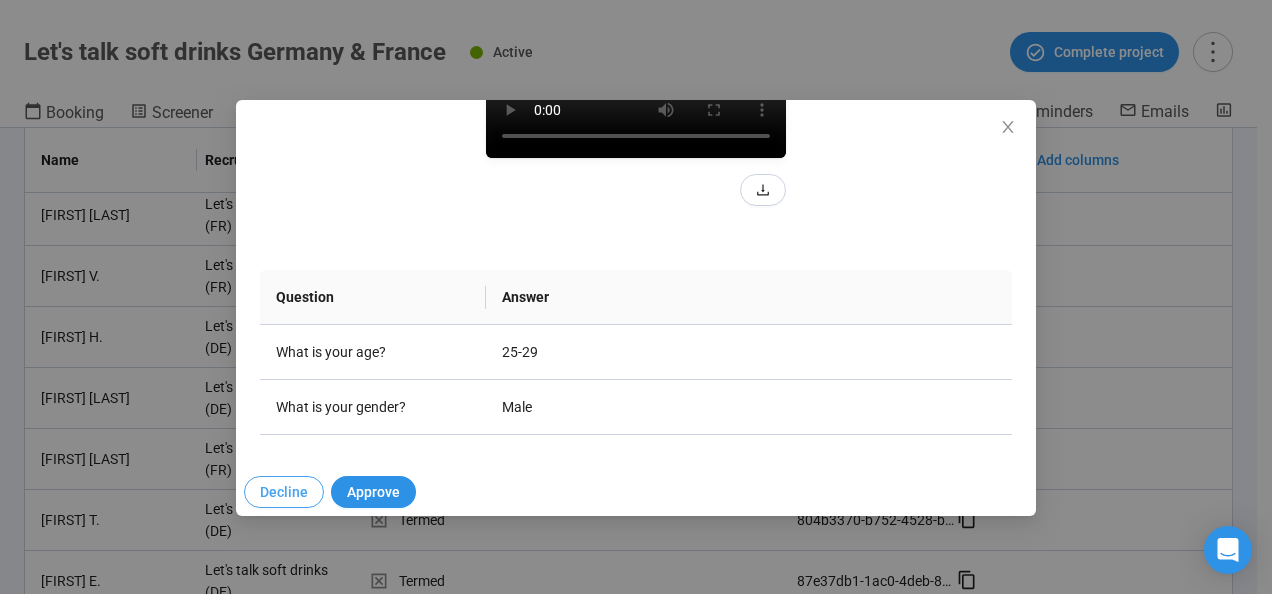 click on "Decline" at bounding box center (284, 492) 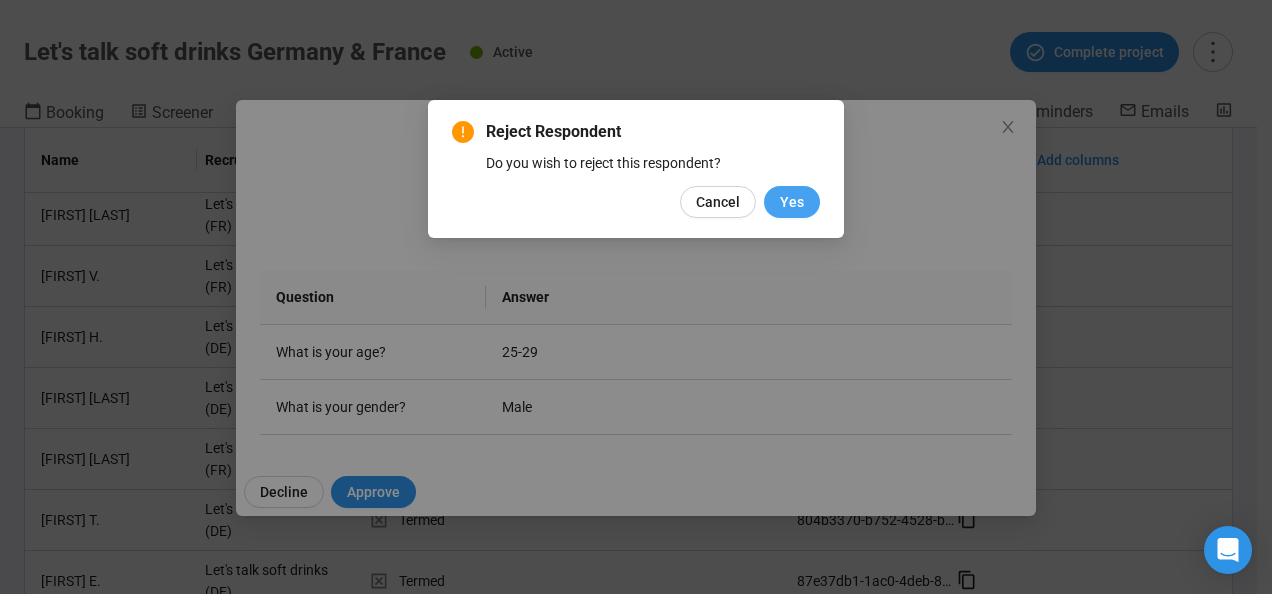 click on "Yes" at bounding box center (792, 202) 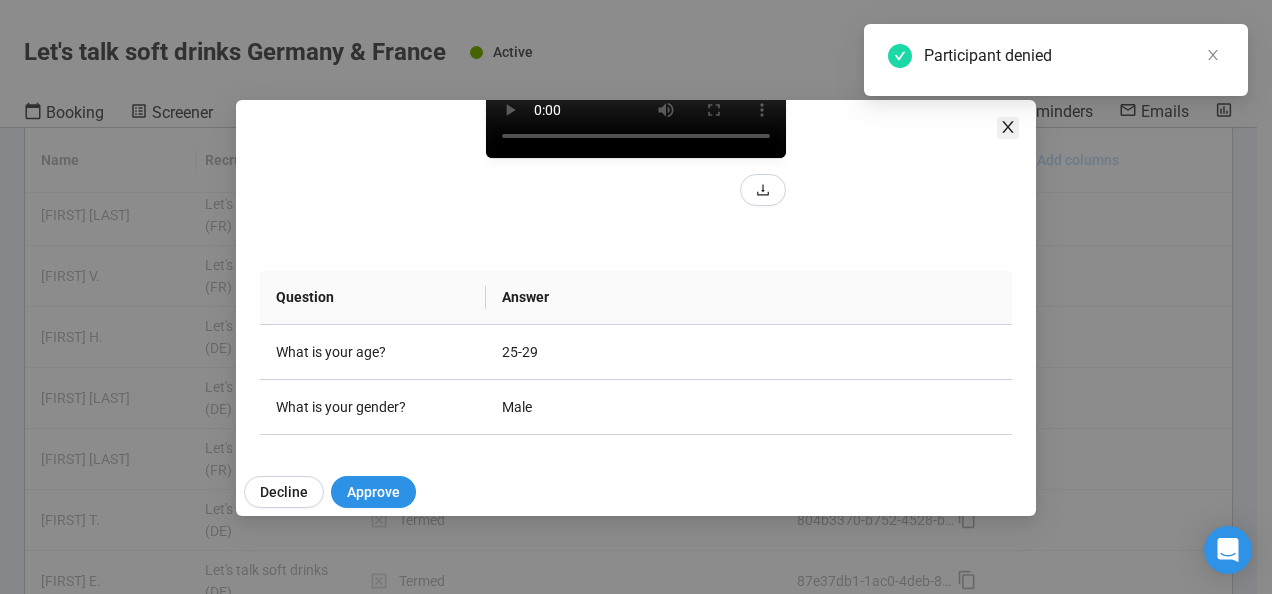 click 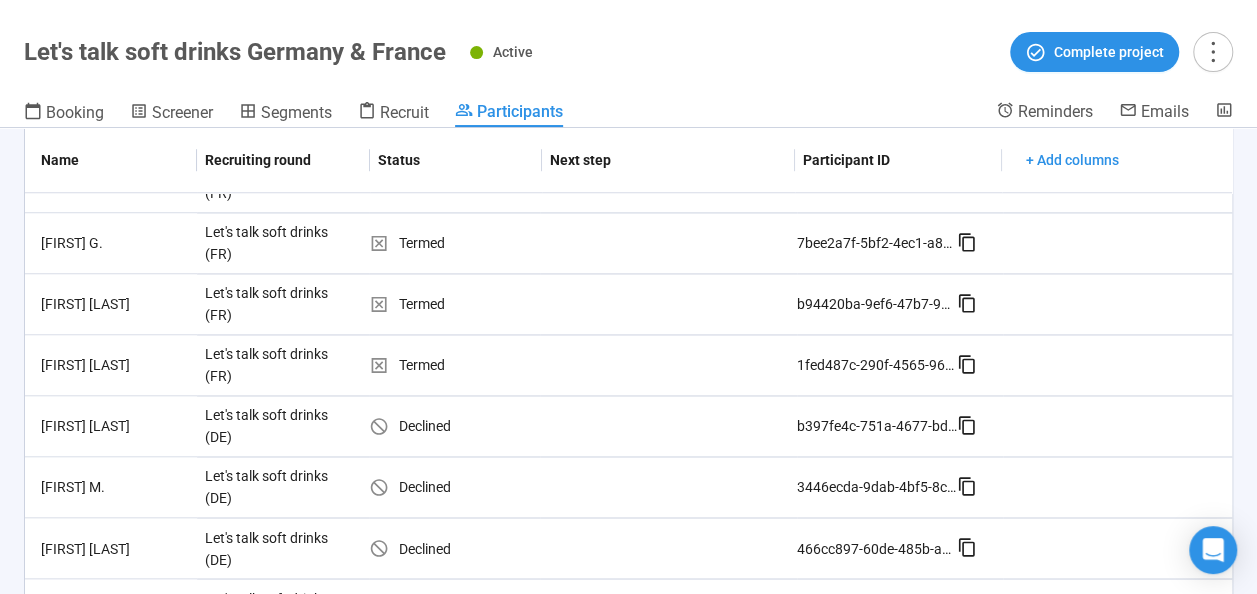 scroll, scrollTop: 1601, scrollLeft: 0, axis: vertical 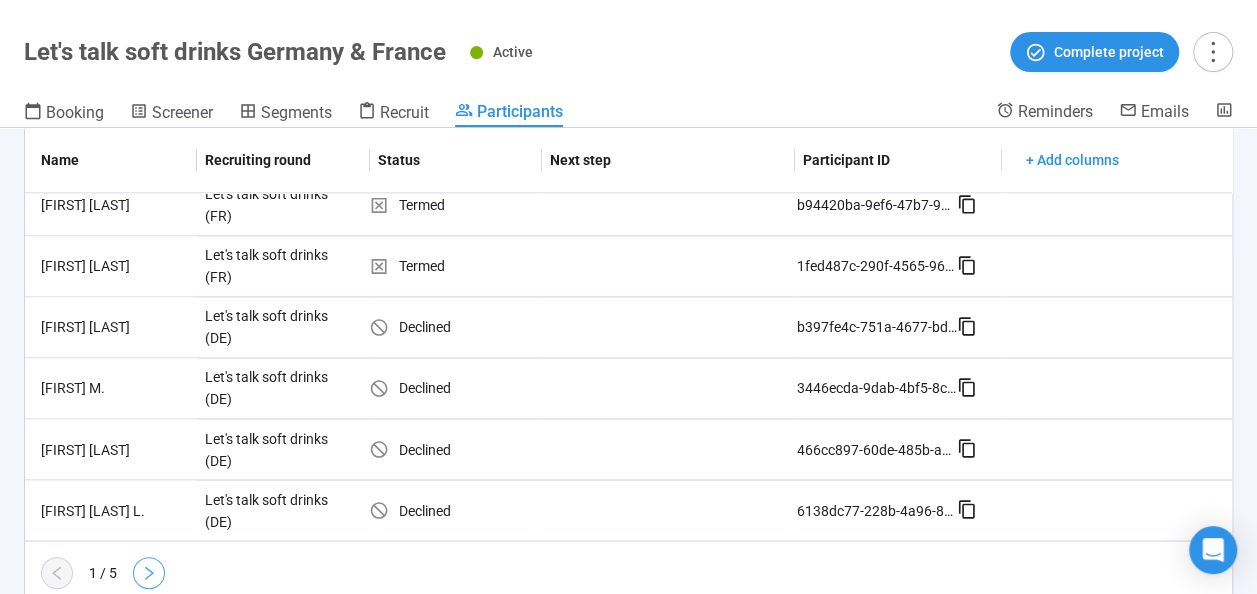 click 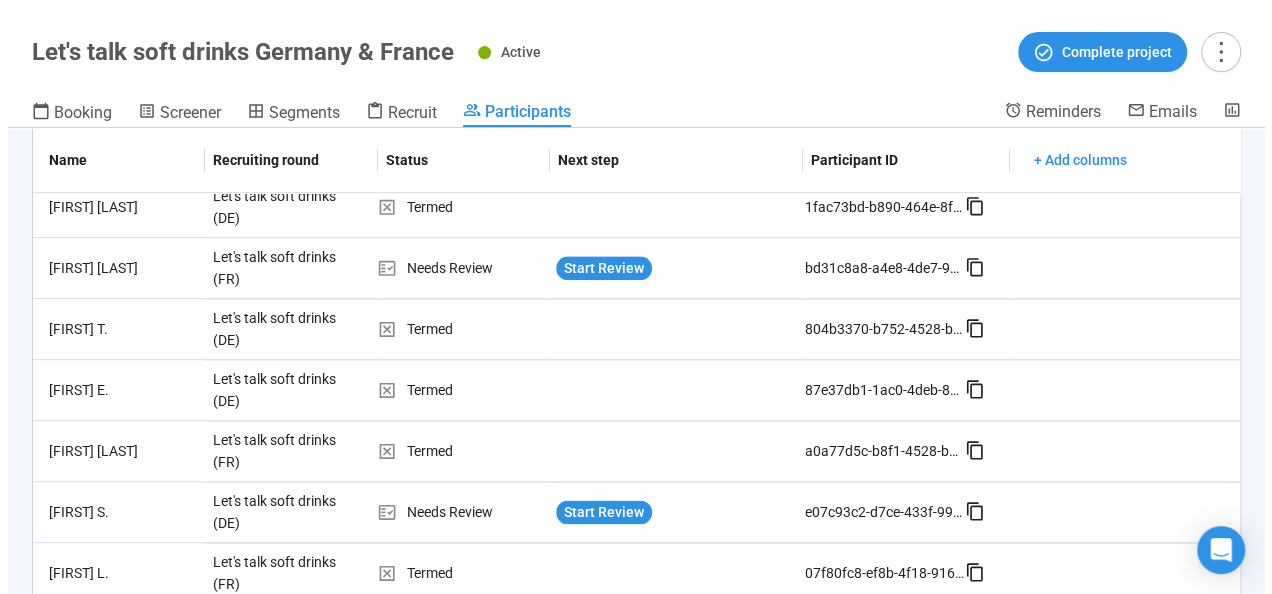 scroll, scrollTop: 1243, scrollLeft: 0, axis: vertical 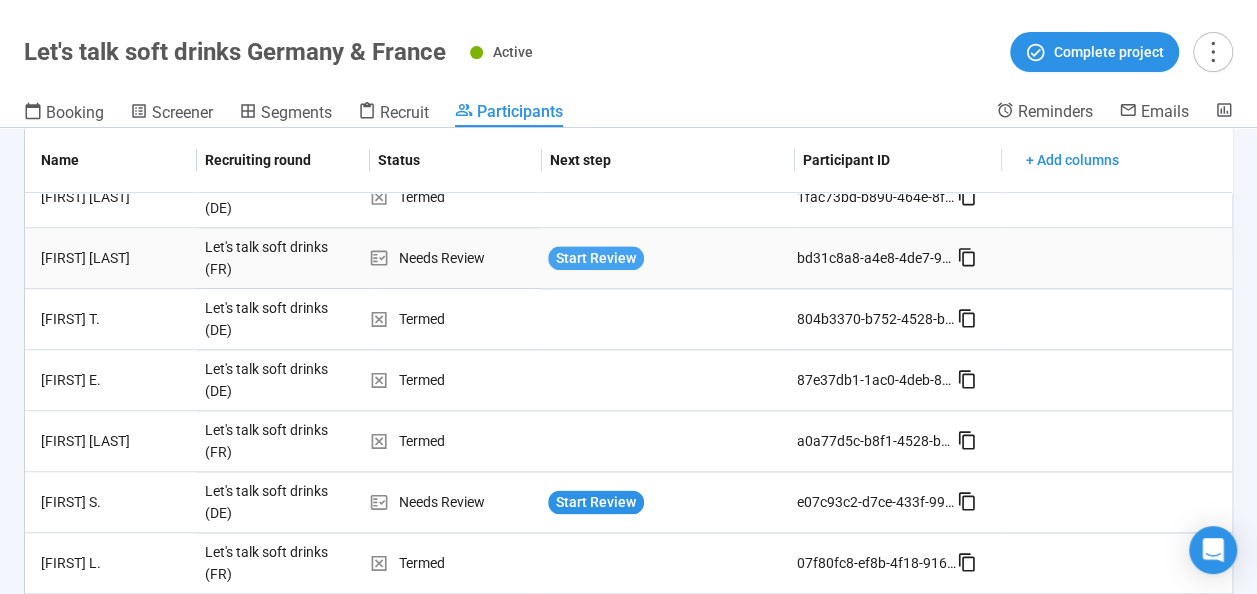 click on "Start Review" at bounding box center [596, 258] 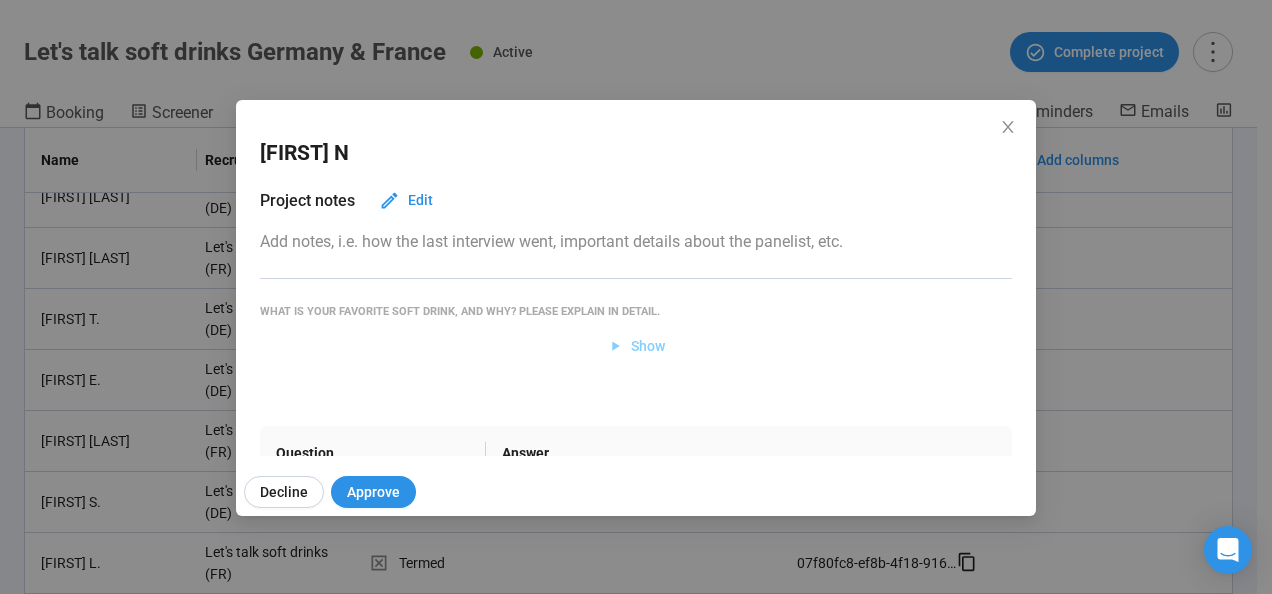 click on "Show" at bounding box center (648, 346) 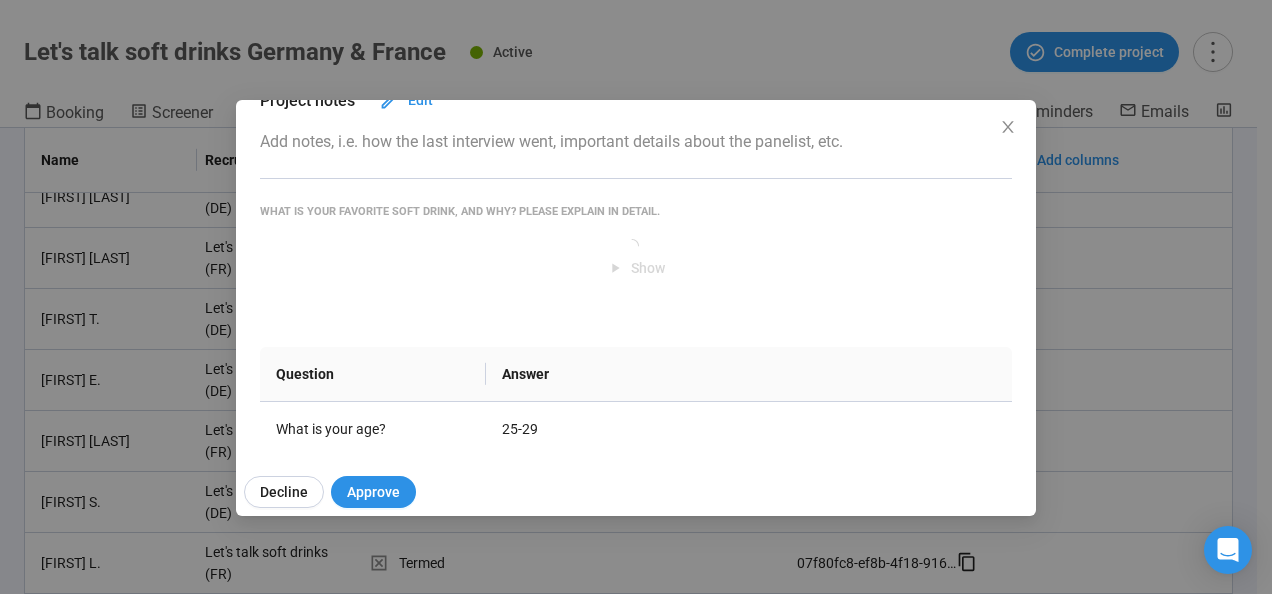 scroll, scrollTop: 98, scrollLeft: 0, axis: vertical 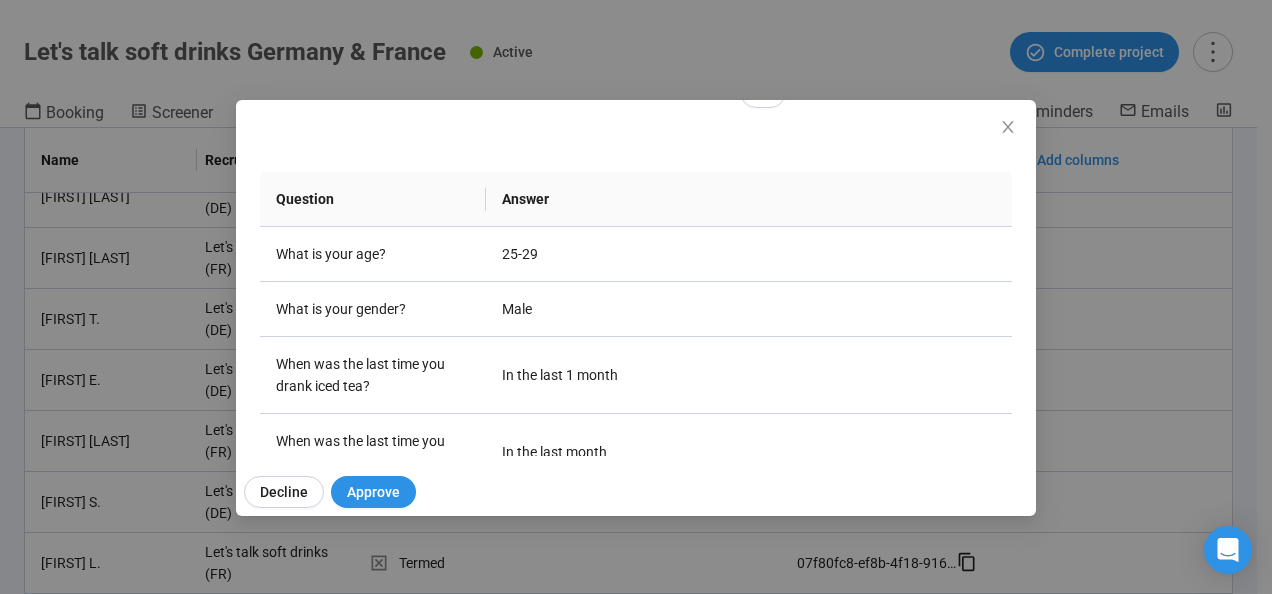 click at bounding box center (636, -15) 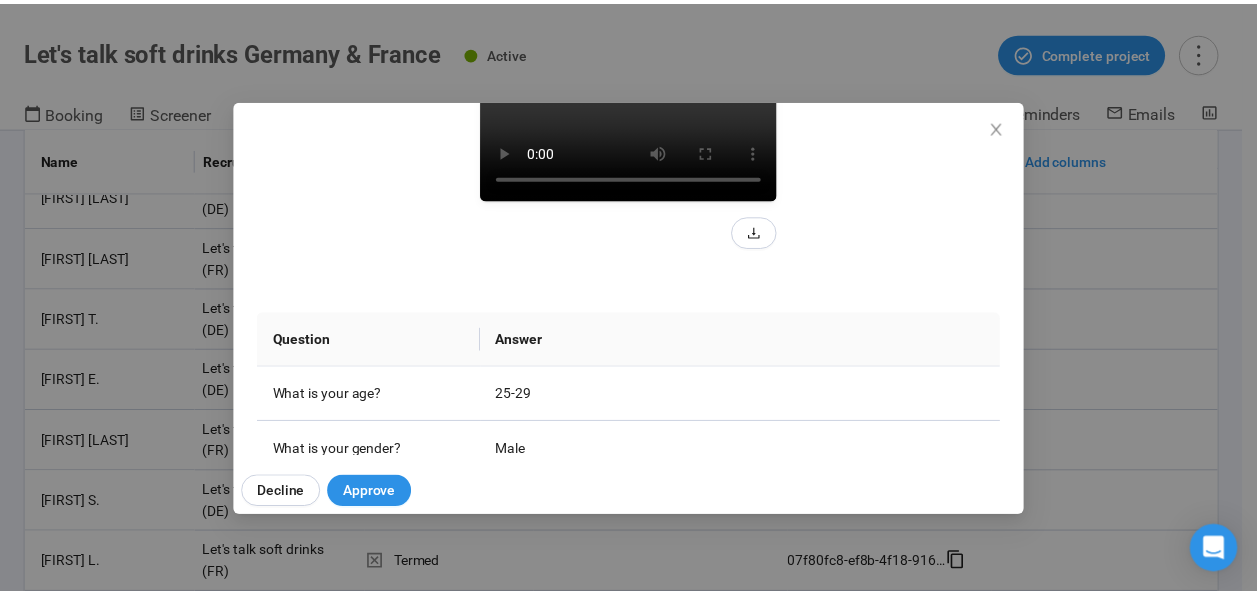 scroll, scrollTop: 268, scrollLeft: 0, axis: vertical 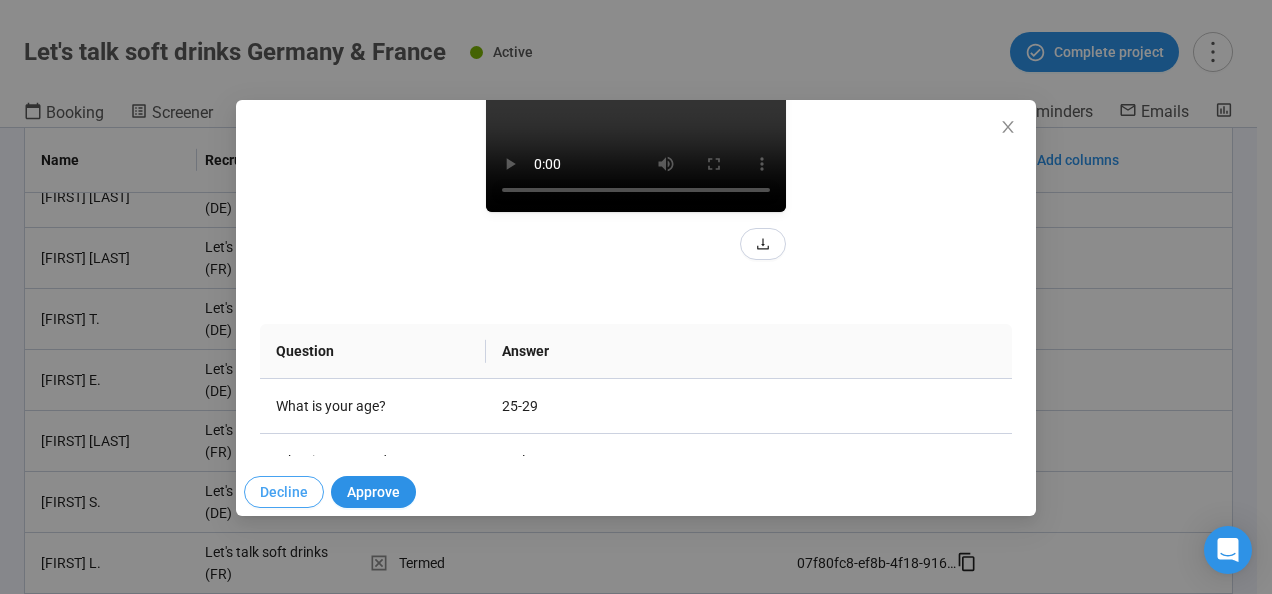 click on "Decline" at bounding box center (284, 492) 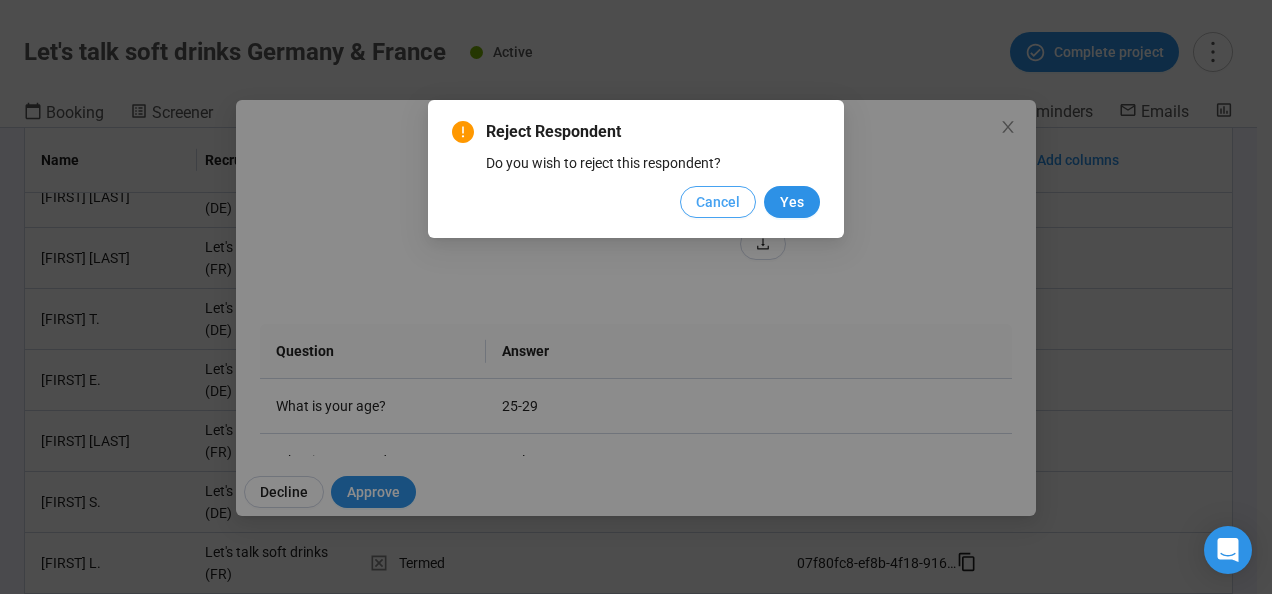 click on "Cancel" at bounding box center (718, 202) 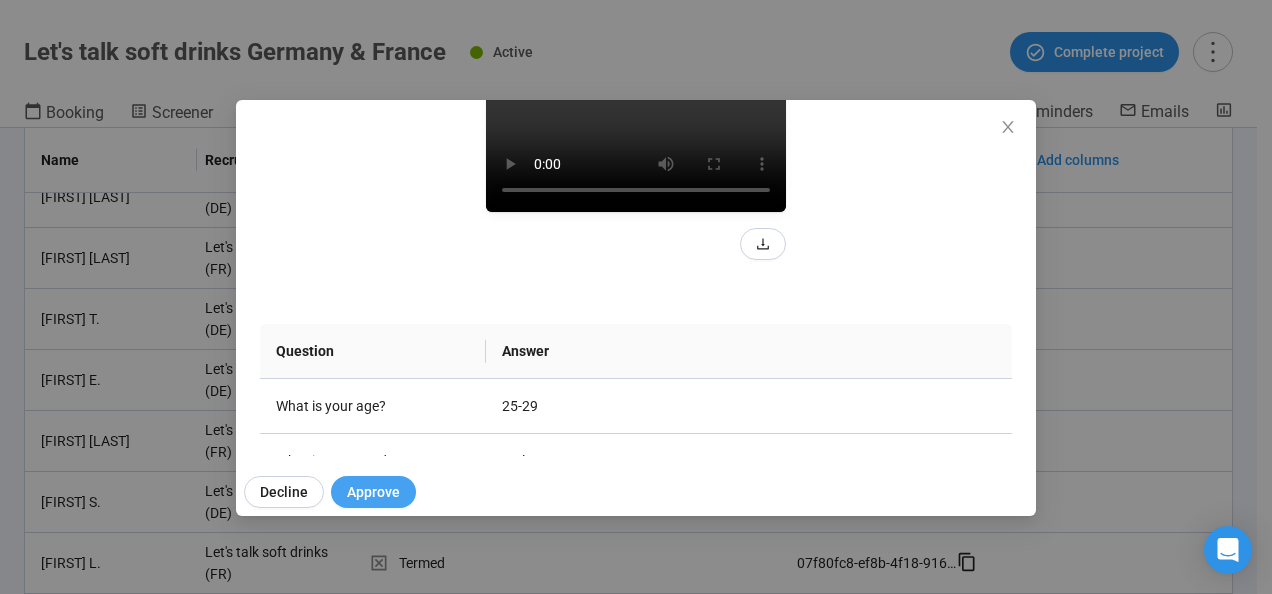 click on "Approve" at bounding box center [373, 492] 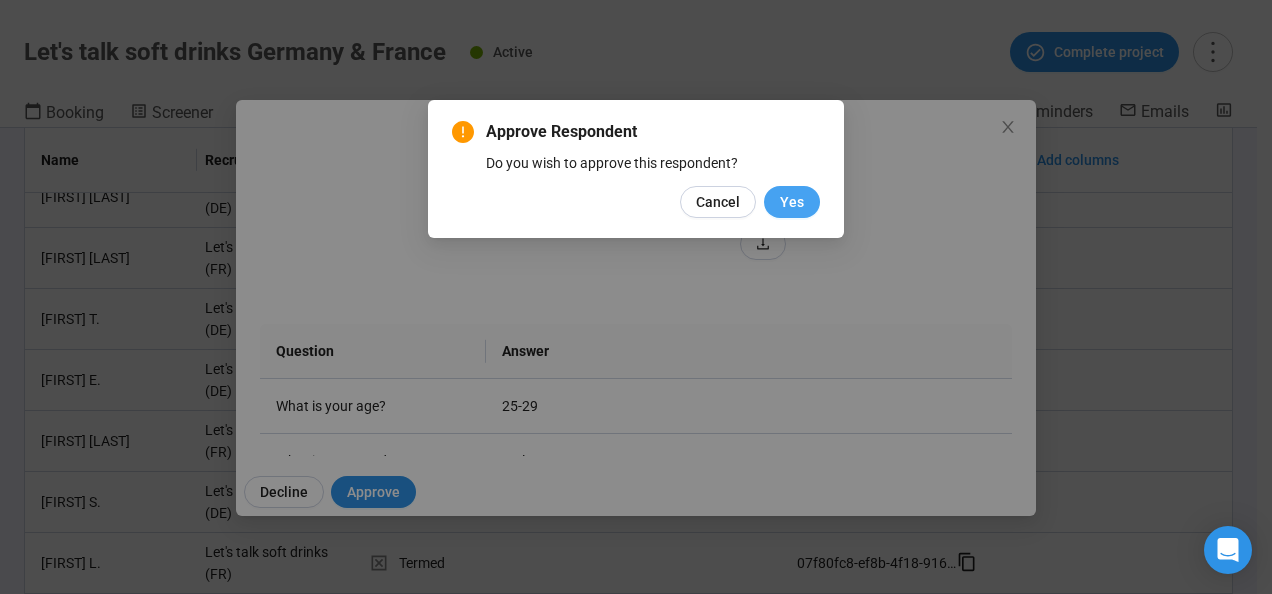 click on "Yes" at bounding box center (792, 202) 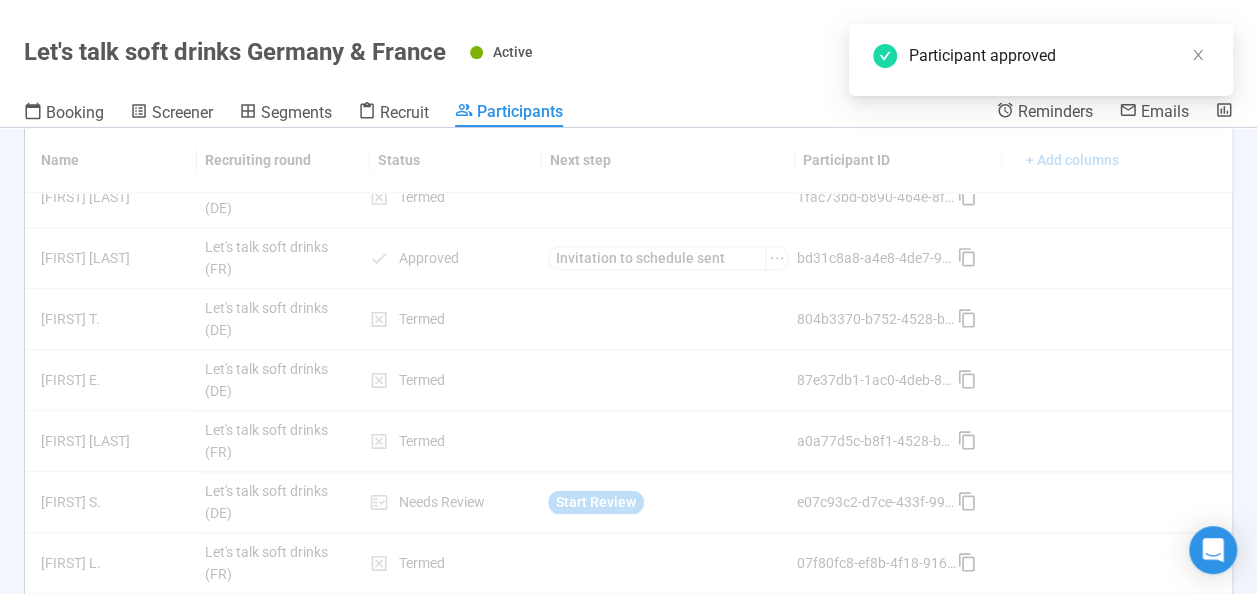 scroll, scrollTop: 0, scrollLeft: 0, axis: both 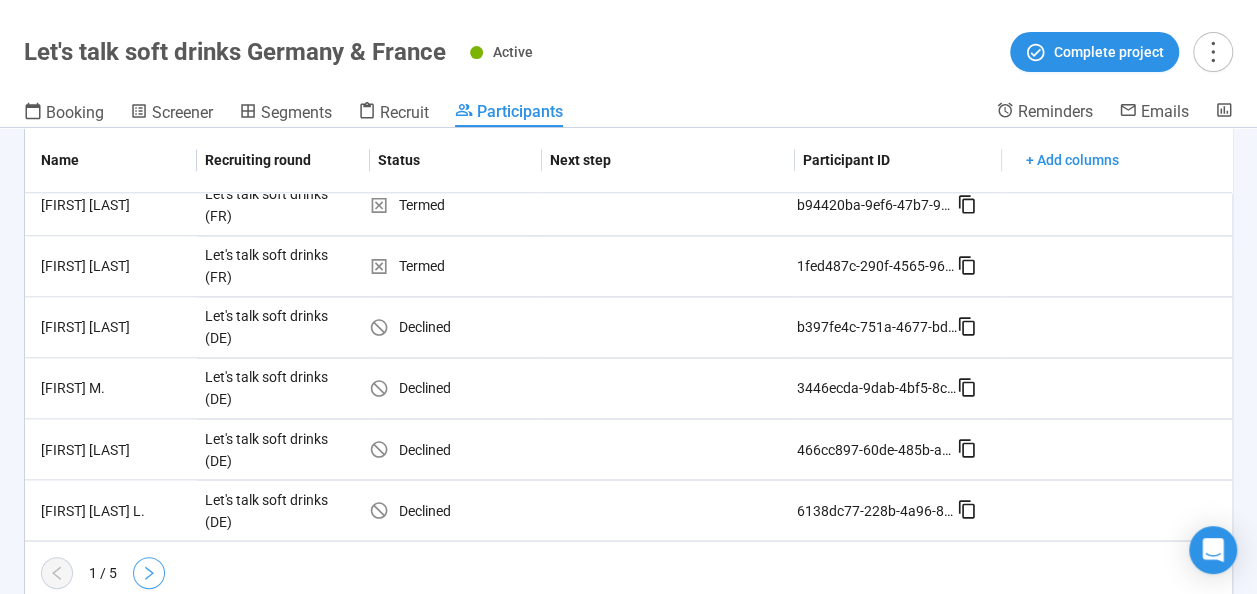 click 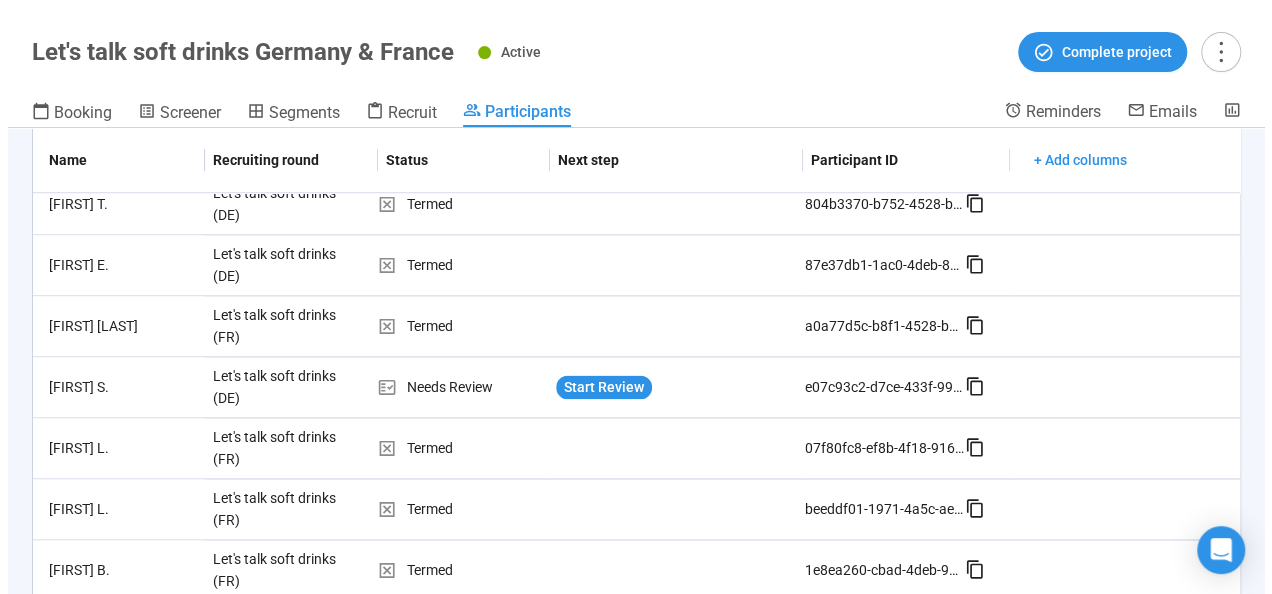 scroll, scrollTop: 1364, scrollLeft: 0, axis: vertical 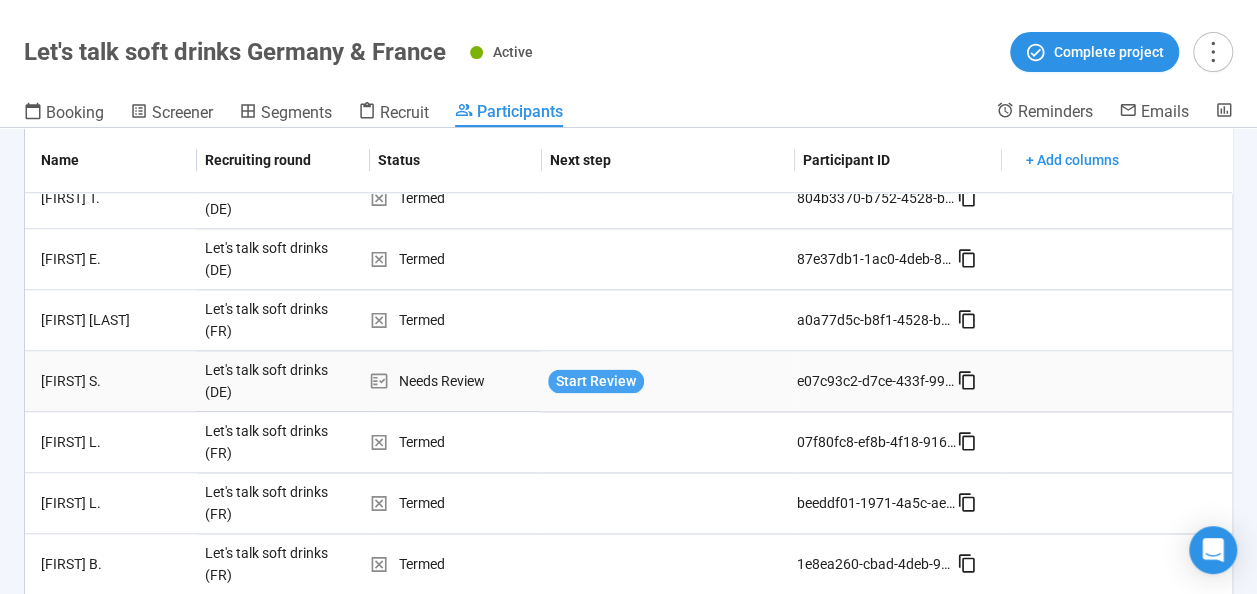 click on "Start Review" at bounding box center [596, 381] 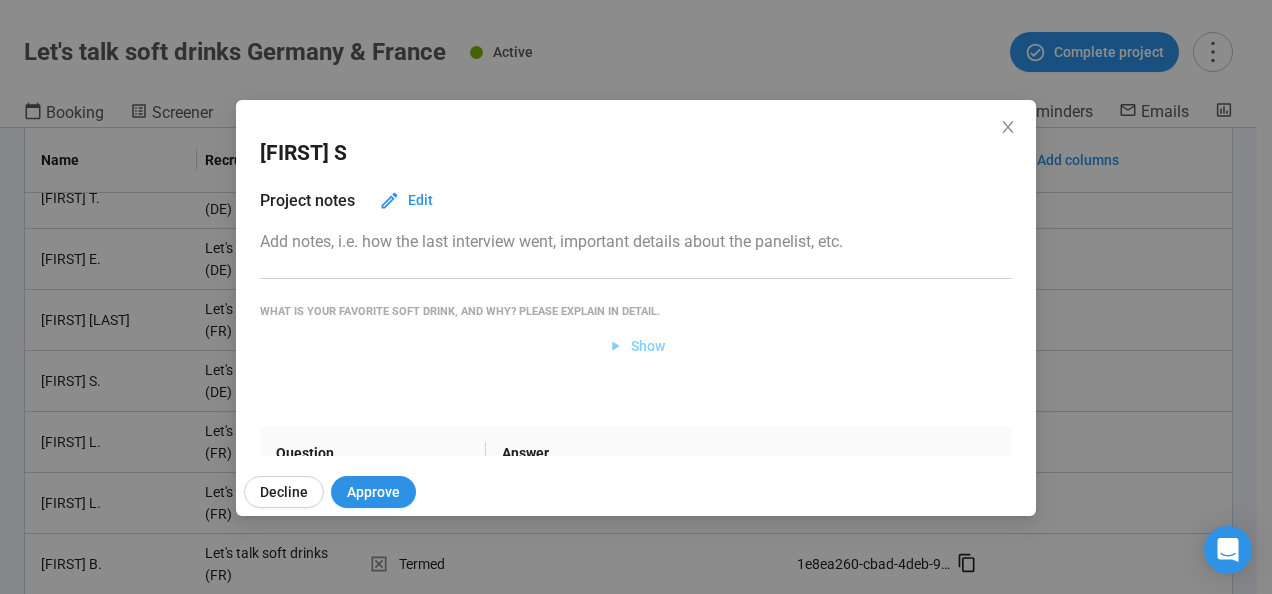 click on "Show" at bounding box center (636, 346) 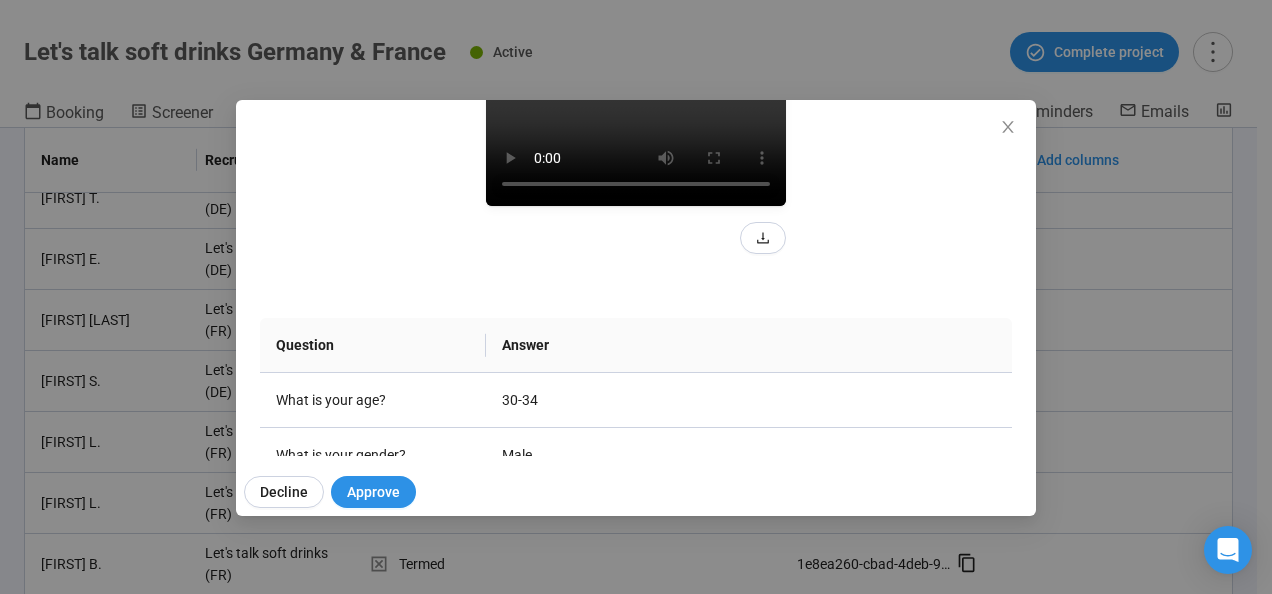 scroll, scrollTop: 332, scrollLeft: 0, axis: vertical 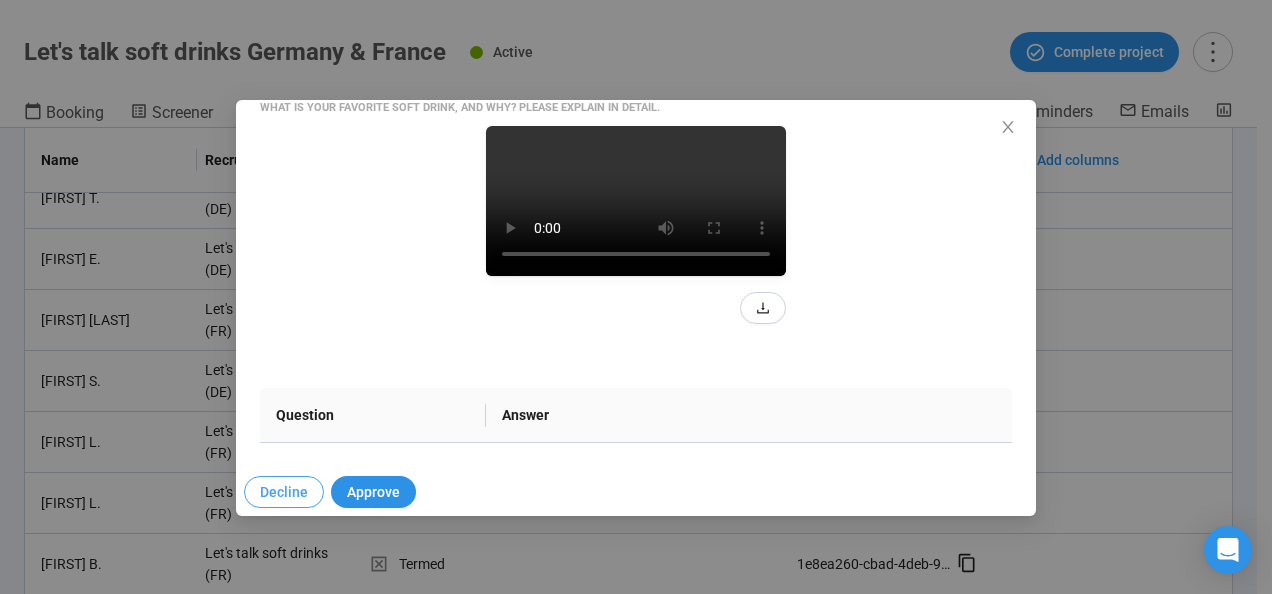 click on "Decline" at bounding box center [284, 492] 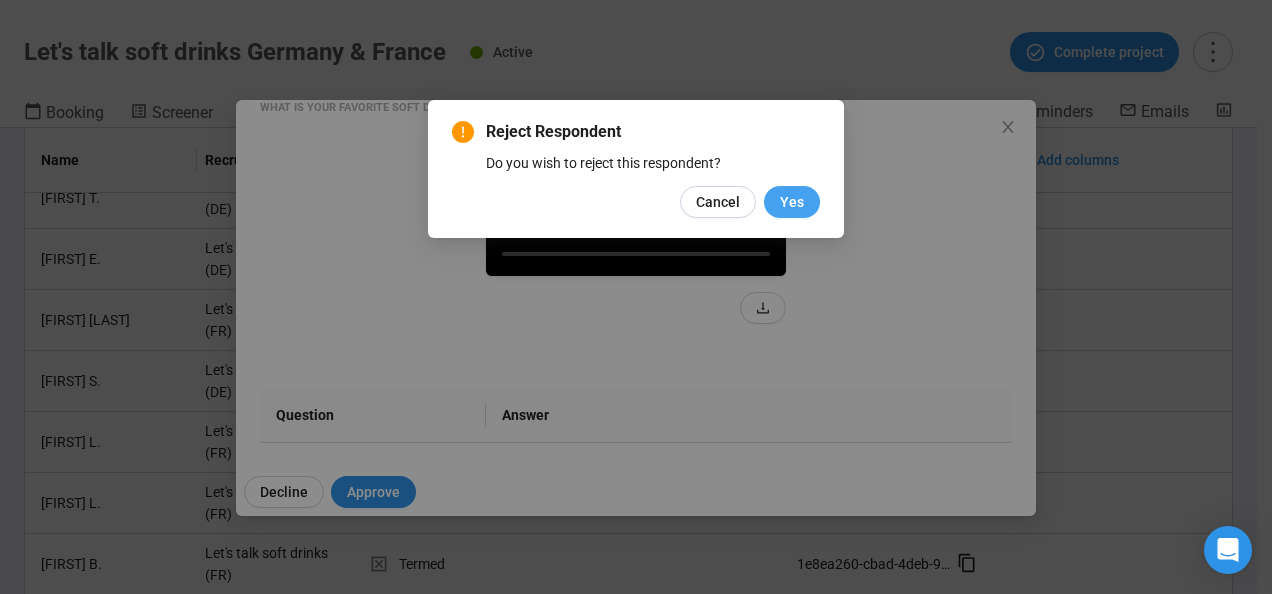 click on "Yes" at bounding box center [792, 202] 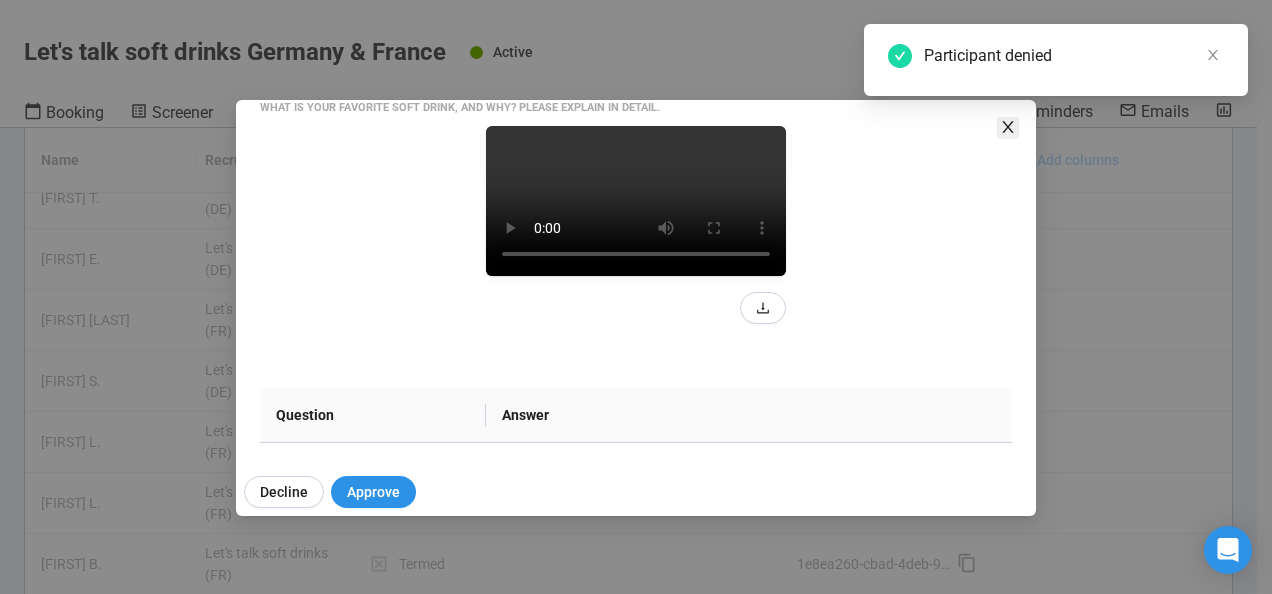 click 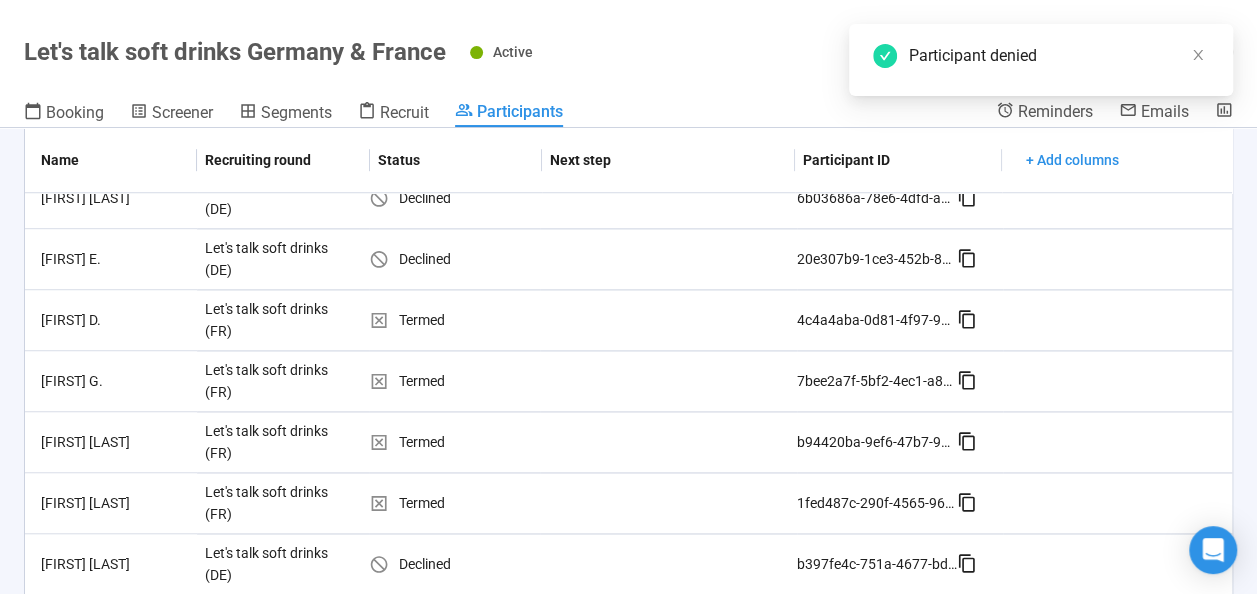 scroll, scrollTop: 0, scrollLeft: 0, axis: both 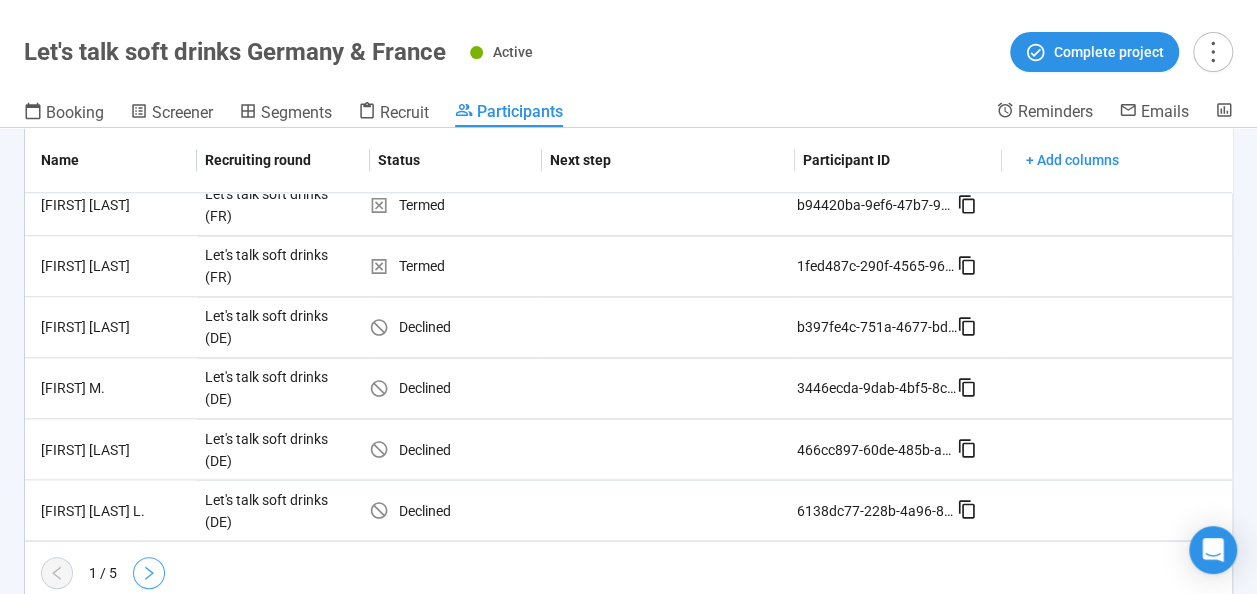 click 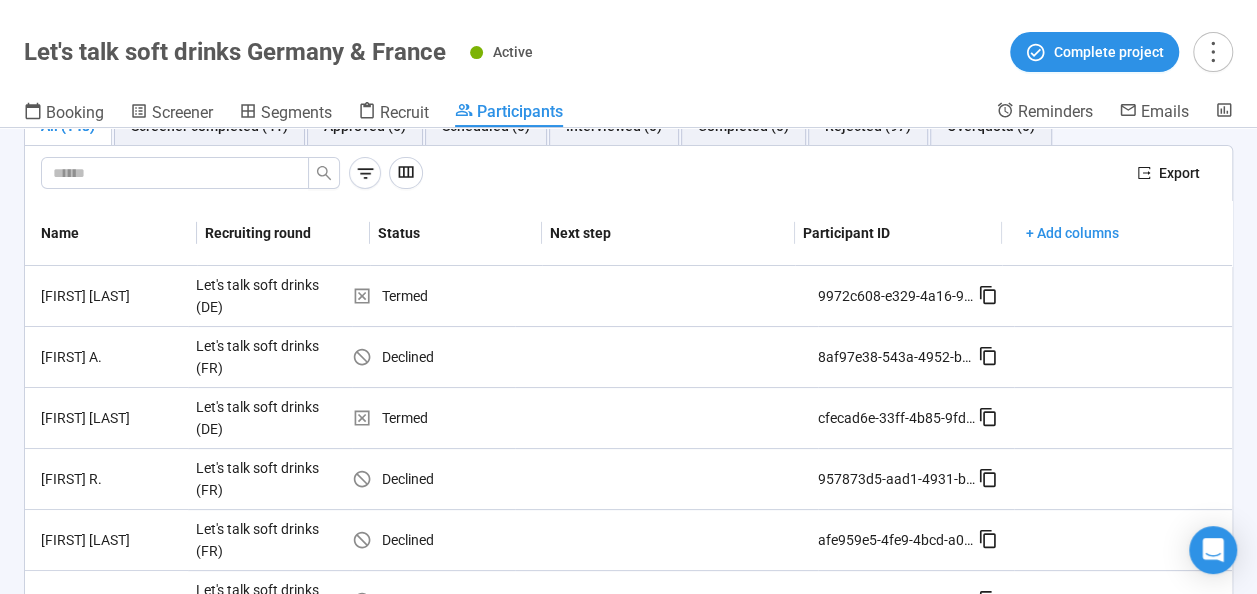 scroll, scrollTop: 0, scrollLeft: 0, axis: both 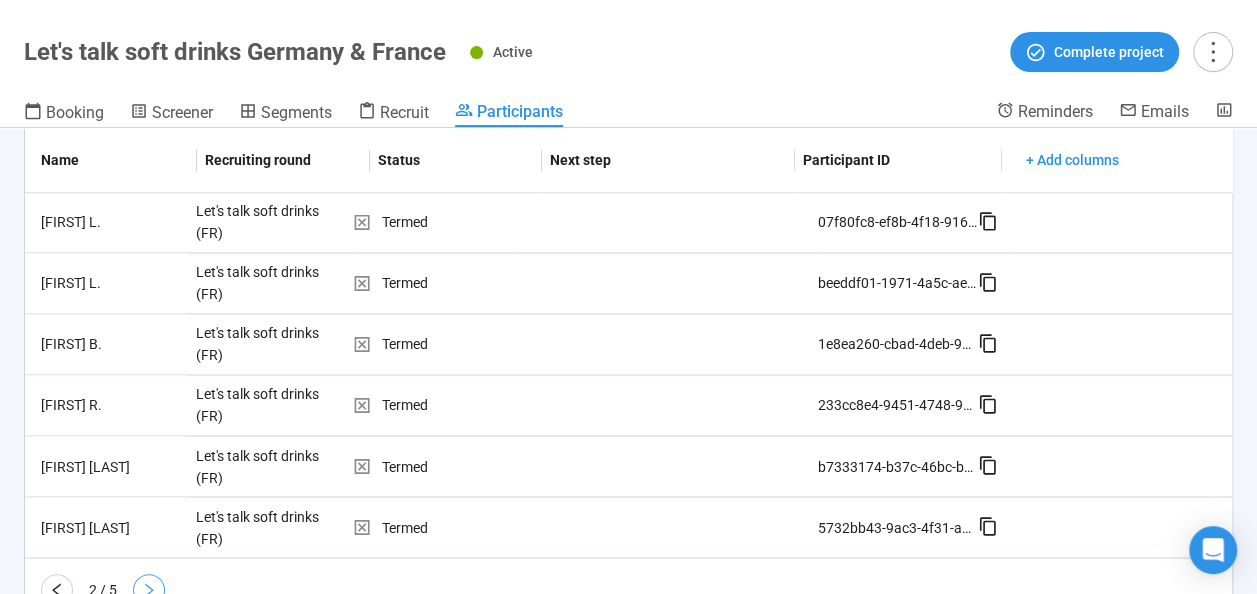 click 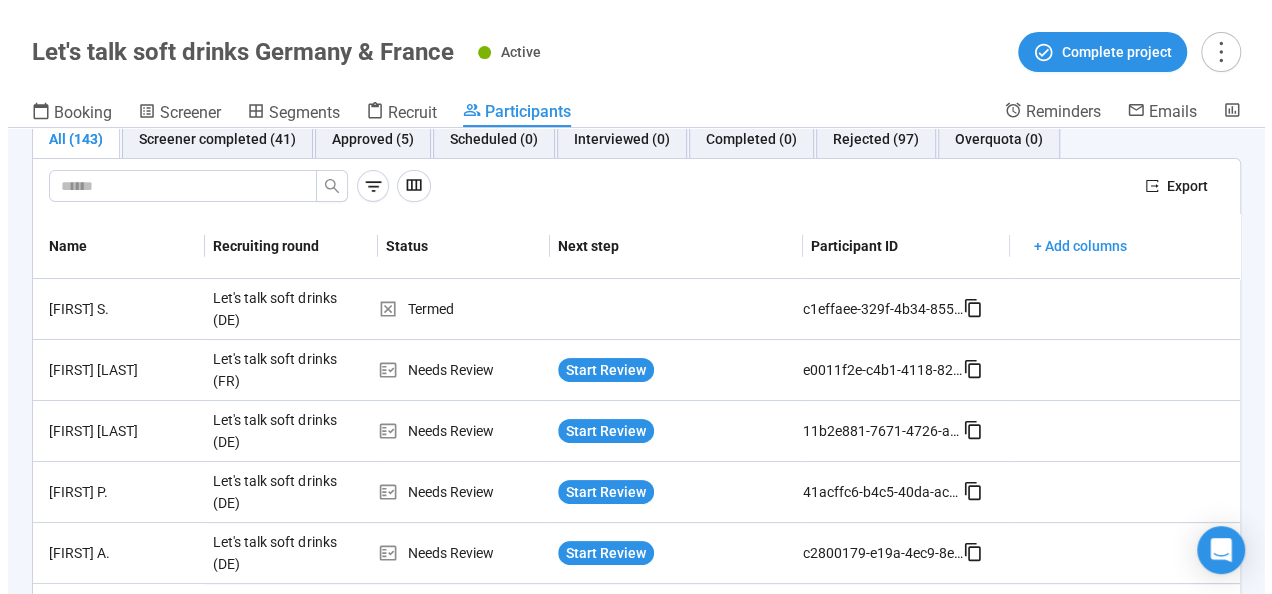 scroll, scrollTop: 36, scrollLeft: 0, axis: vertical 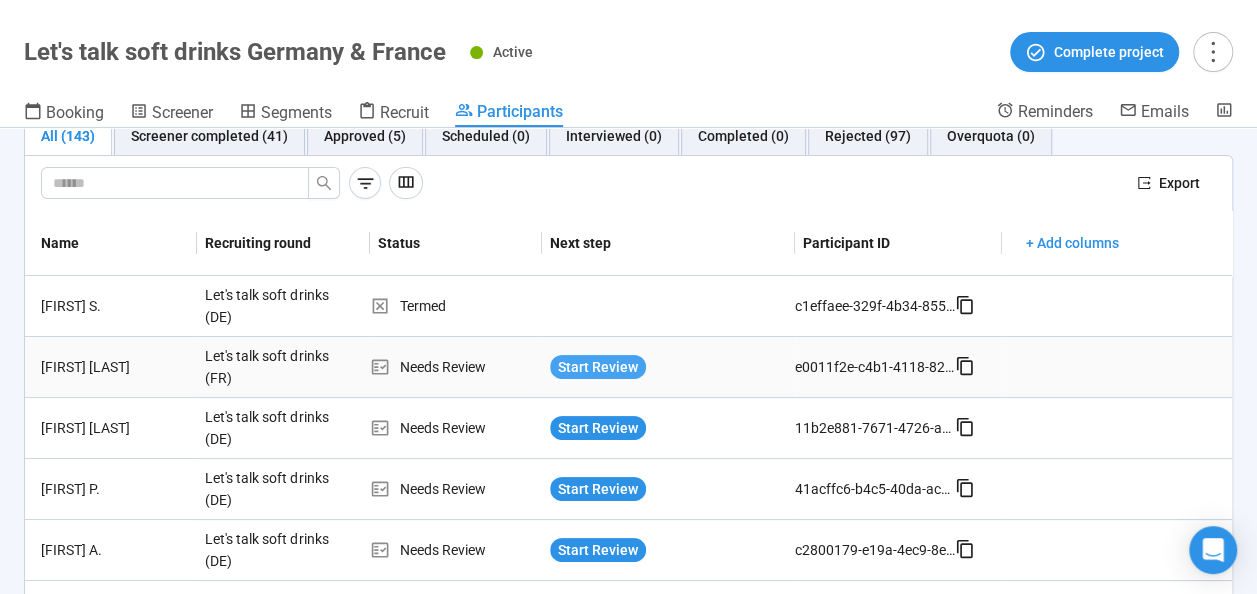 click on "Start Review" at bounding box center [598, 367] 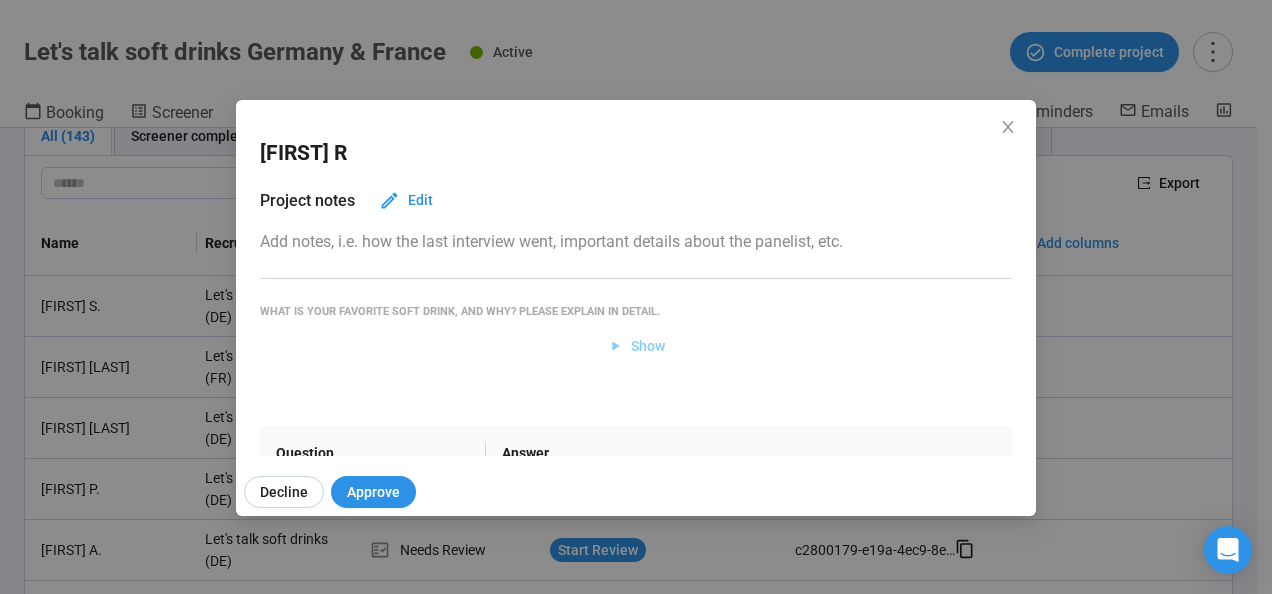 click on "Show" at bounding box center [648, 346] 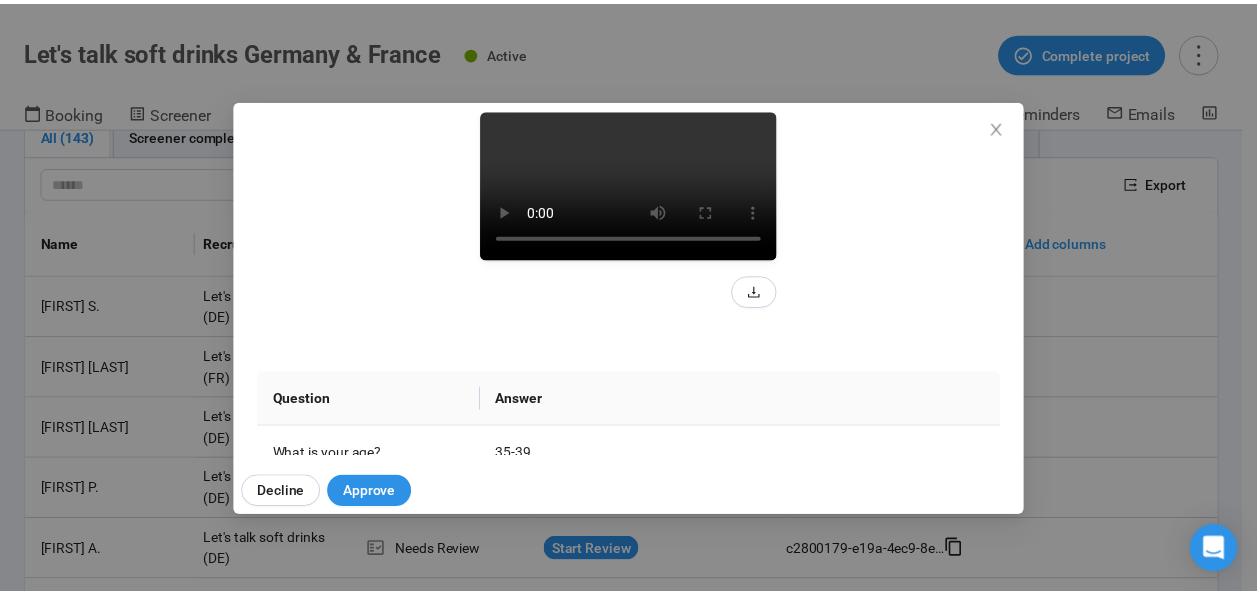 scroll, scrollTop: 226, scrollLeft: 0, axis: vertical 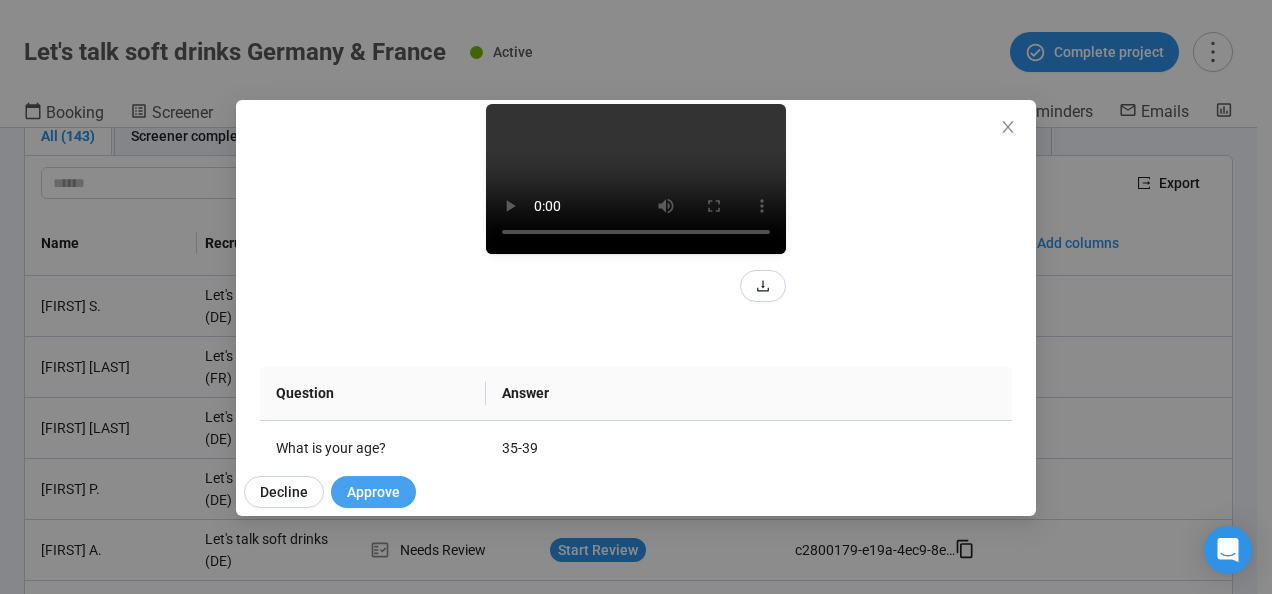 click on "Approve" at bounding box center [373, 492] 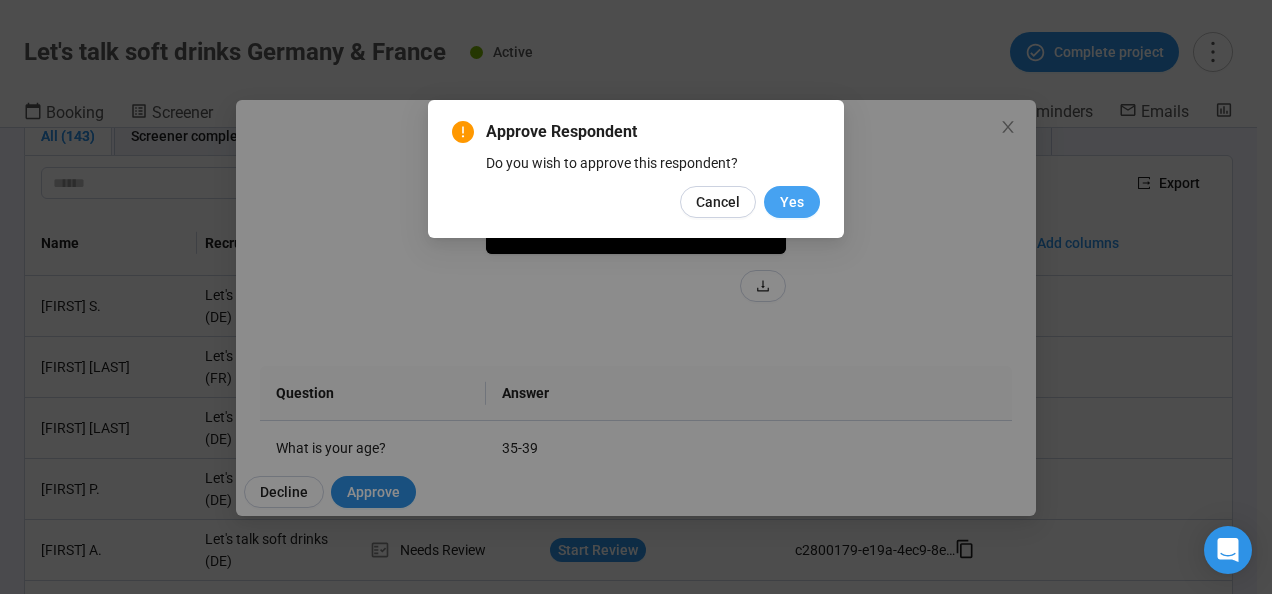 click on "Yes" at bounding box center (792, 202) 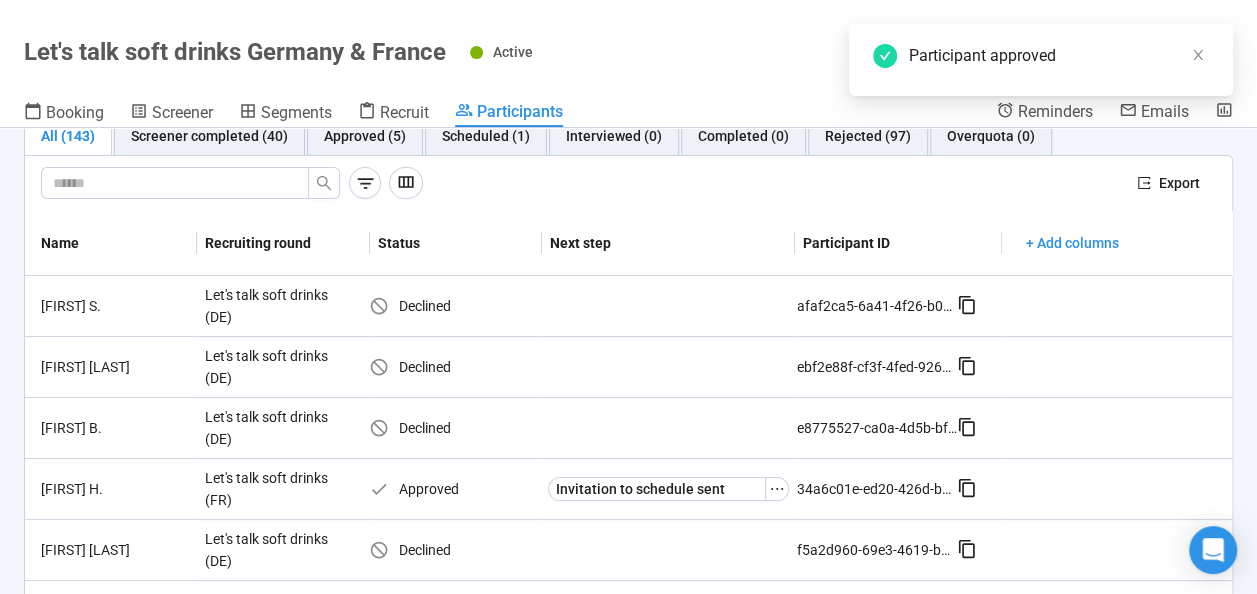 scroll, scrollTop: 0, scrollLeft: 0, axis: both 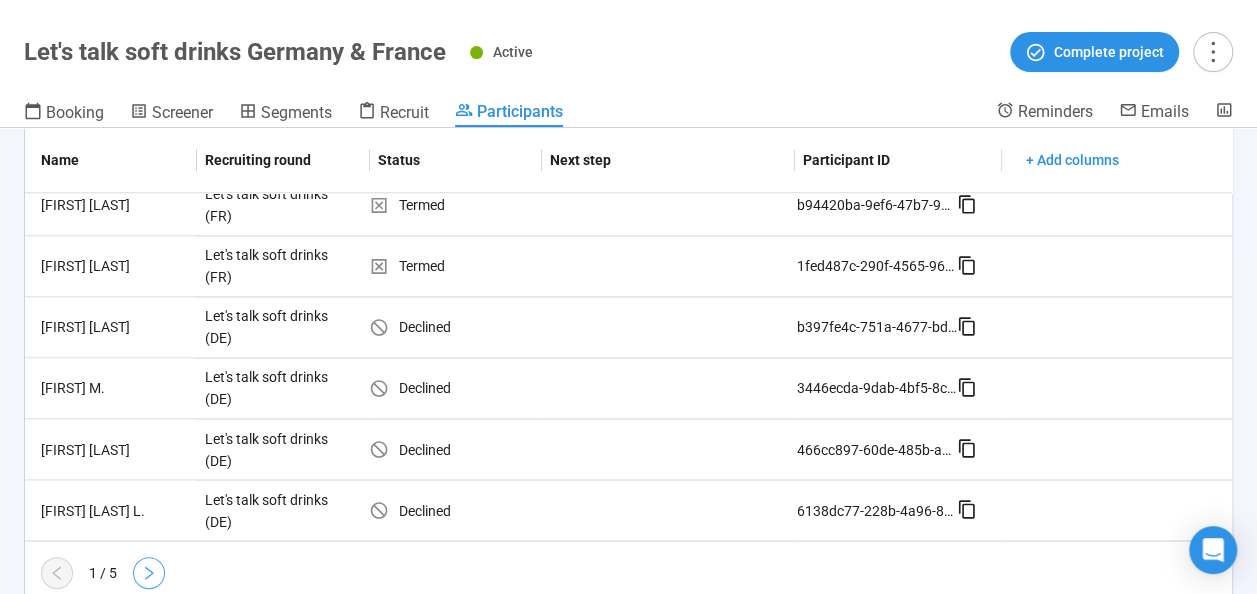 click at bounding box center [149, 573] 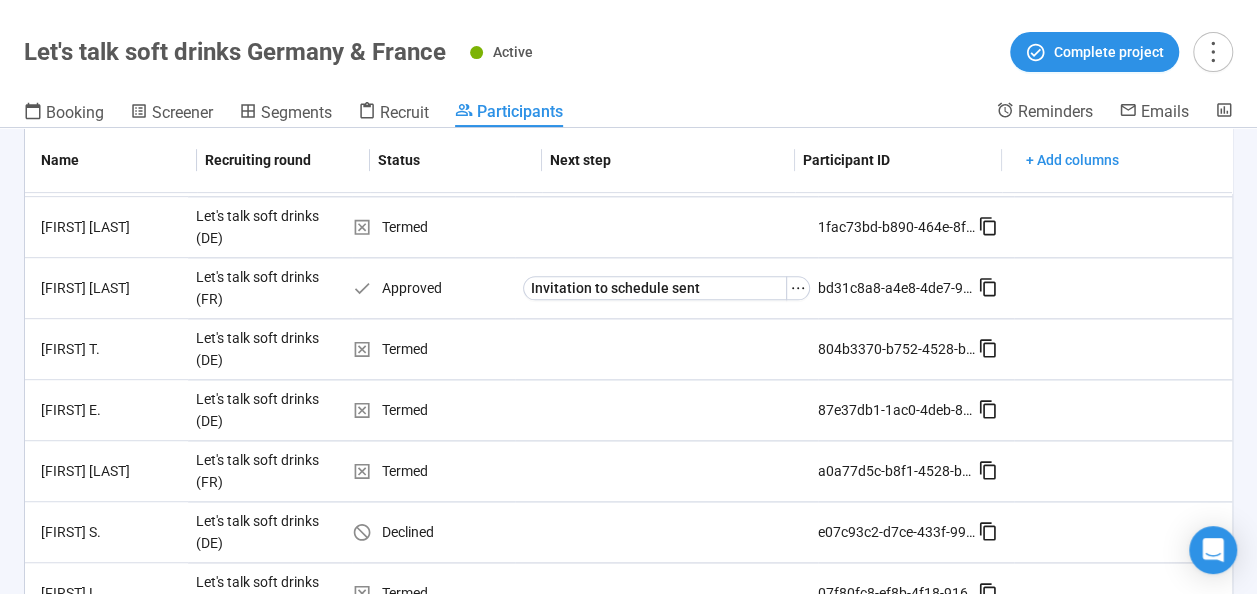 scroll, scrollTop: 1601, scrollLeft: 0, axis: vertical 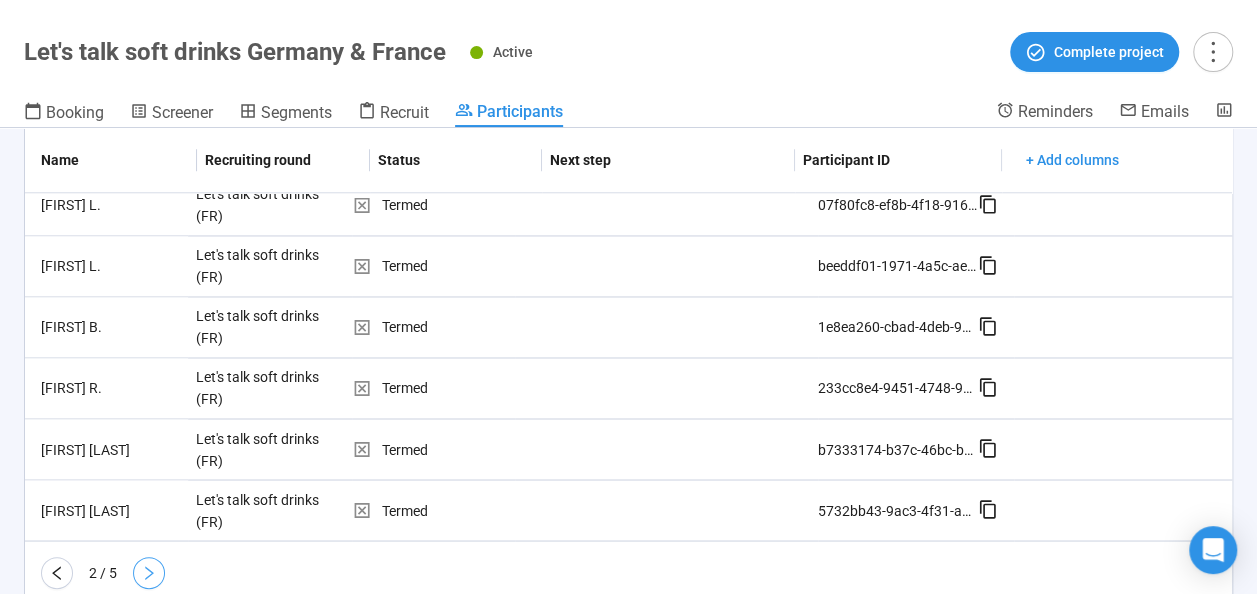 click 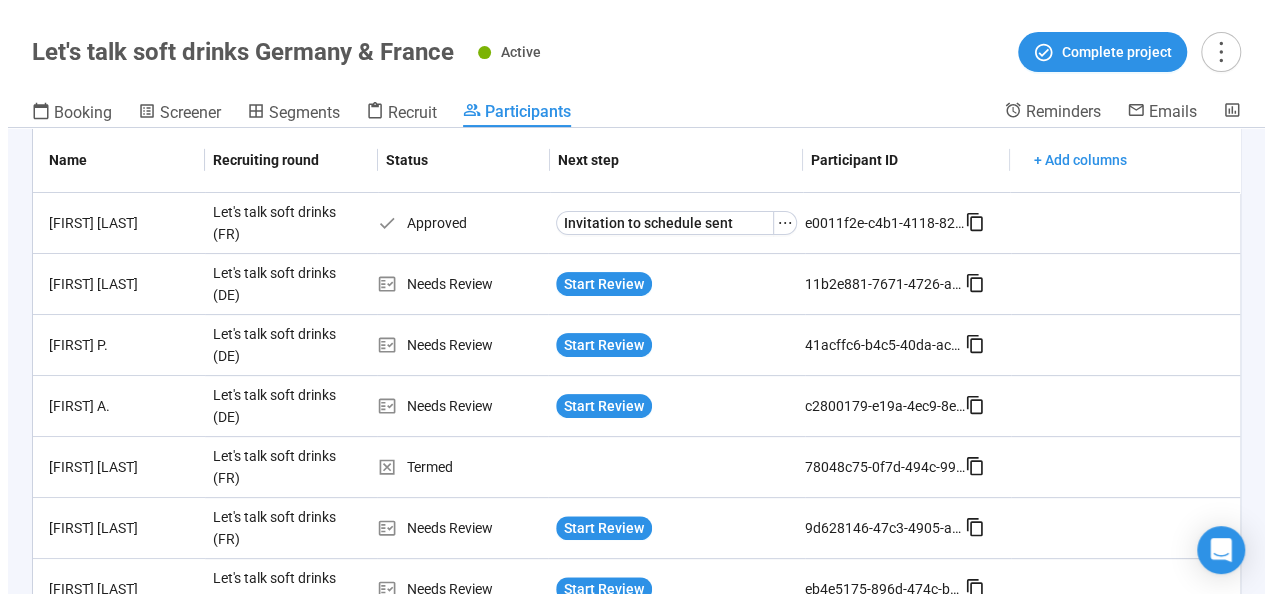 scroll, scrollTop: 168, scrollLeft: 0, axis: vertical 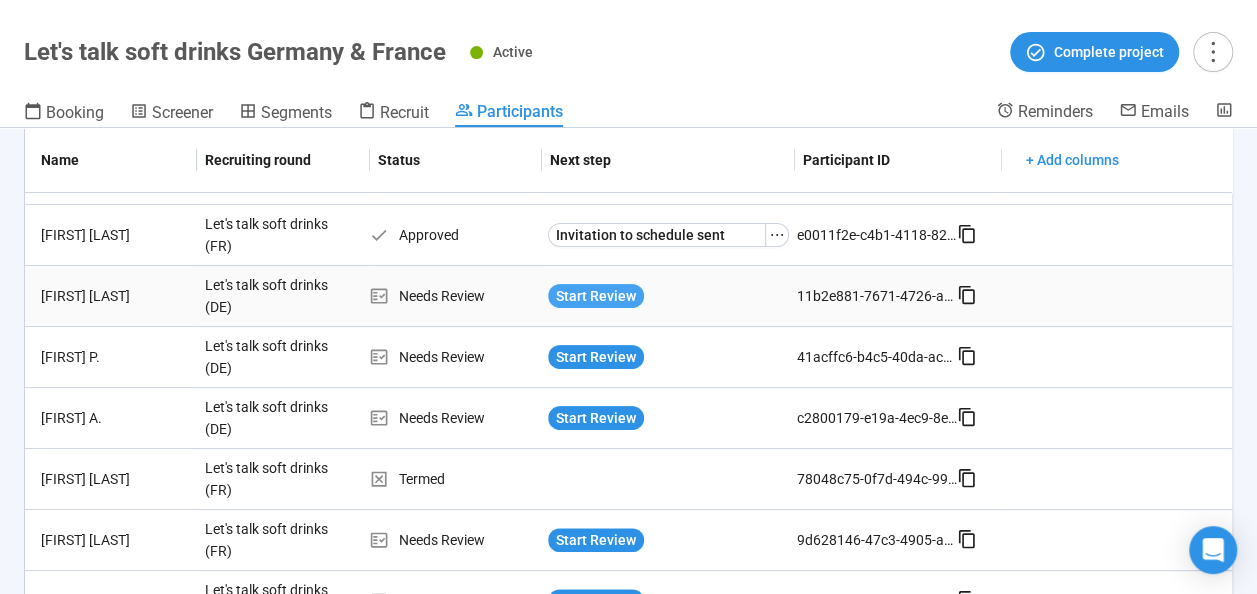 click on "Start Review" at bounding box center [596, 296] 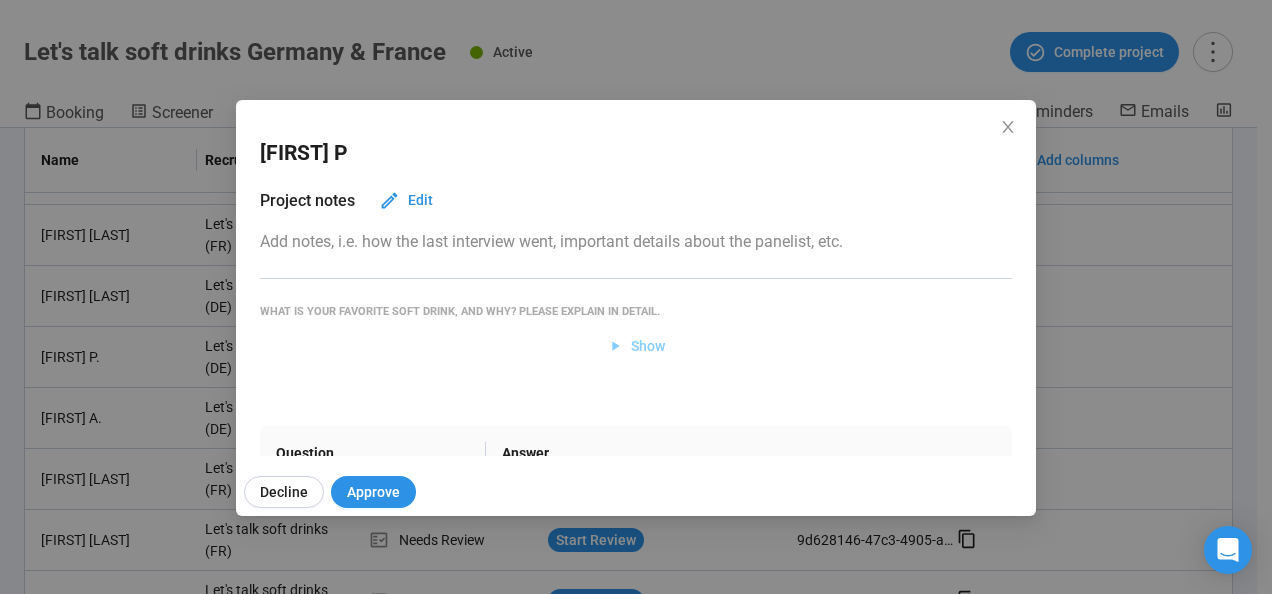 click on "Show" at bounding box center (636, 346) 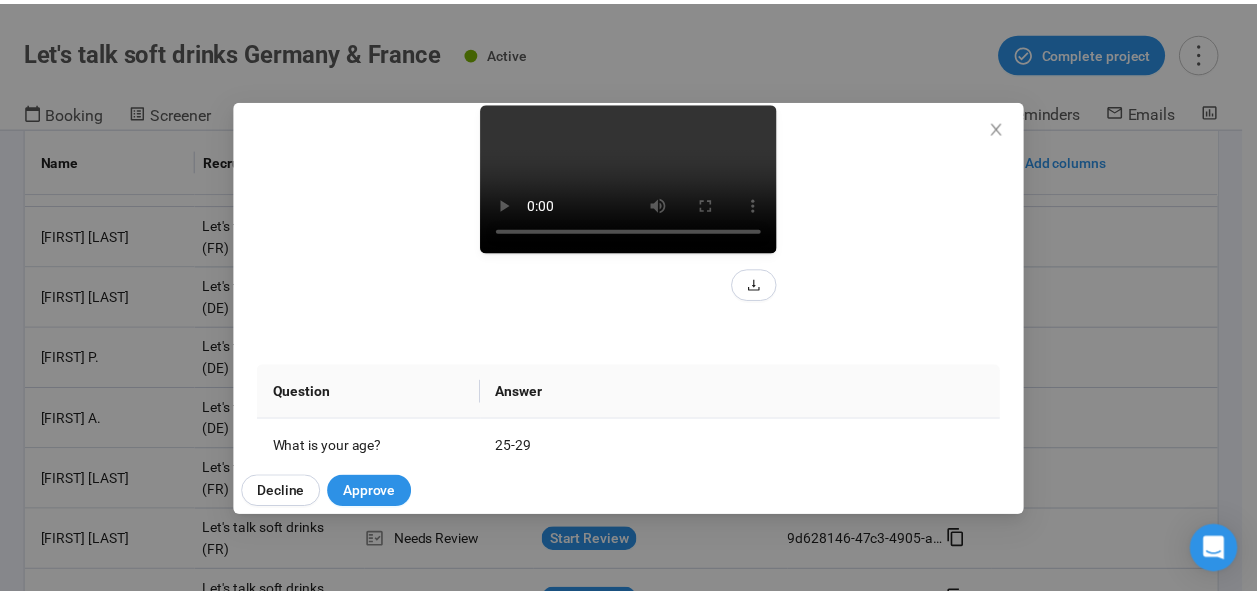 scroll, scrollTop: 242, scrollLeft: 0, axis: vertical 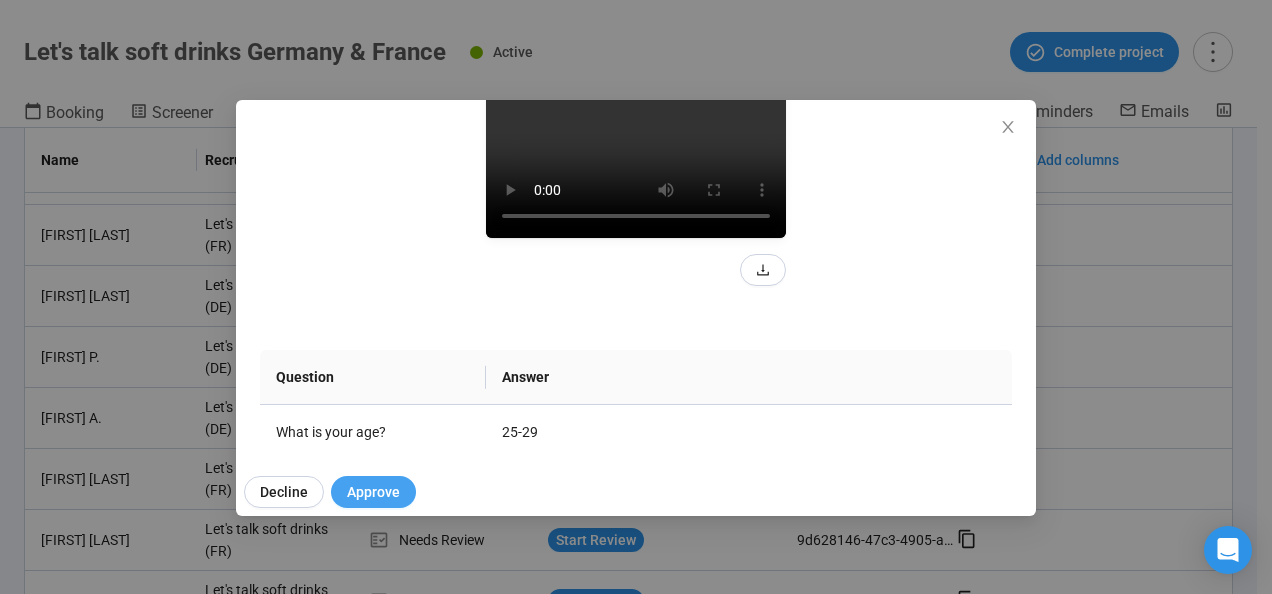 click on "Approve" at bounding box center (373, 492) 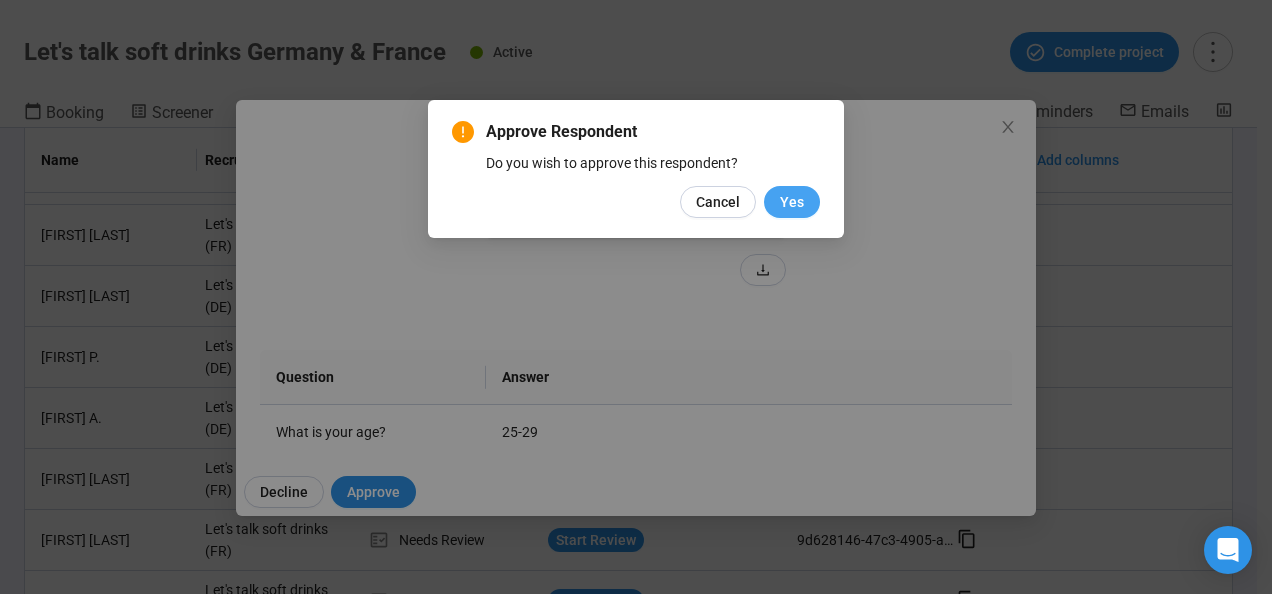 click on "Yes" at bounding box center (792, 202) 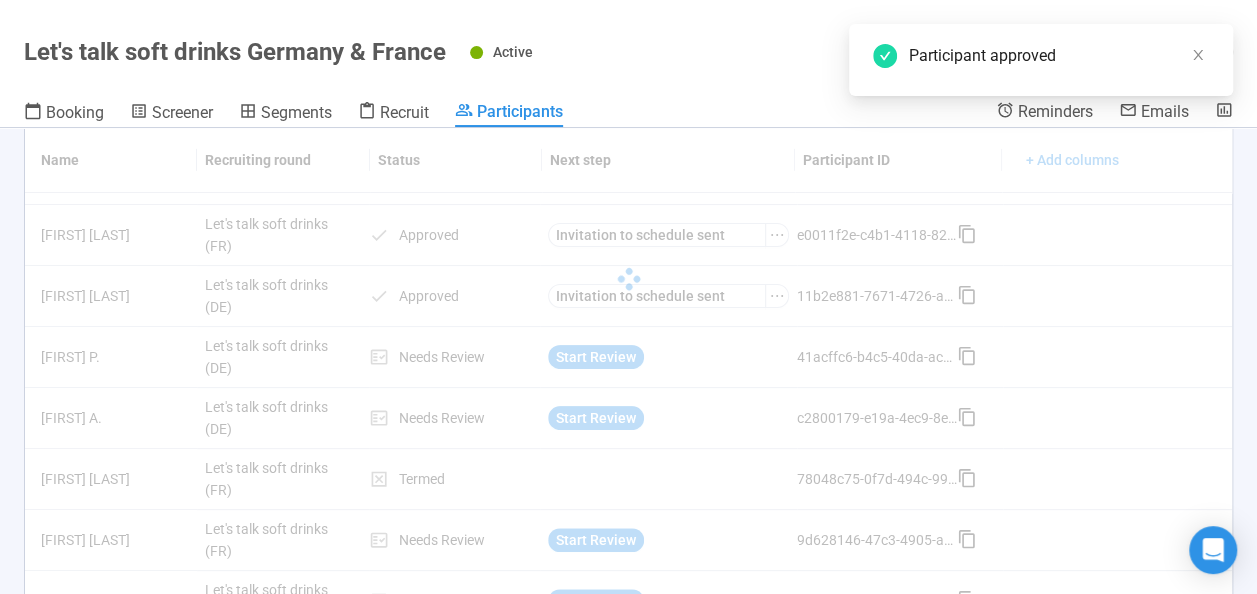 scroll, scrollTop: 0, scrollLeft: 0, axis: both 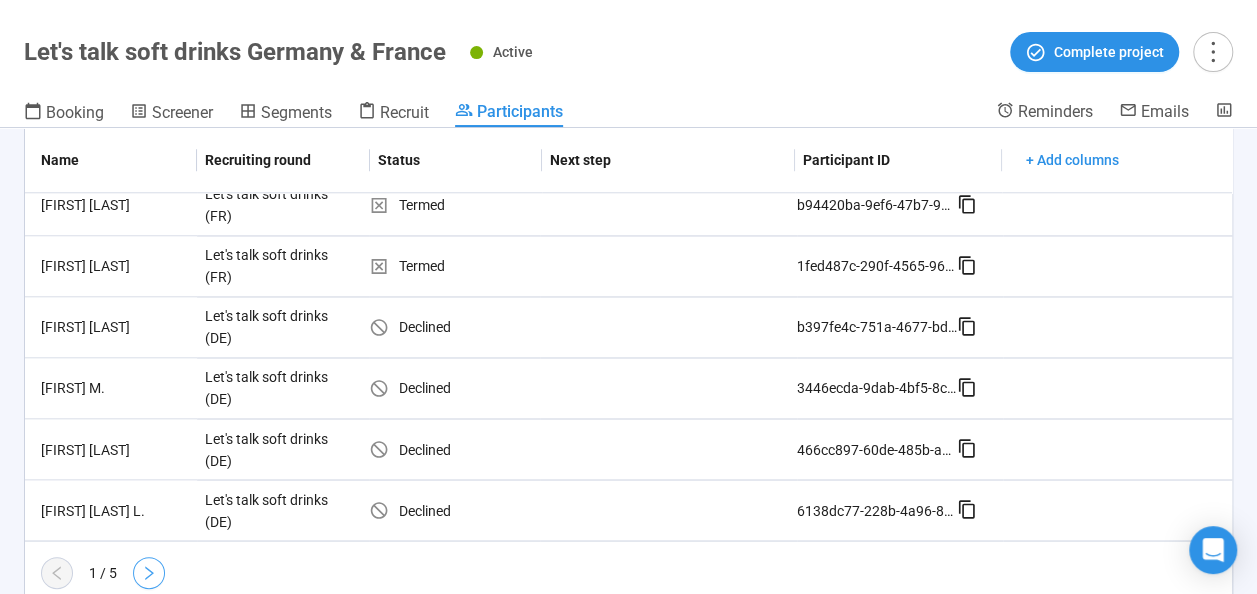 click 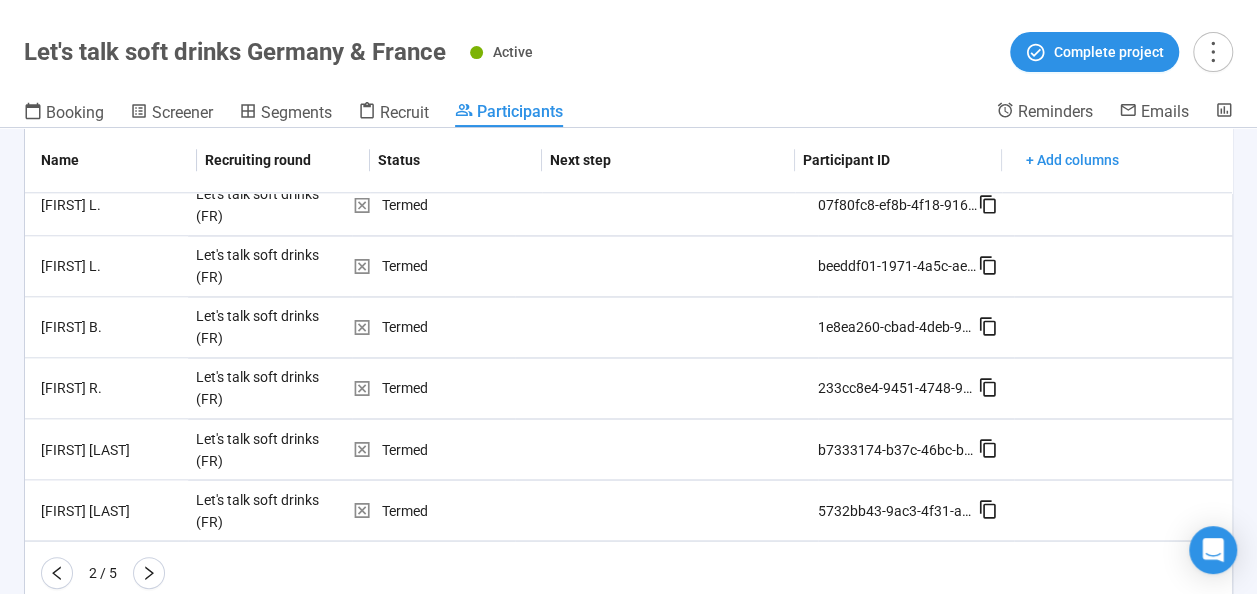 click 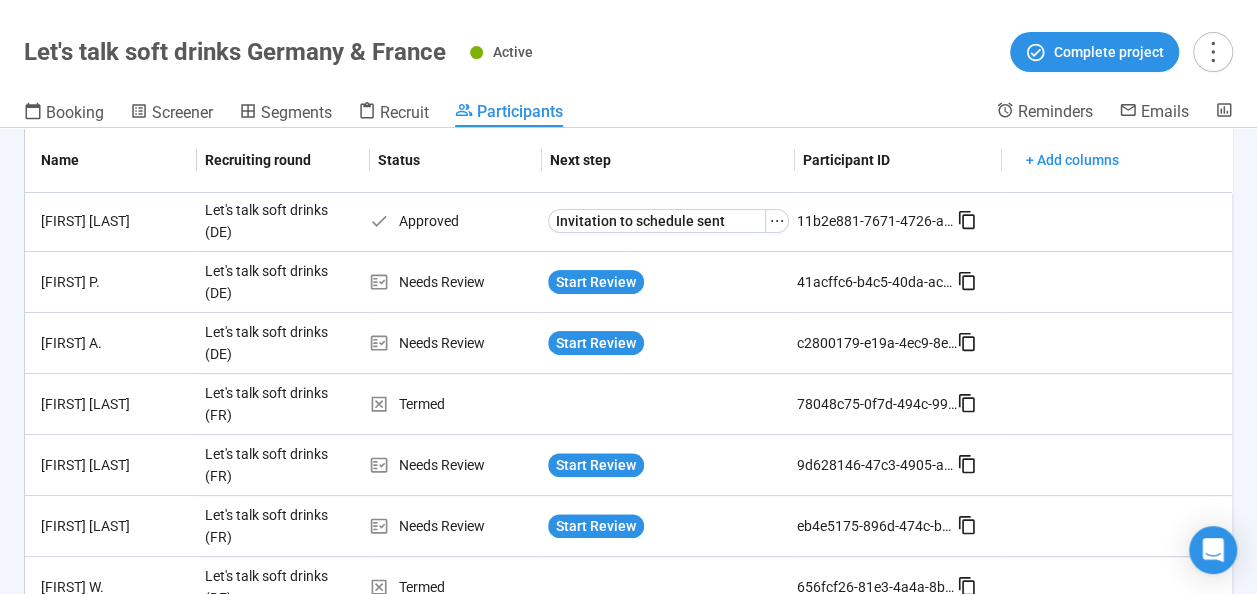 scroll, scrollTop: 246, scrollLeft: 0, axis: vertical 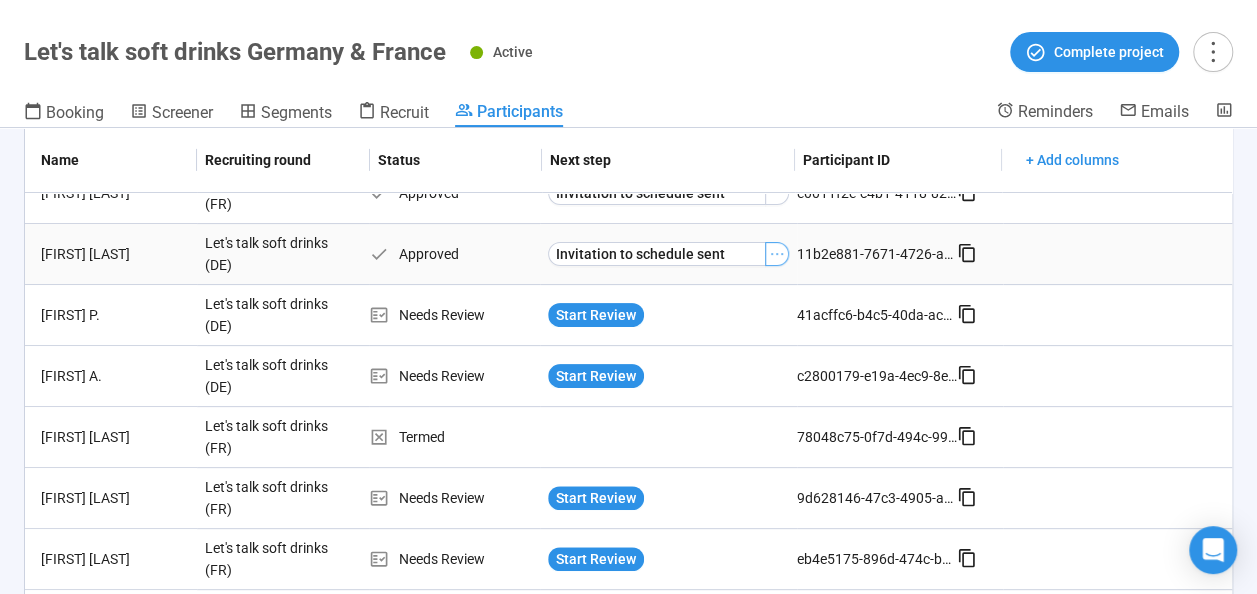click 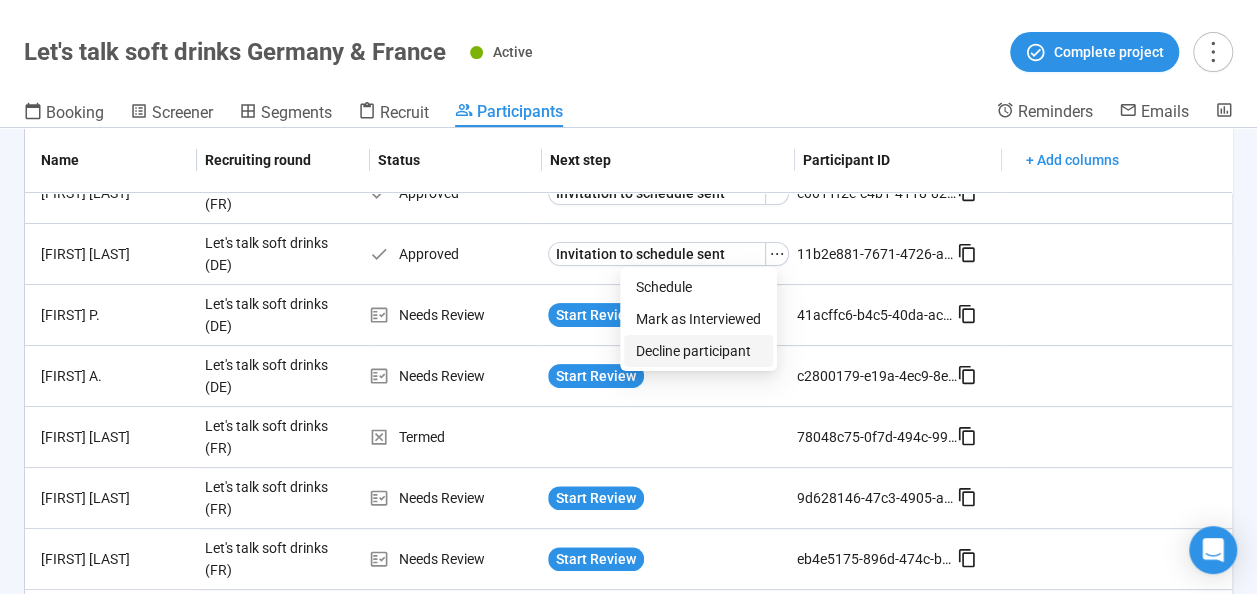 click on "Decline participant" at bounding box center [698, 351] 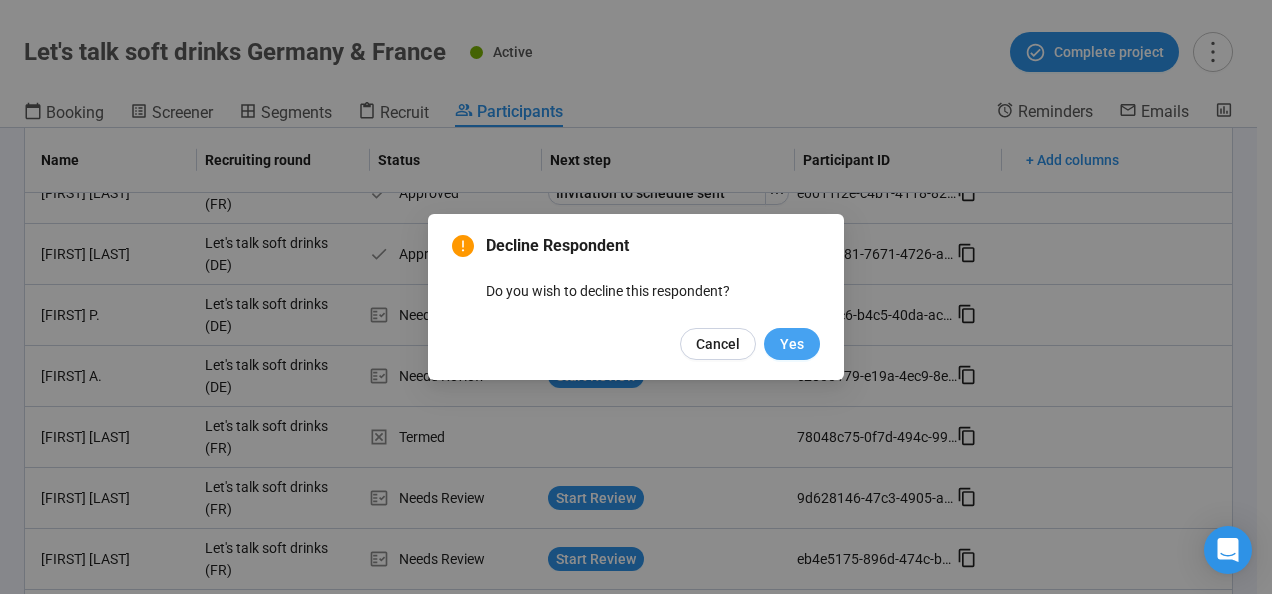 click on "Yes" at bounding box center [792, 344] 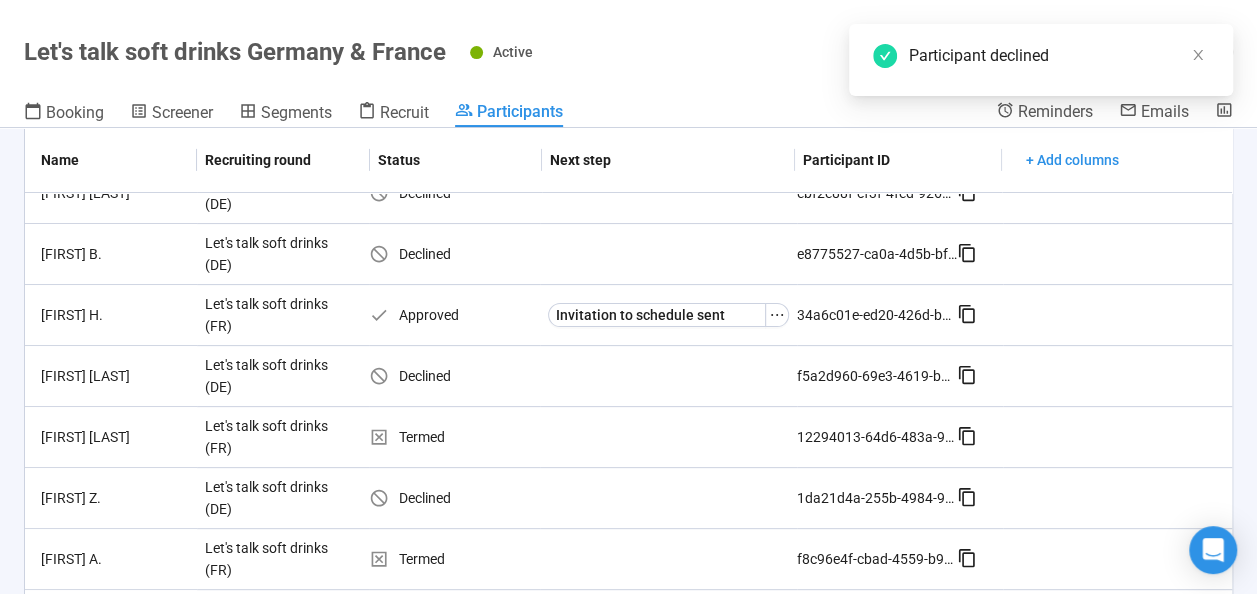 scroll, scrollTop: 0, scrollLeft: 0, axis: both 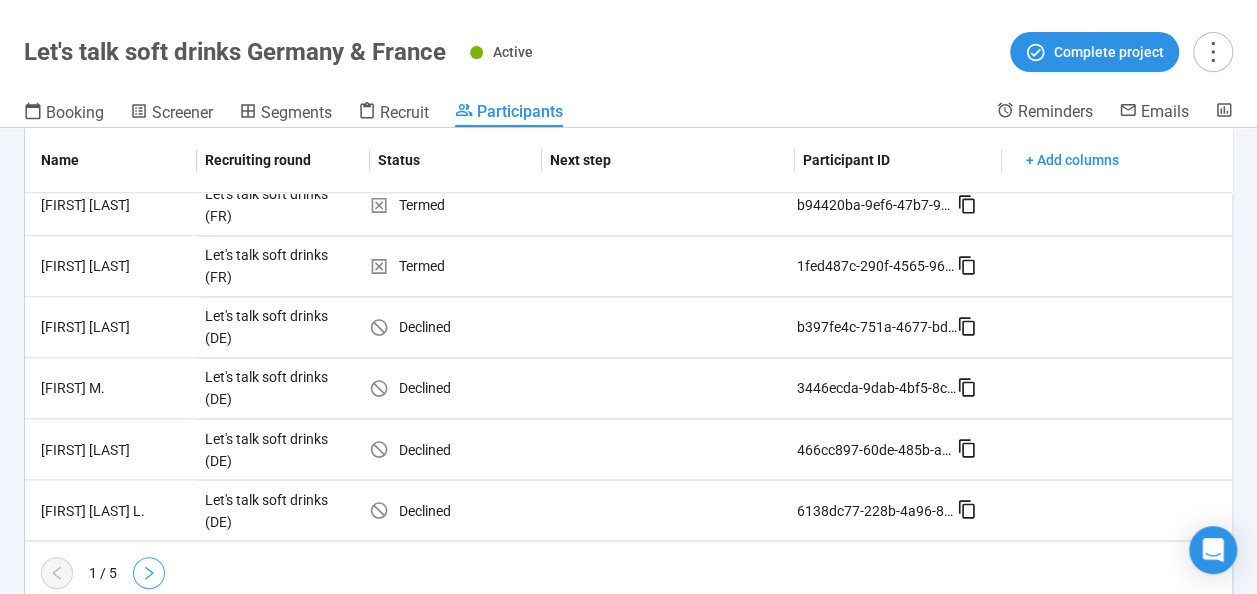 click 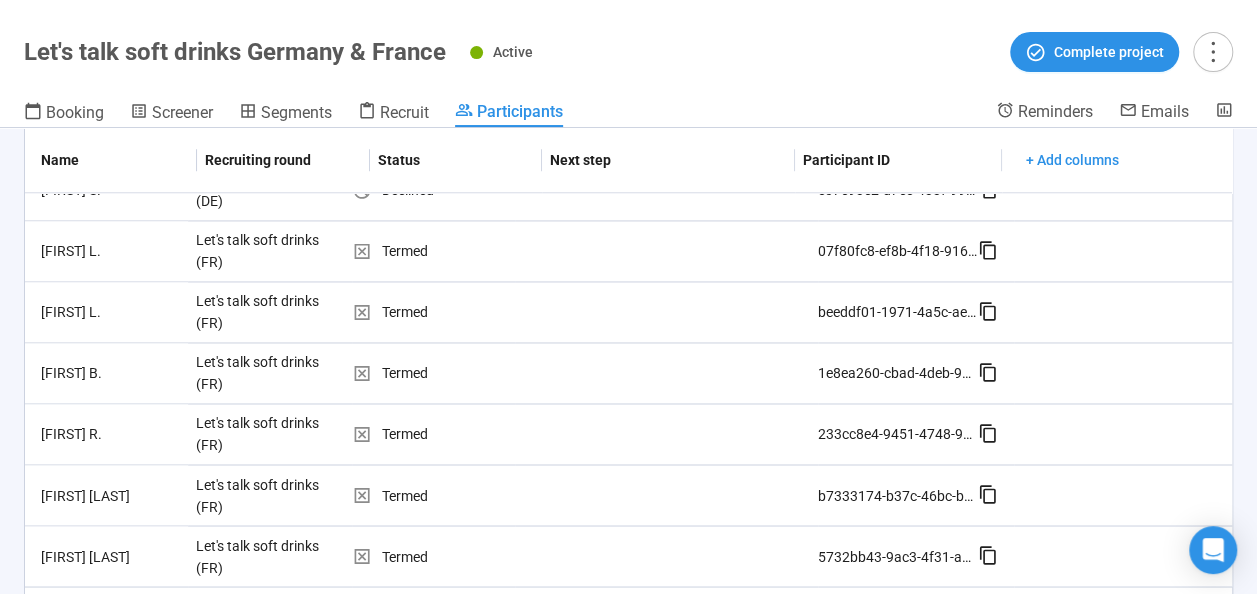 scroll, scrollTop: 1601, scrollLeft: 0, axis: vertical 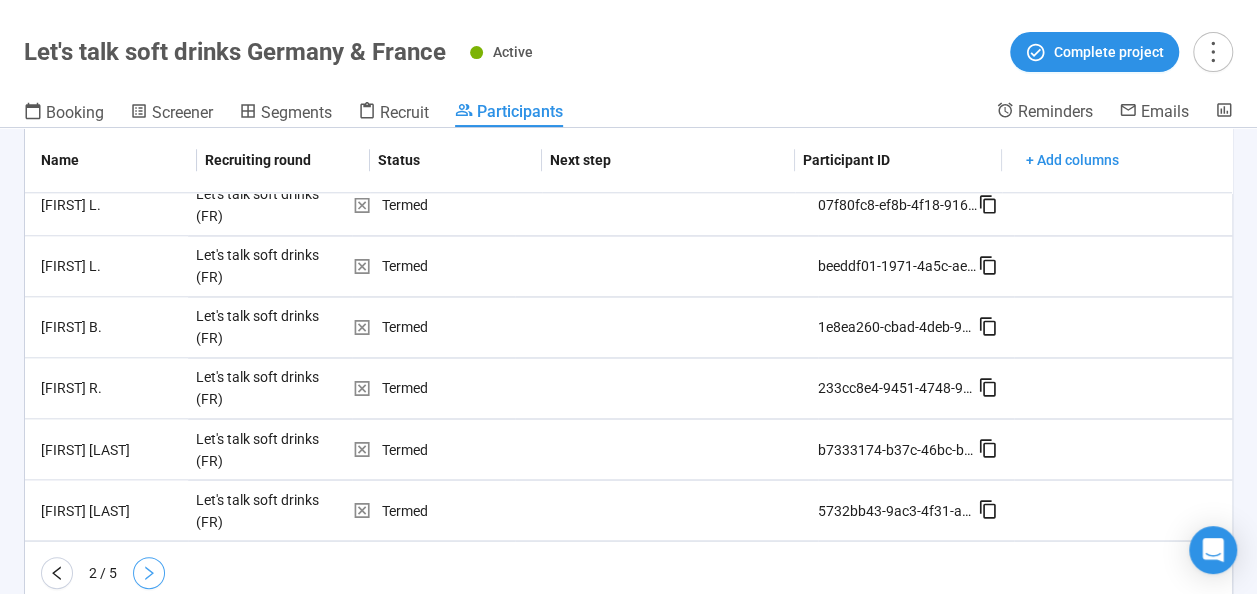 click at bounding box center [149, 573] 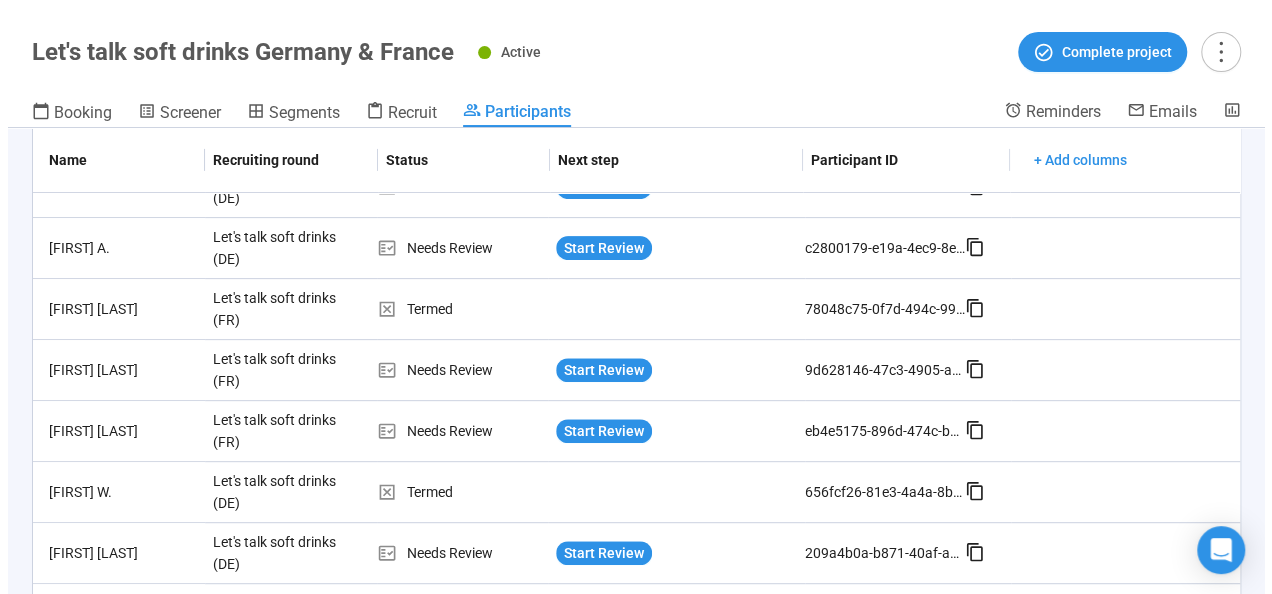 scroll, scrollTop: 128, scrollLeft: 0, axis: vertical 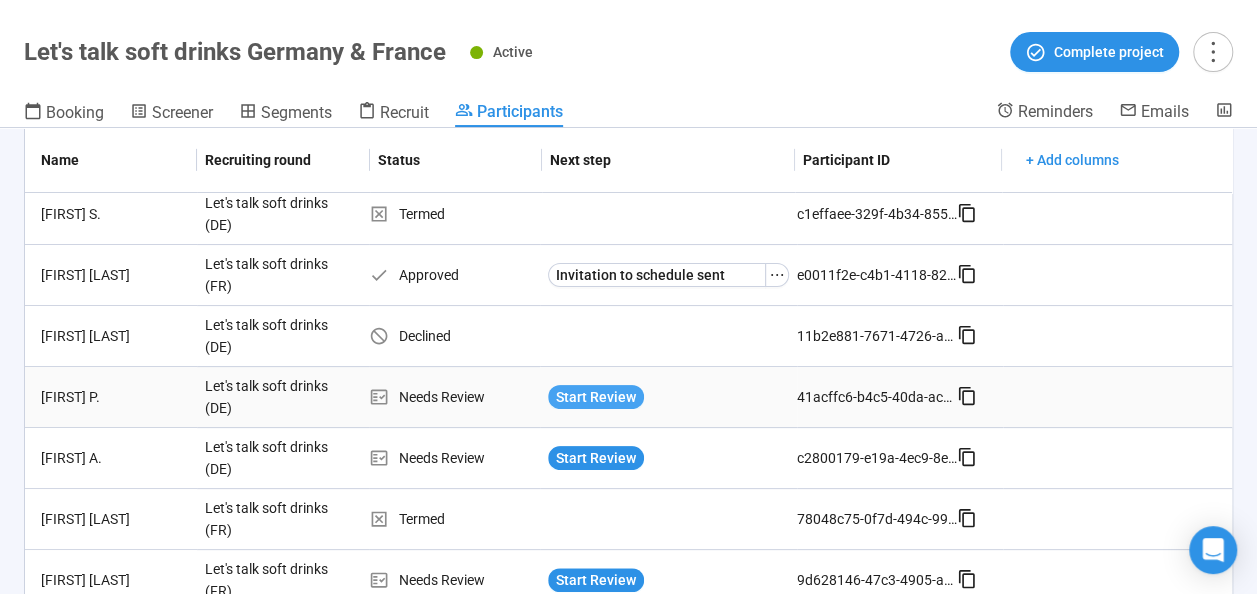 click on "Start Review" at bounding box center (596, 397) 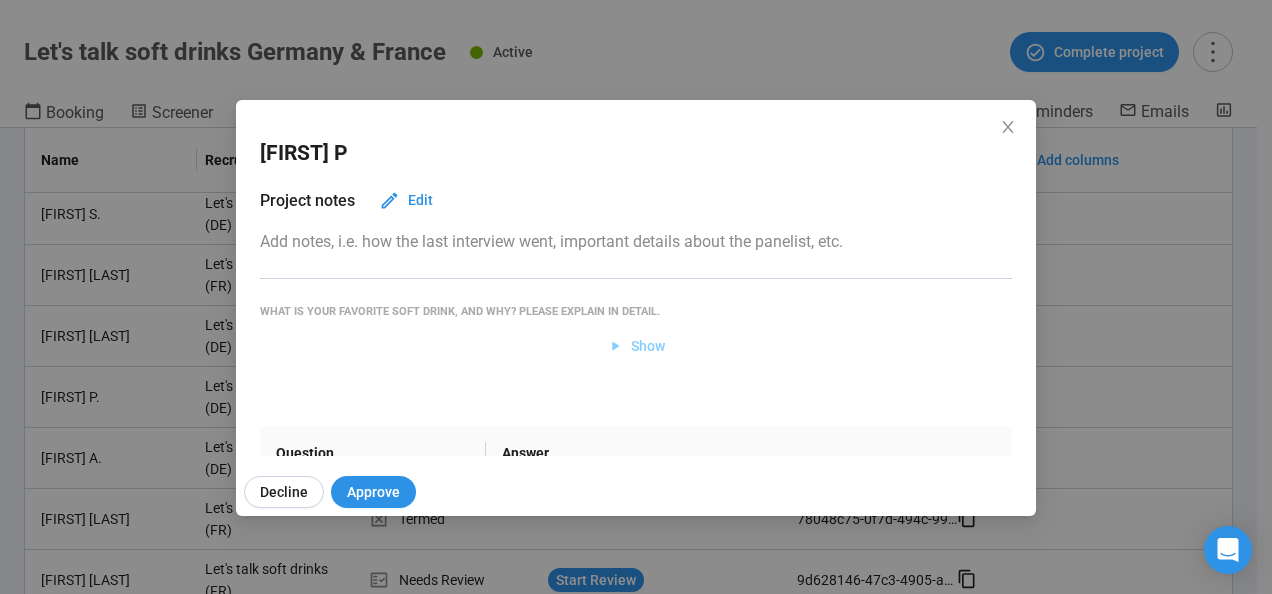click 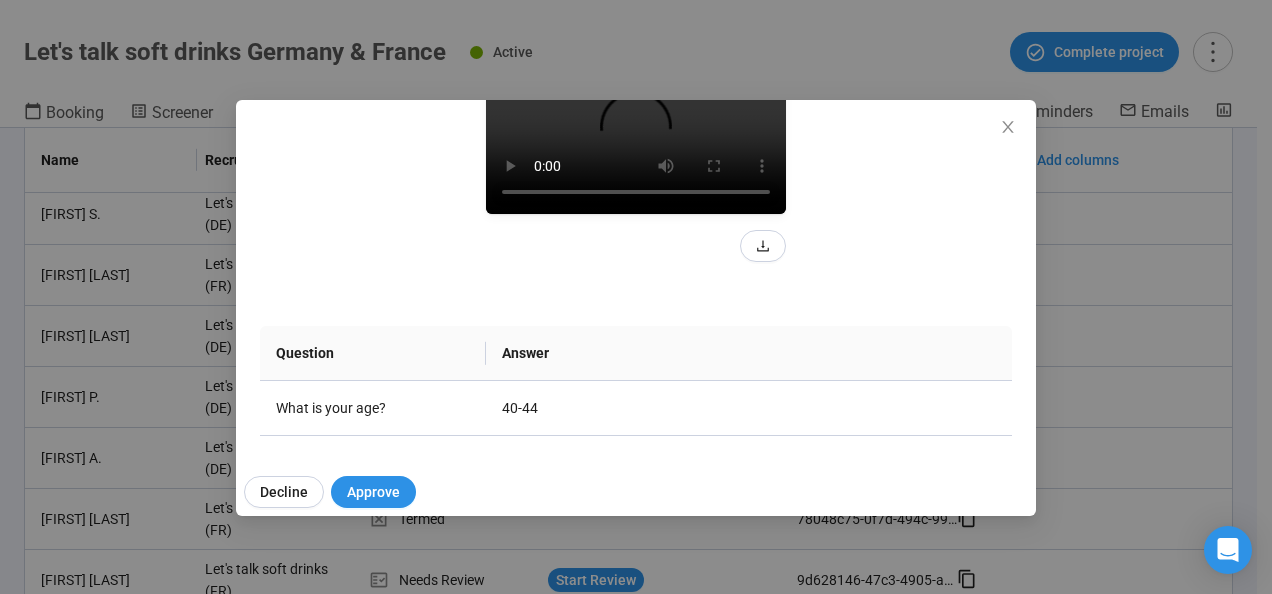 scroll, scrollTop: 271, scrollLeft: 0, axis: vertical 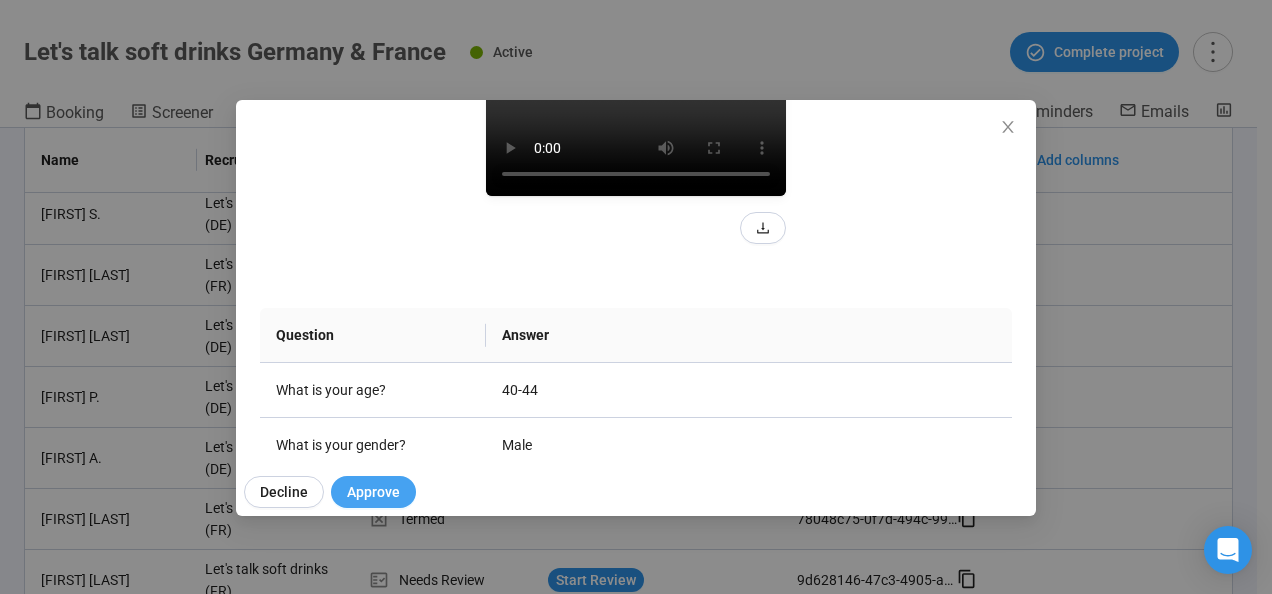 click on "Approve" at bounding box center (373, 492) 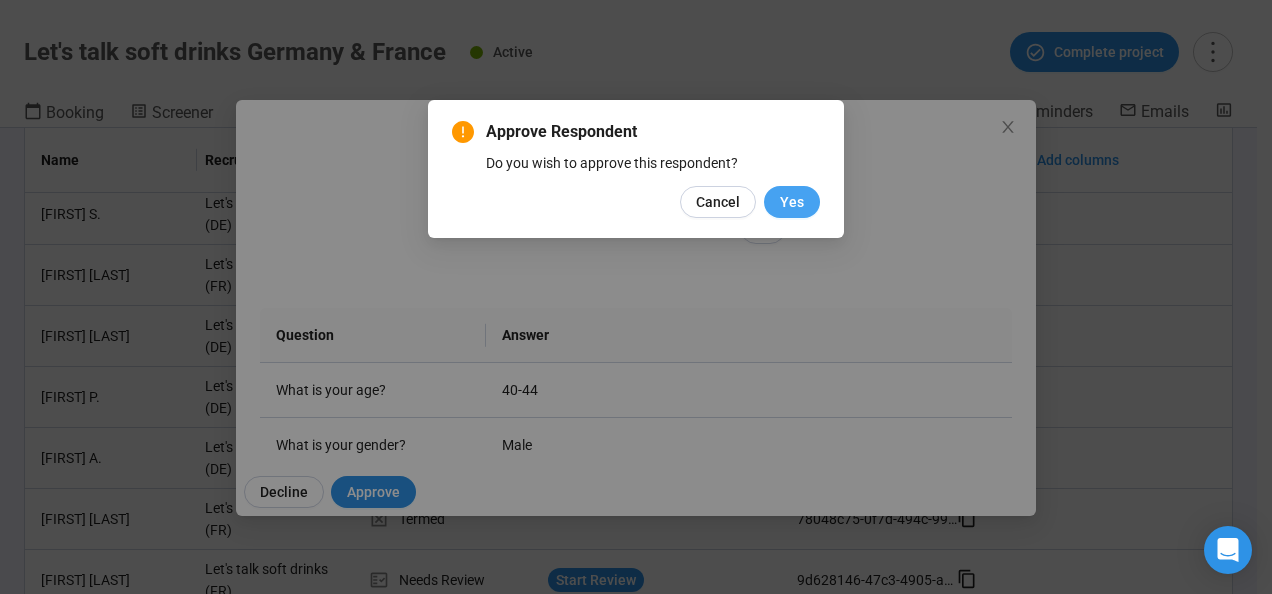 click on "Yes" at bounding box center (792, 202) 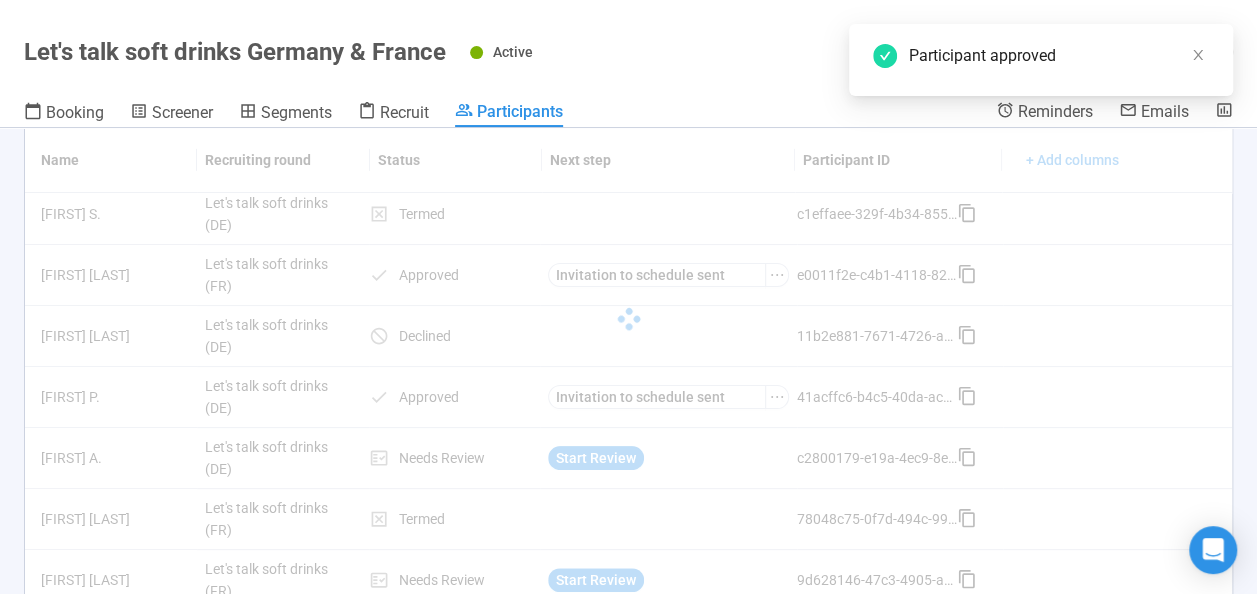 scroll, scrollTop: 0, scrollLeft: 0, axis: both 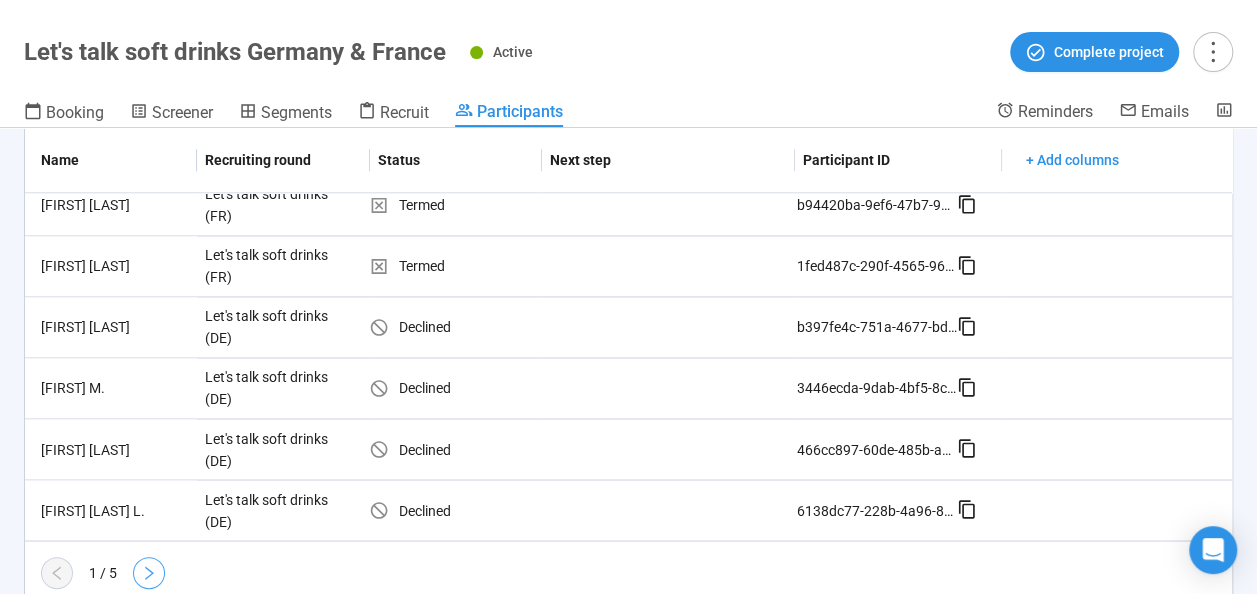 click at bounding box center [149, 573] 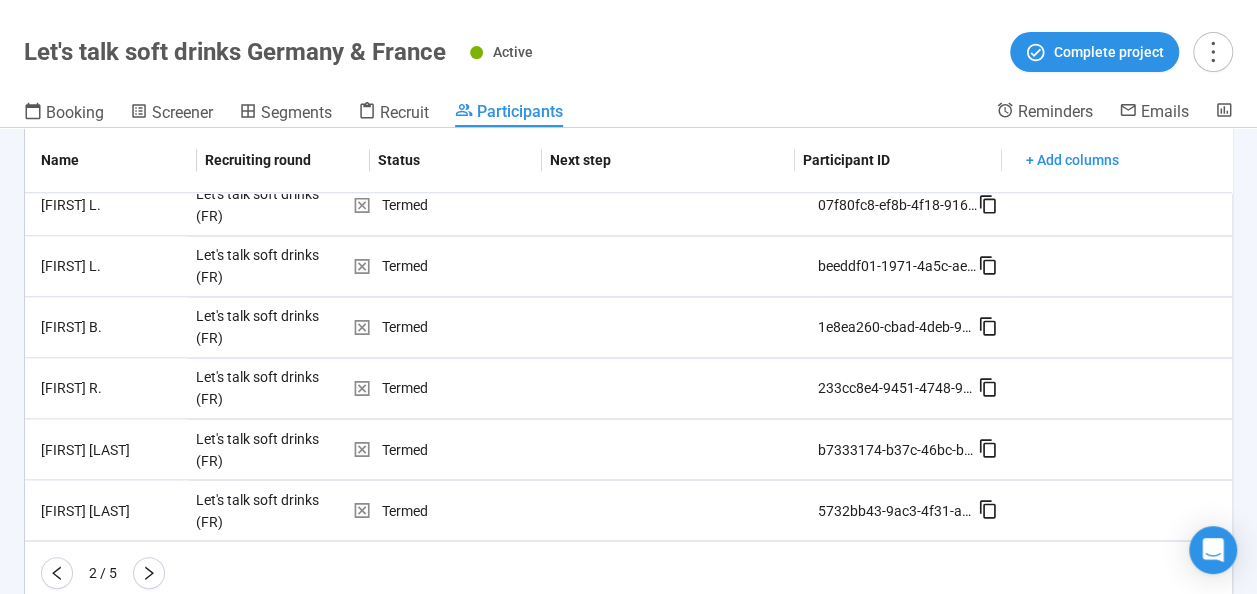 click 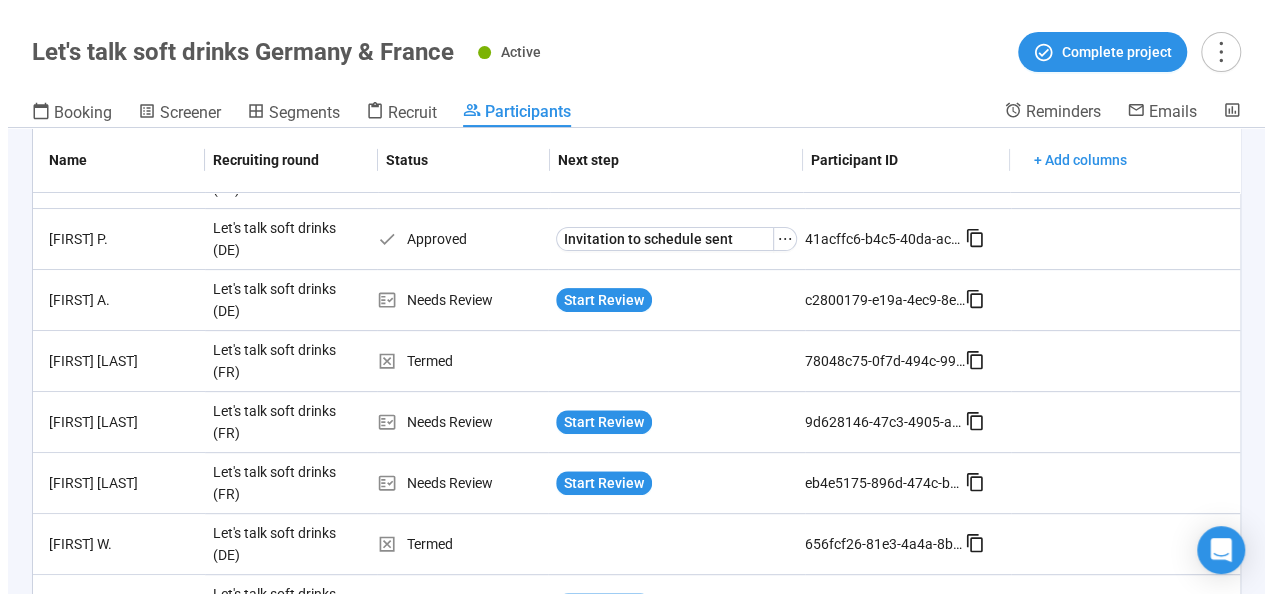 scroll, scrollTop: 302, scrollLeft: 0, axis: vertical 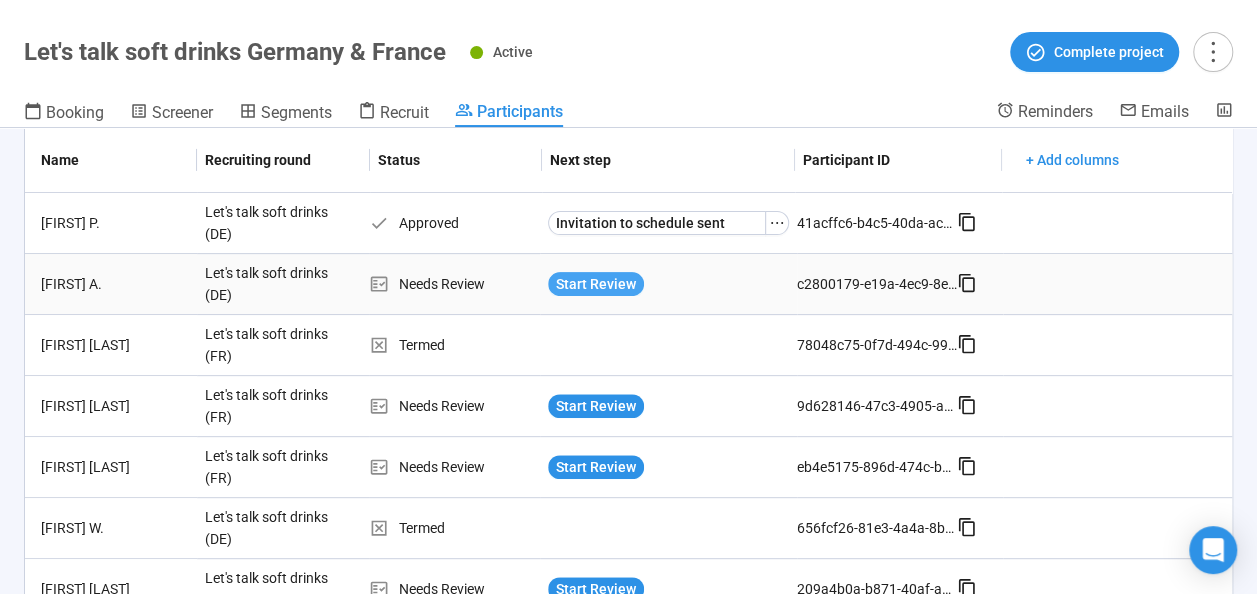 click on "Start Review" at bounding box center [596, 284] 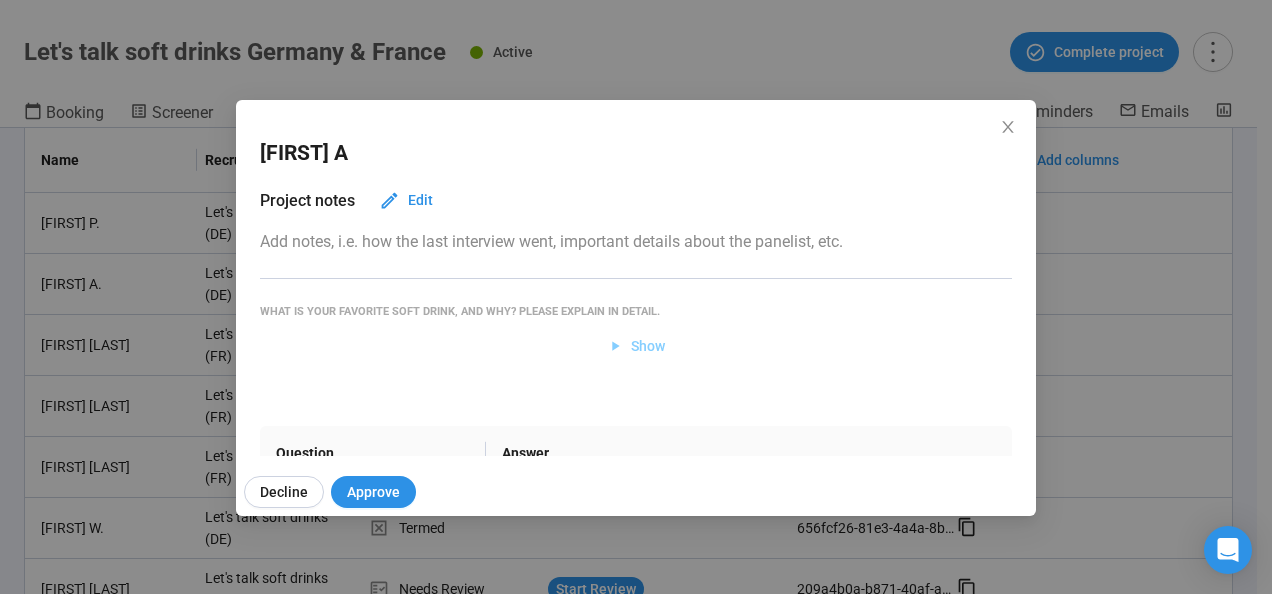 click on "Show" at bounding box center (648, 346) 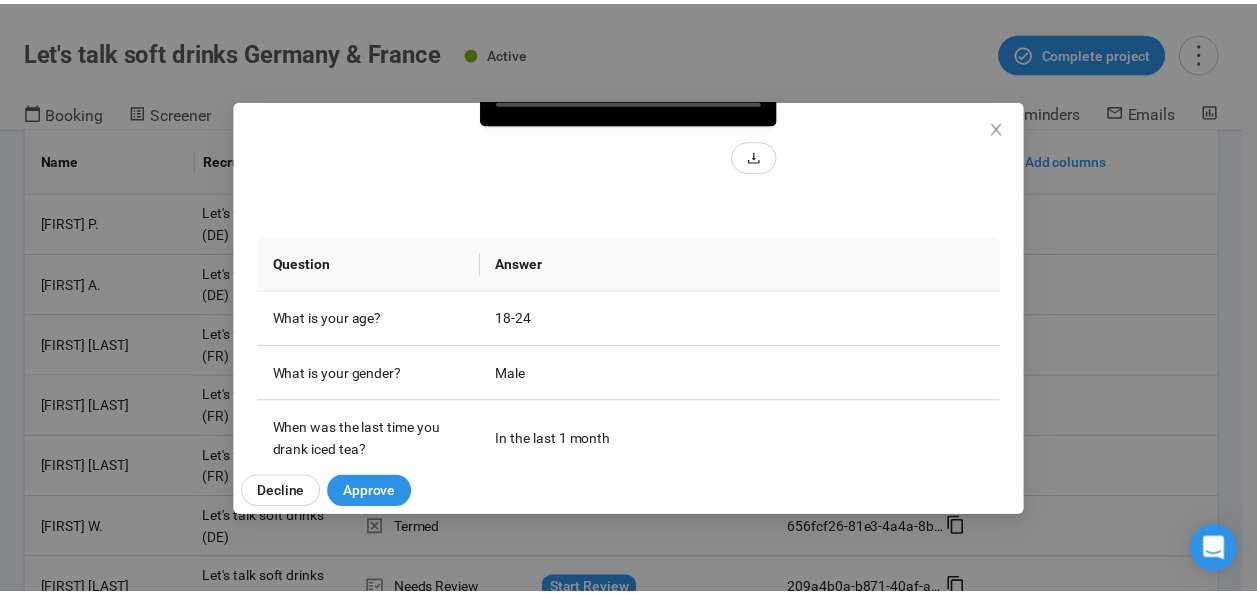 scroll, scrollTop: 346, scrollLeft: 0, axis: vertical 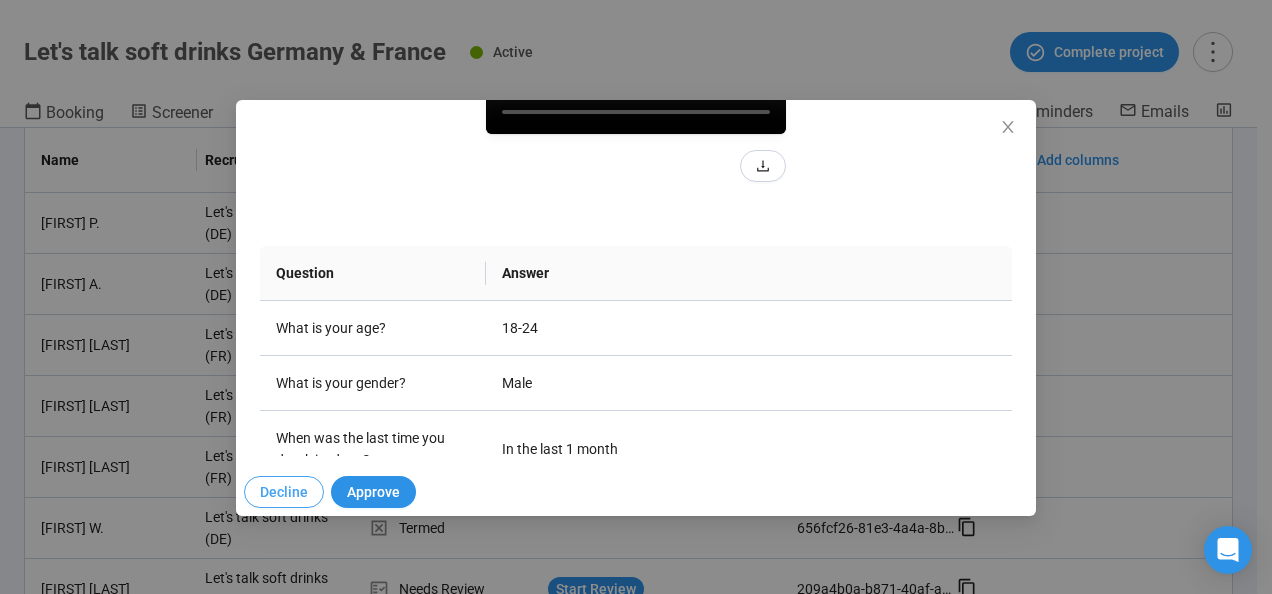 click on "Decline" at bounding box center [284, 492] 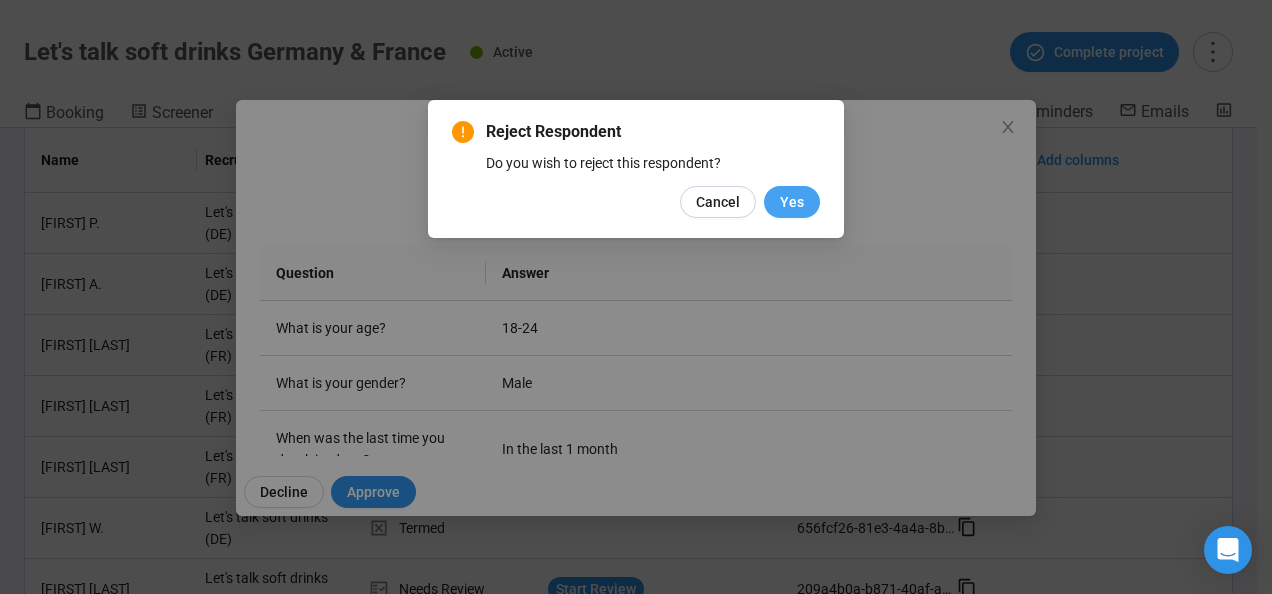 click on "Yes" at bounding box center [792, 202] 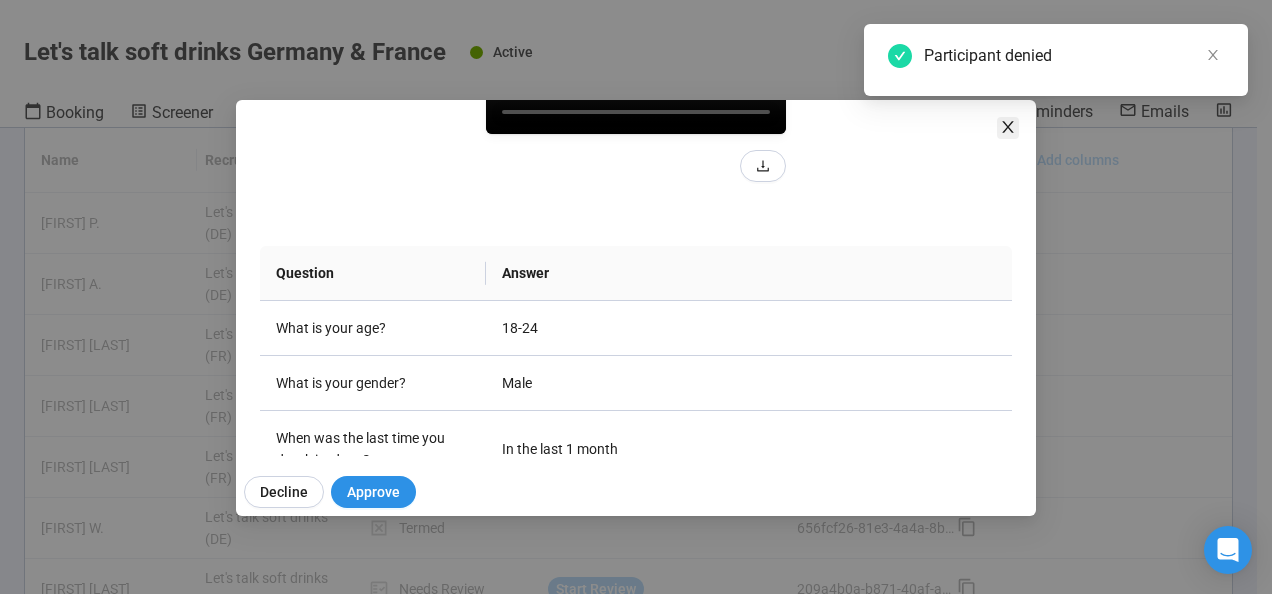 click 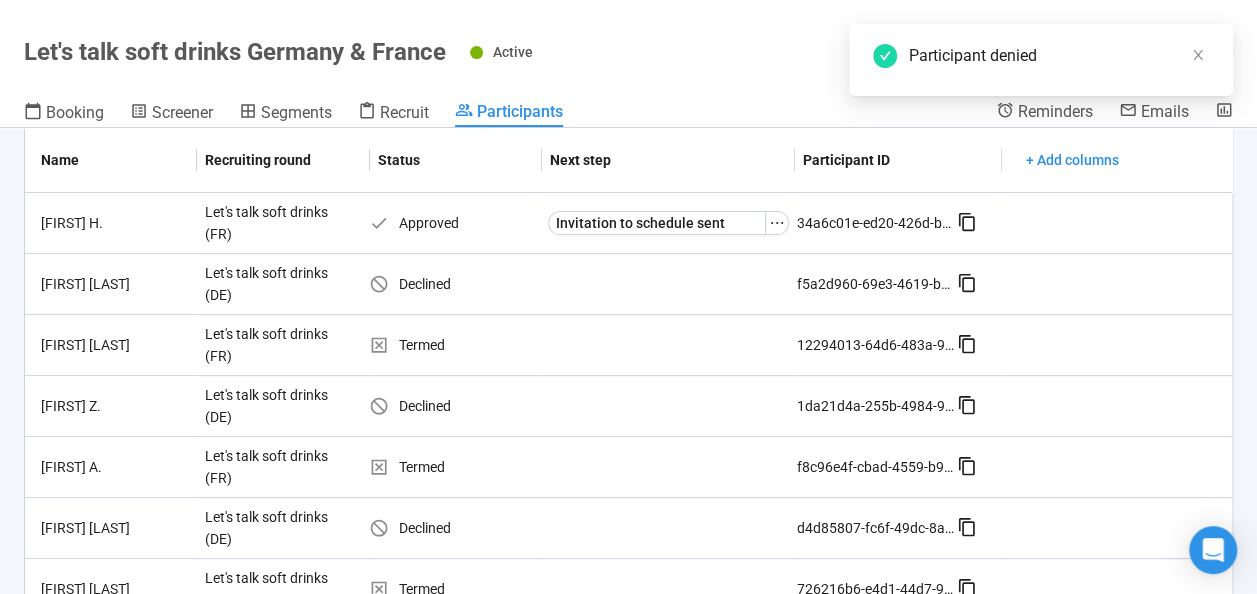 scroll, scrollTop: 0, scrollLeft: 0, axis: both 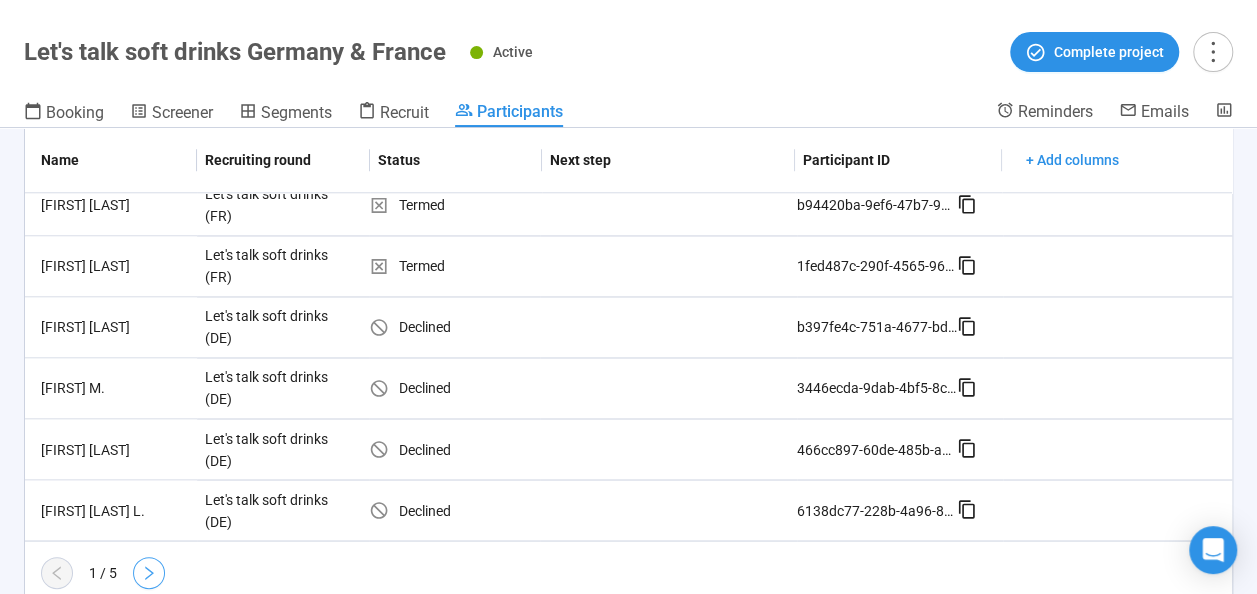 click at bounding box center (149, 573) 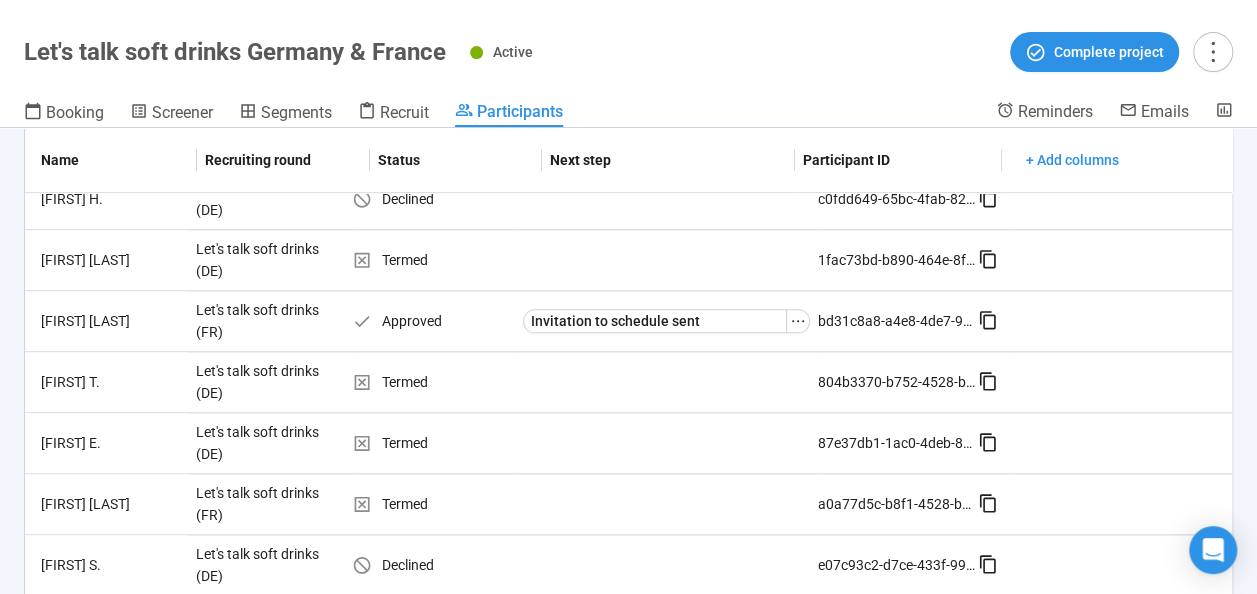 scroll, scrollTop: 1601, scrollLeft: 0, axis: vertical 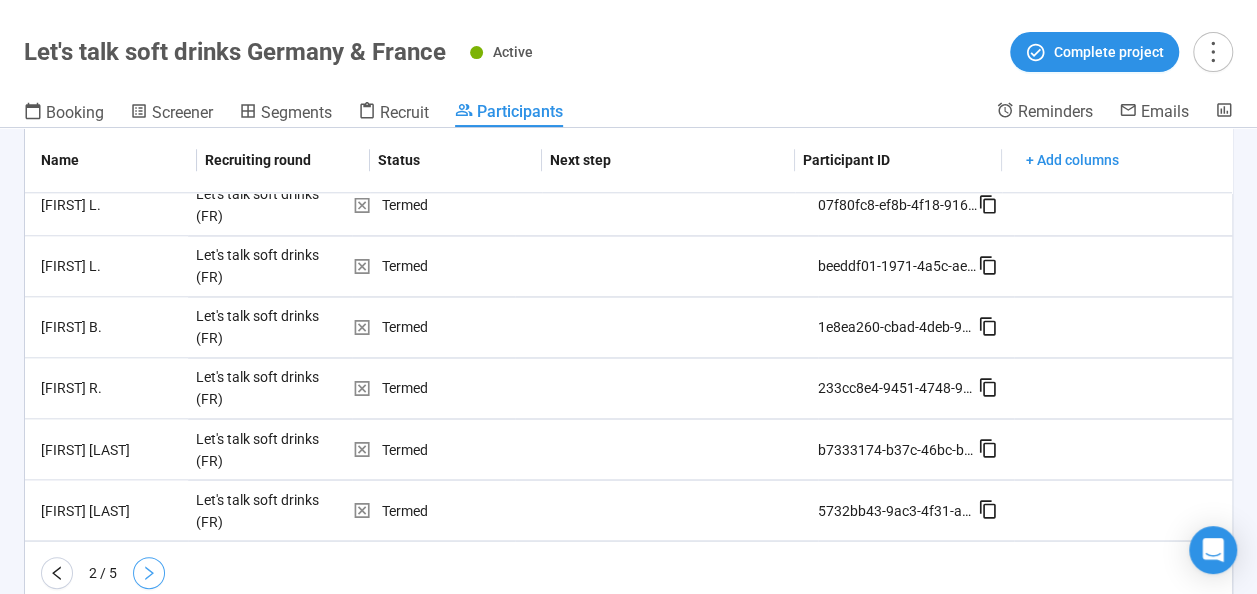 click 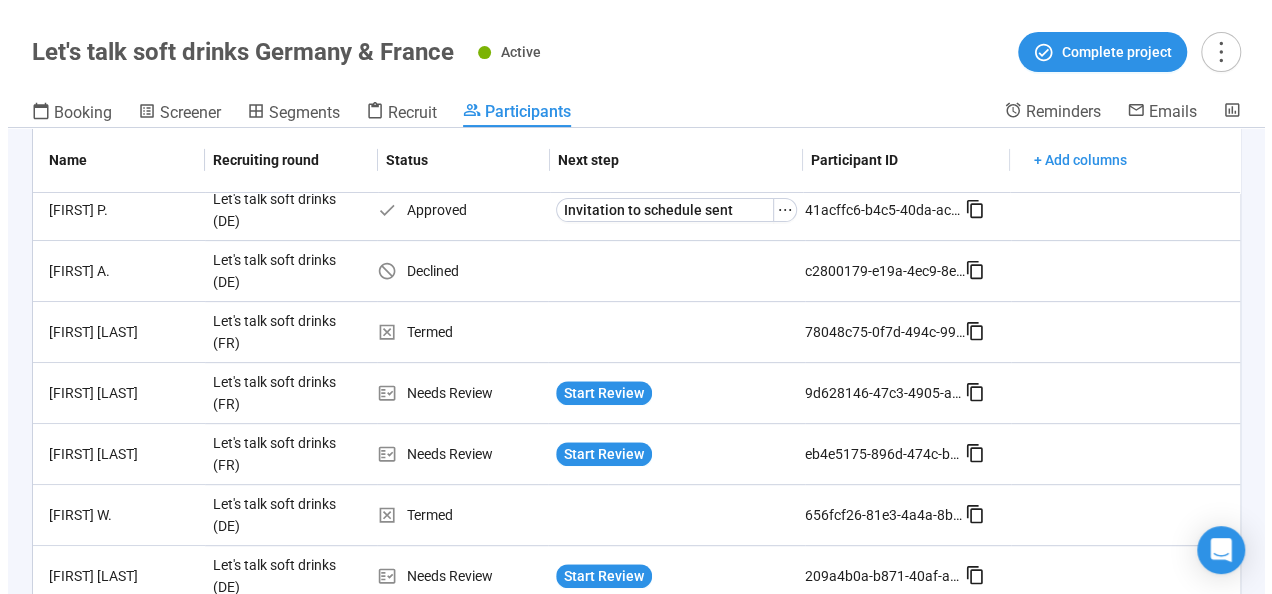 scroll, scrollTop: 319, scrollLeft: 0, axis: vertical 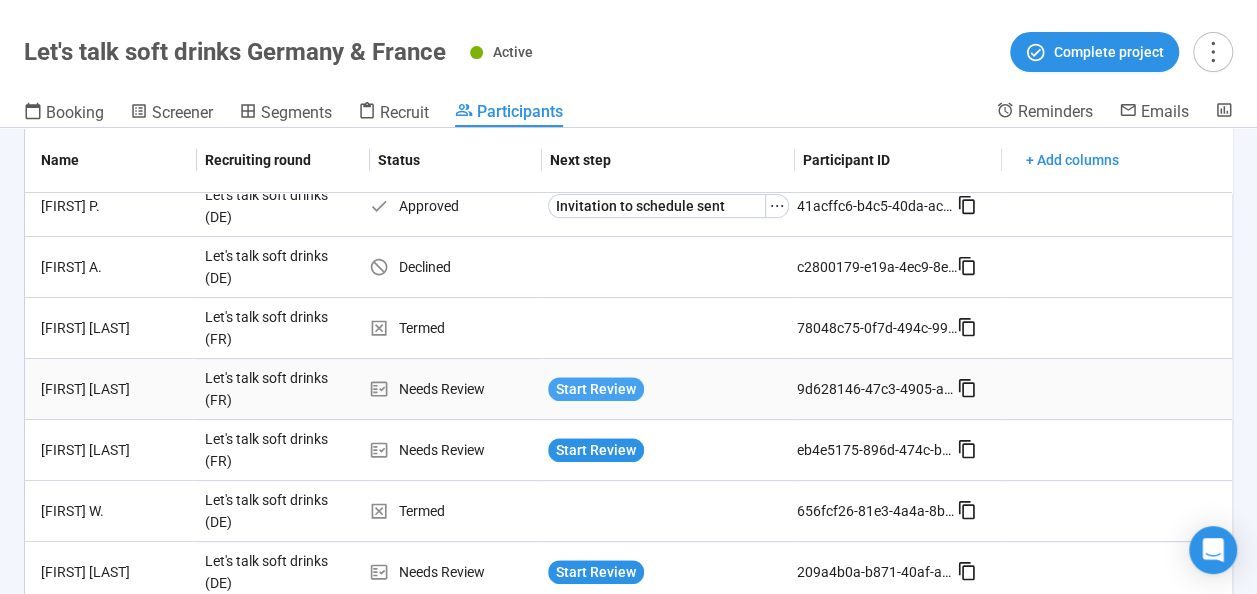 click on "Start Review" at bounding box center (596, 389) 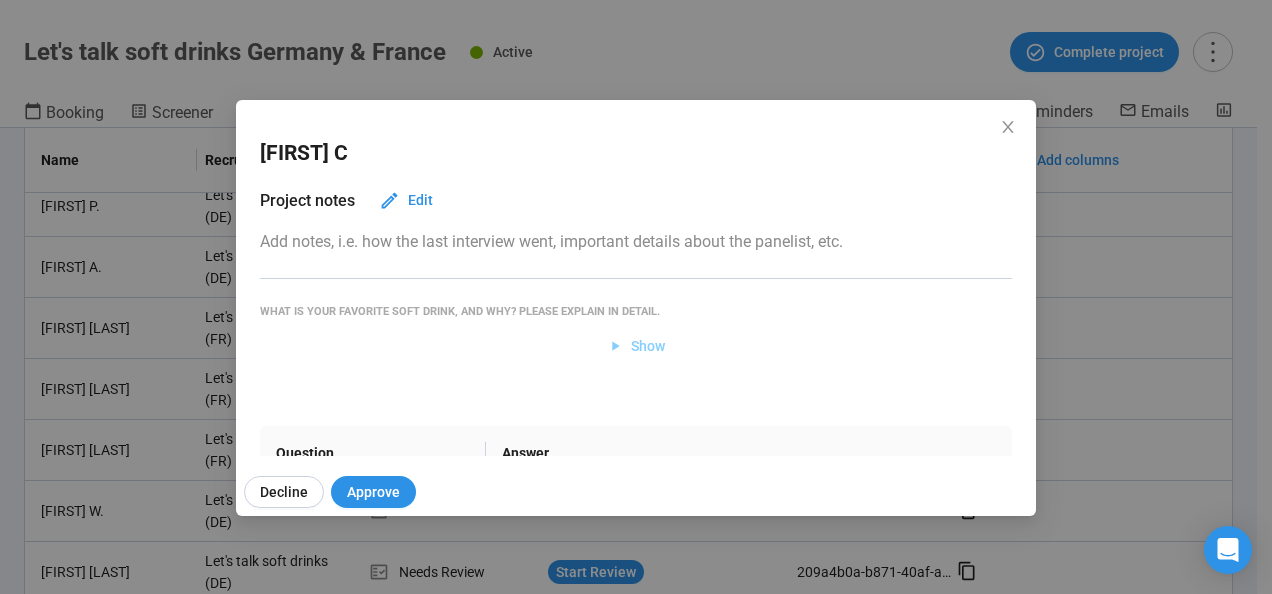click on "Show" at bounding box center (648, 346) 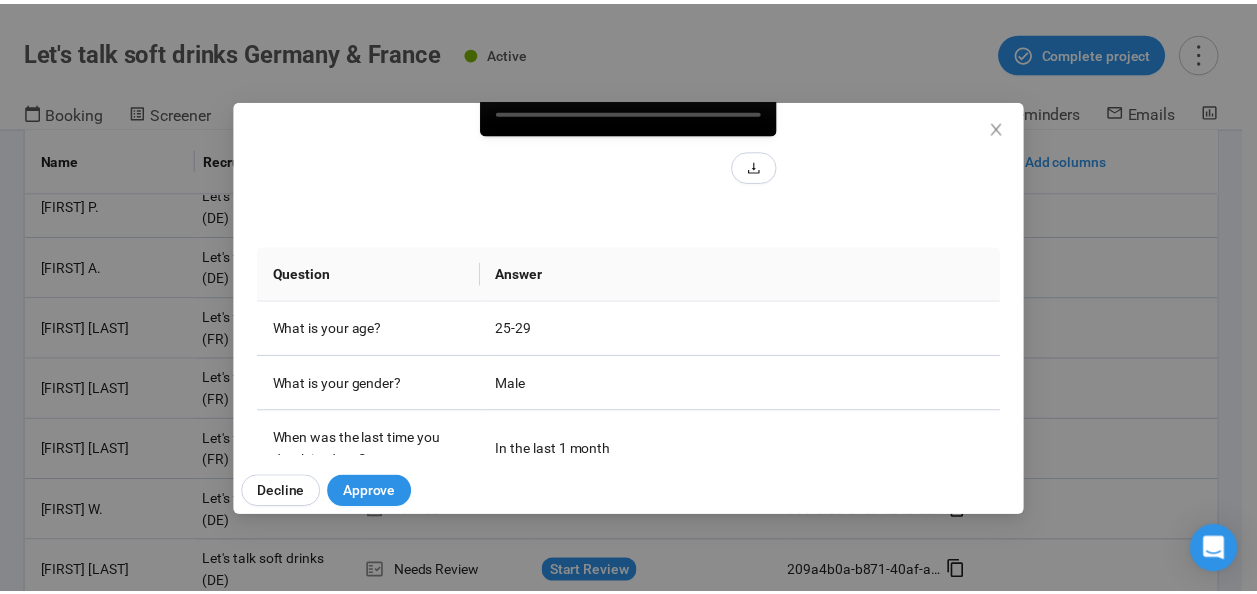 scroll, scrollTop: 364, scrollLeft: 0, axis: vertical 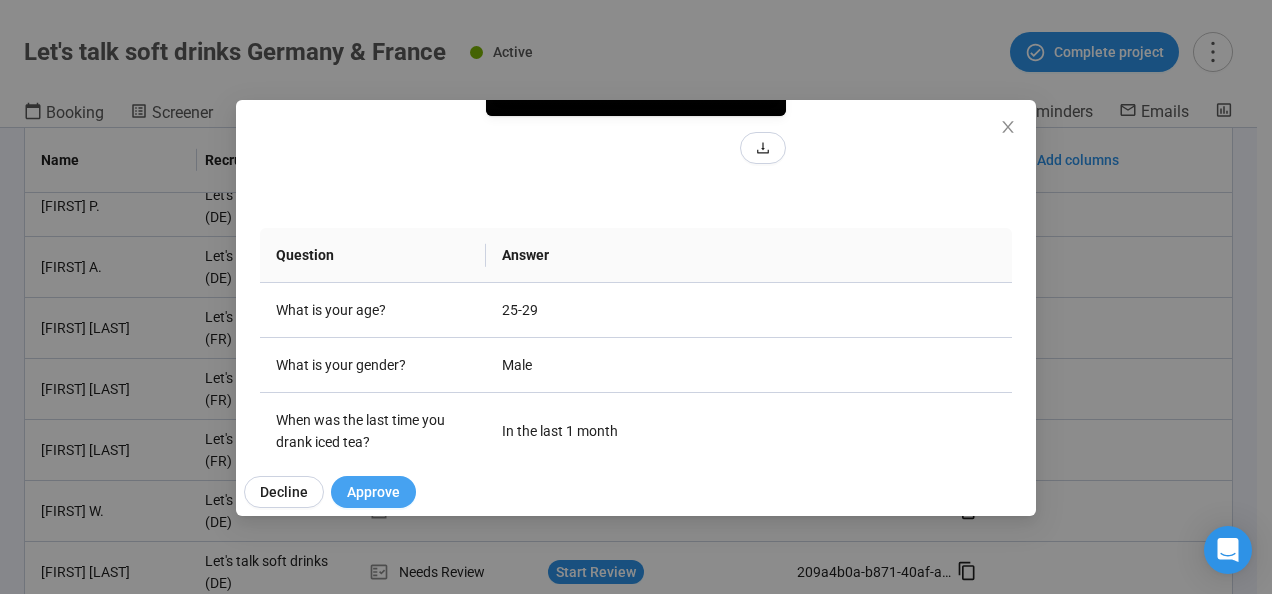 click on "Approve" at bounding box center (373, 492) 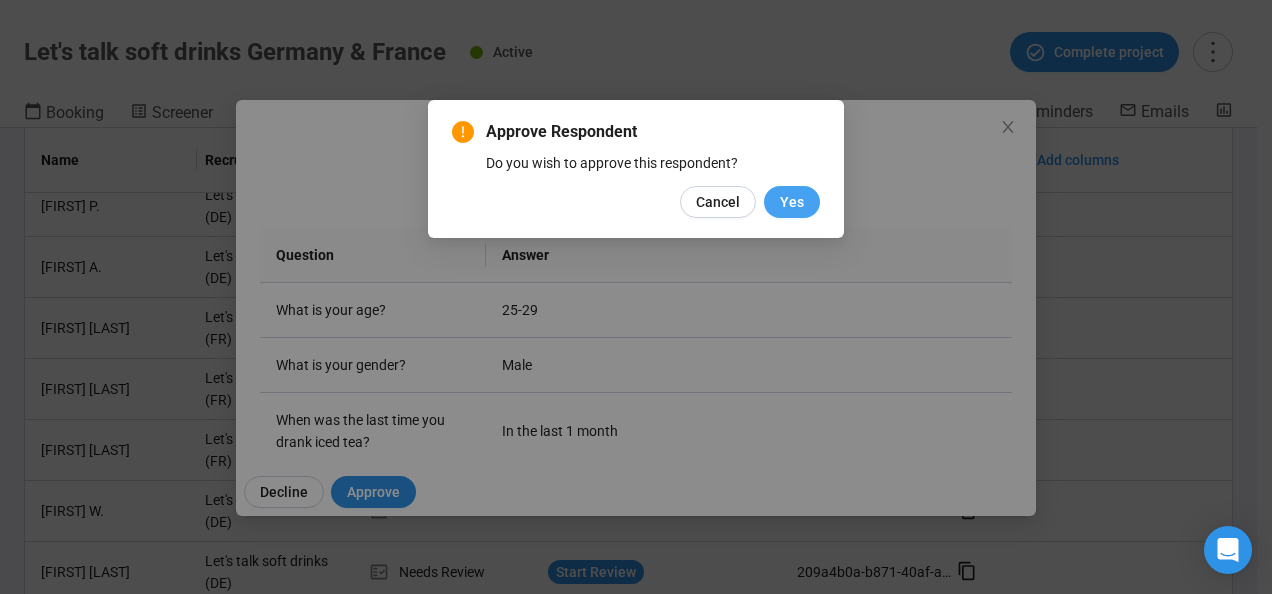 click on "Yes" at bounding box center (792, 202) 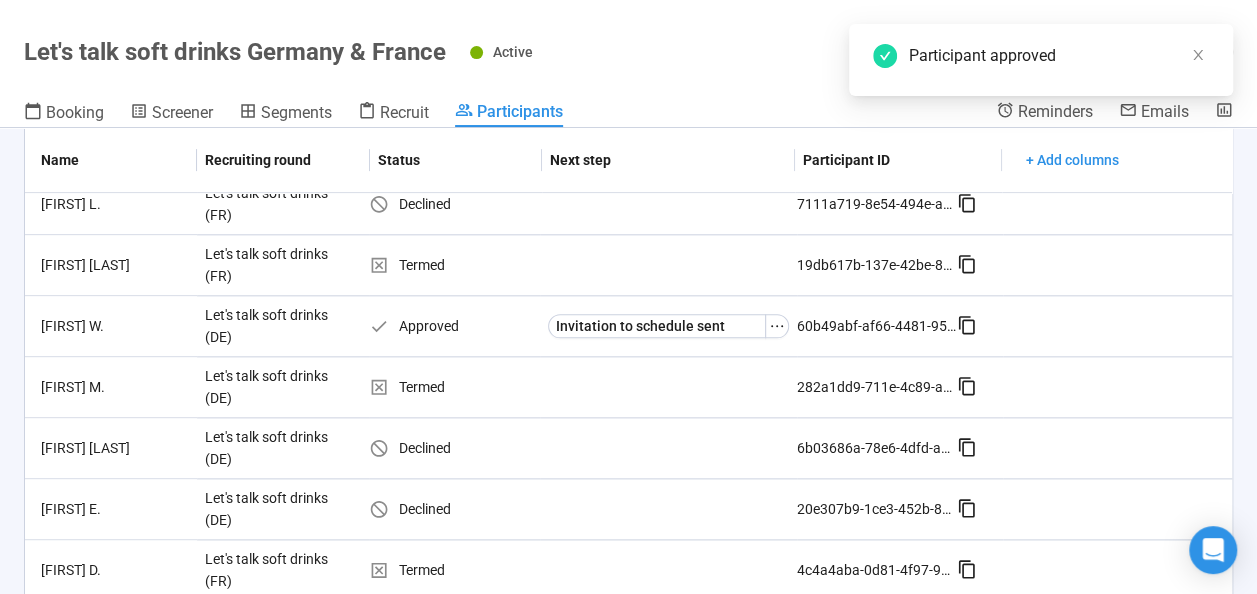 scroll, scrollTop: 1601, scrollLeft: 0, axis: vertical 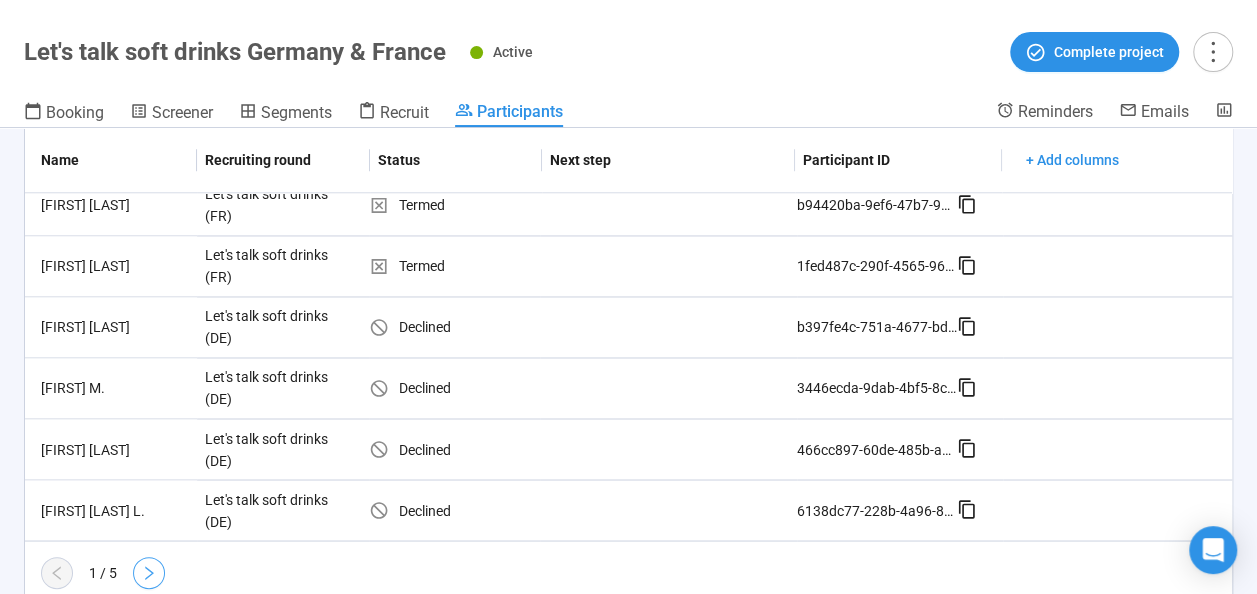 click 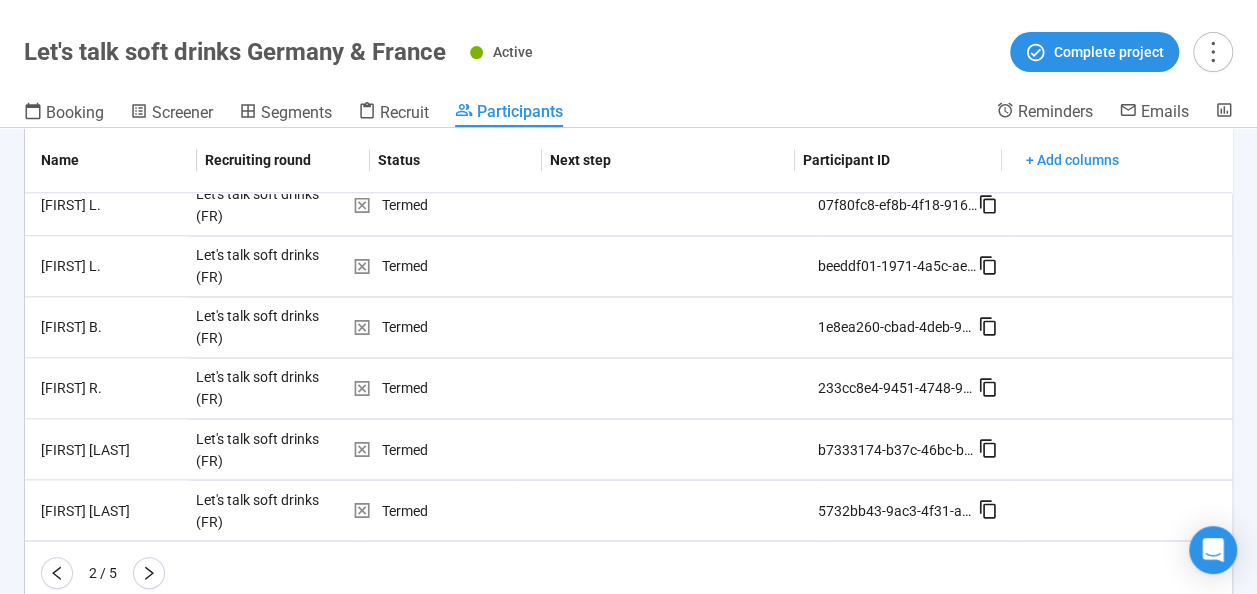click 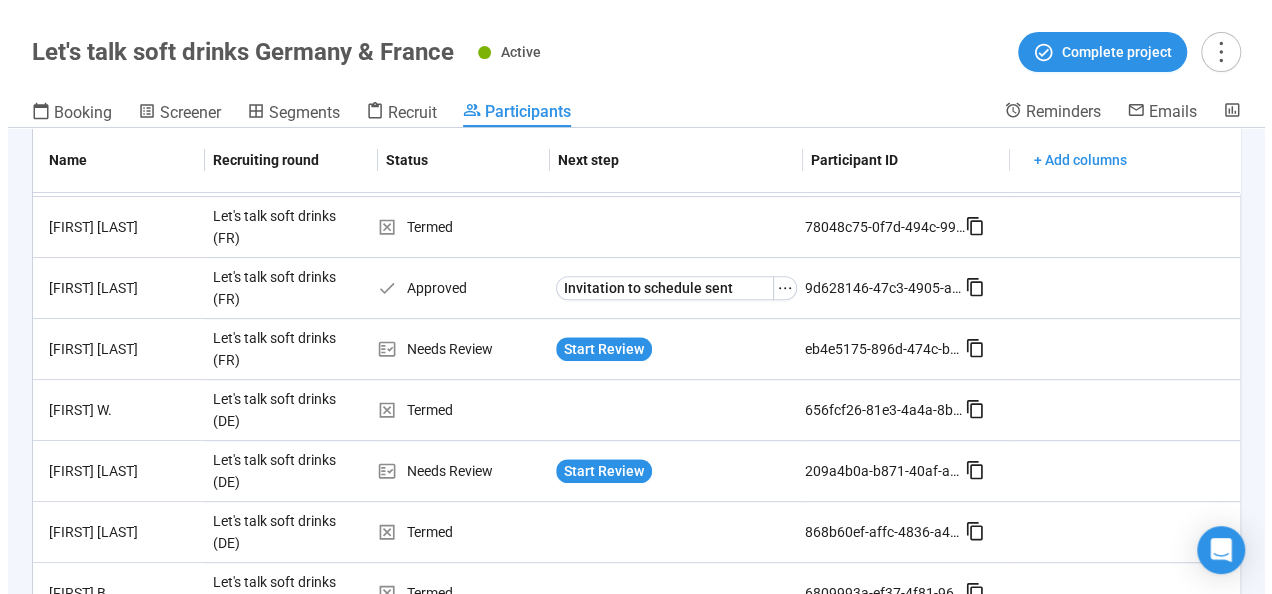 scroll, scrollTop: 434, scrollLeft: 0, axis: vertical 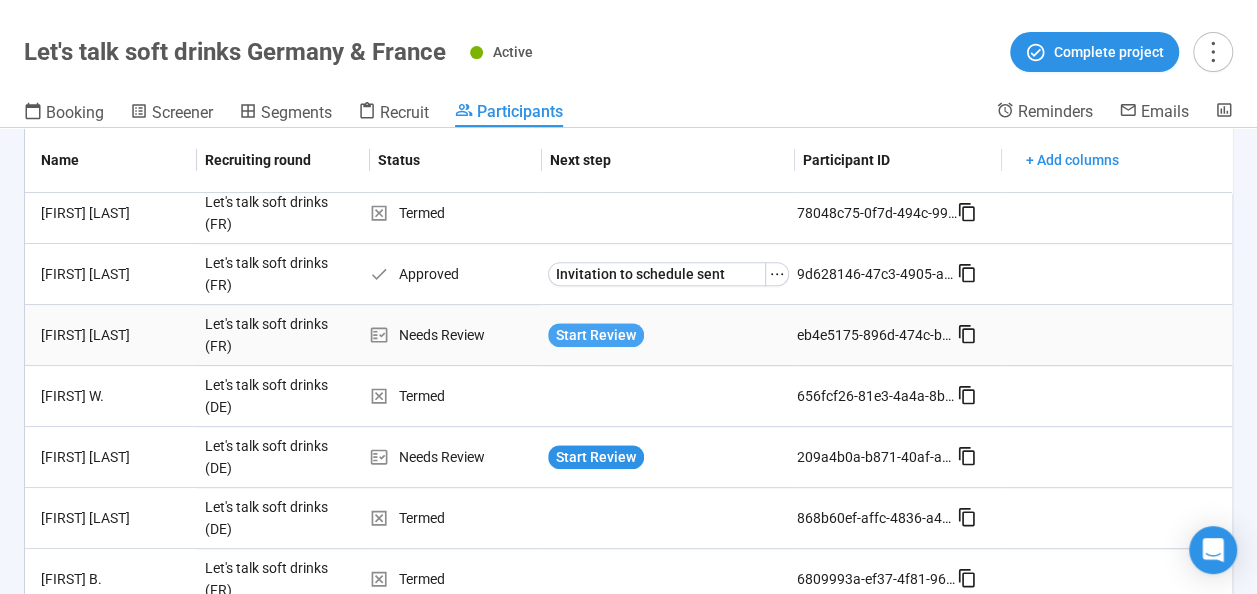 click on "Start Review" at bounding box center [596, 335] 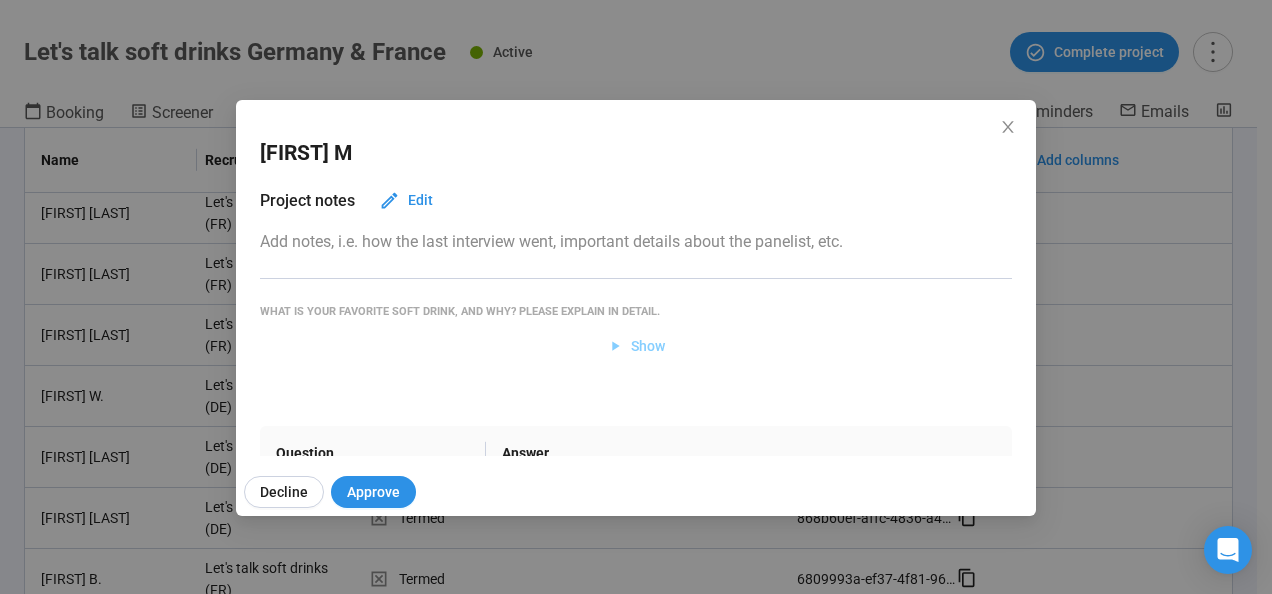 click on "Show" at bounding box center (636, 346) 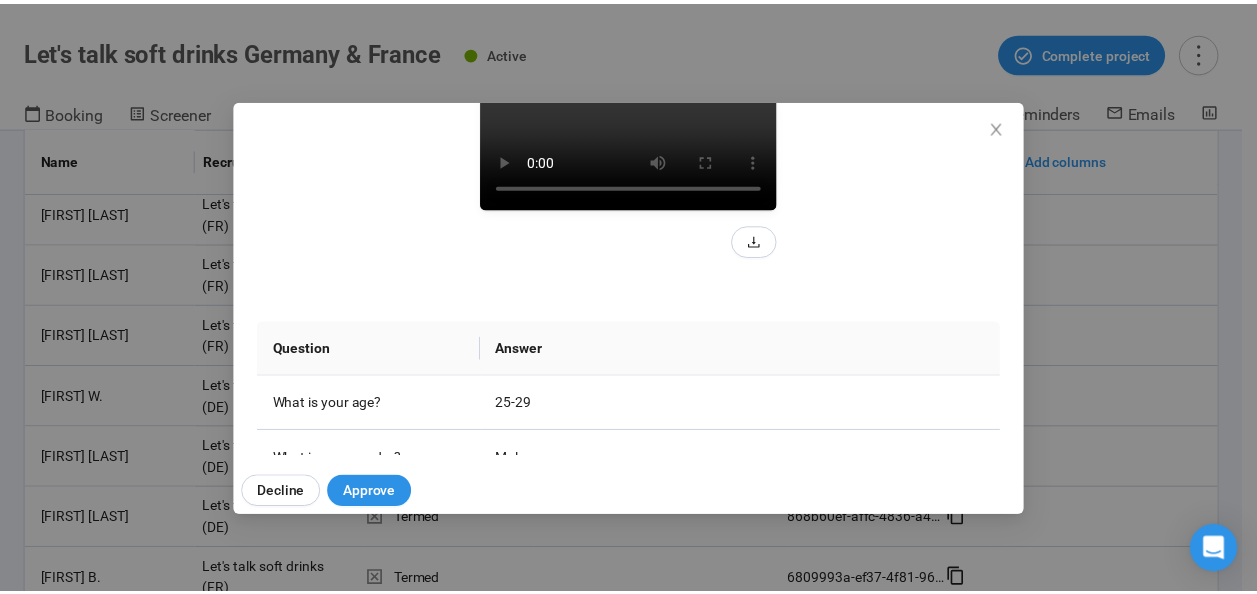 scroll, scrollTop: 274, scrollLeft: 0, axis: vertical 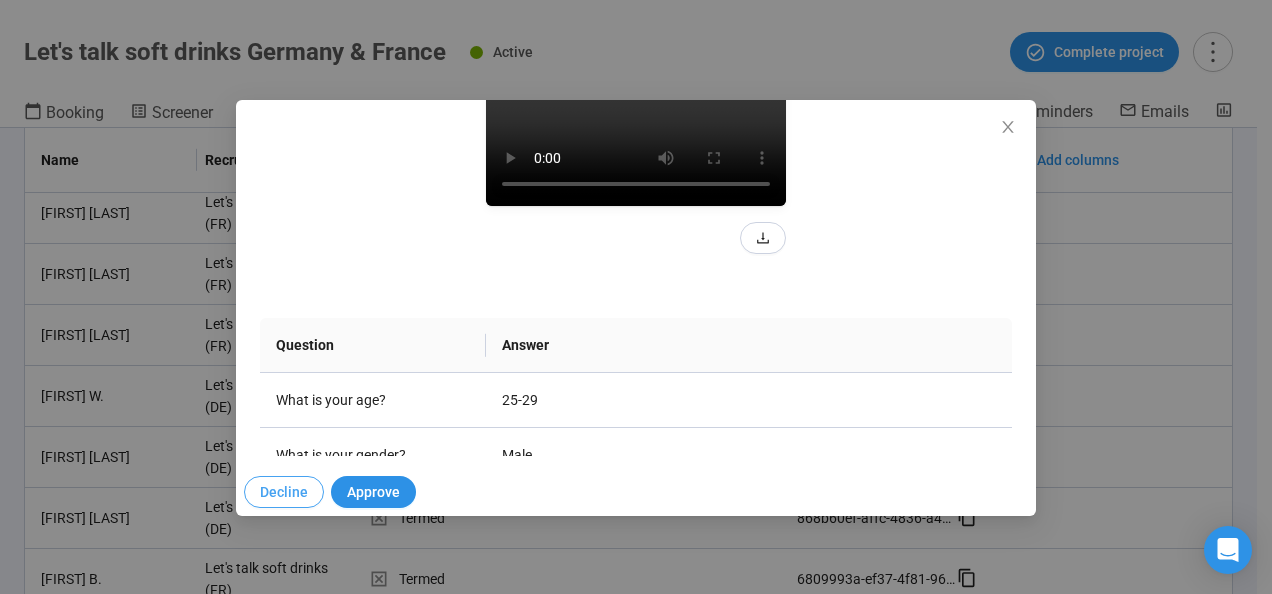 click on "Decline" at bounding box center (284, 492) 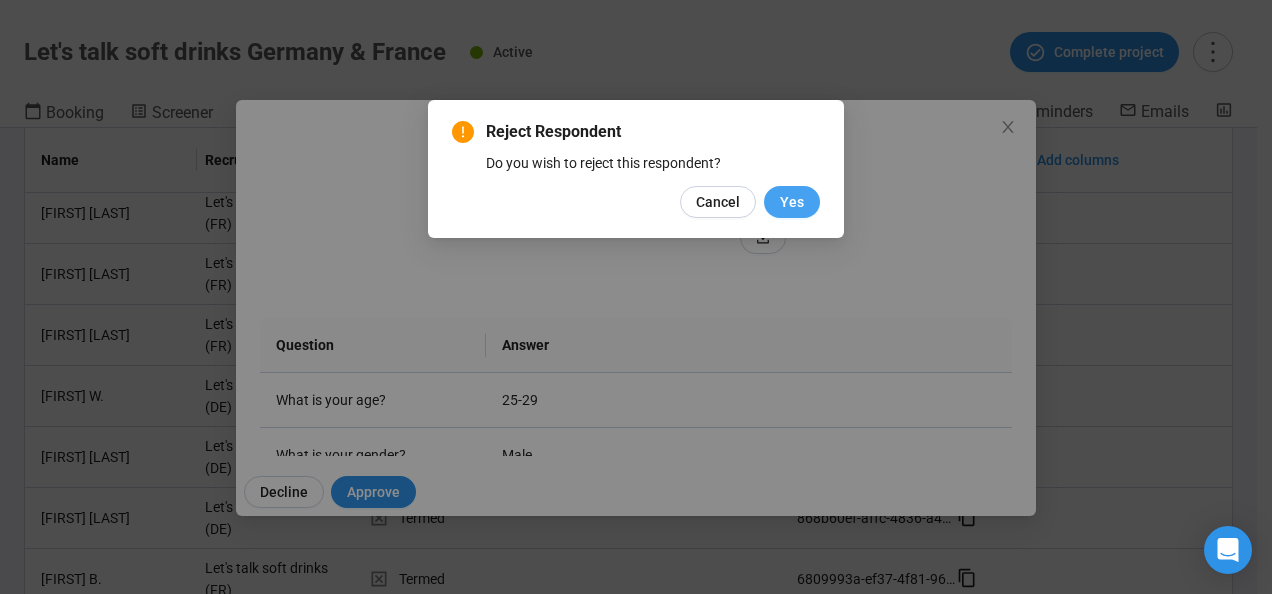 click on "Yes" at bounding box center [792, 202] 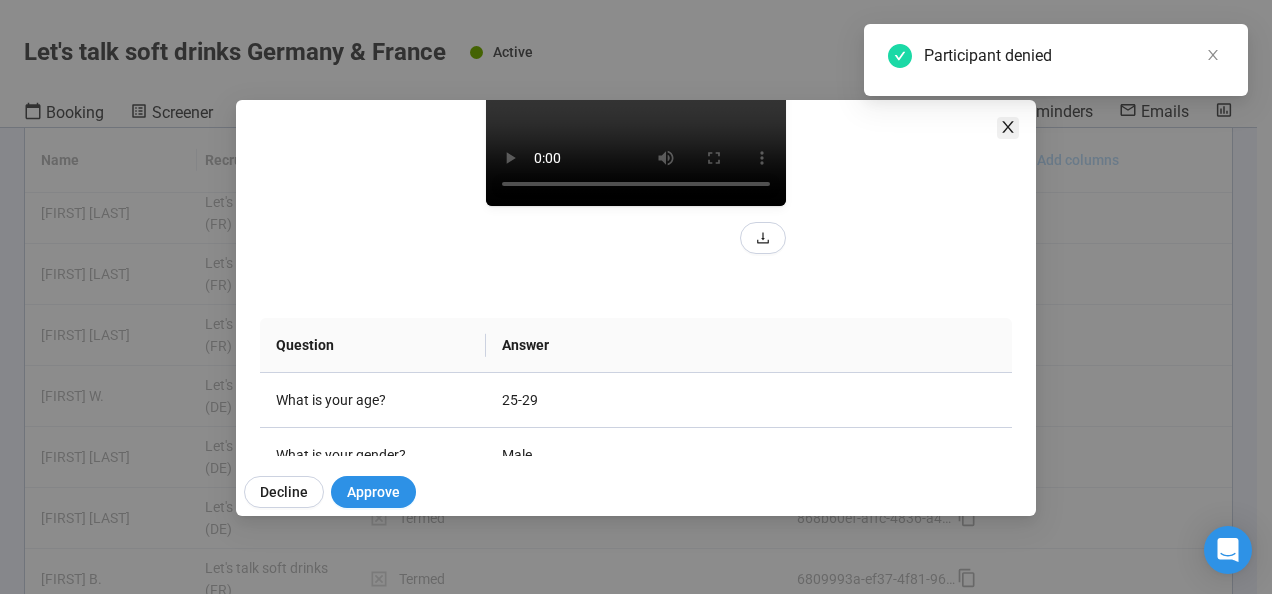 click 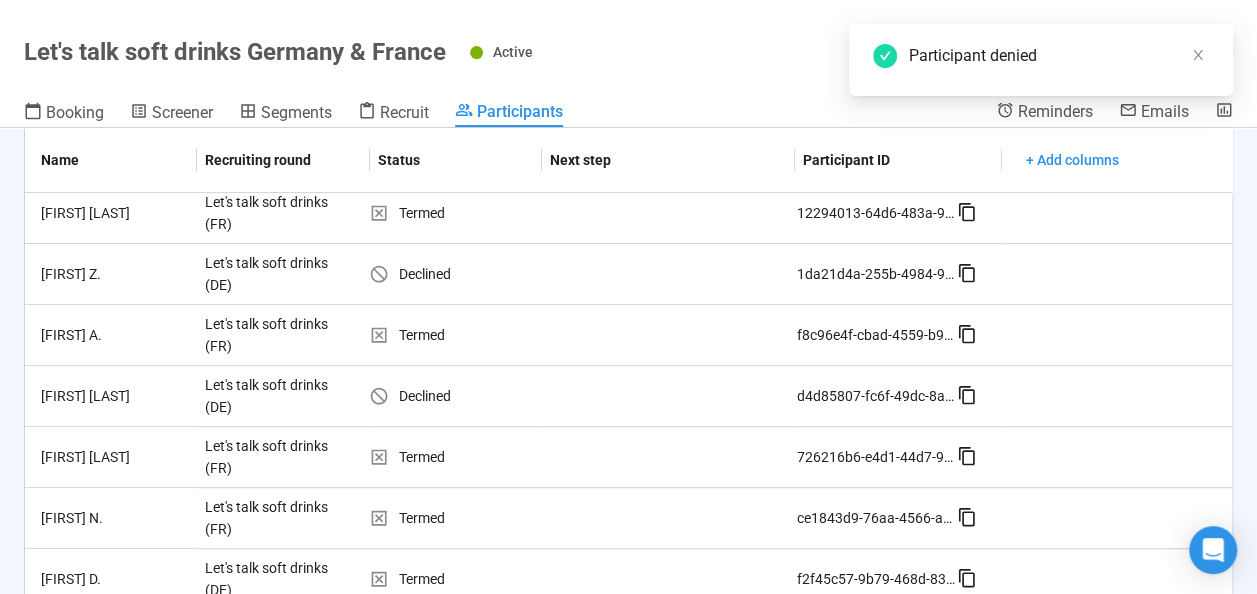 scroll, scrollTop: 0, scrollLeft: 0, axis: both 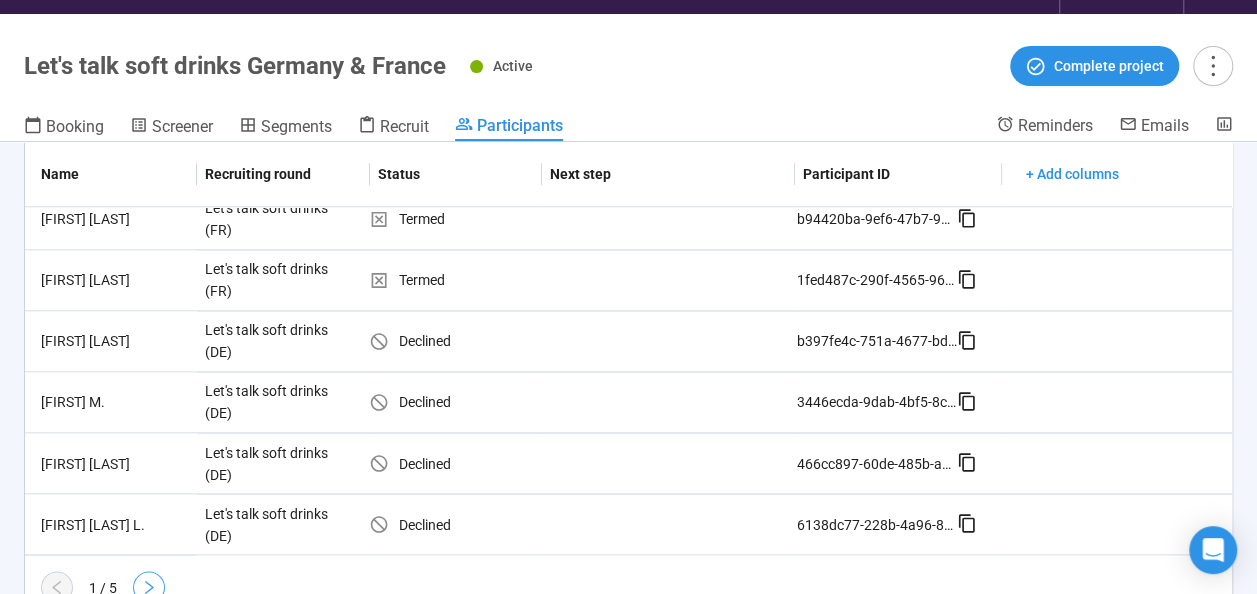 click 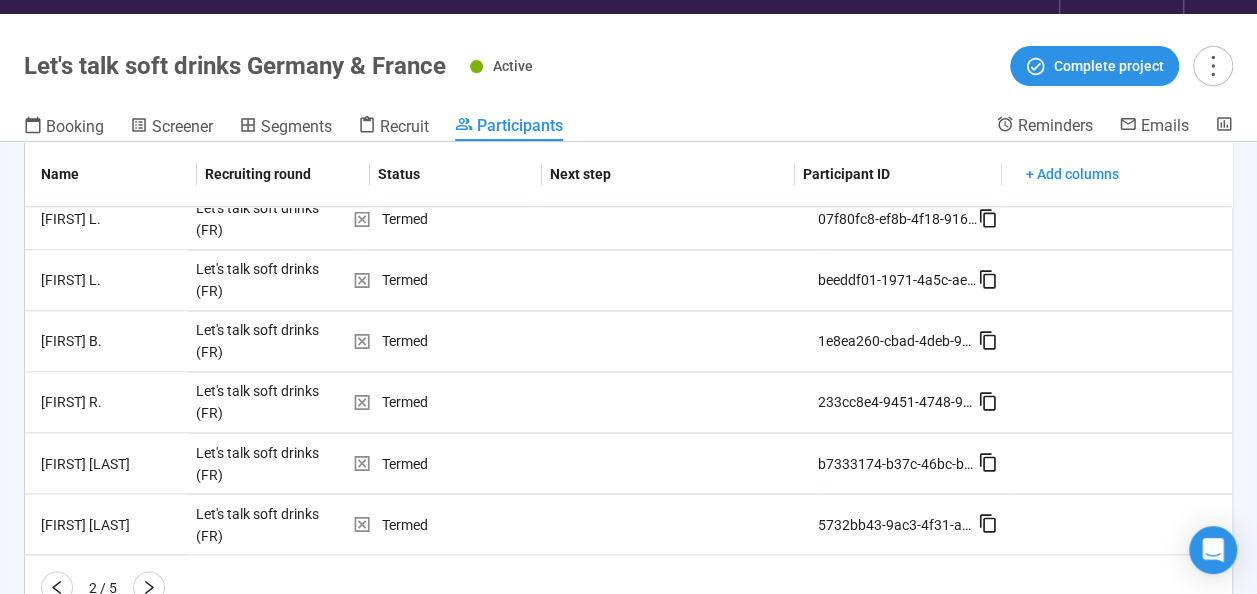 click 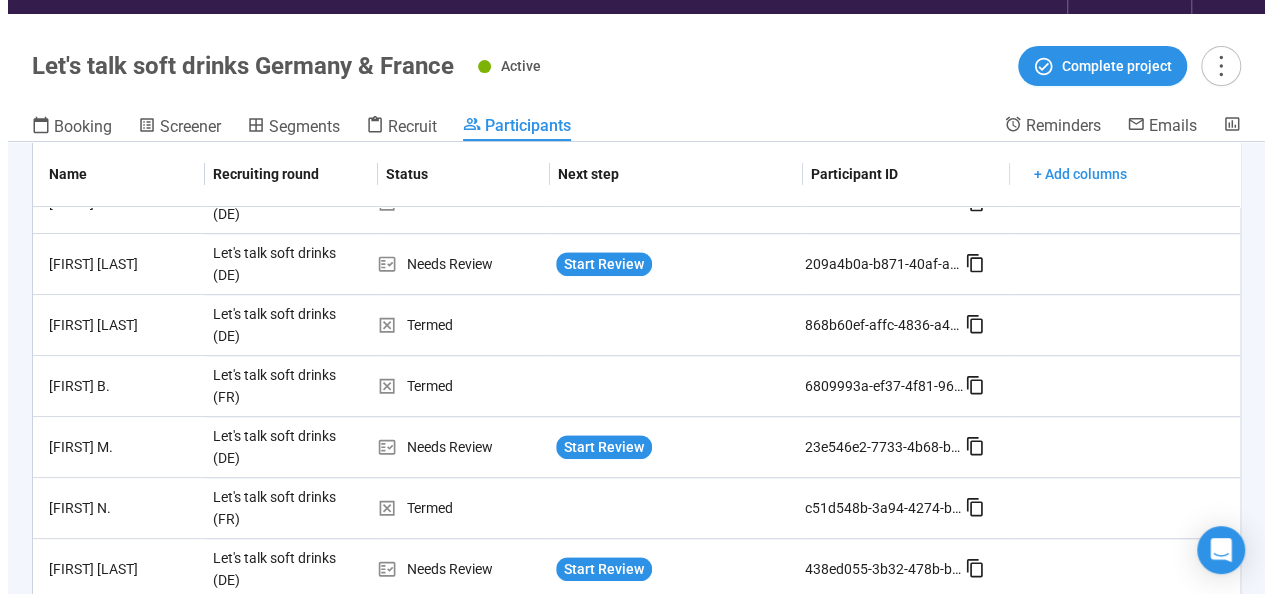scroll, scrollTop: 618, scrollLeft: 0, axis: vertical 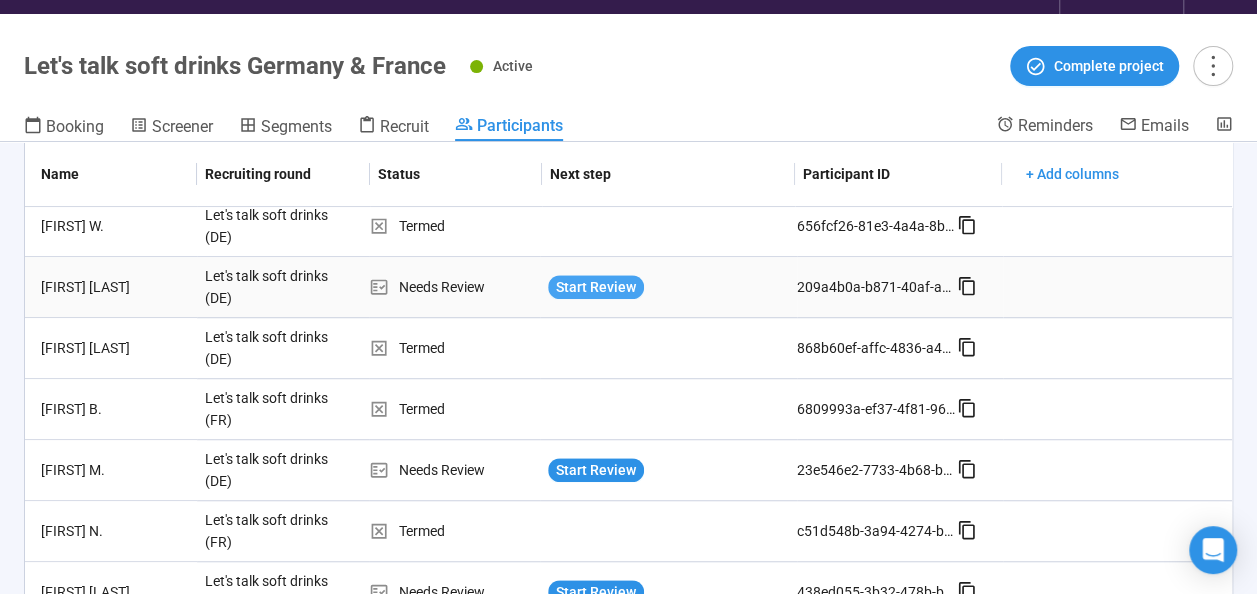 click on "Start Review" at bounding box center [596, 287] 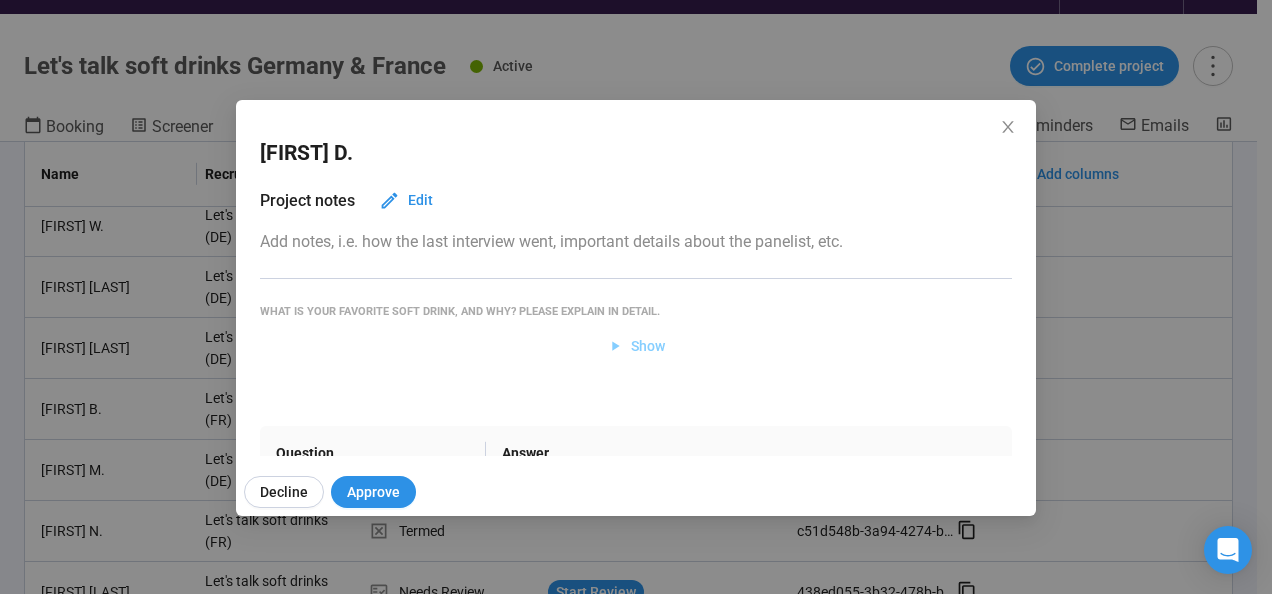 click on "Show" at bounding box center (648, 346) 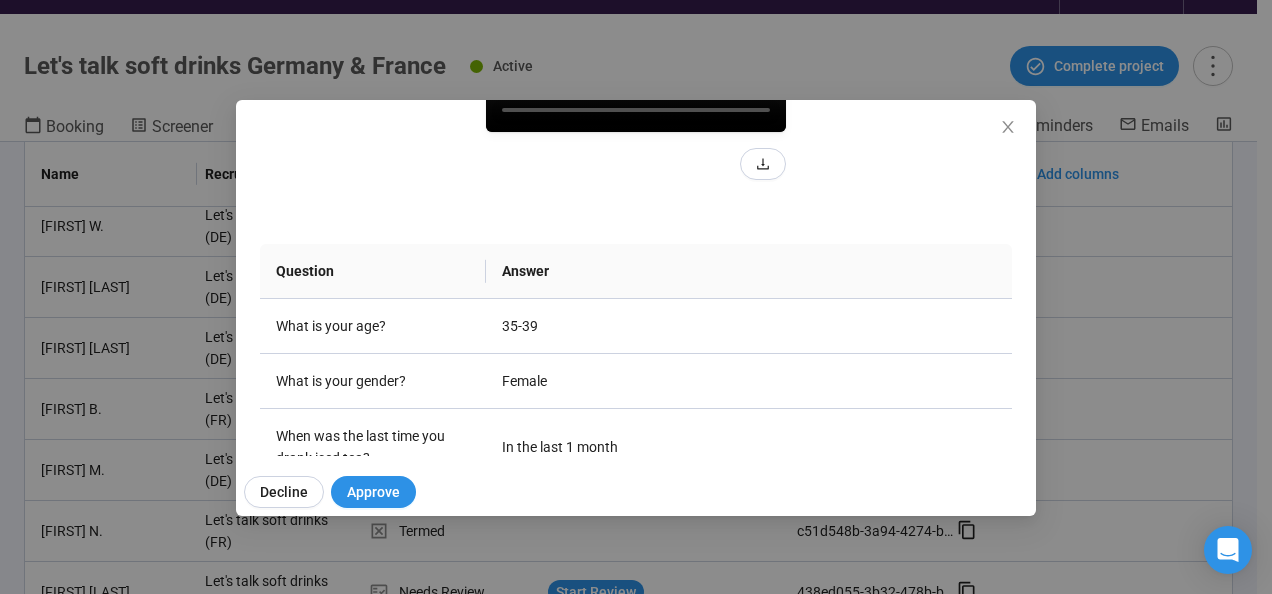 scroll, scrollTop: 352, scrollLeft: 0, axis: vertical 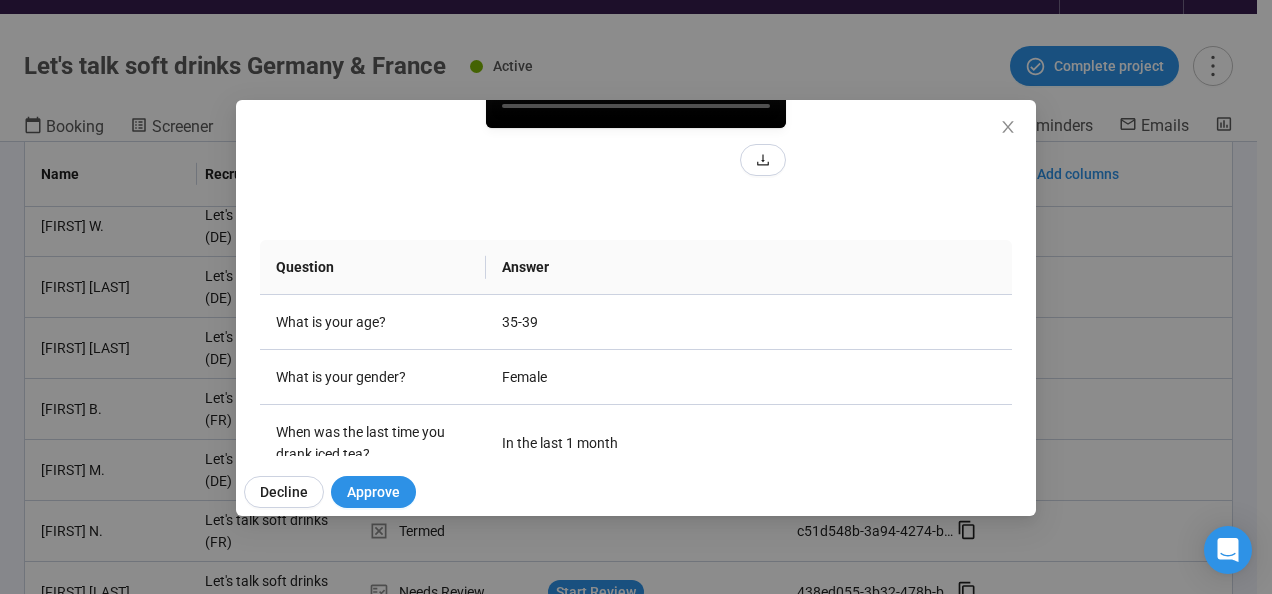 click at bounding box center (636, 53) 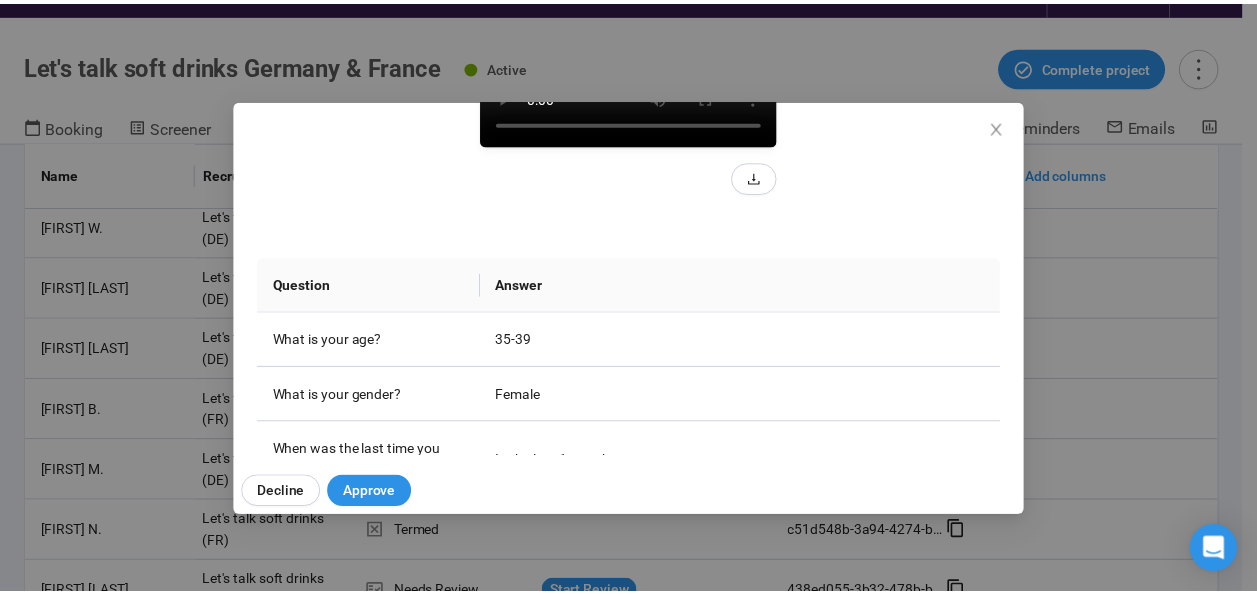 scroll, scrollTop: 345, scrollLeft: 0, axis: vertical 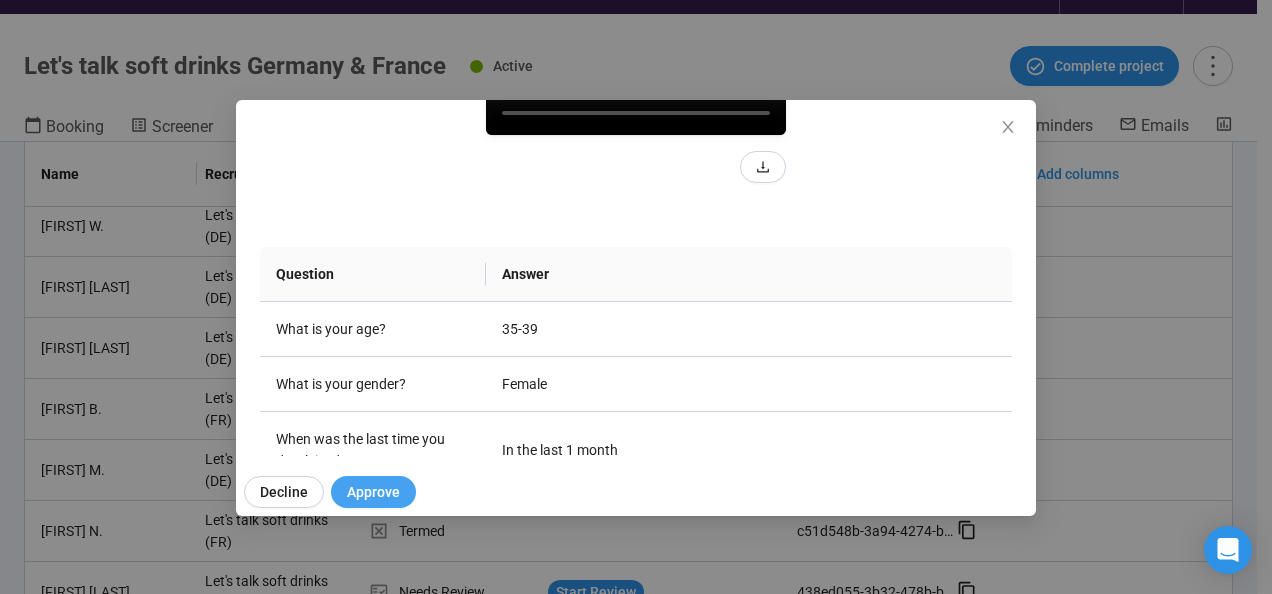 click on "Approve" at bounding box center (373, 492) 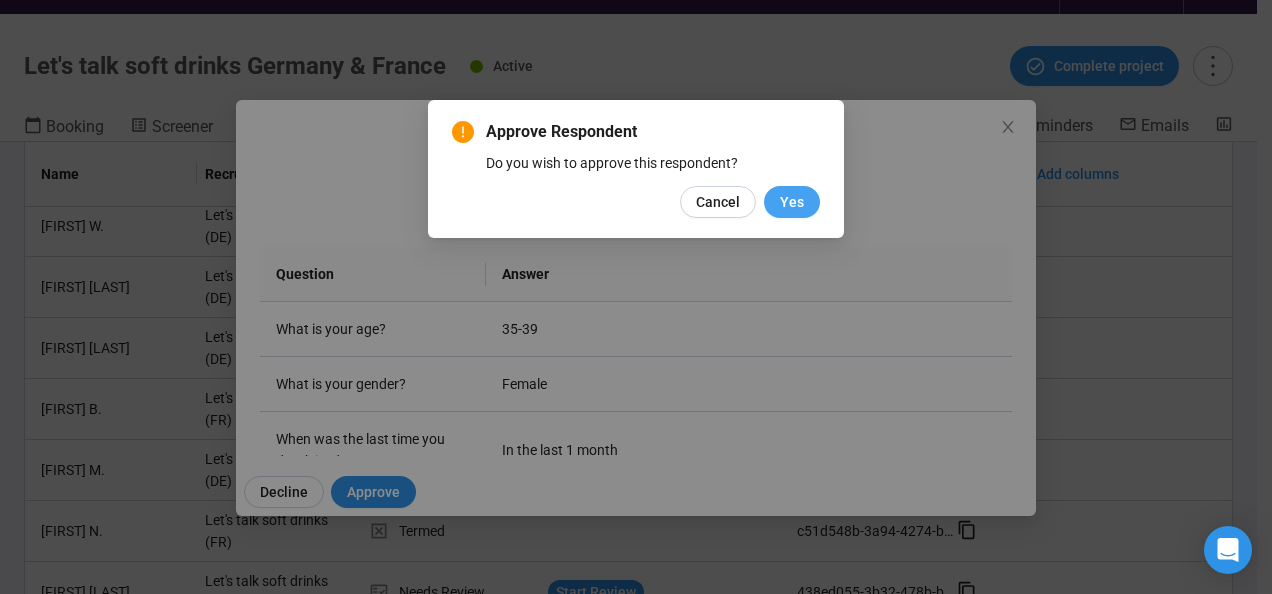 click on "Yes" at bounding box center [792, 202] 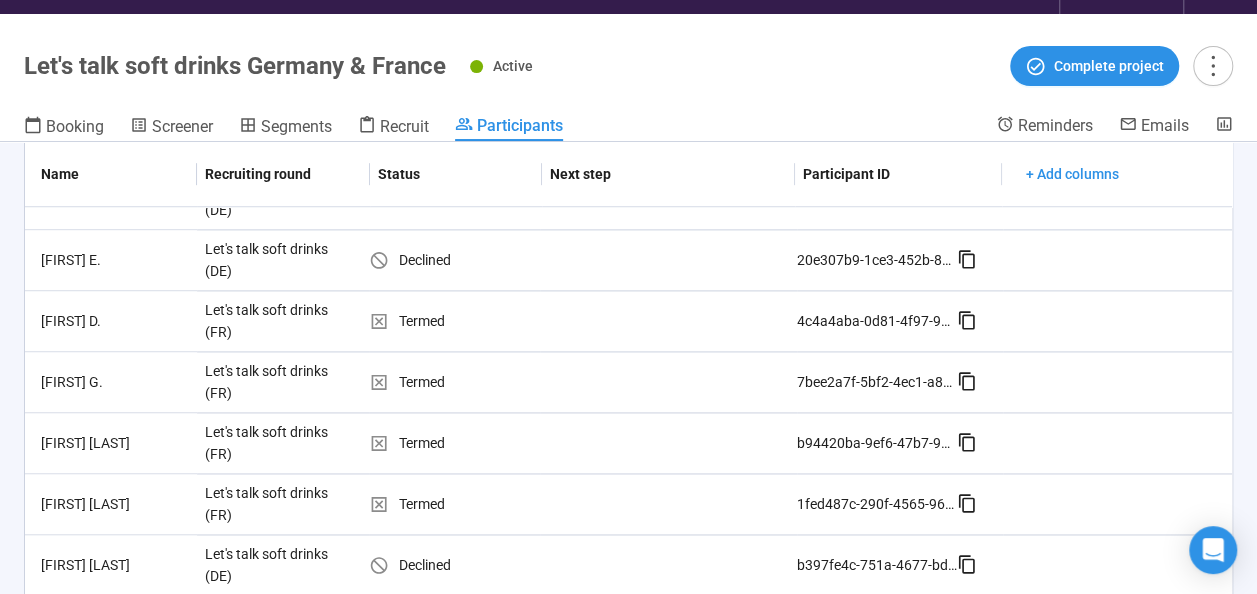 scroll, scrollTop: 1601, scrollLeft: 0, axis: vertical 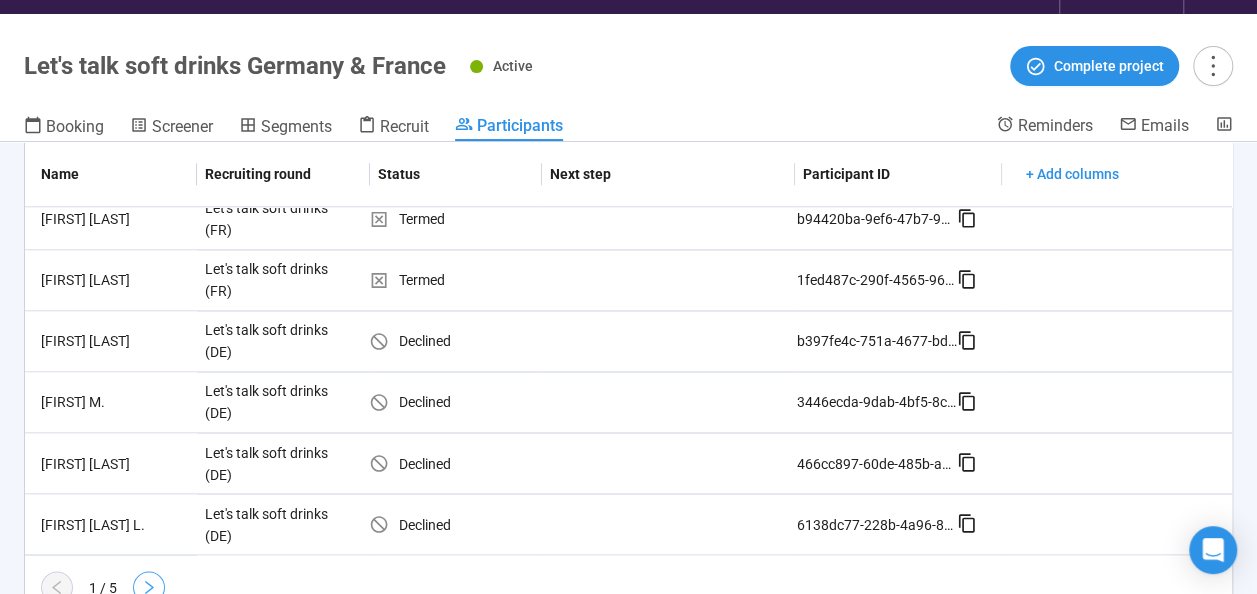 click 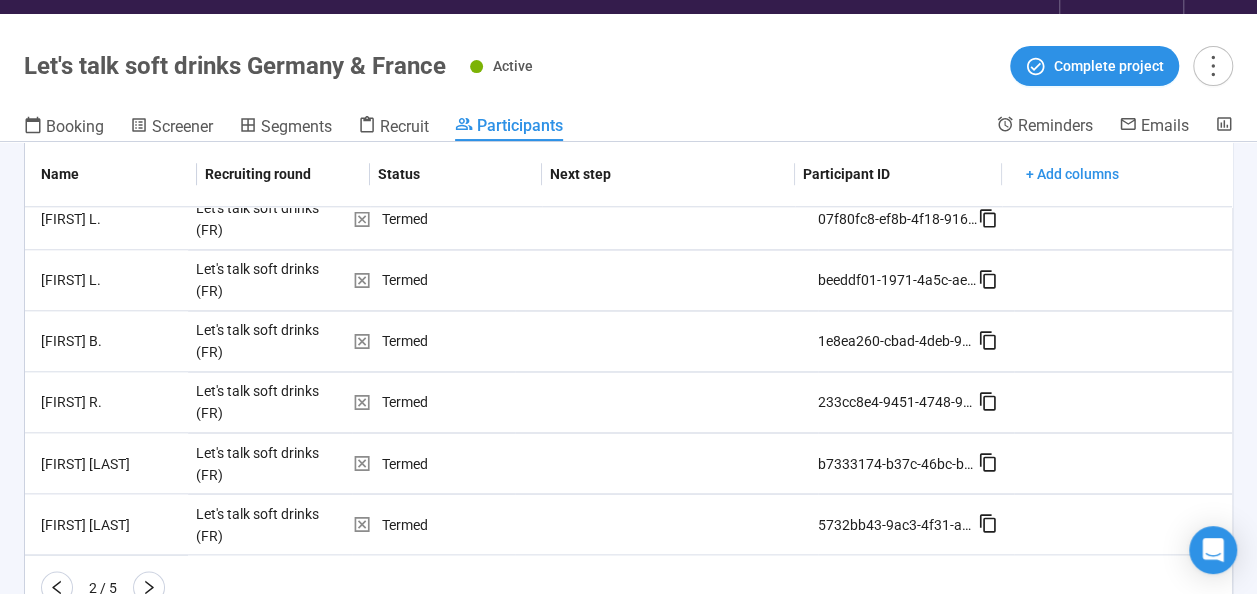 click 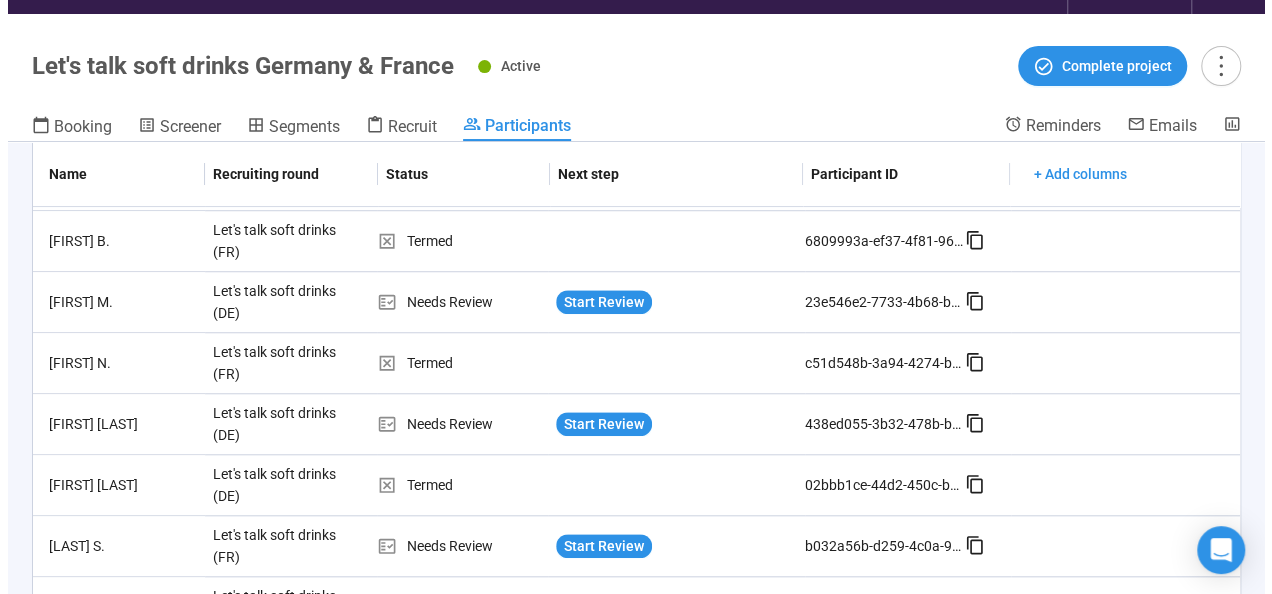 scroll, scrollTop: 789, scrollLeft: 0, axis: vertical 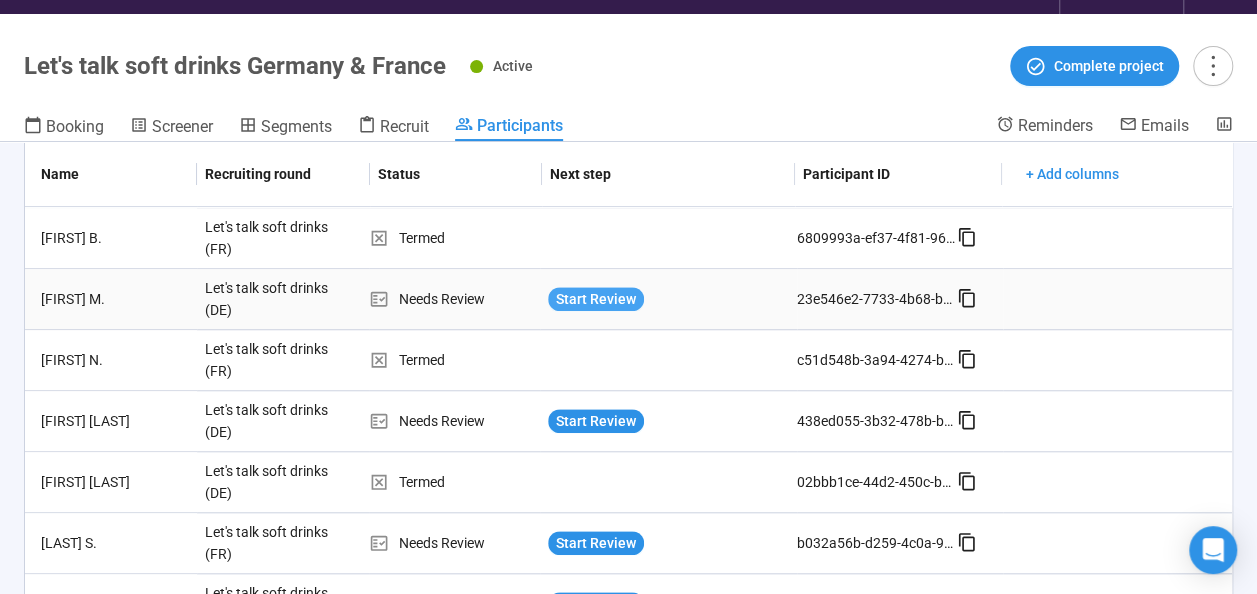 click on "Start Review" at bounding box center [596, 299] 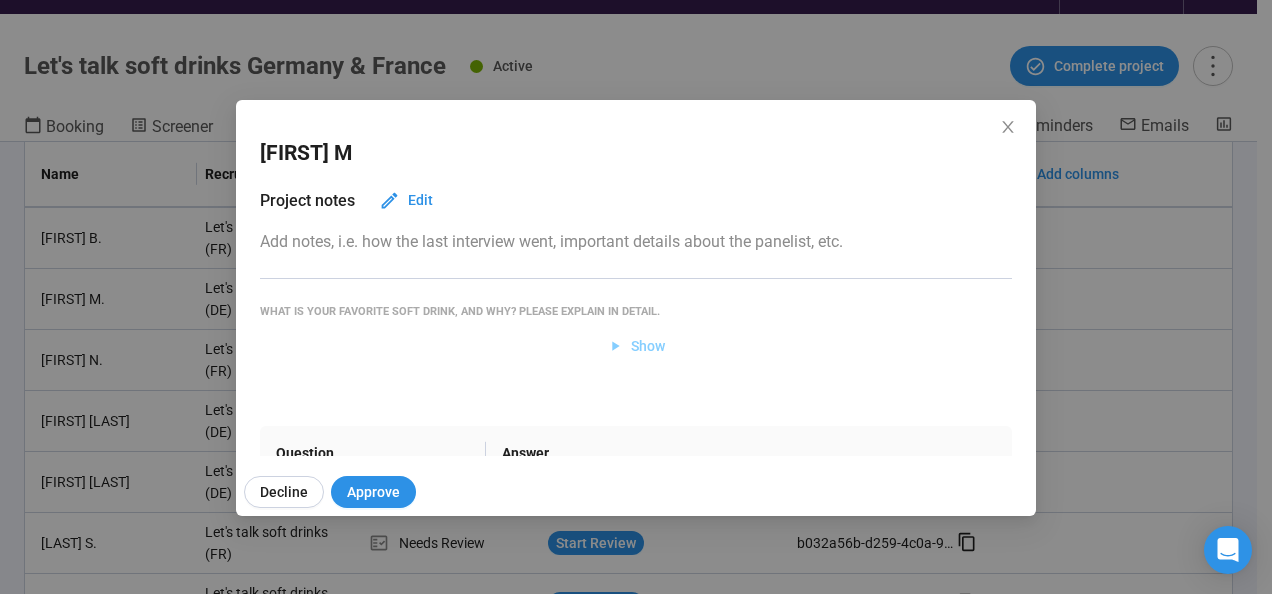 click on "Show" at bounding box center [648, 346] 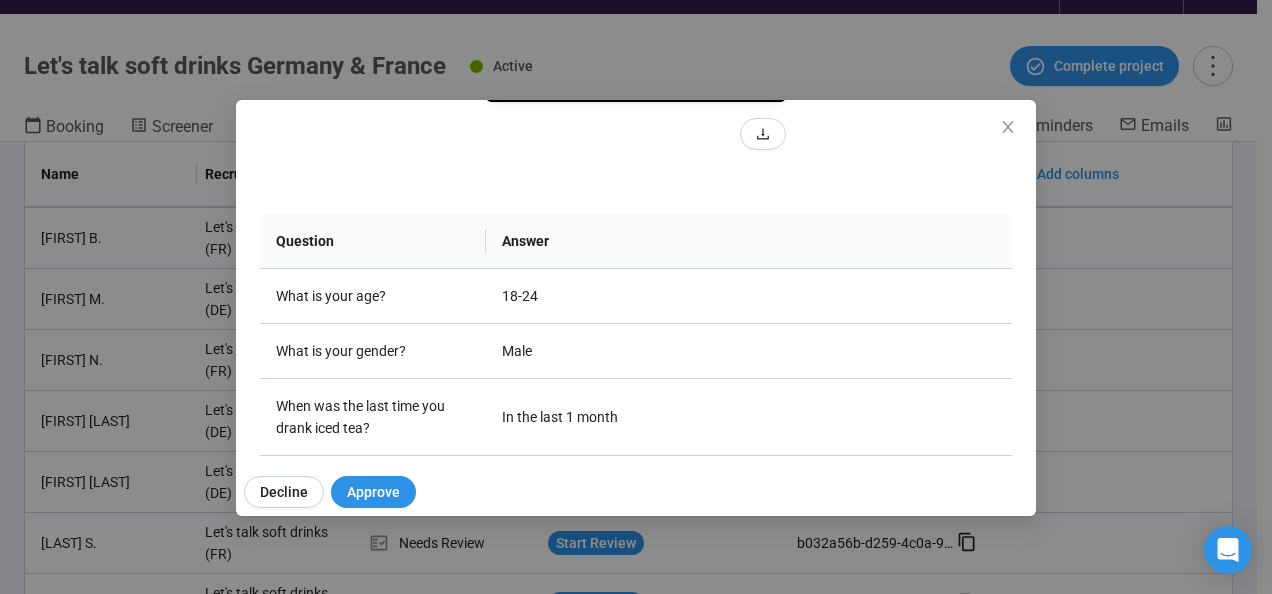 scroll, scrollTop: 384, scrollLeft: 0, axis: vertical 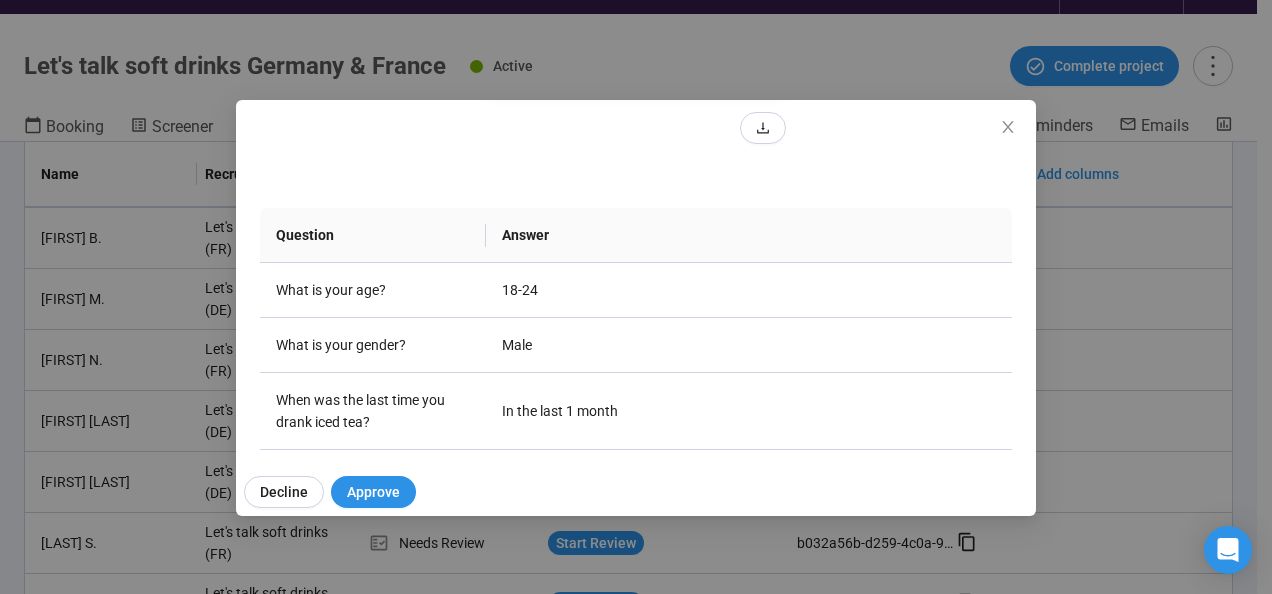 click at bounding box center (636, 21) 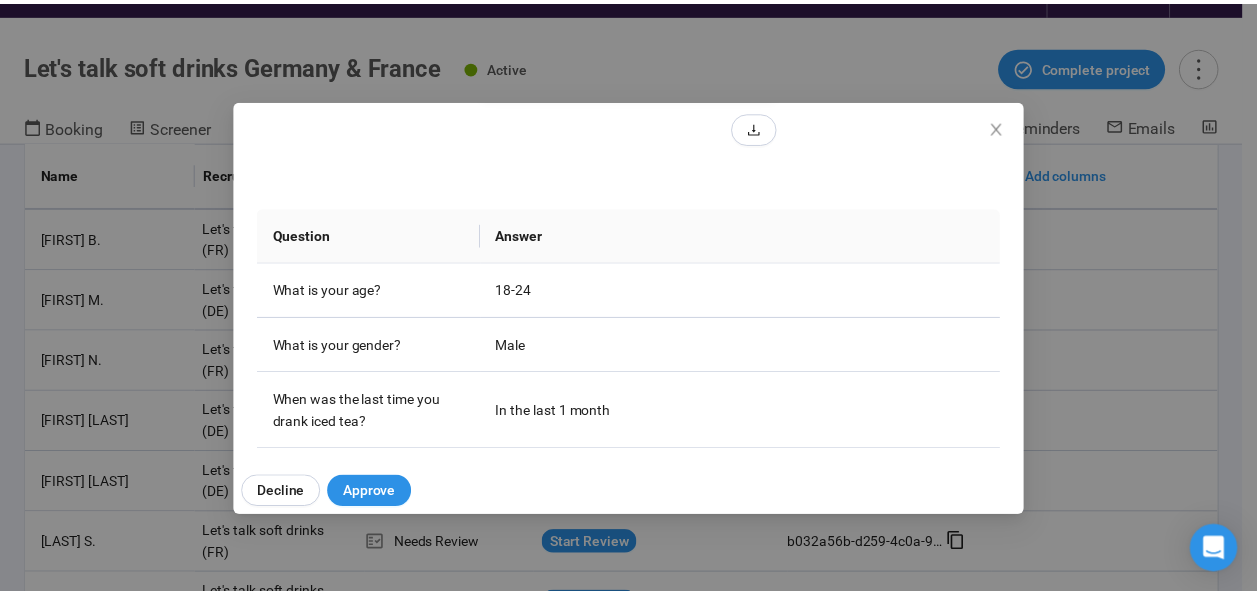 scroll, scrollTop: 430, scrollLeft: 0, axis: vertical 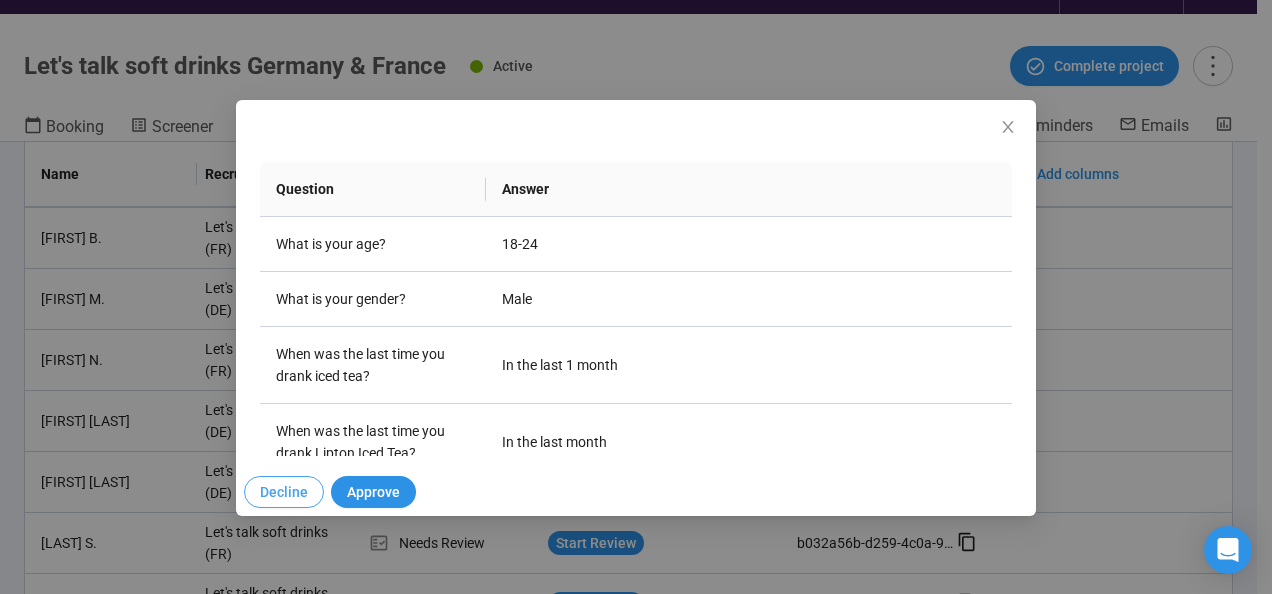 click on "Decline" at bounding box center (284, 492) 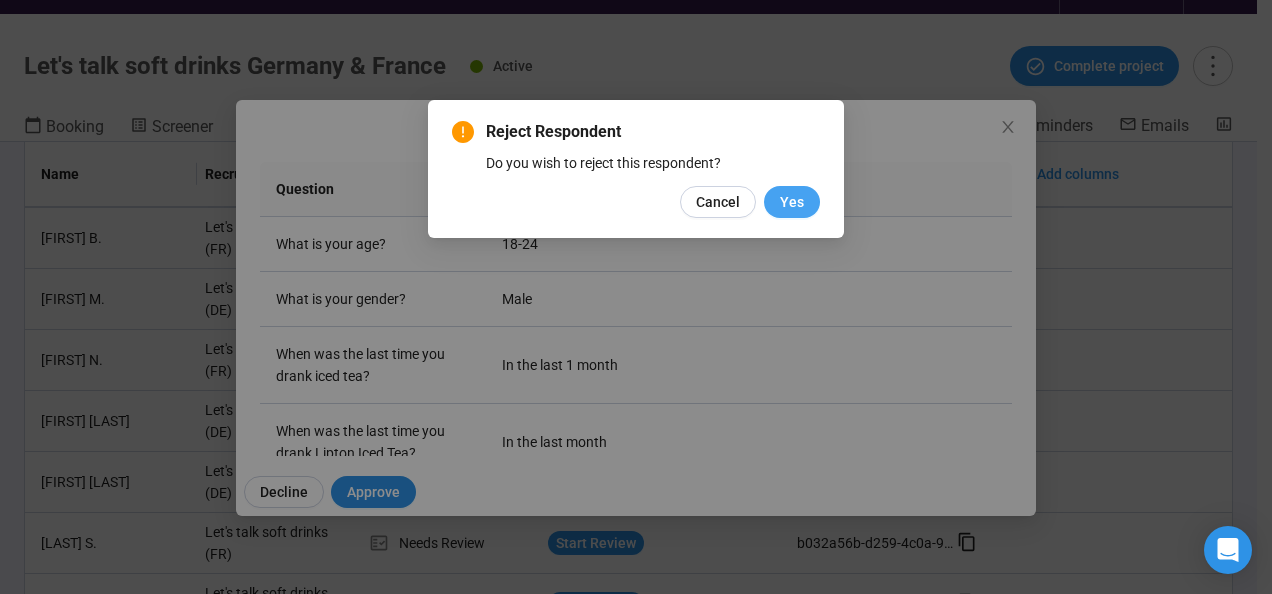 click on "Yes" at bounding box center (792, 202) 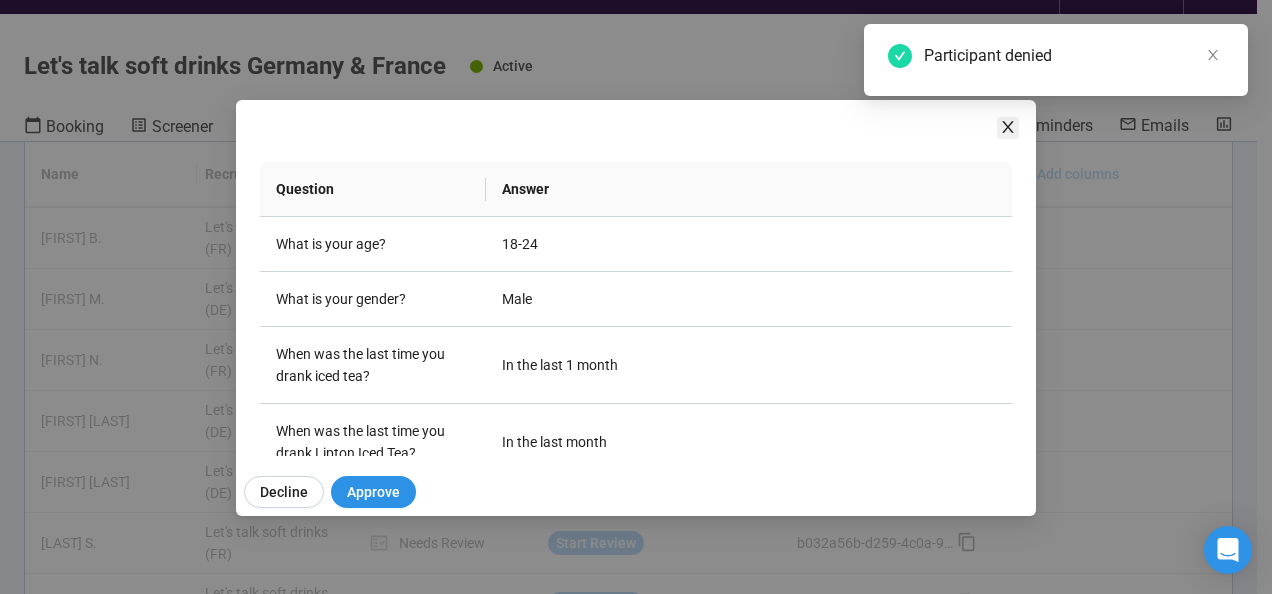click at bounding box center [1008, 128] 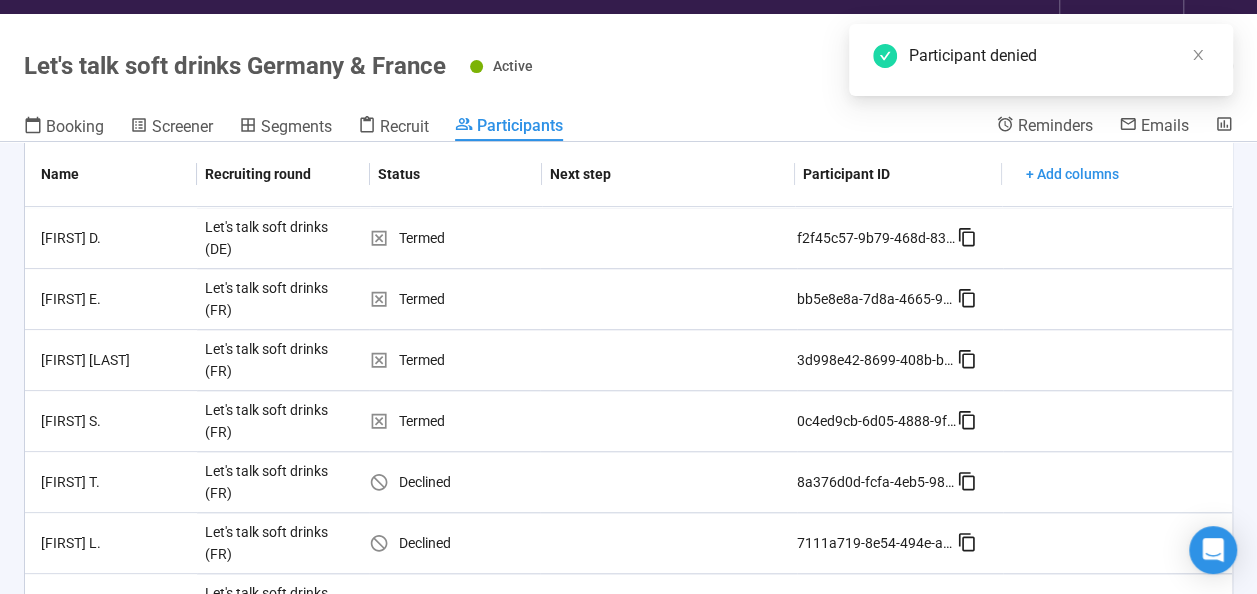 scroll, scrollTop: 0, scrollLeft: 0, axis: both 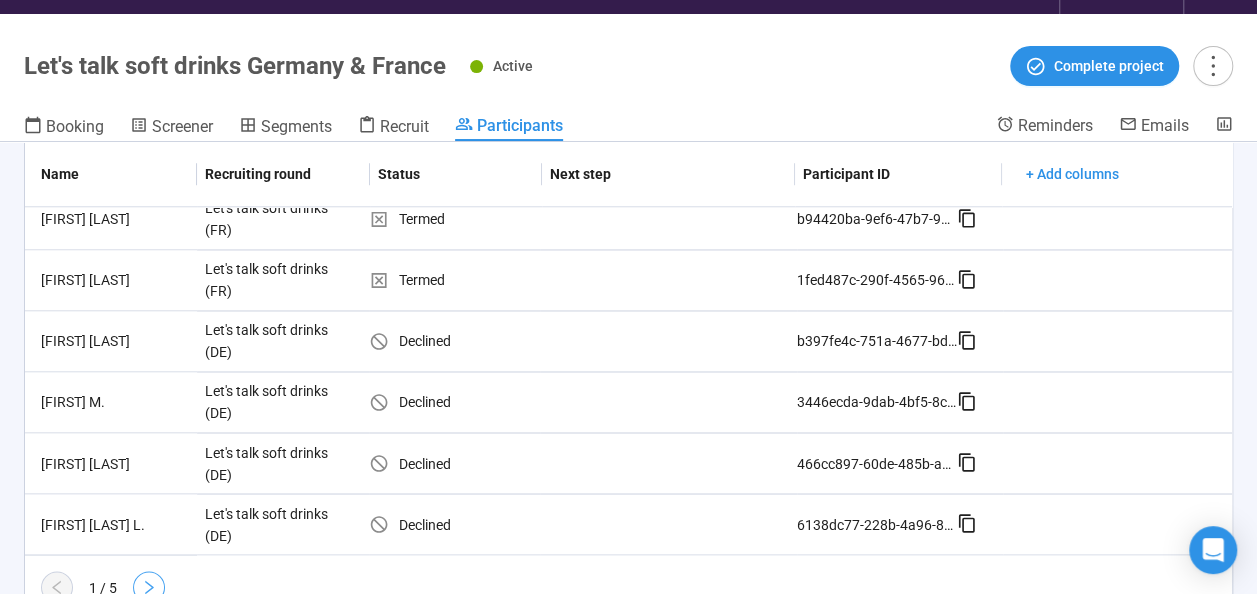 click 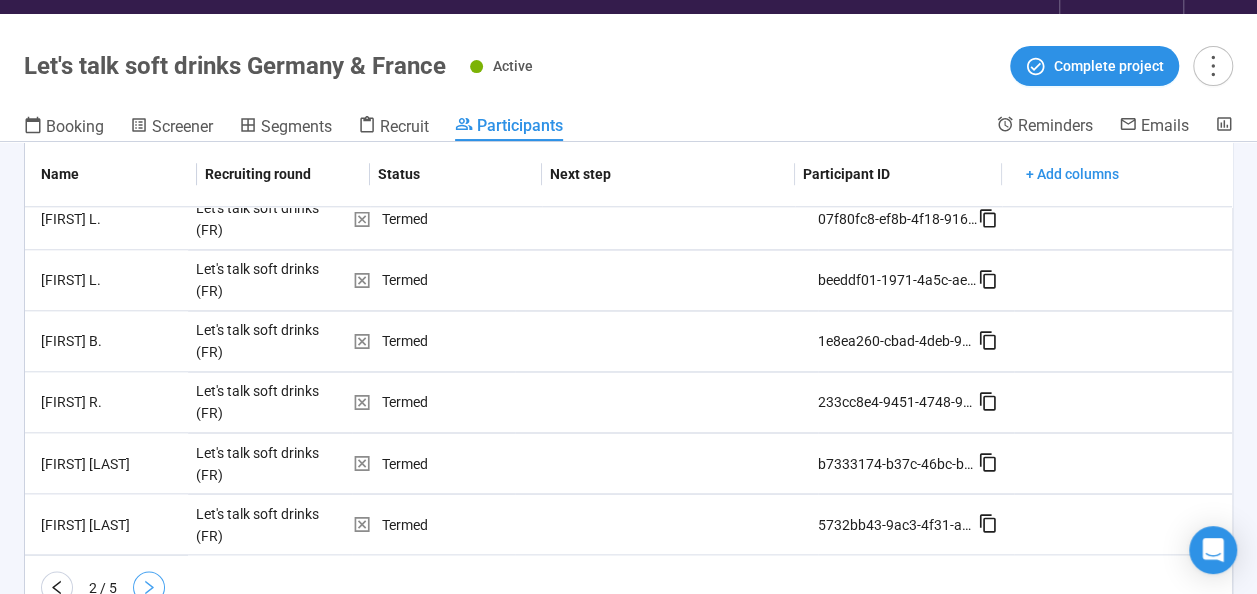 click 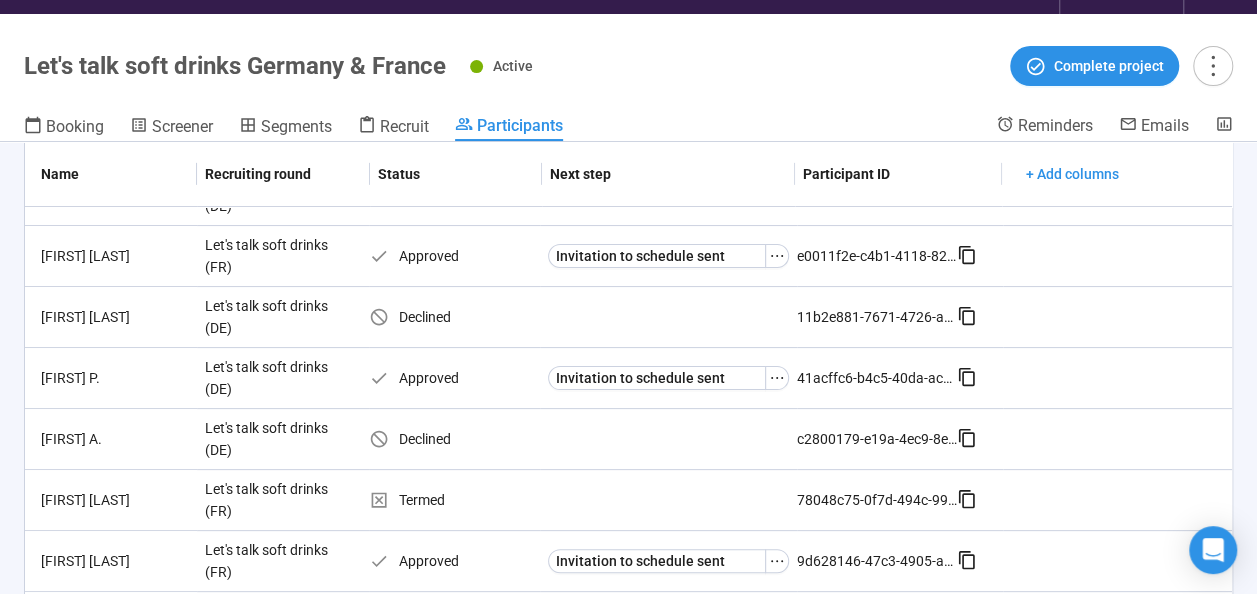 scroll, scrollTop: 147, scrollLeft: 0, axis: vertical 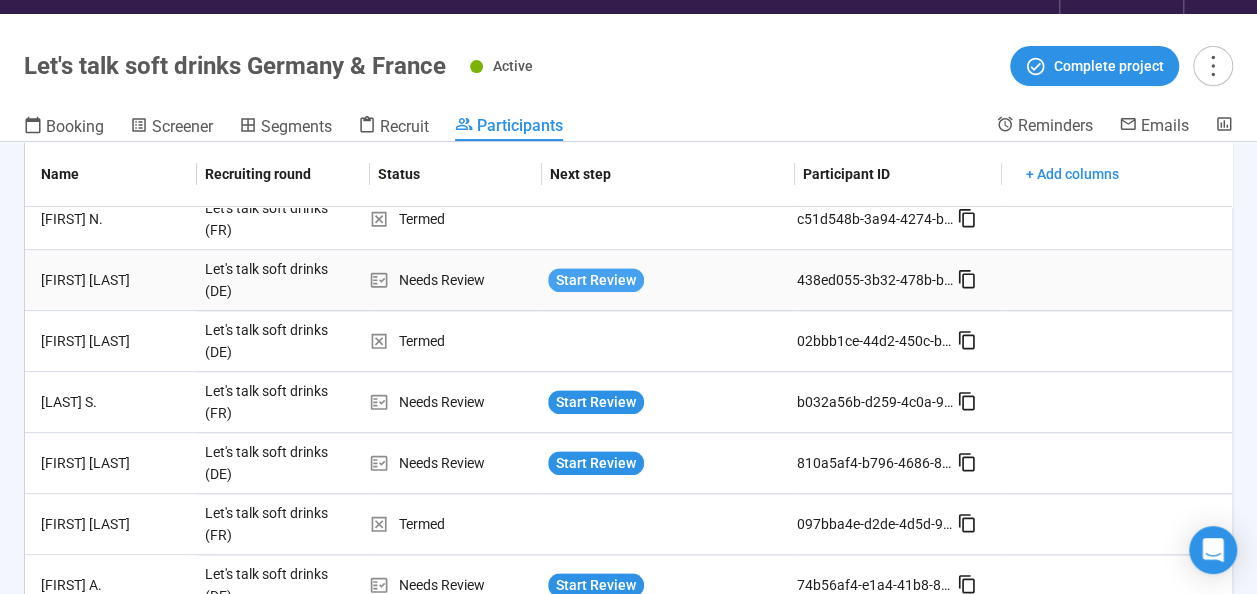 click on "Start Review" at bounding box center [596, 280] 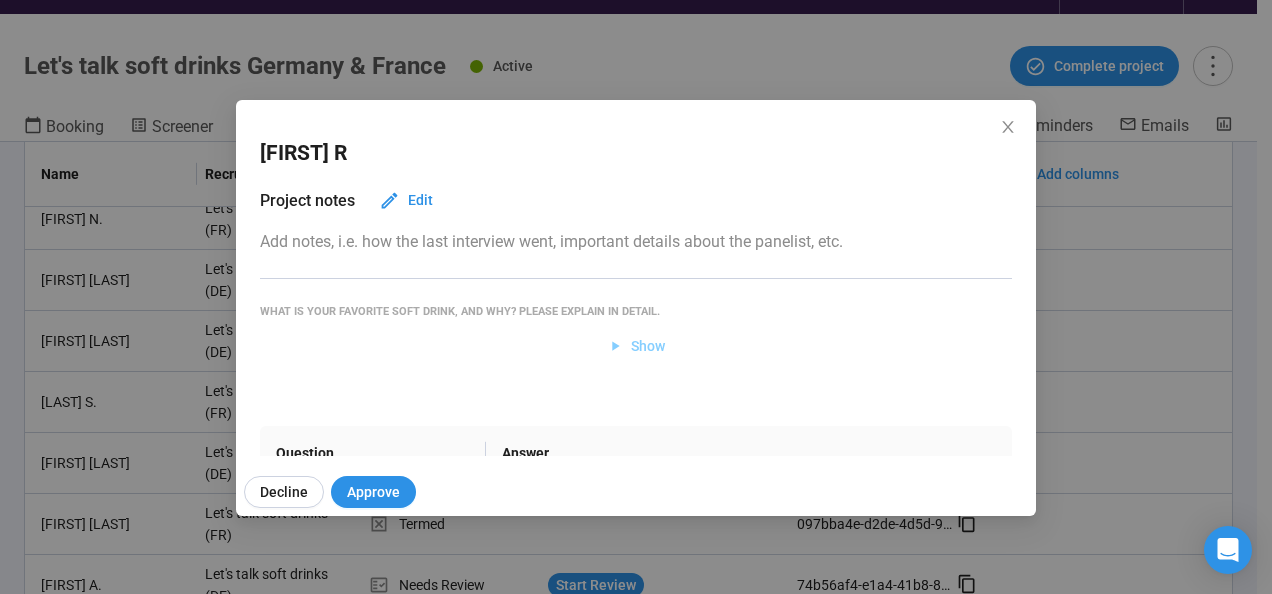 click on "Show" at bounding box center [648, 346] 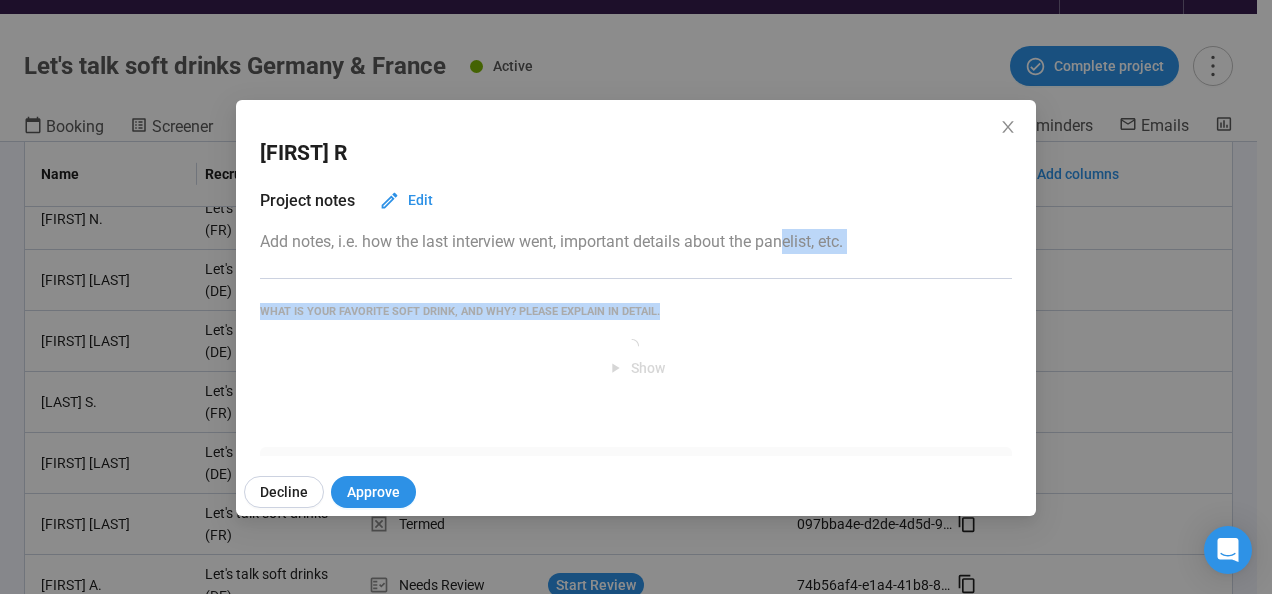 drag, startPoint x: 842, startPoint y: 284, endPoint x: 785, endPoint y: 240, distance: 72.00694 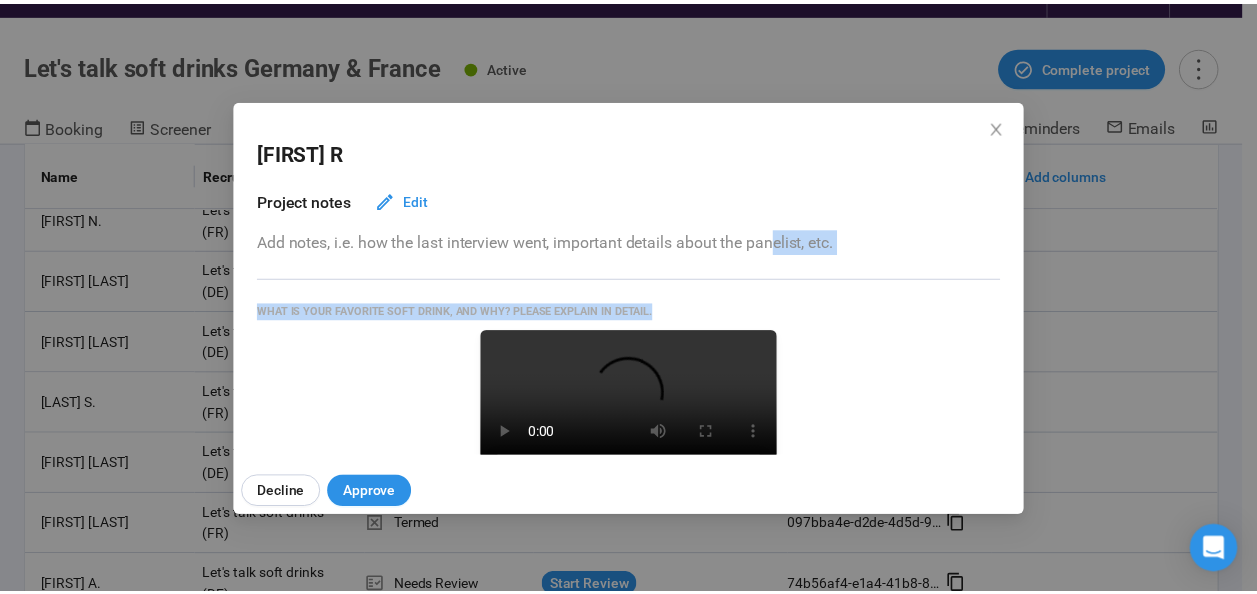 scroll, scrollTop: 335, scrollLeft: 0, axis: vertical 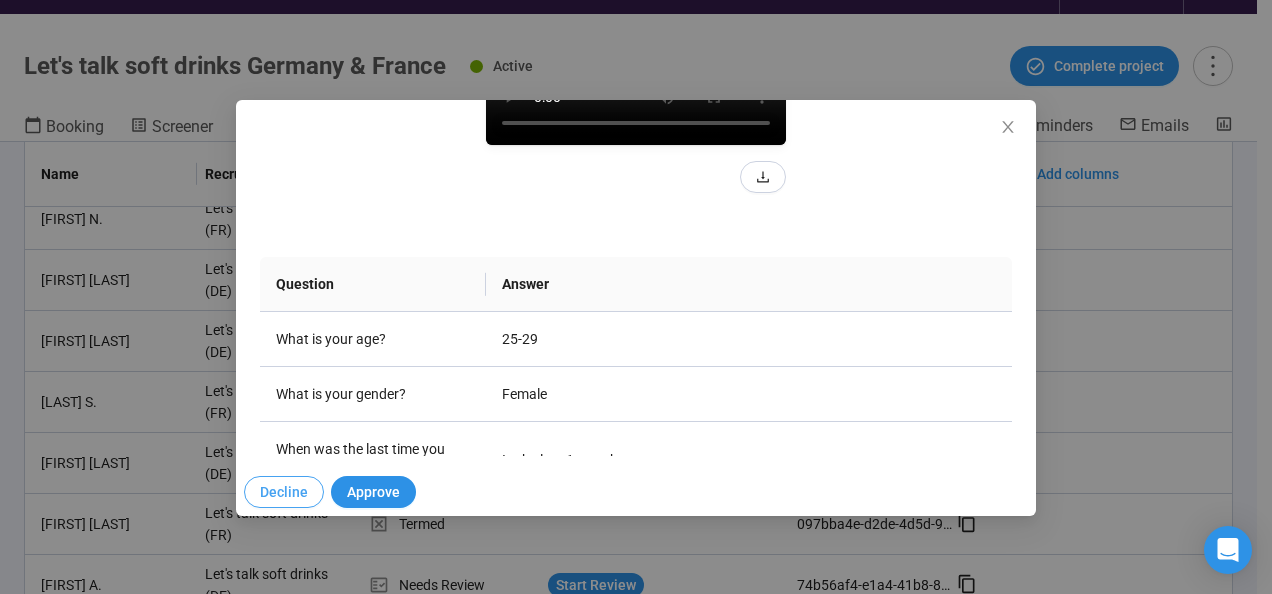click on "Decline" at bounding box center (284, 492) 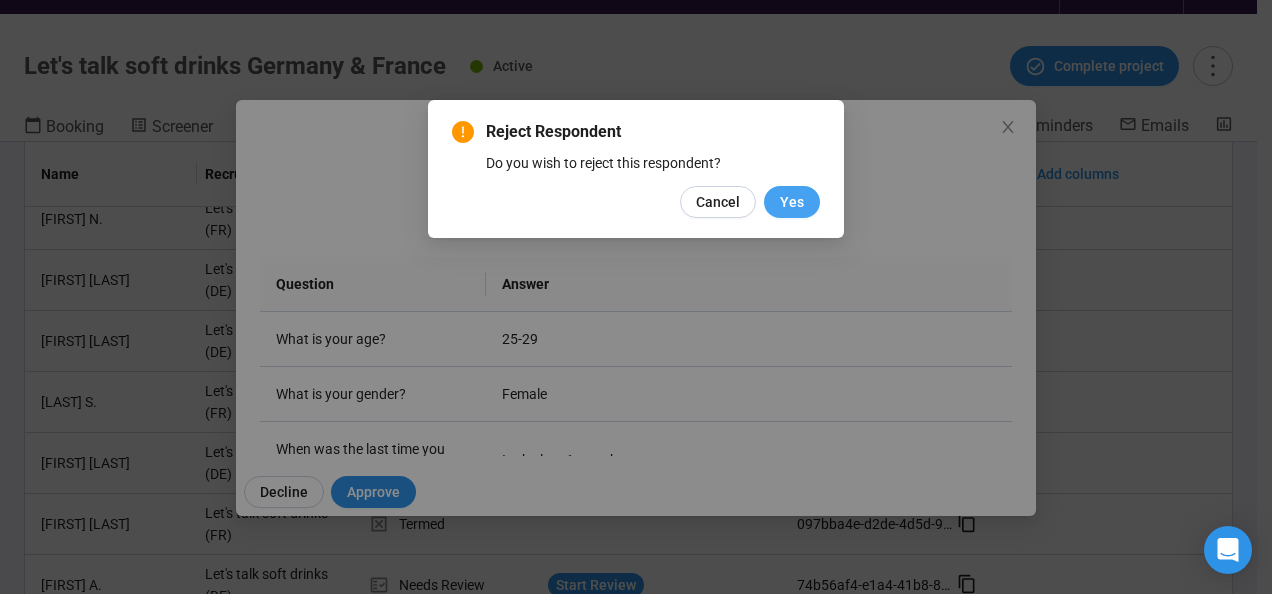 click on "Yes" at bounding box center (792, 202) 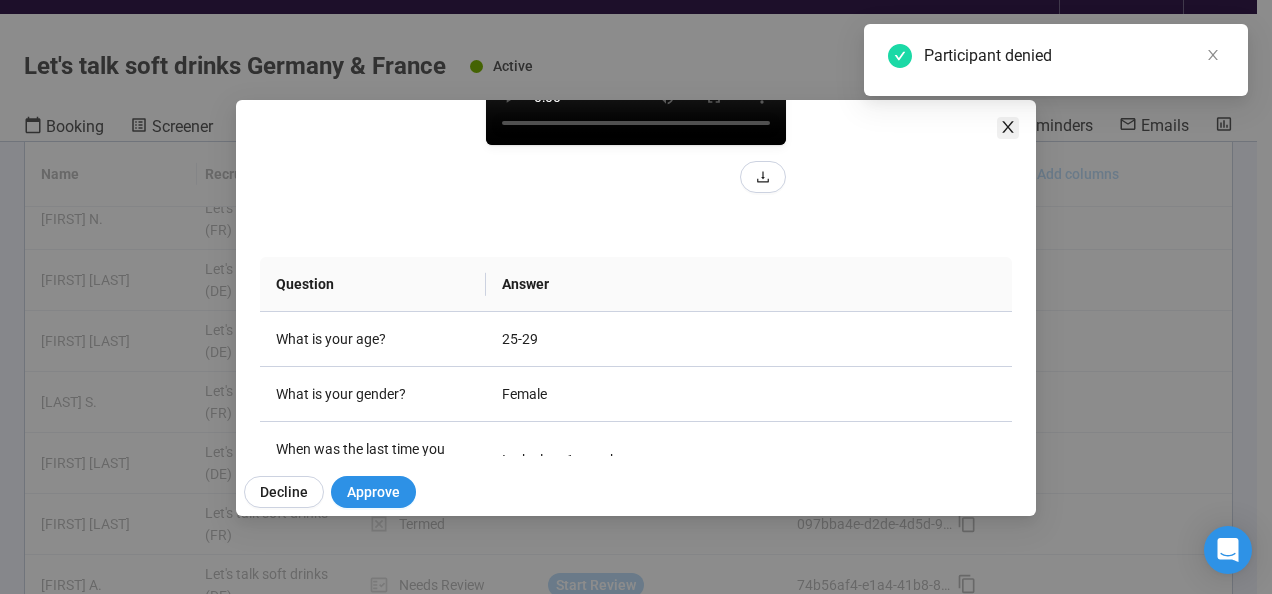 click 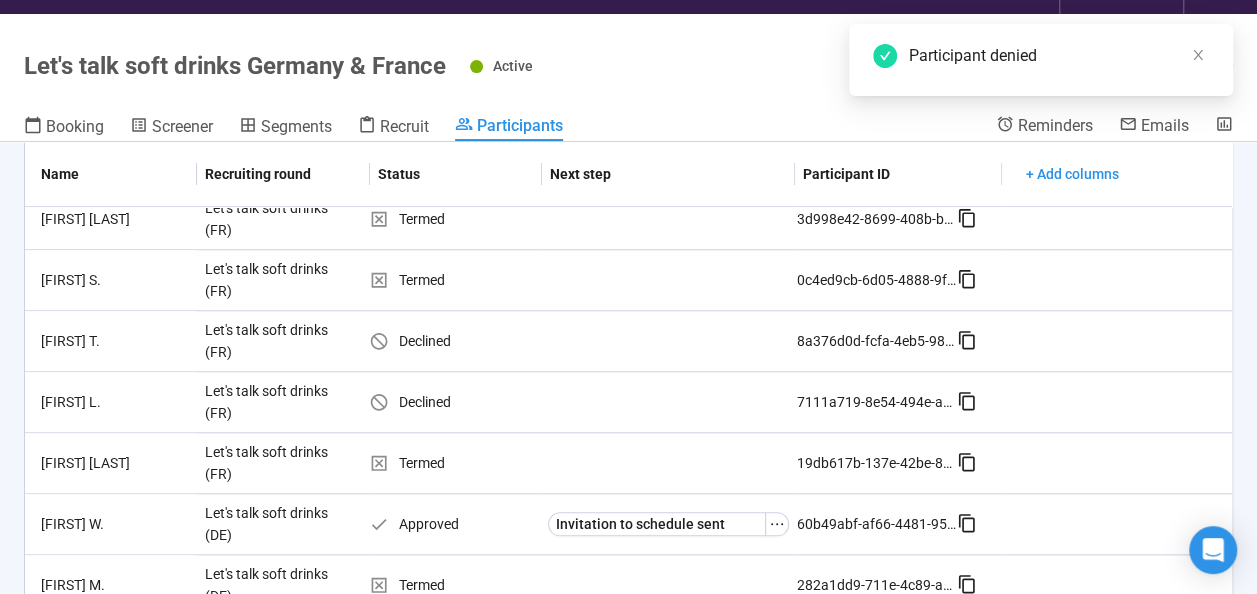 scroll, scrollTop: 0, scrollLeft: 0, axis: both 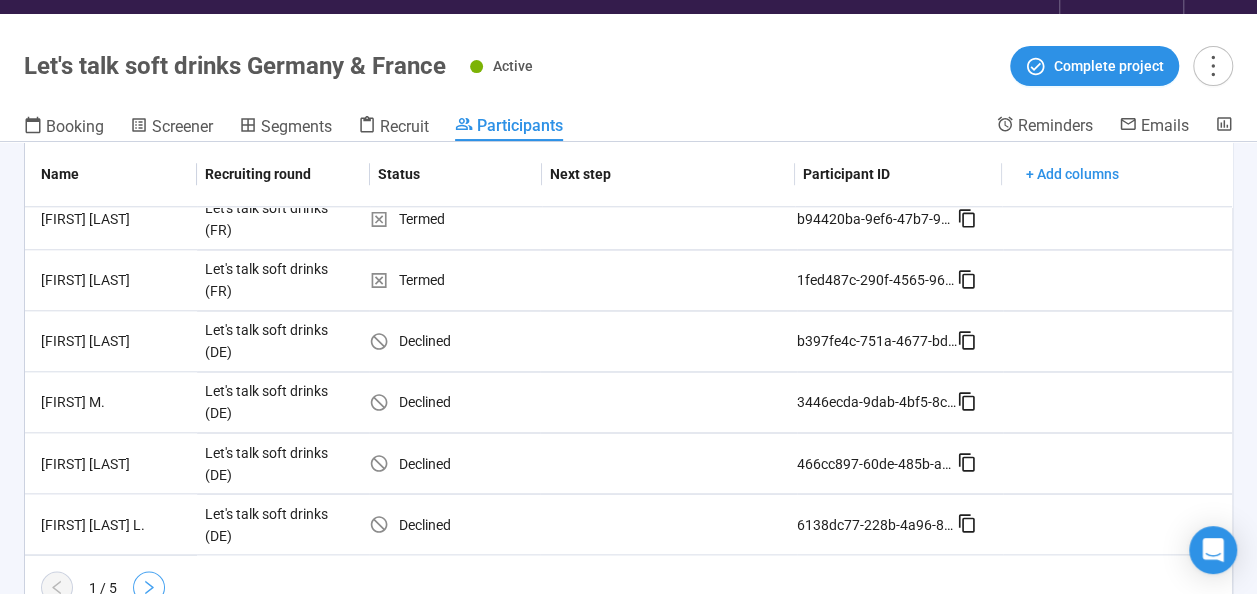 click at bounding box center (149, 587) 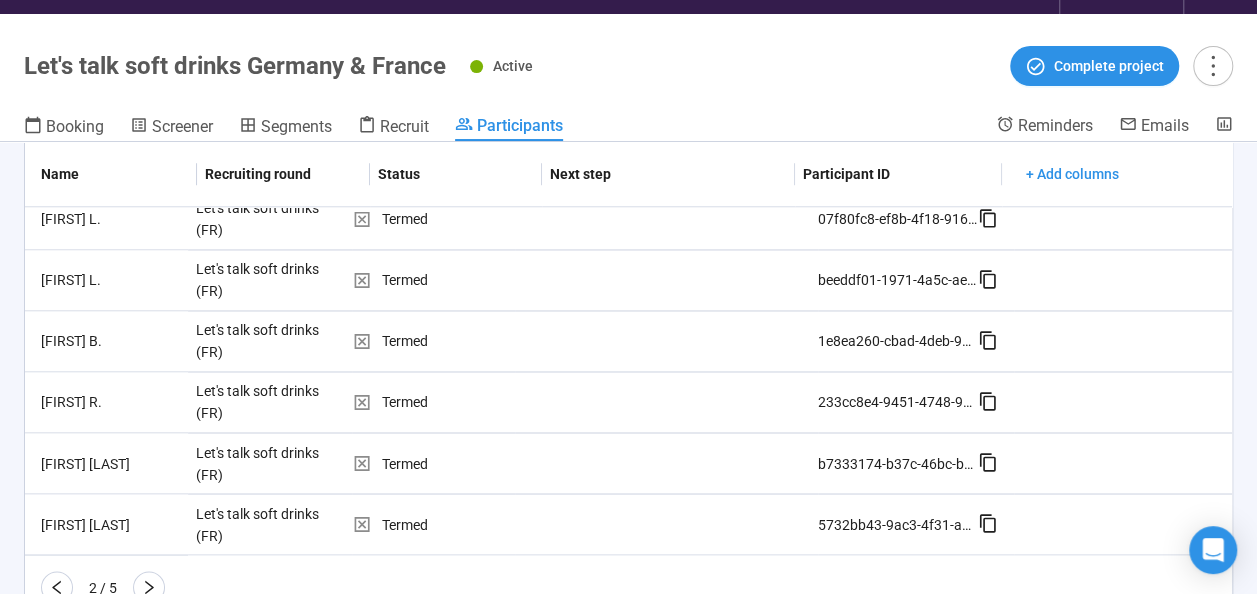 click at bounding box center [149, 587] 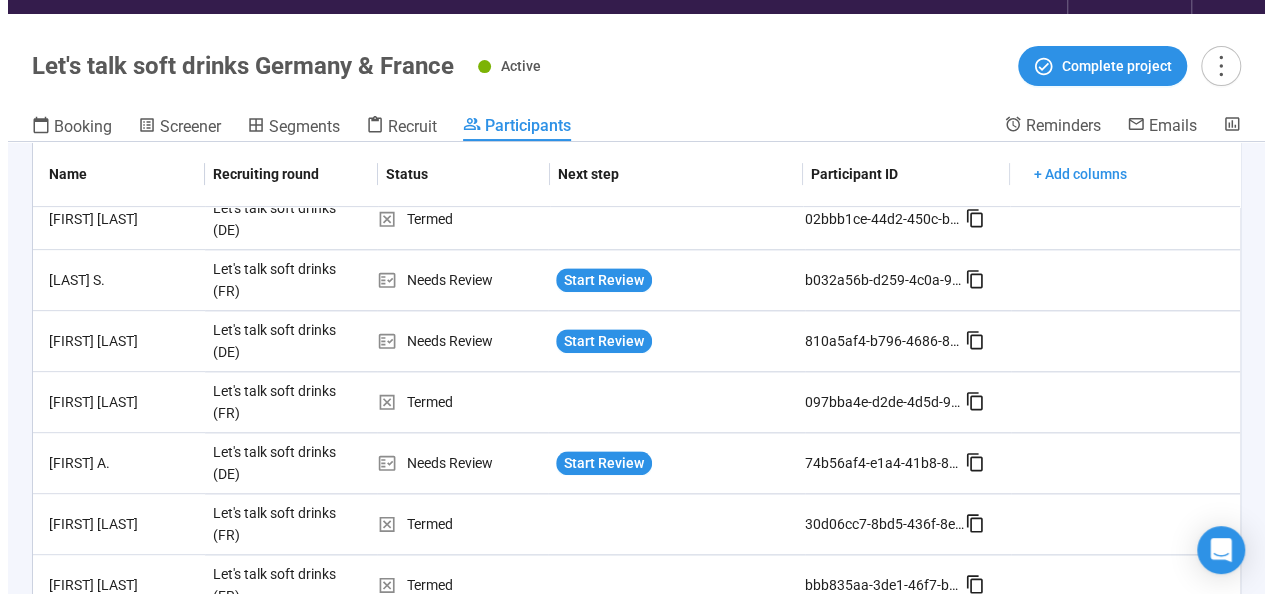 scroll, scrollTop: 1062, scrollLeft: 0, axis: vertical 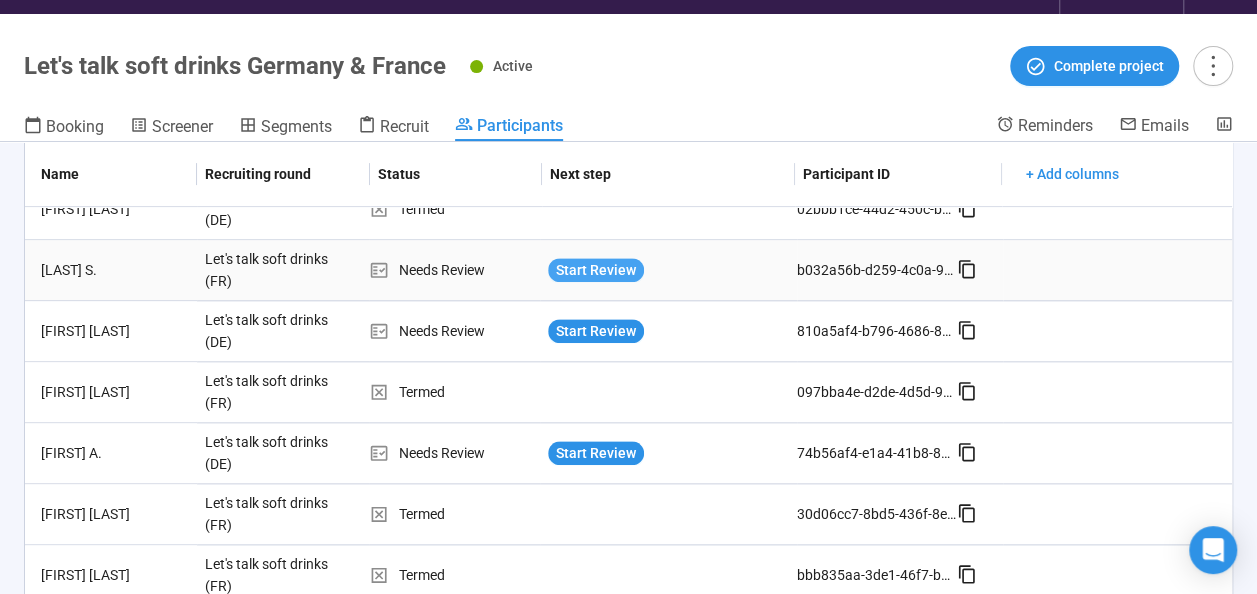 click on "Start Review" at bounding box center [596, 270] 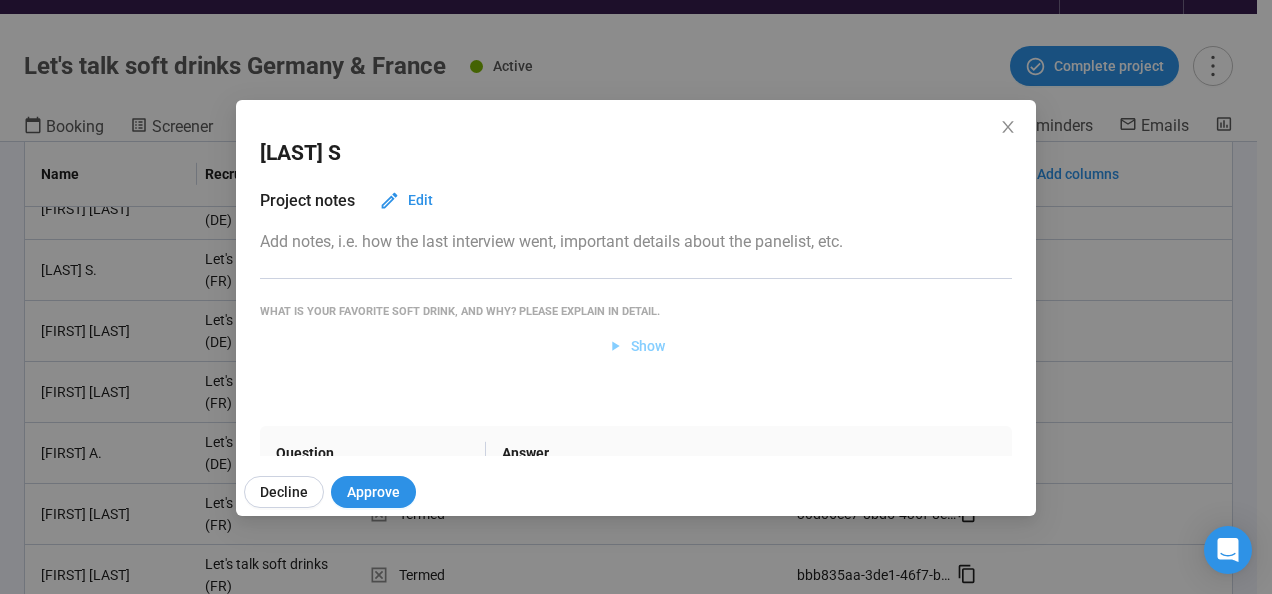 click on "Show" at bounding box center [636, 346] 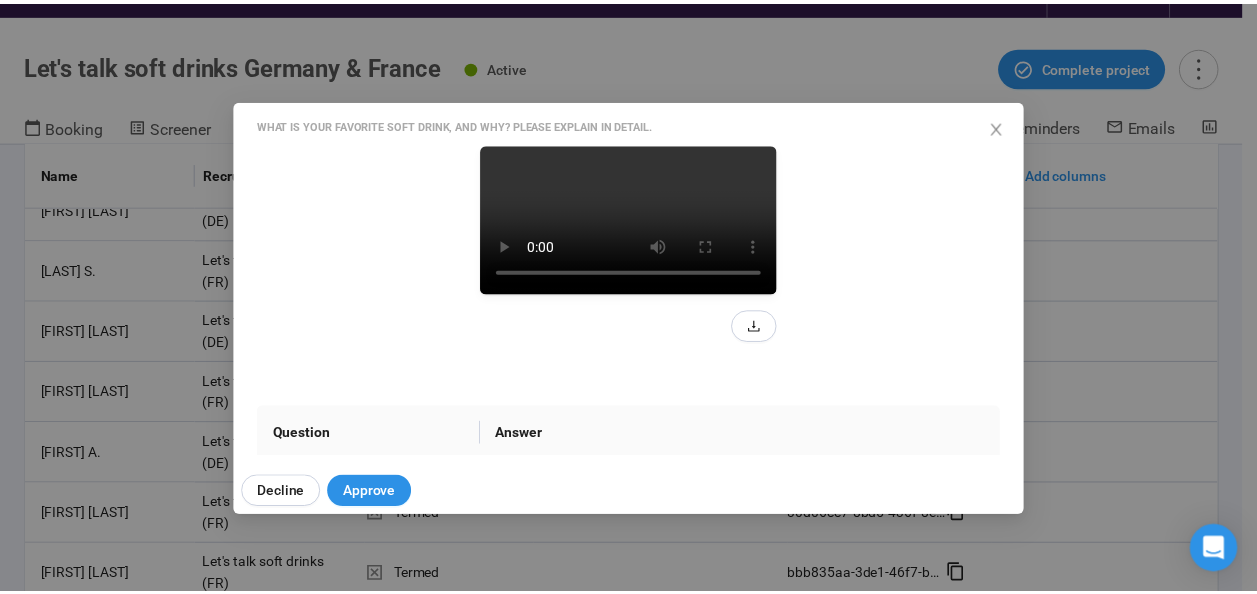 scroll, scrollTop: 196, scrollLeft: 0, axis: vertical 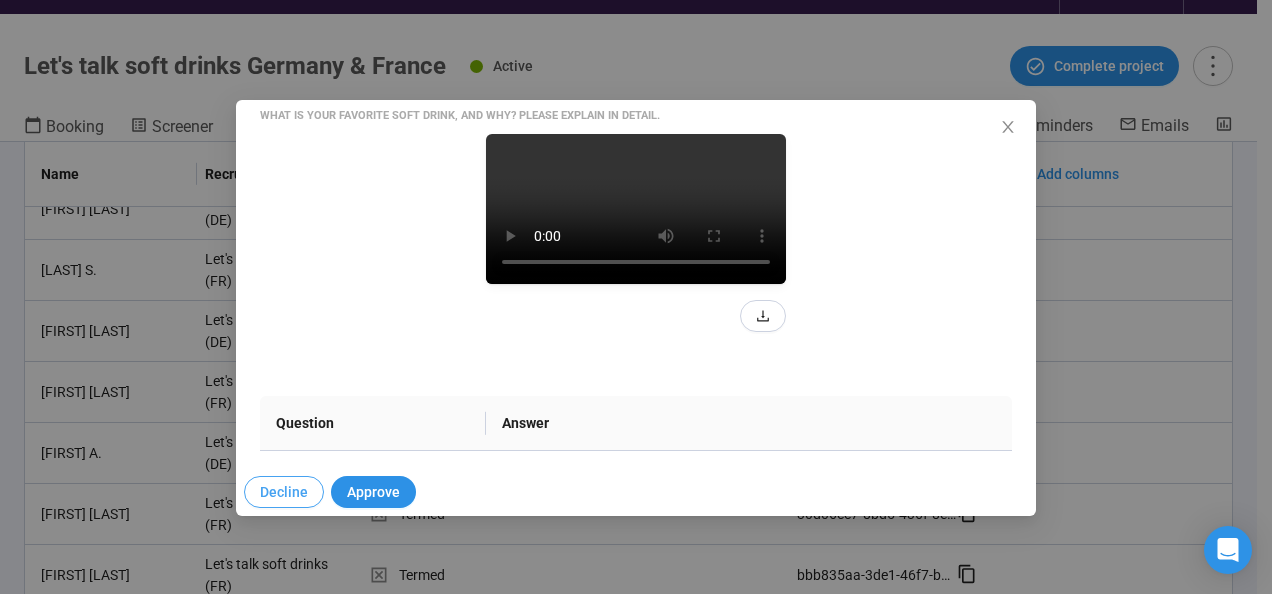 click on "Decline" at bounding box center (284, 492) 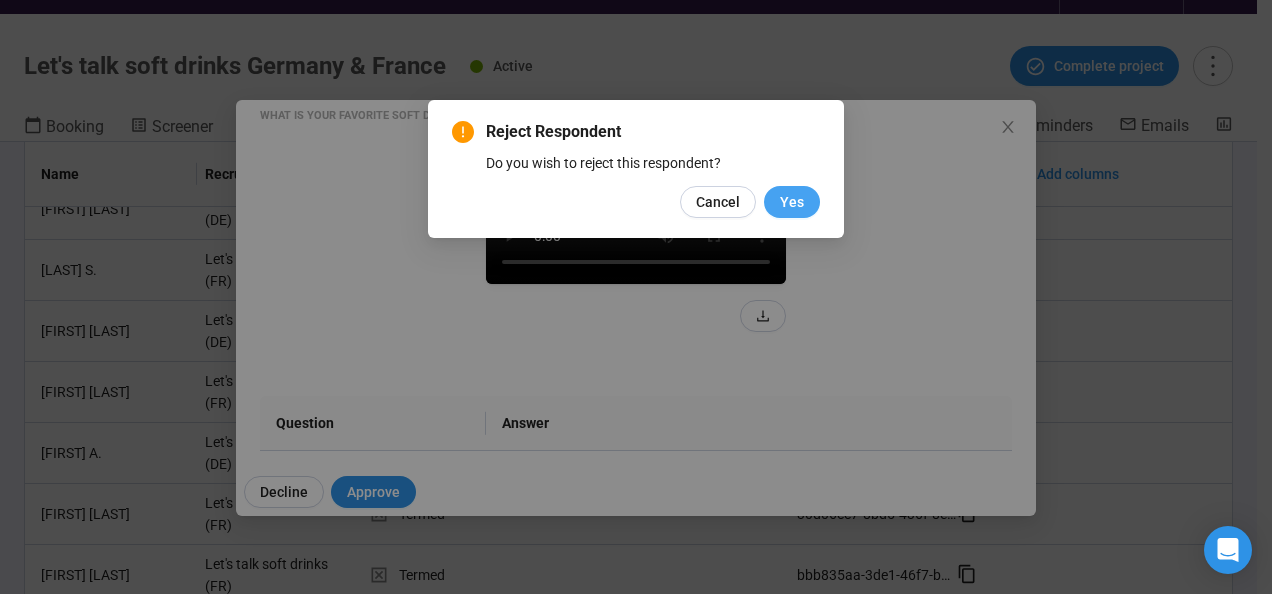 click on "Yes" at bounding box center (792, 202) 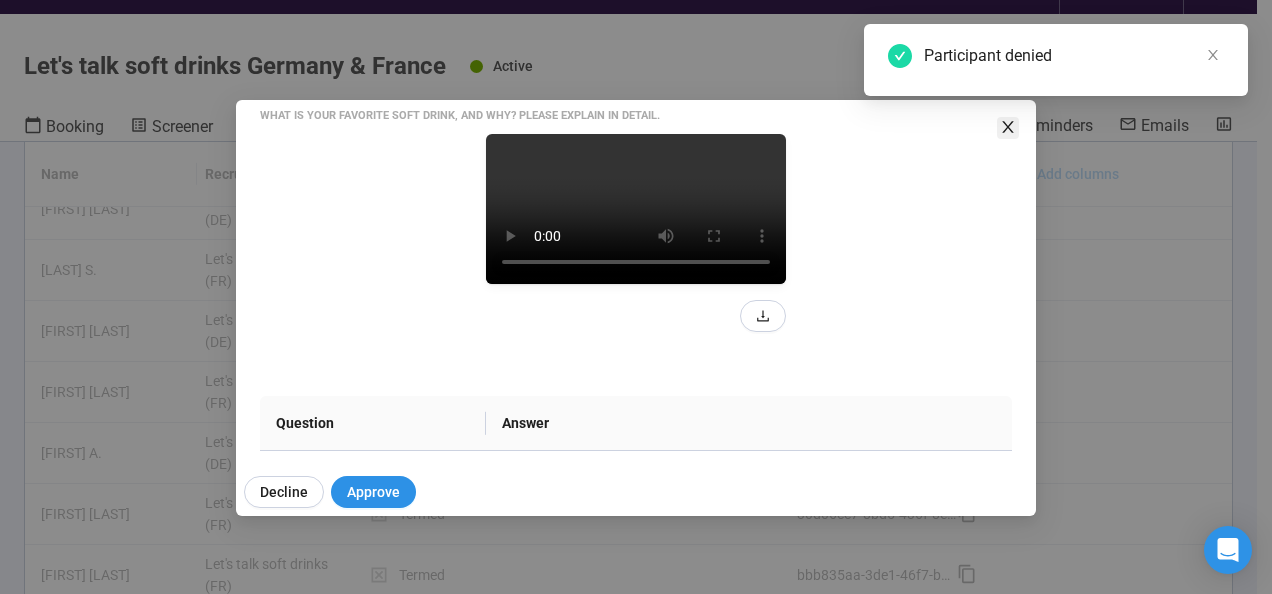 click at bounding box center [1008, 128] 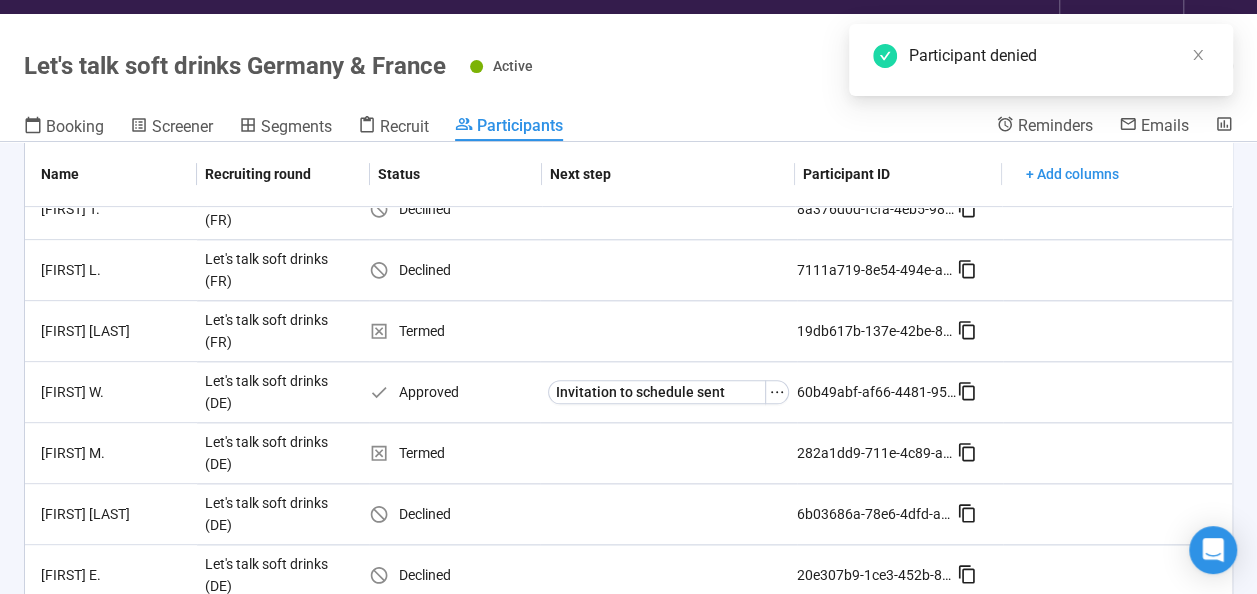 scroll, scrollTop: 0, scrollLeft: 0, axis: both 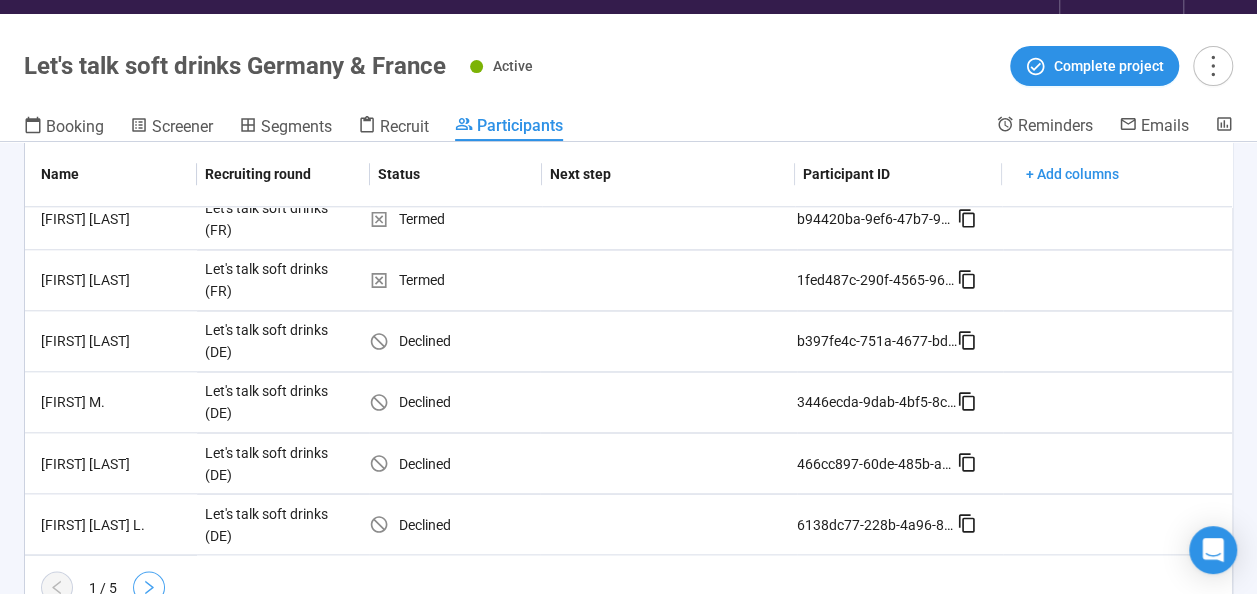 click 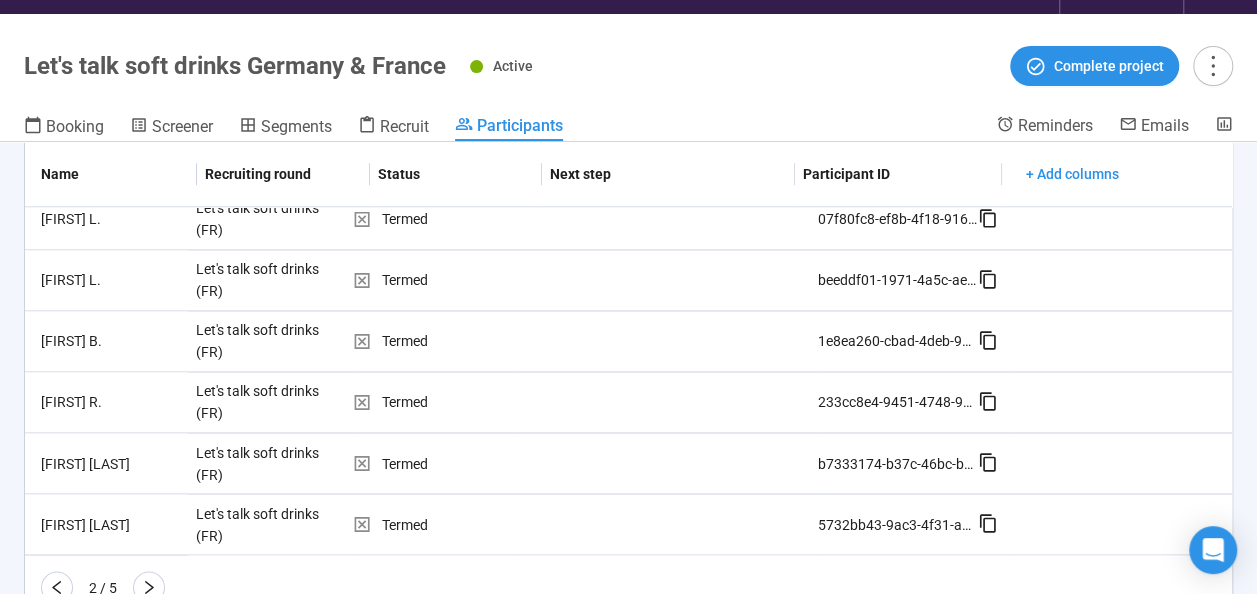 click 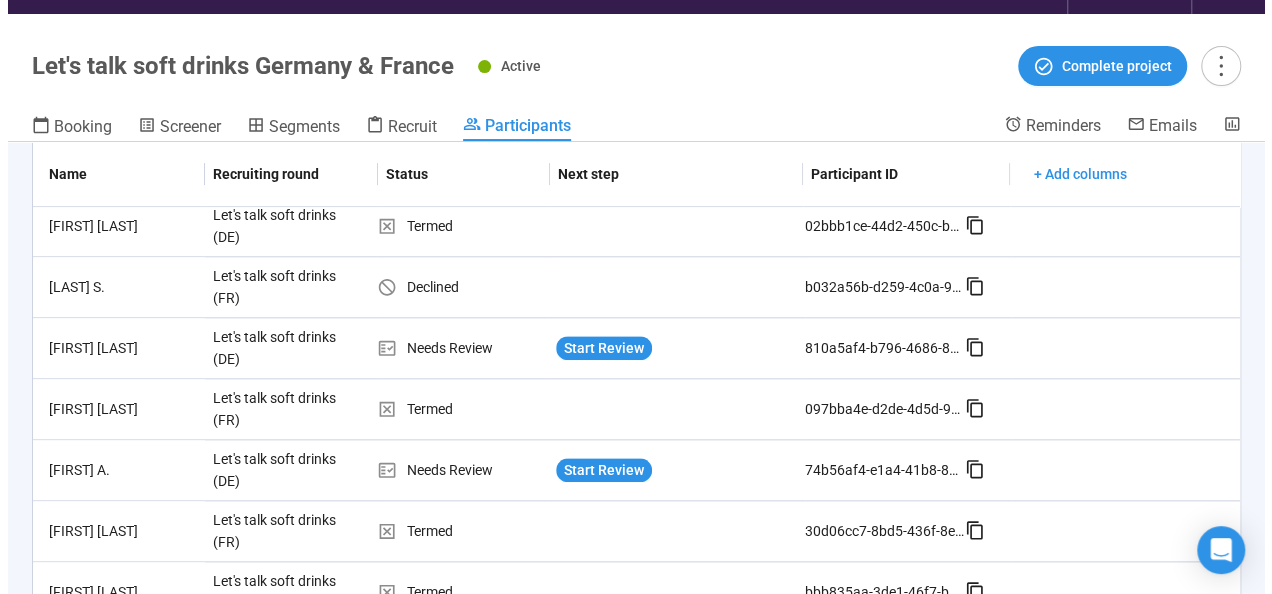 scroll, scrollTop: 1114, scrollLeft: 0, axis: vertical 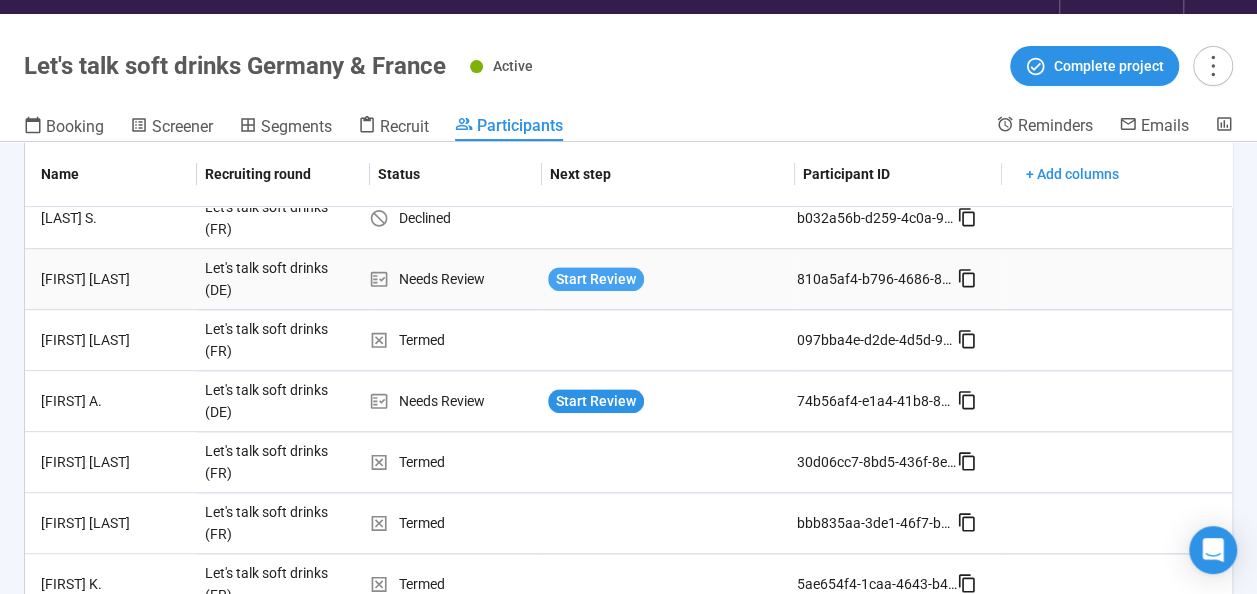 click on "Start Review" at bounding box center (596, 279) 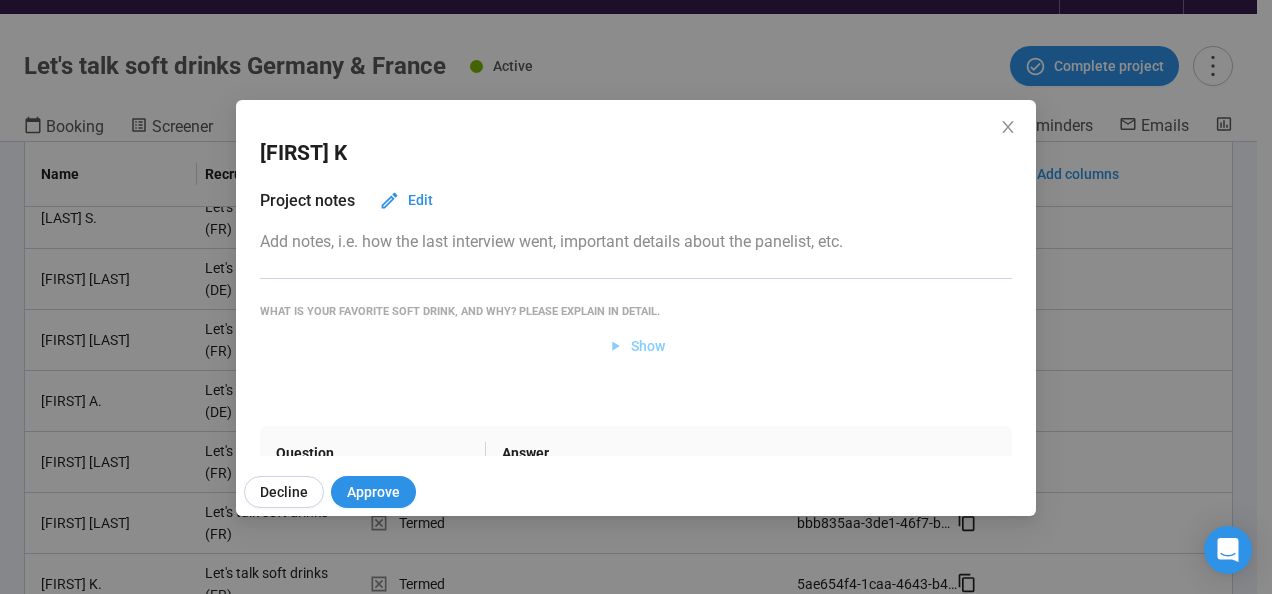 click on "Show" at bounding box center (648, 346) 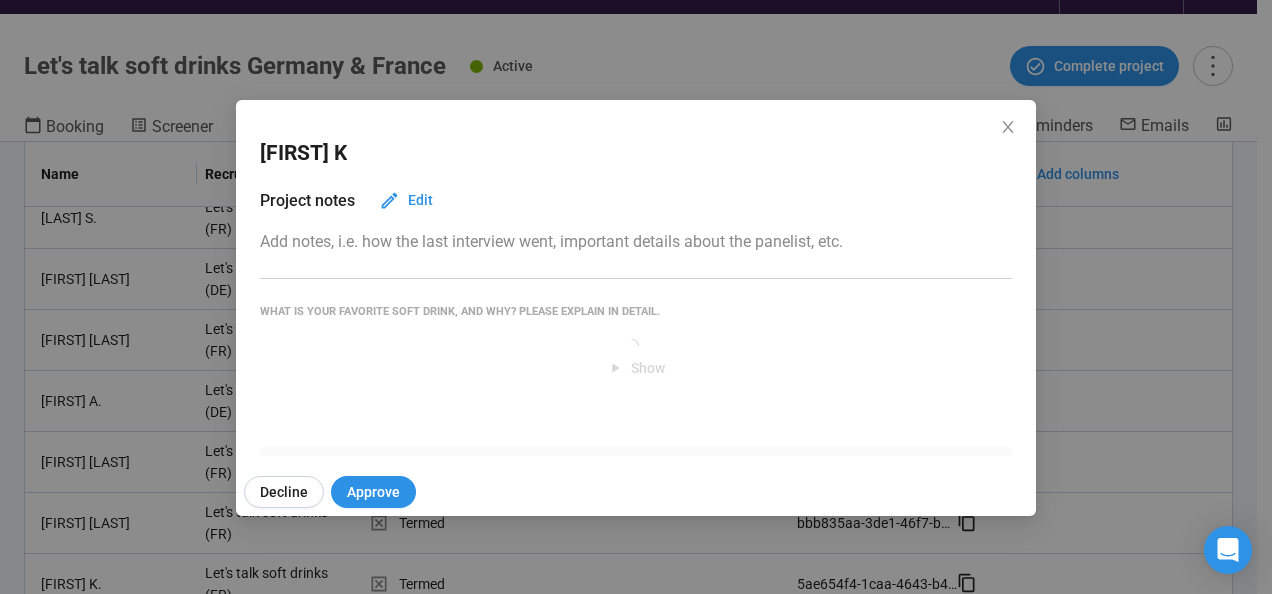 click on "What is your favorite soft drink, and why? Please explain in detail." at bounding box center [636, 311] 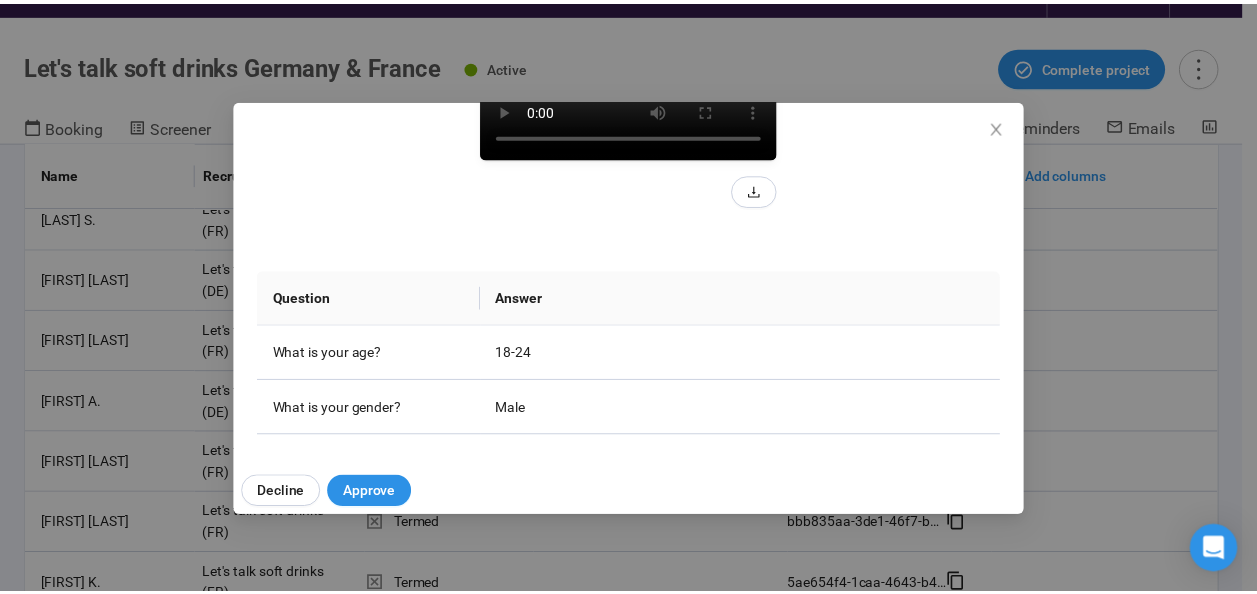 scroll, scrollTop: 368, scrollLeft: 0, axis: vertical 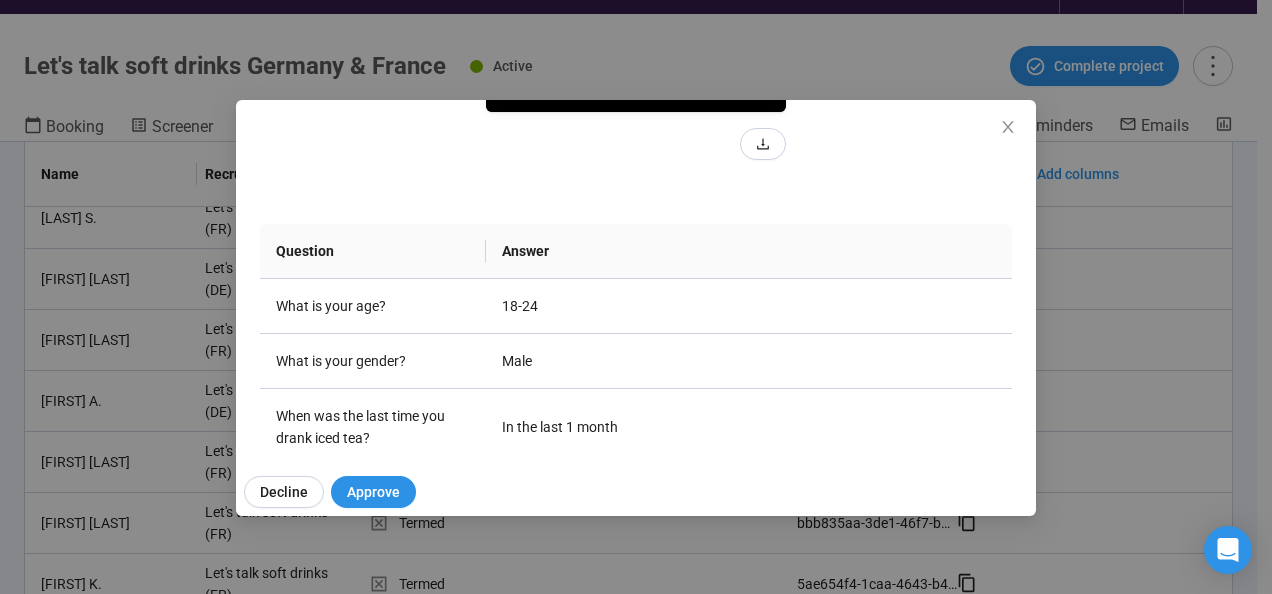 click at bounding box center (636, 37) 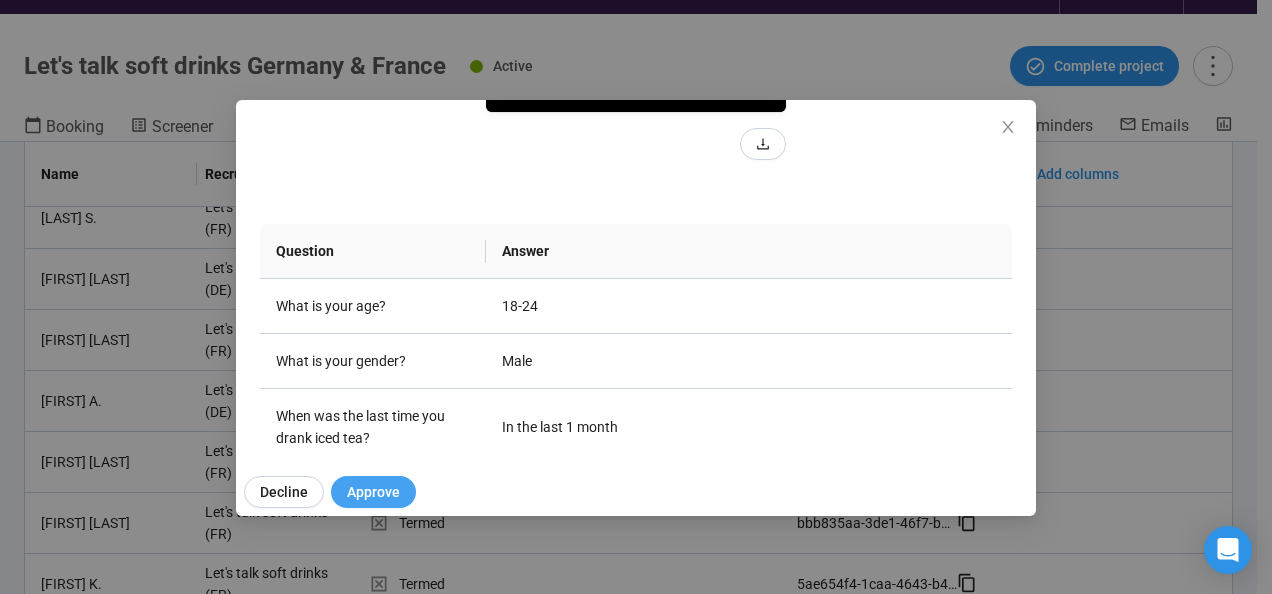 click on "Approve" at bounding box center [373, 492] 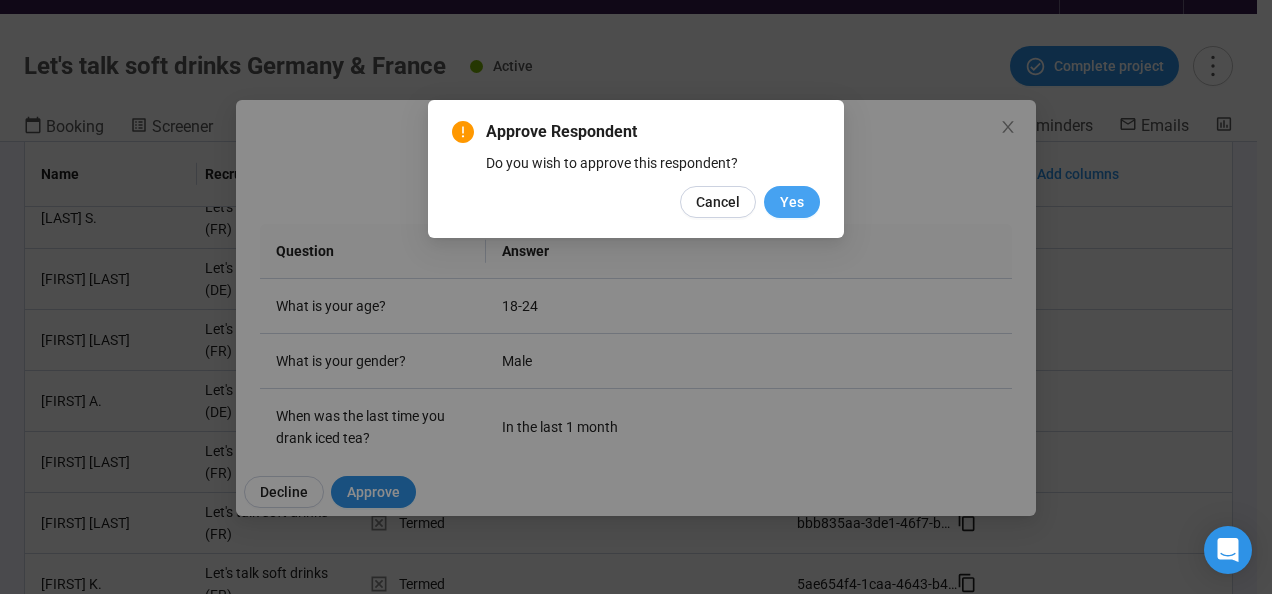 click on "Yes" at bounding box center [792, 202] 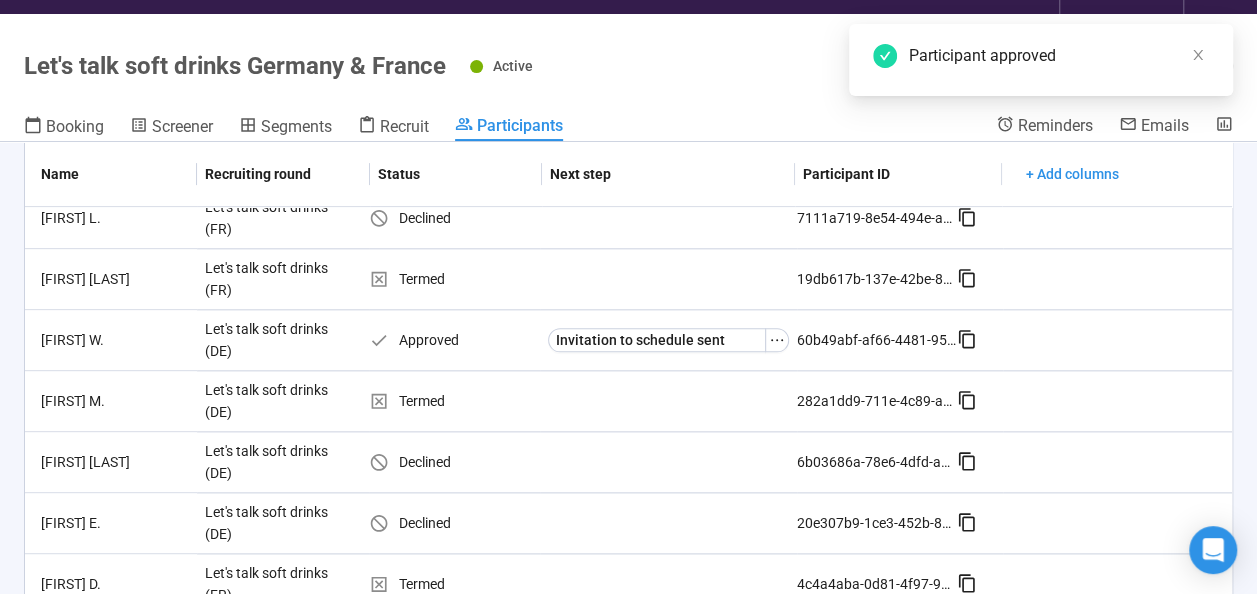 scroll, scrollTop: 0, scrollLeft: 0, axis: both 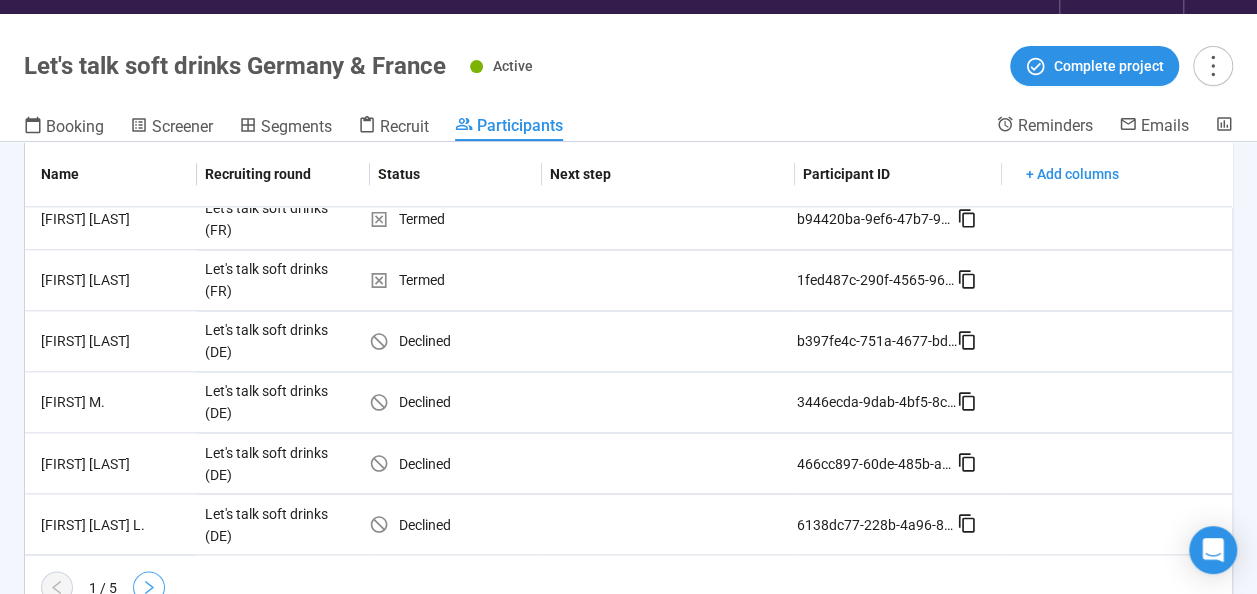 click 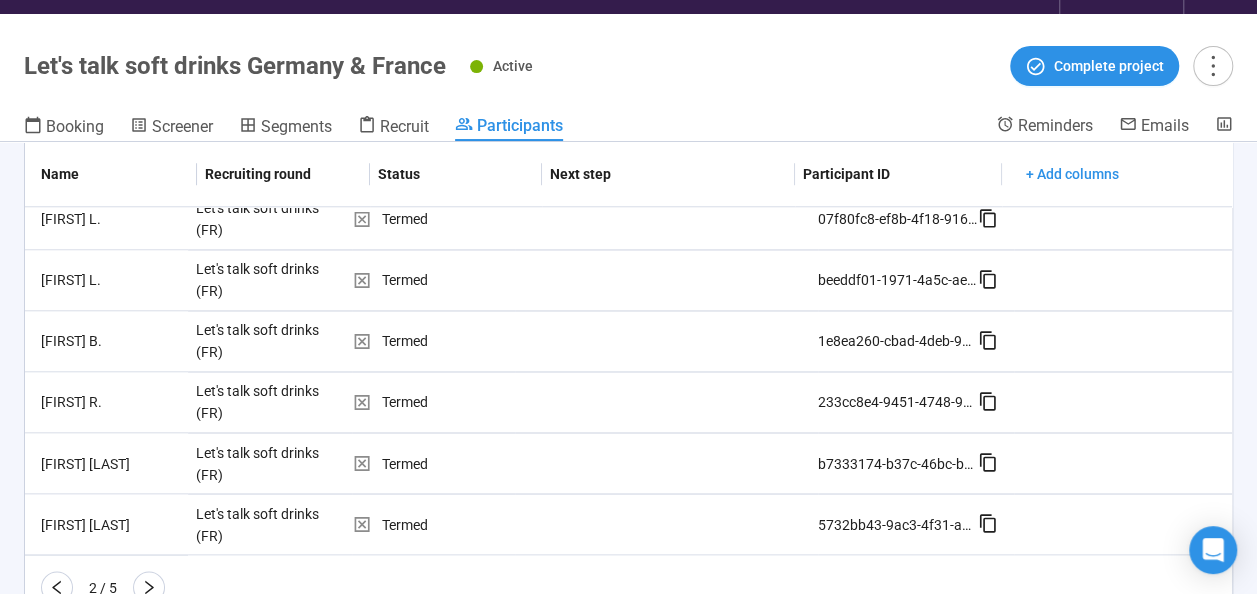 click 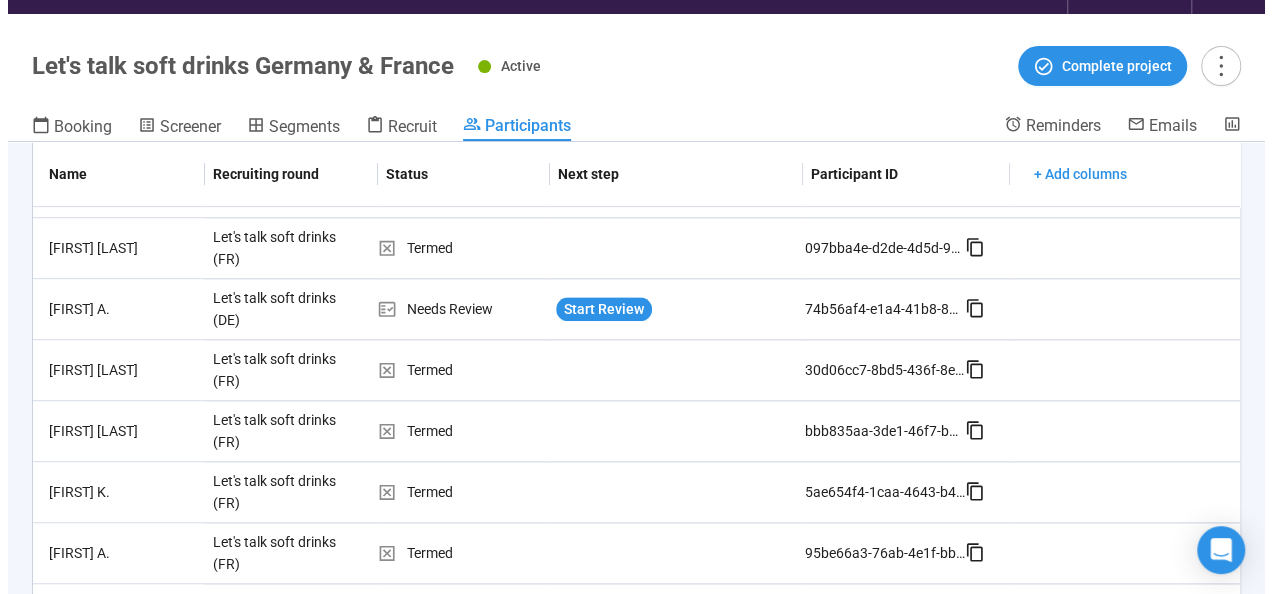 scroll, scrollTop: 1226, scrollLeft: 0, axis: vertical 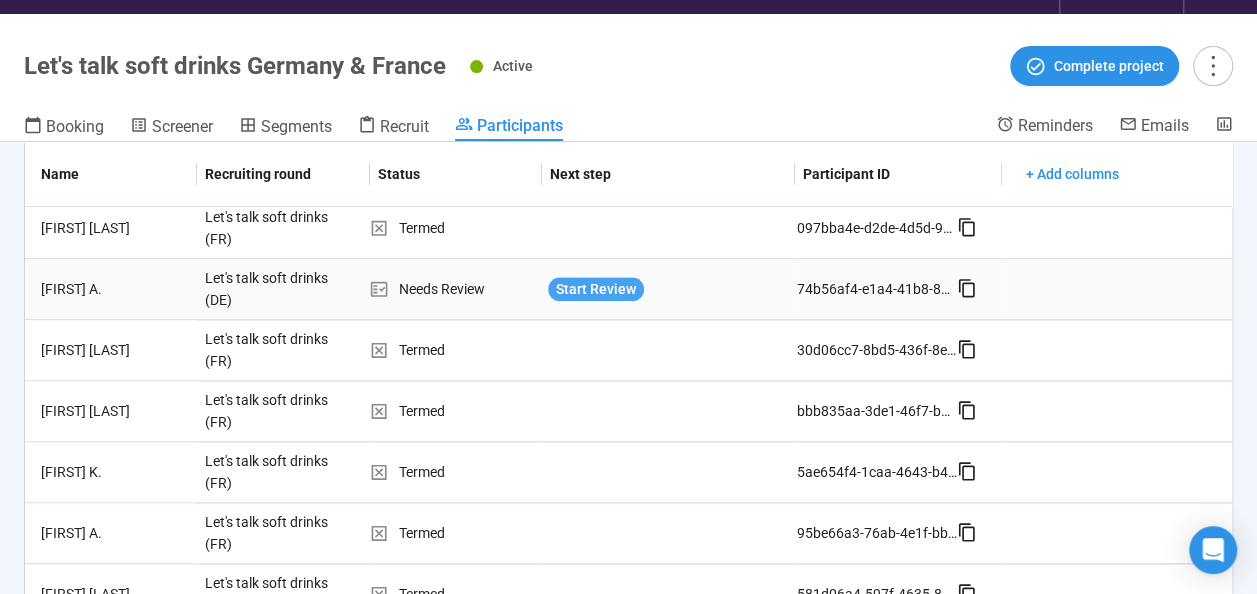 click on "Start Review" at bounding box center (596, 289) 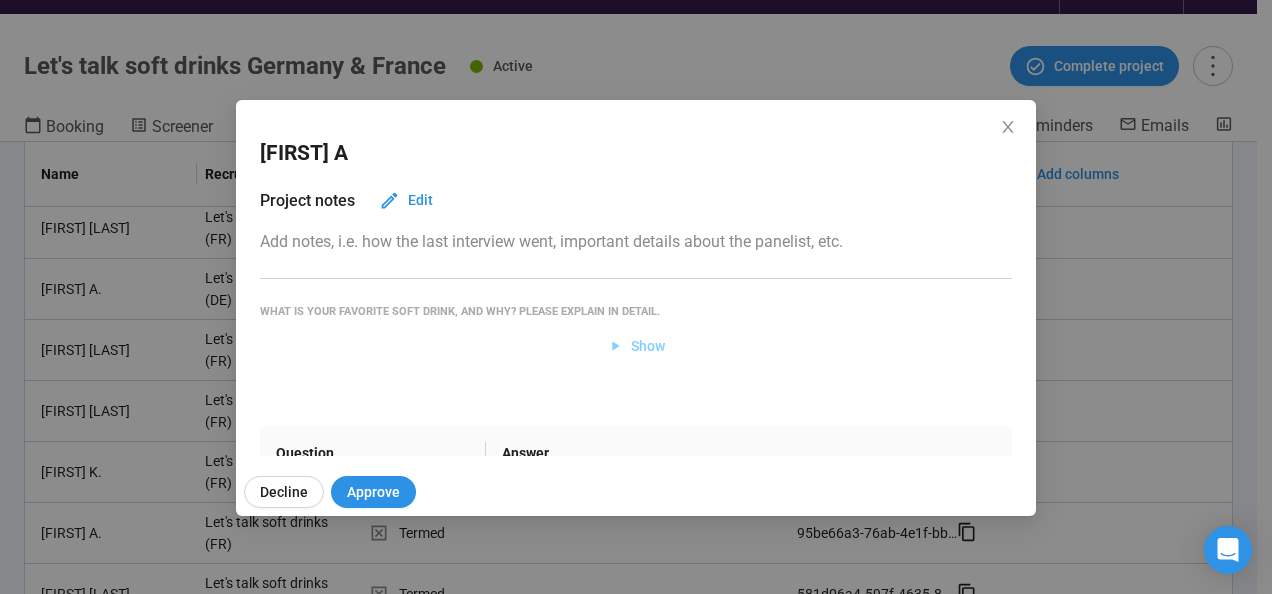 click on "Show" at bounding box center [648, 346] 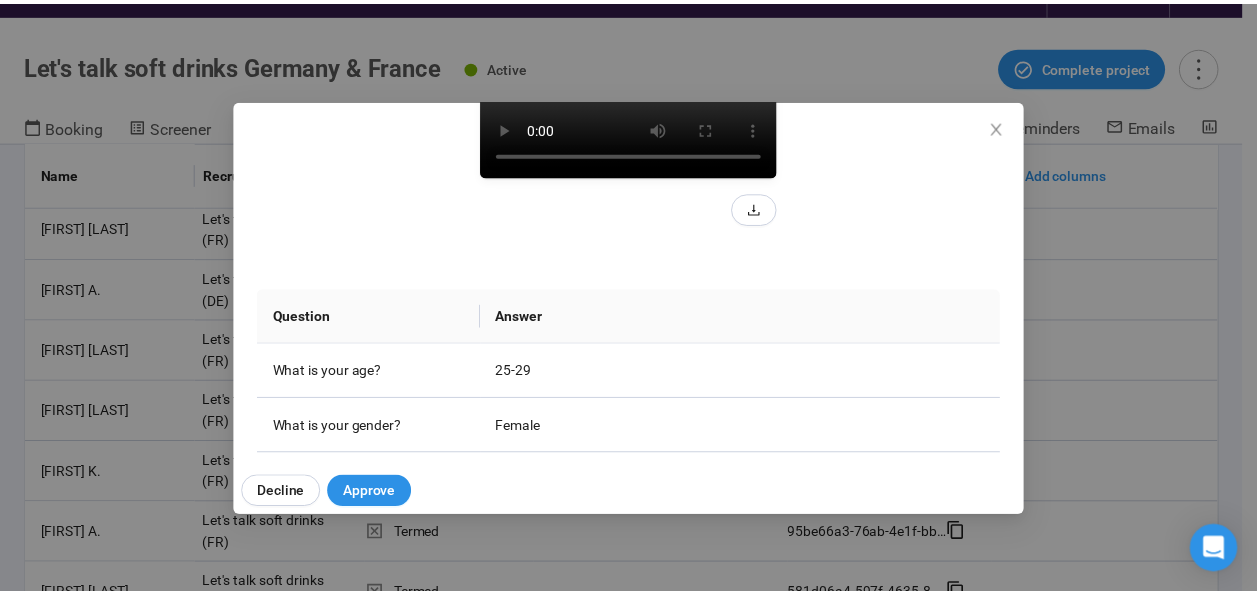 scroll, scrollTop: 308, scrollLeft: 0, axis: vertical 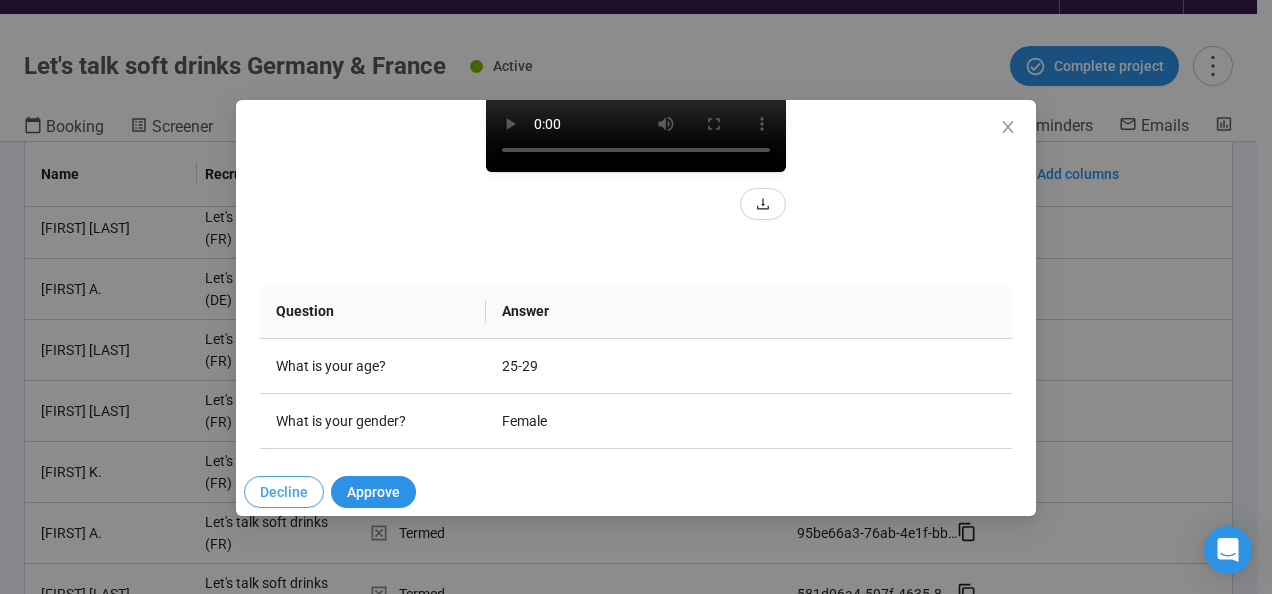click on "Decline" at bounding box center (284, 492) 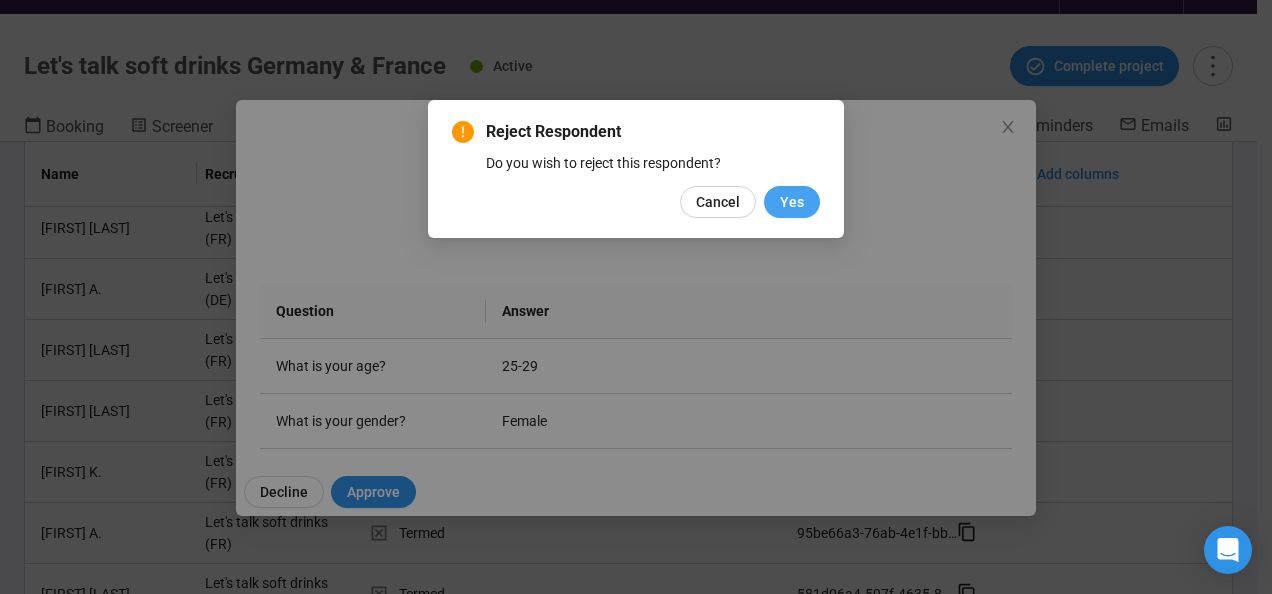 click on "Yes" at bounding box center [792, 202] 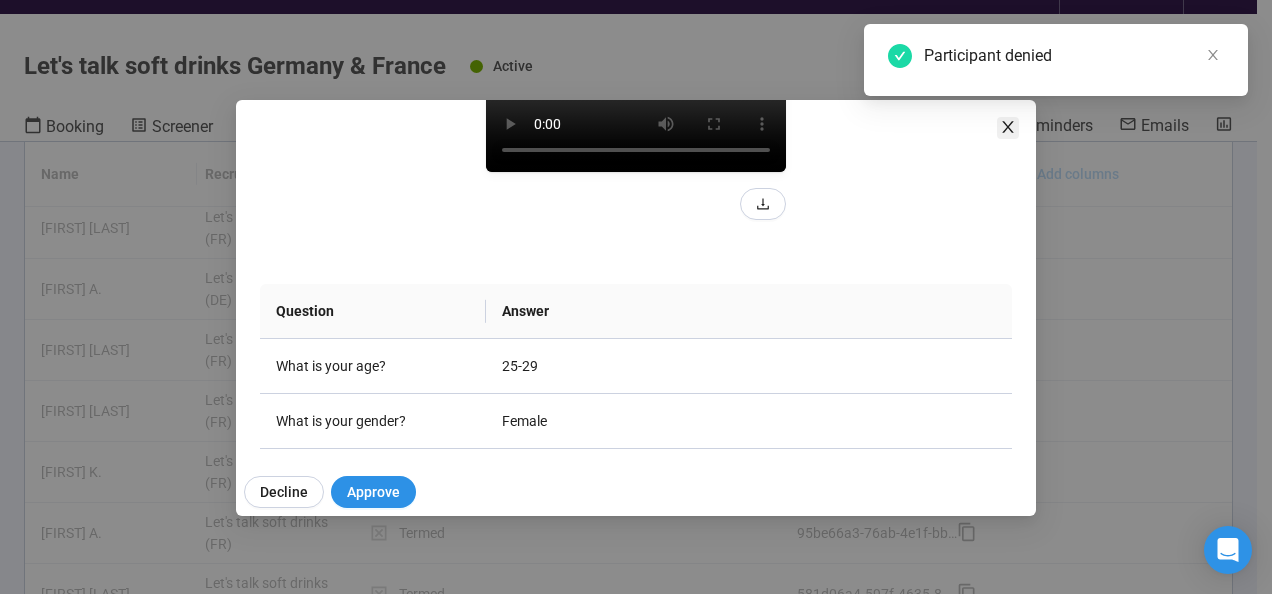 click 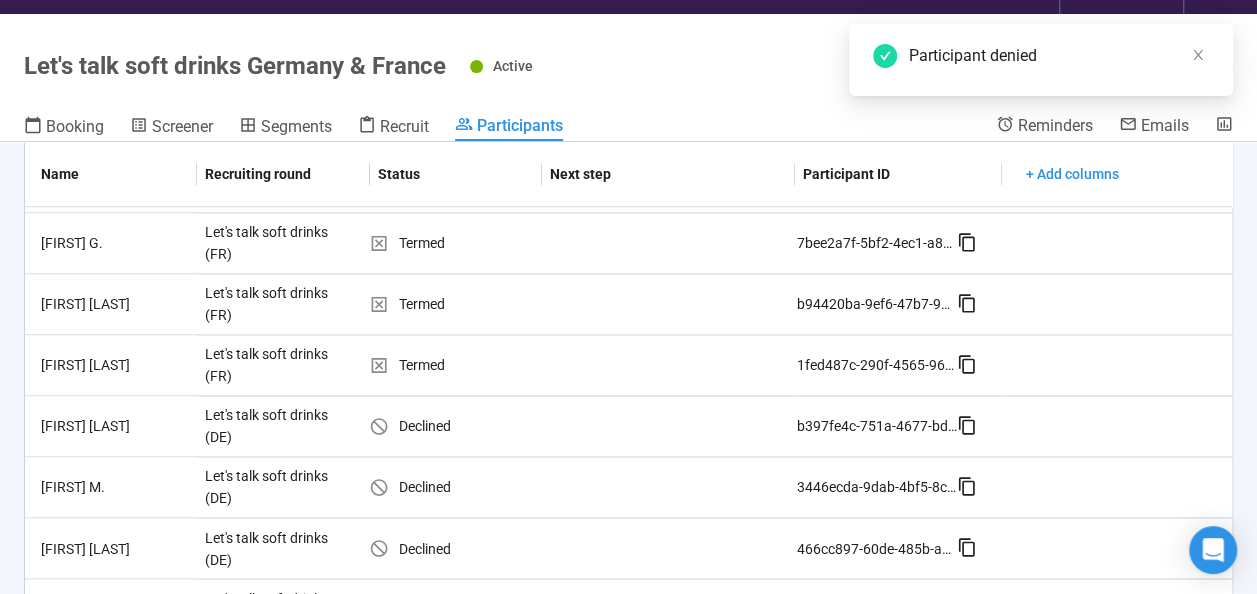 scroll, scrollTop: 1601, scrollLeft: 0, axis: vertical 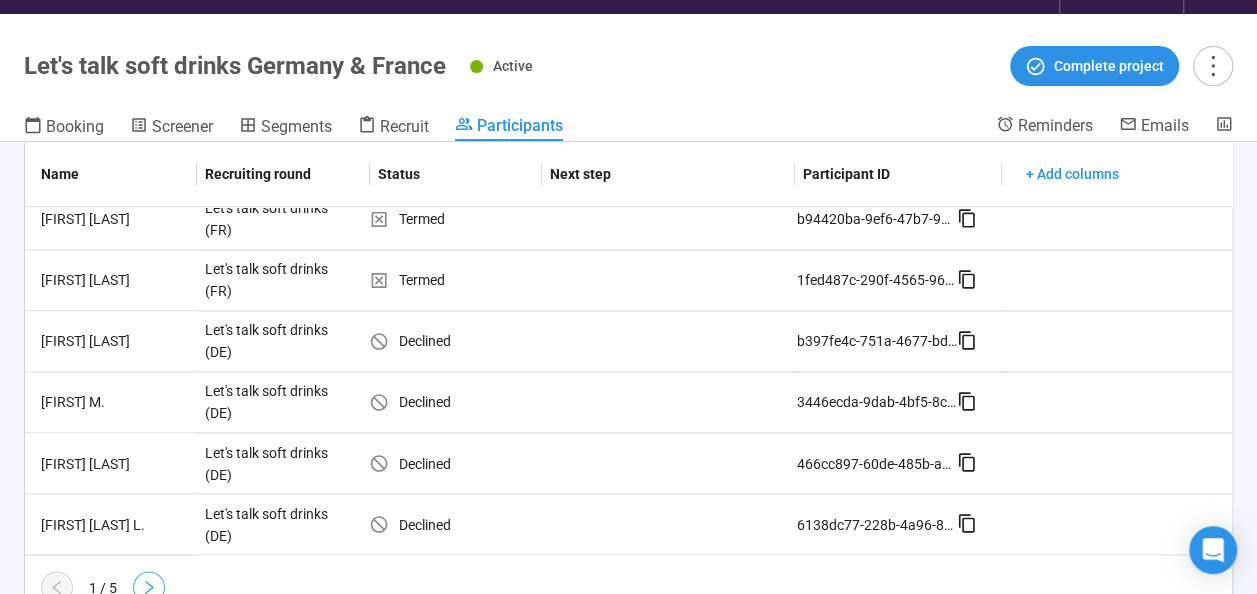 click at bounding box center (149, 587) 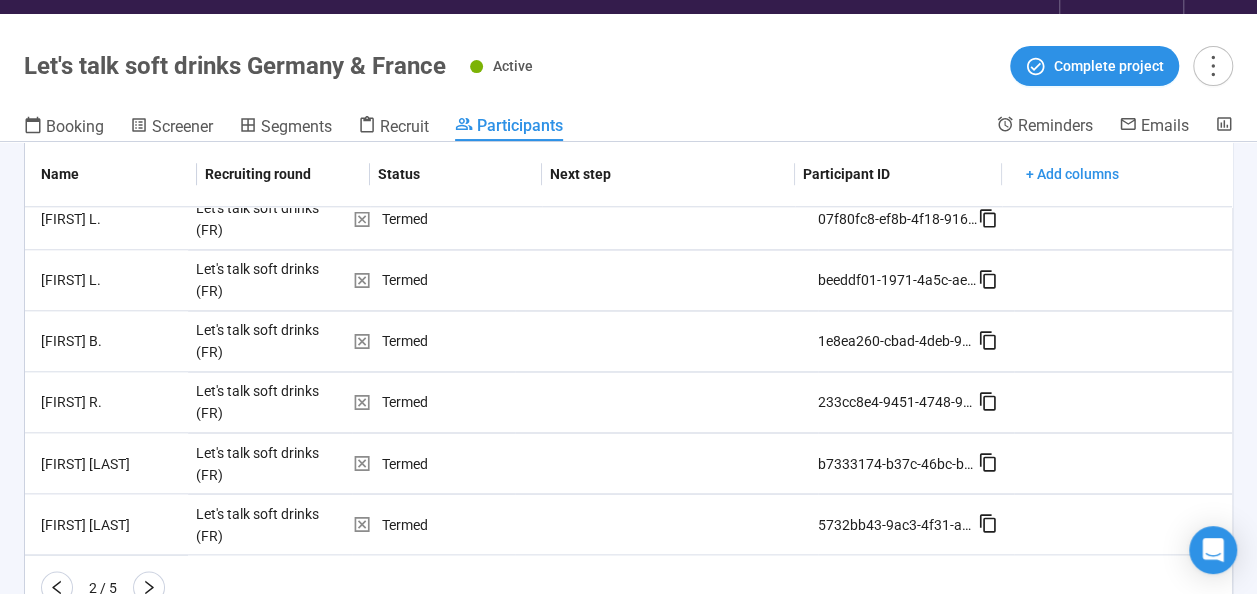 click 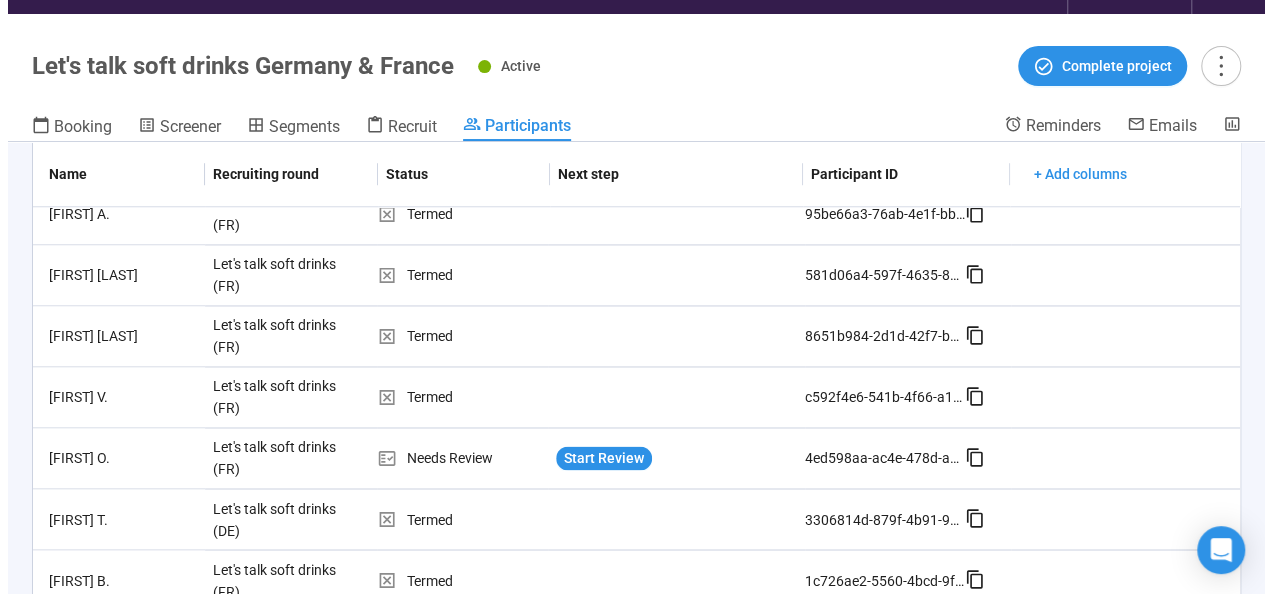 scroll, scrollTop: 1601, scrollLeft: 0, axis: vertical 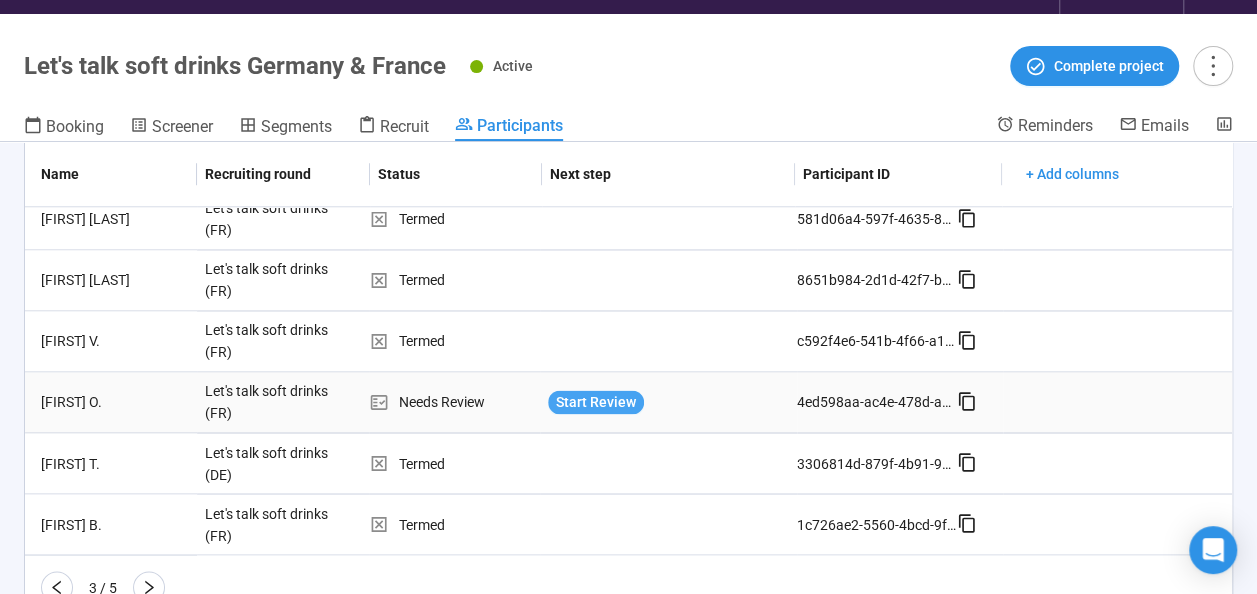 click on "Start Review" at bounding box center (596, 402) 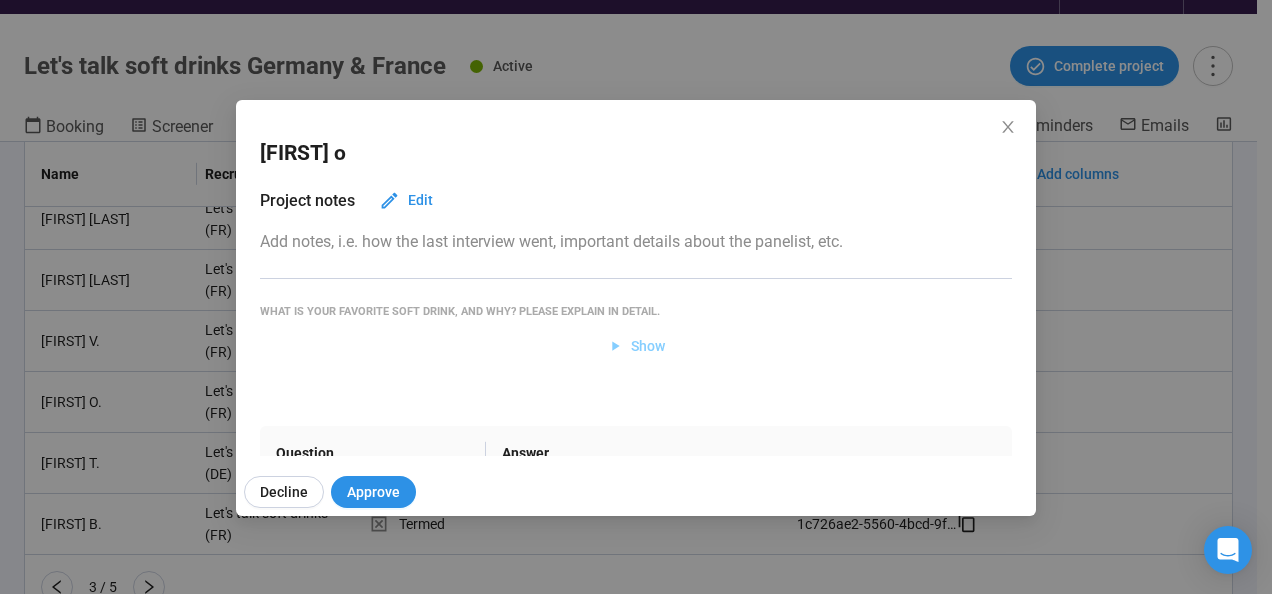 click on "Show" at bounding box center (648, 346) 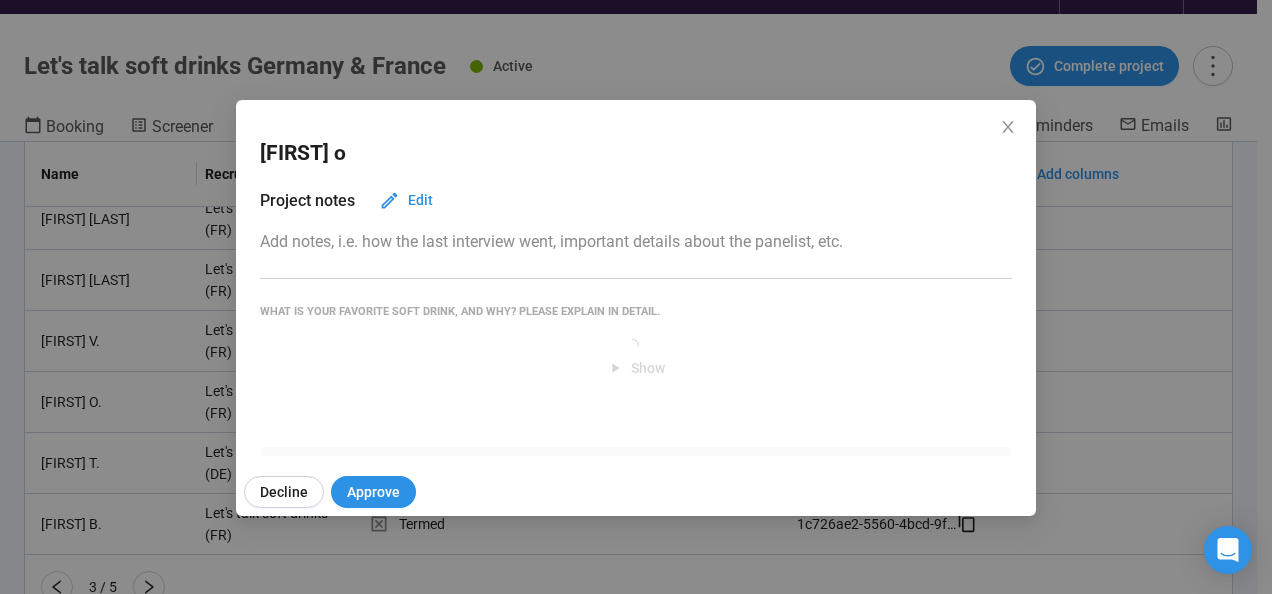 click on "Show" at bounding box center (636, 356) 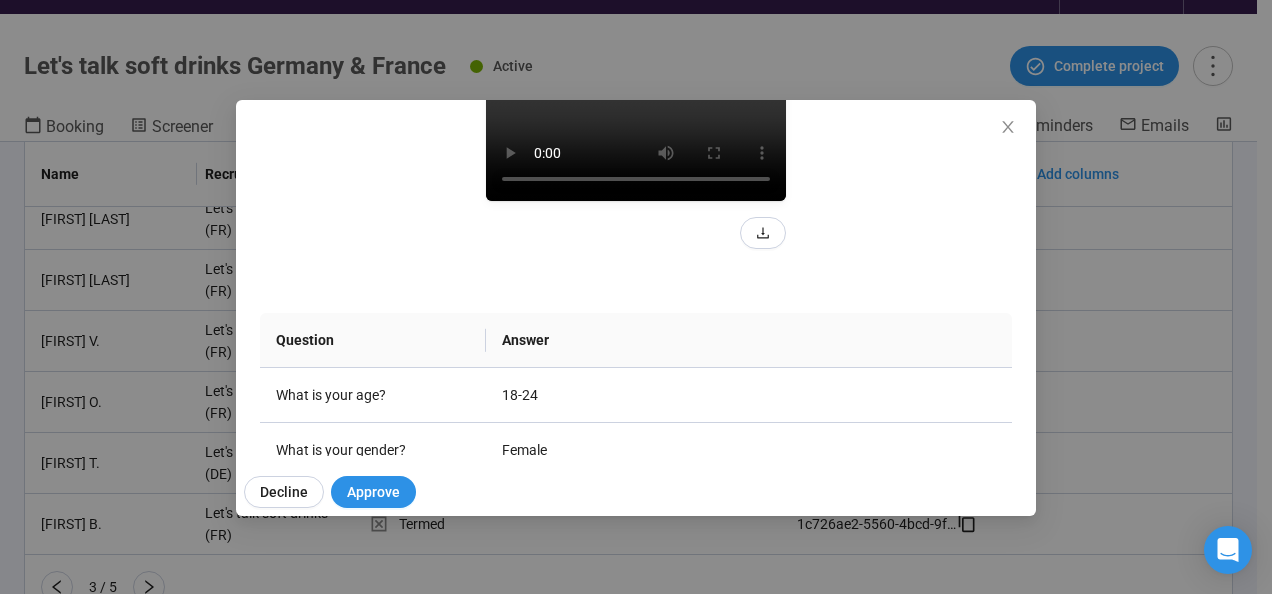 scroll, scrollTop: 282, scrollLeft: 0, axis: vertical 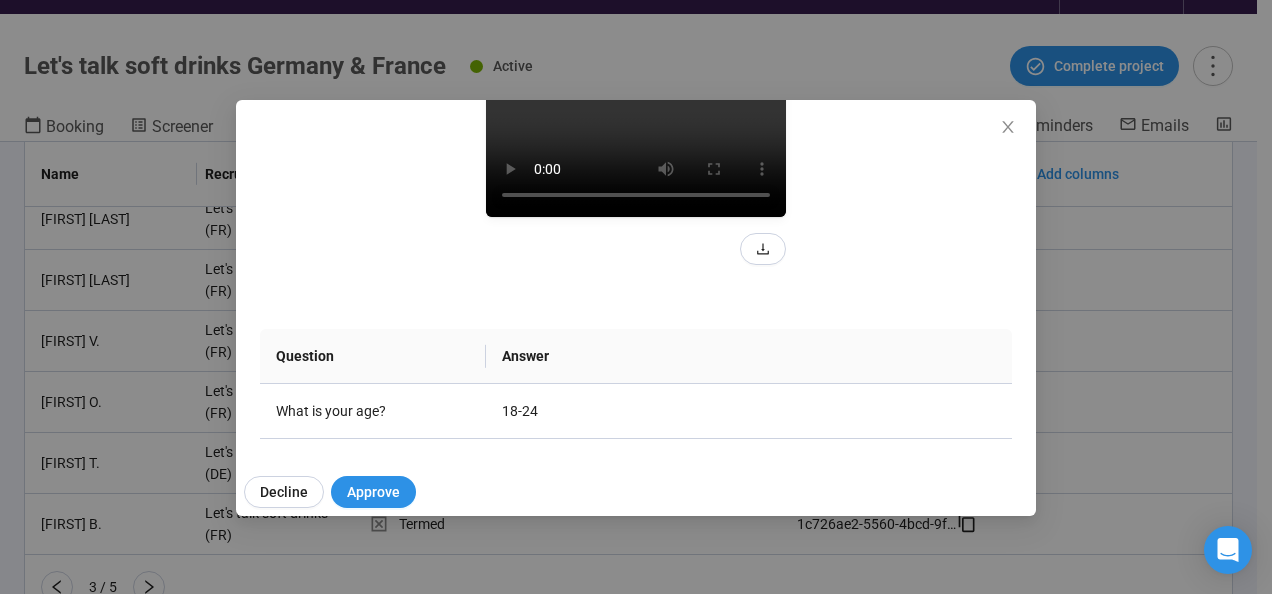 click at bounding box center (636, 142) 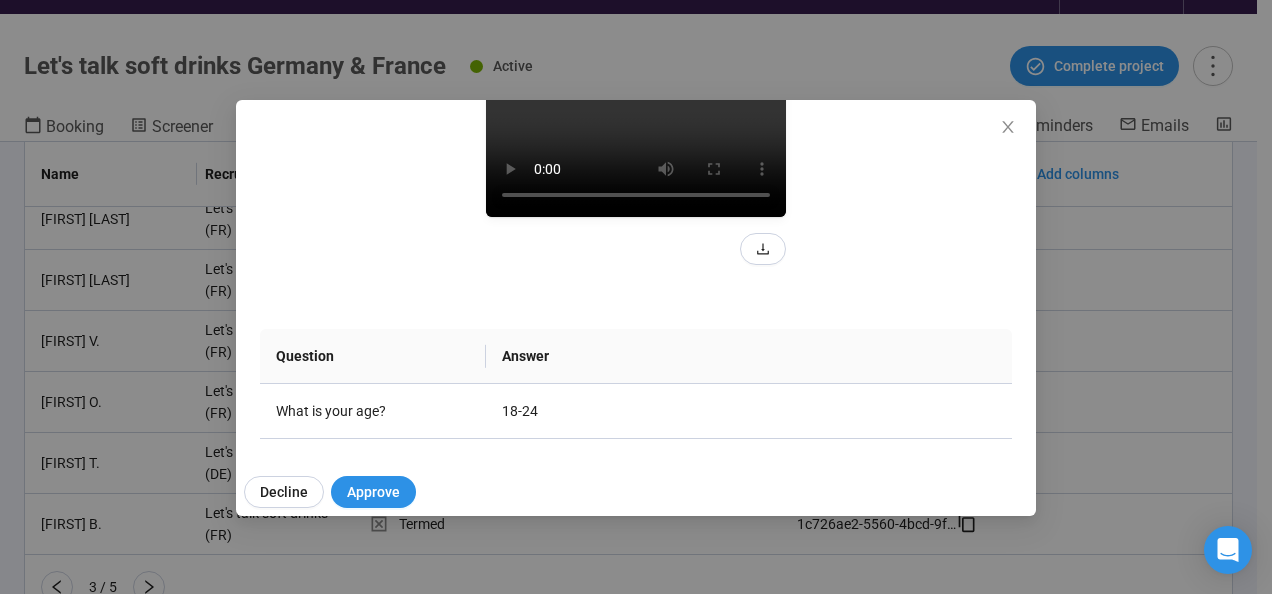 click at bounding box center [636, 142] 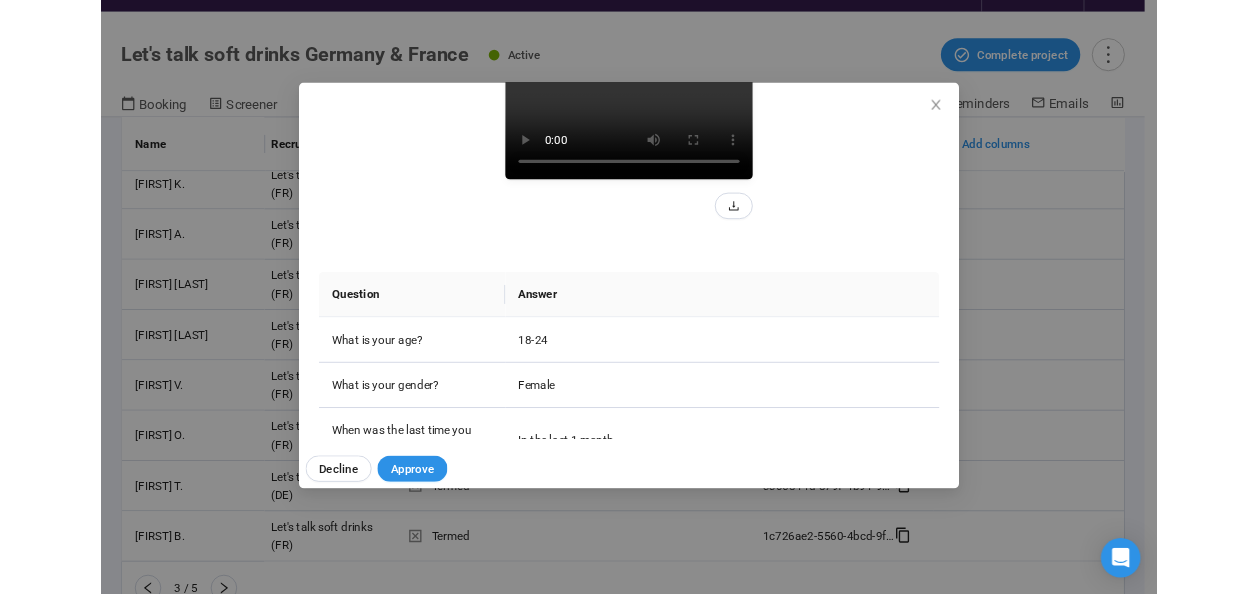 scroll, scrollTop: 1601, scrollLeft: 0, axis: vertical 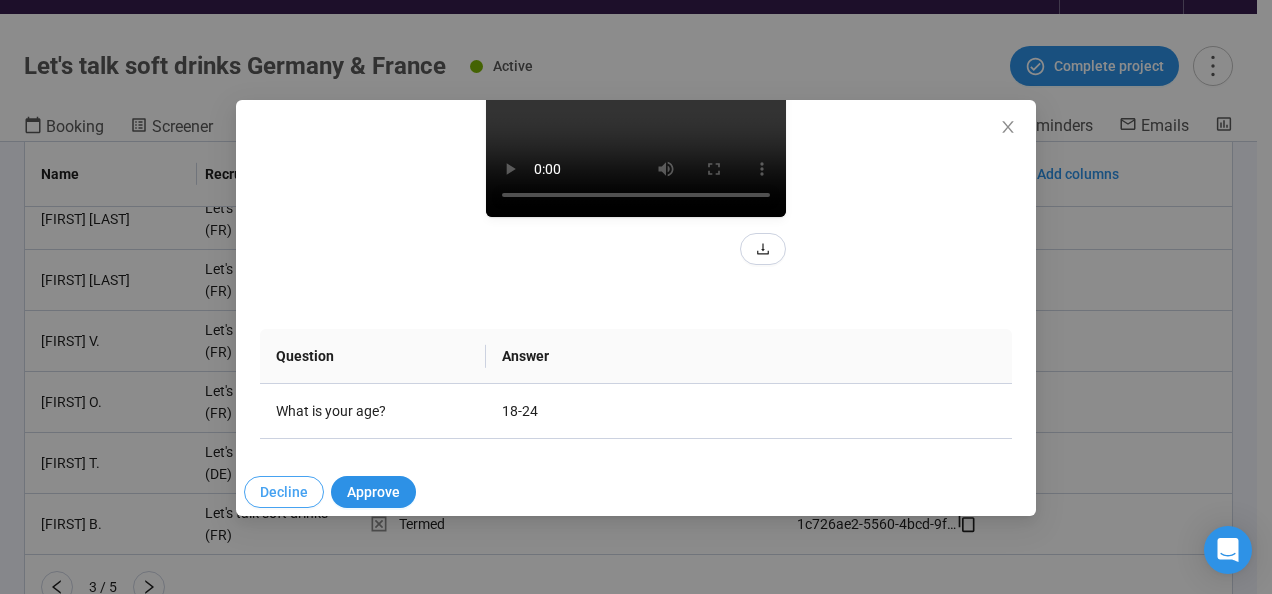 click on "Decline" at bounding box center (284, 492) 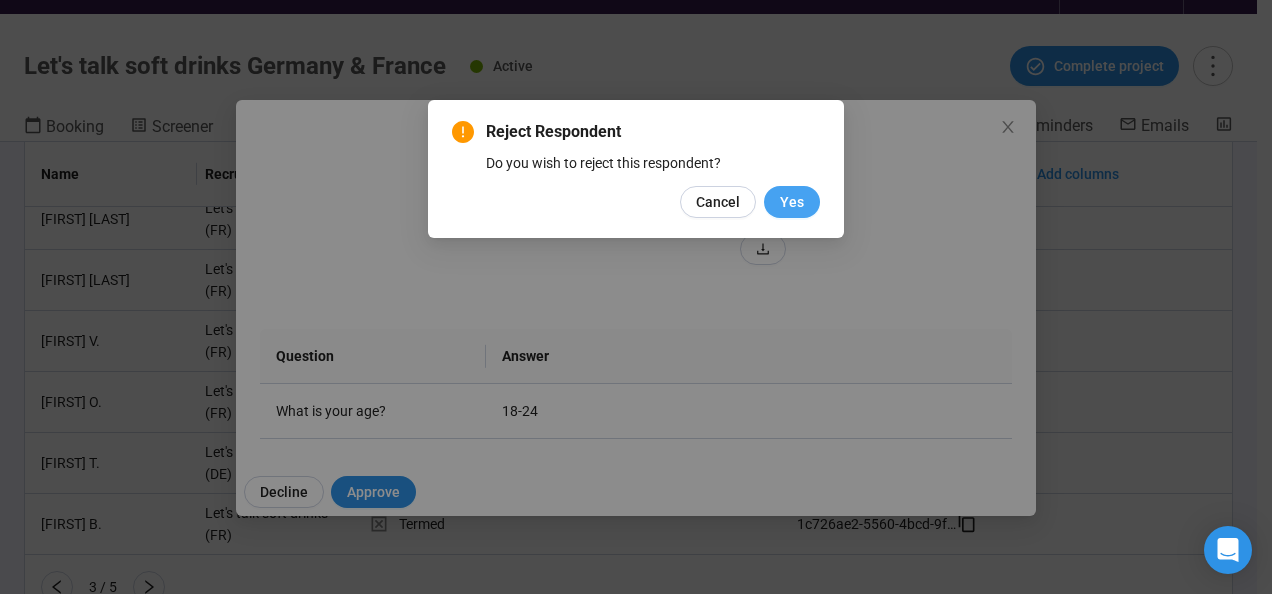 click on "Yes" at bounding box center (792, 202) 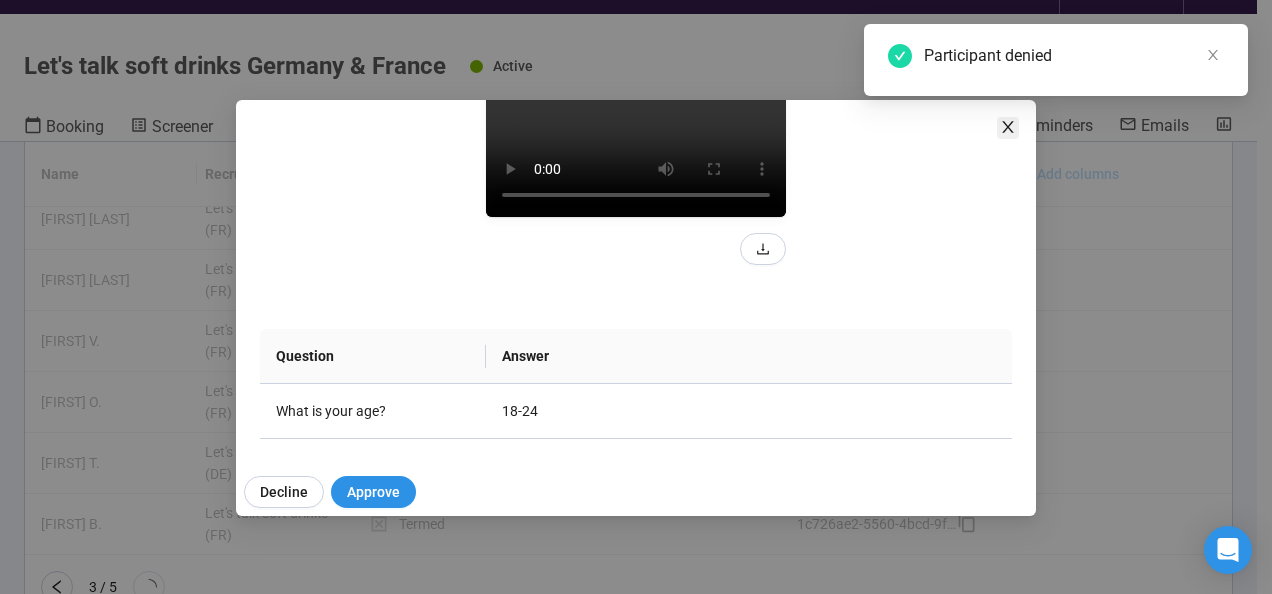 click 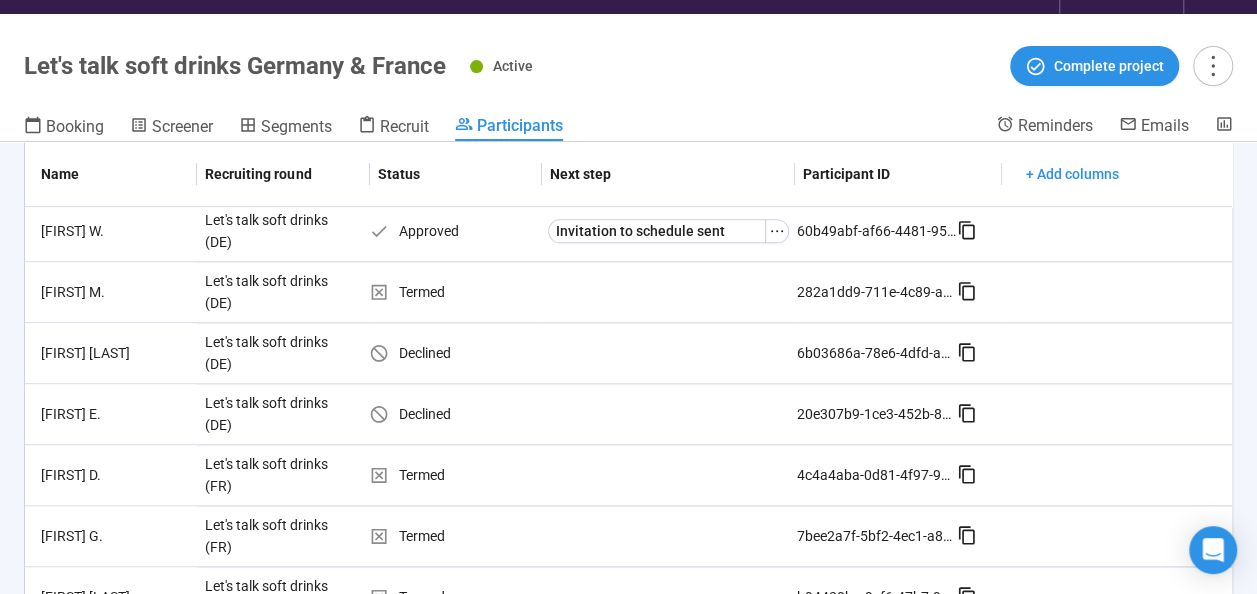 scroll, scrollTop: 1601, scrollLeft: 0, axis: vertical 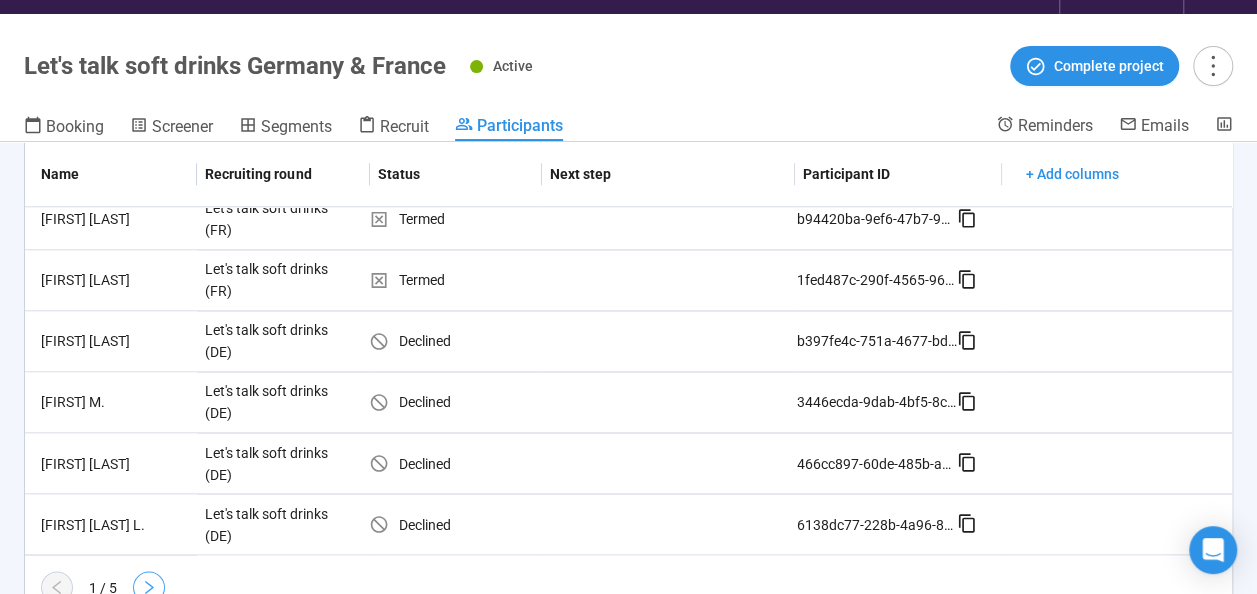 click 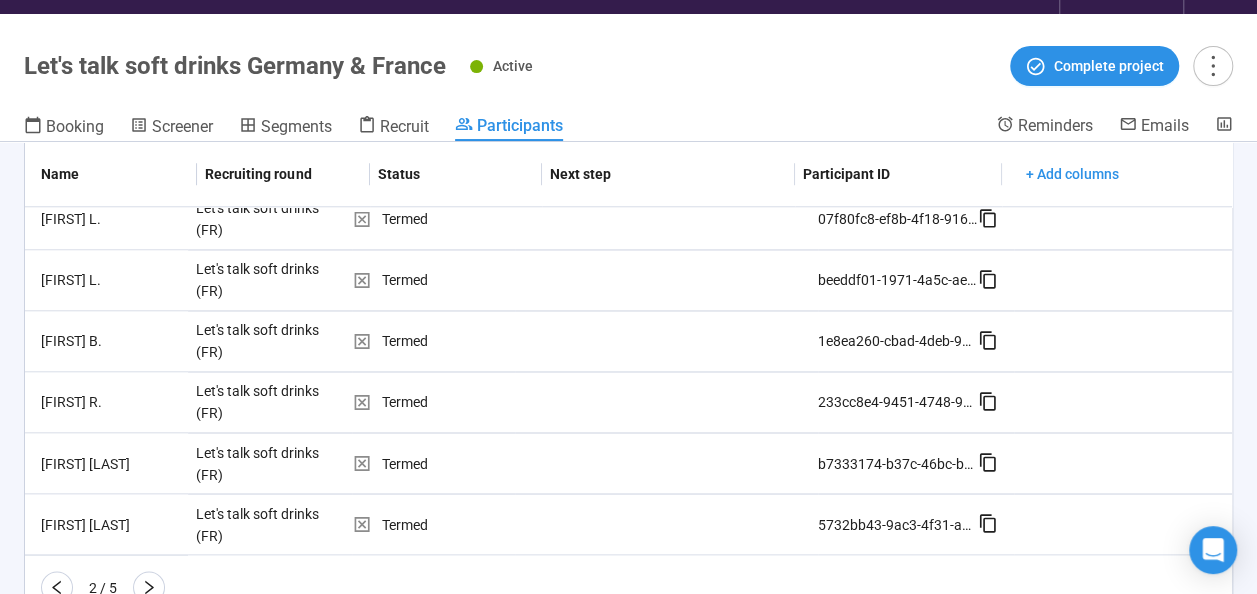 click 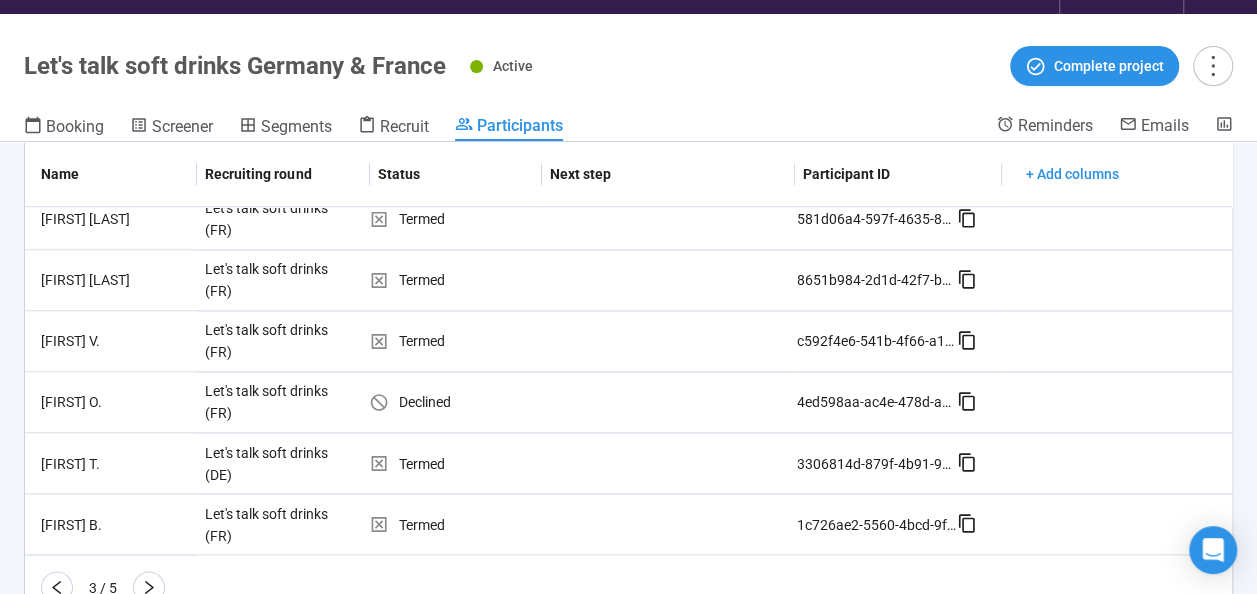 click 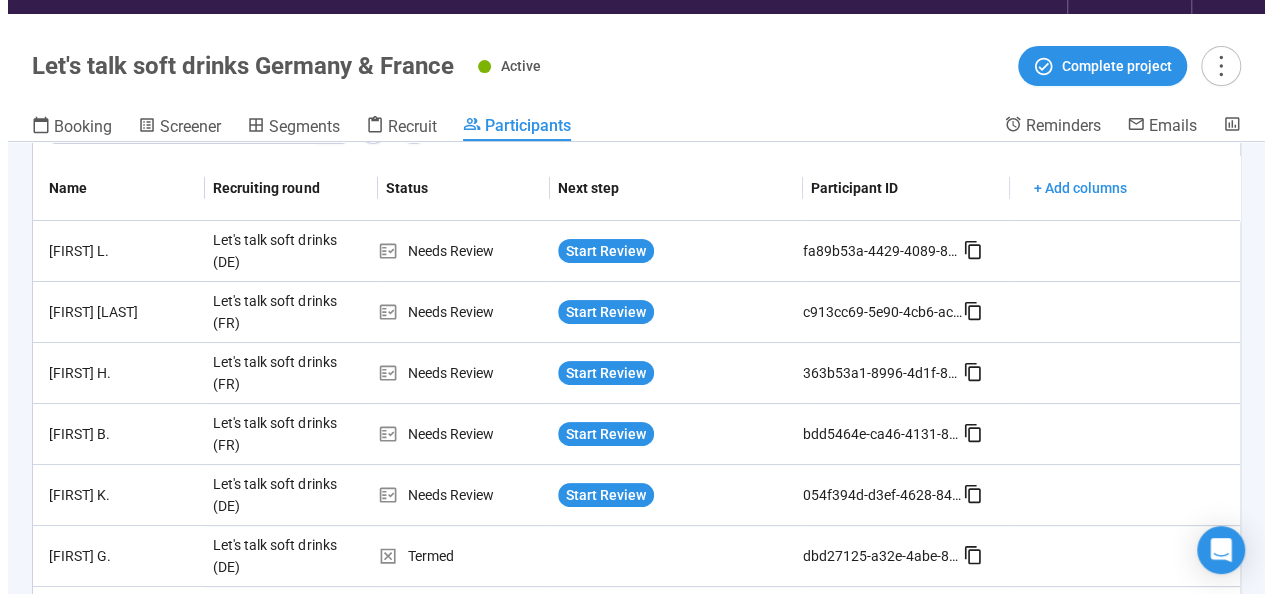scroll, scrollTop: 0, scrollLeft: 0, axis: both 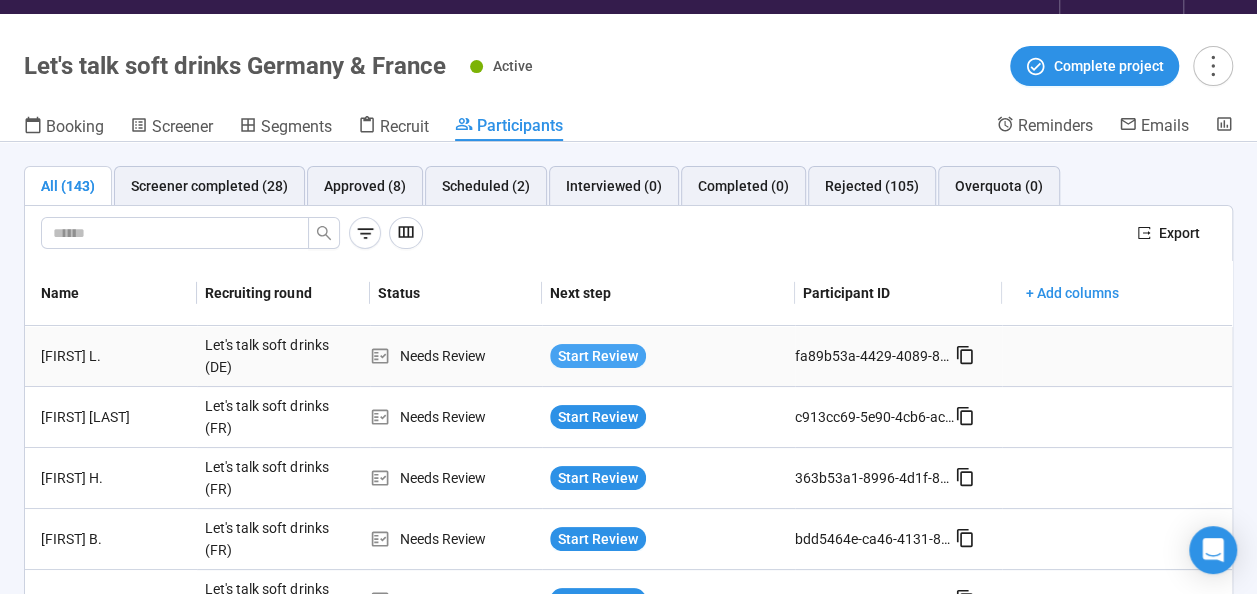 click on "Start Review" at bounding box center (598, 356) 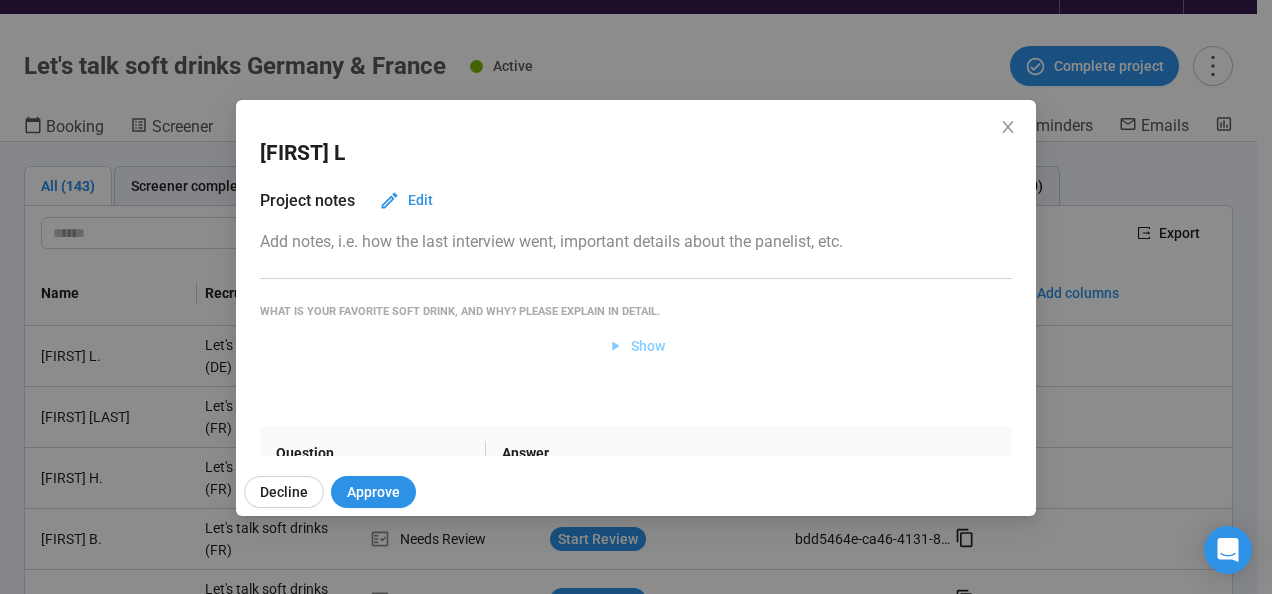 click on "Show" at bounding box center [648, 346] 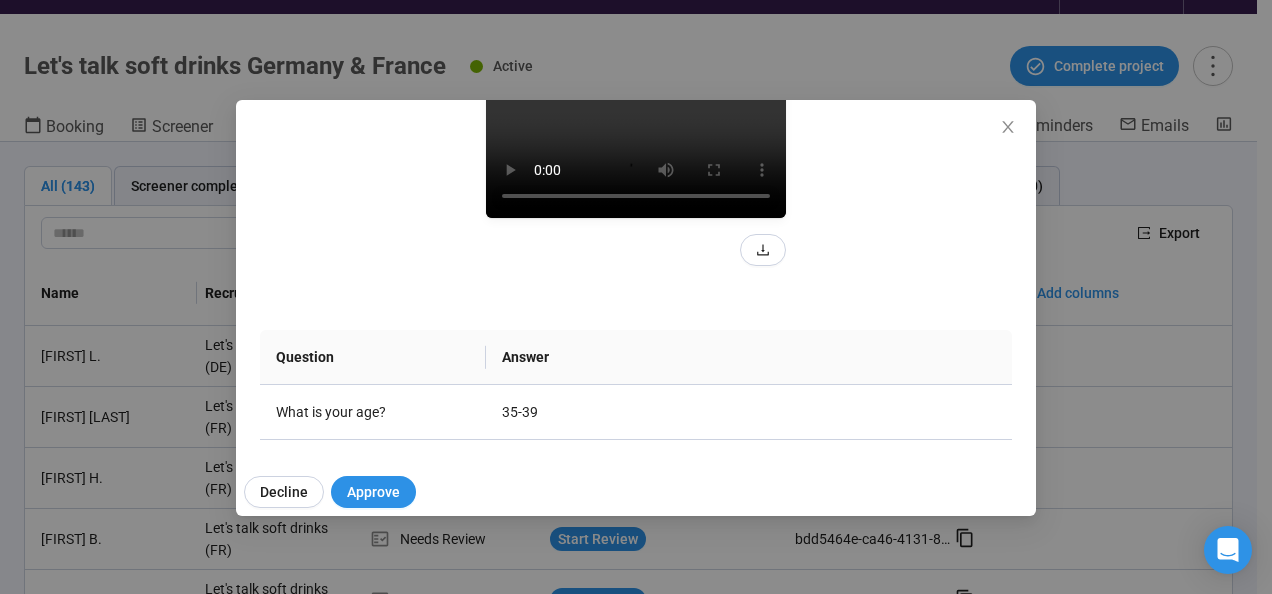 scroll, scrollTop: 282, scrollLeft: 0, axis: vertical 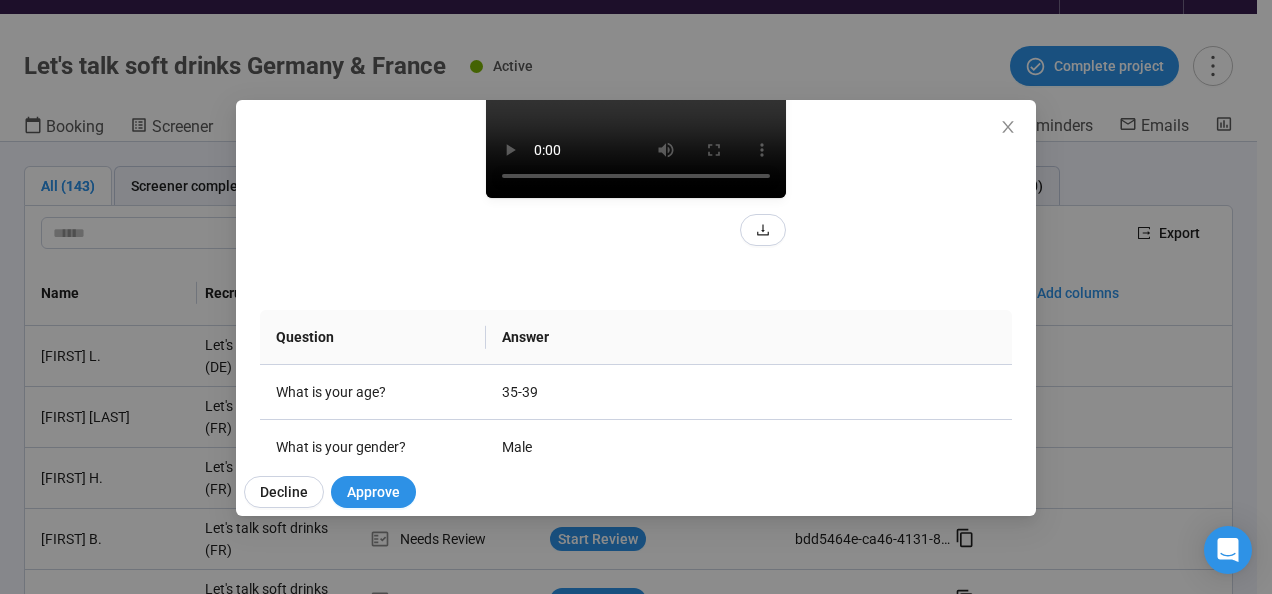 click at bounding box center [636, 123] 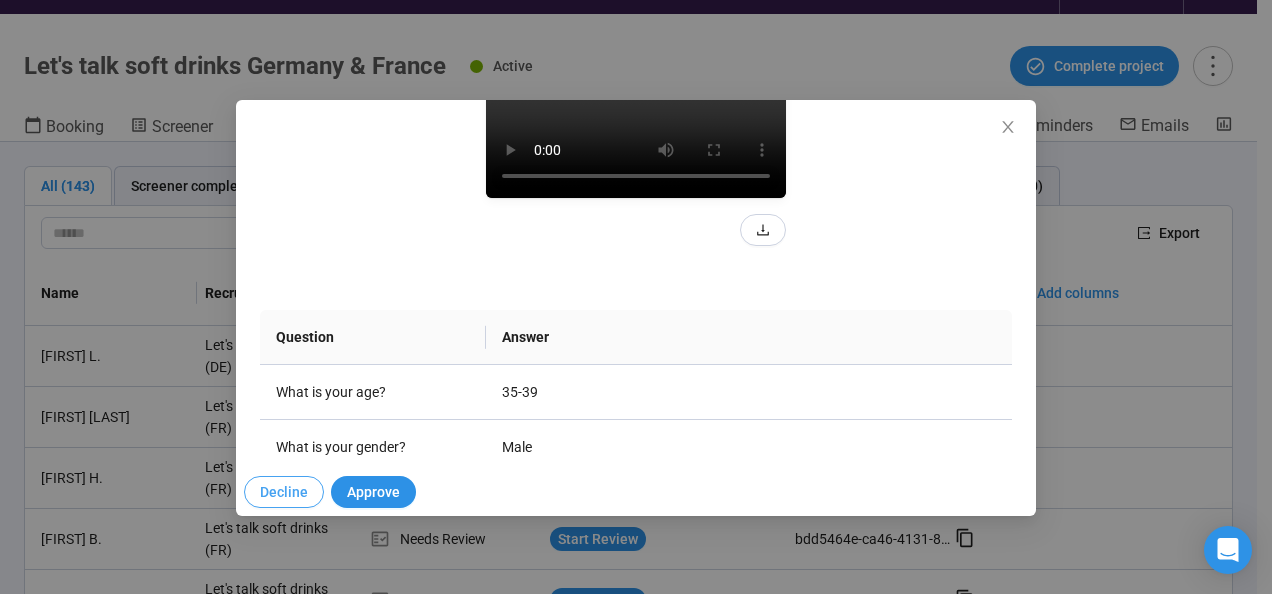 click on "Decline" at bounding box center (284, 492) 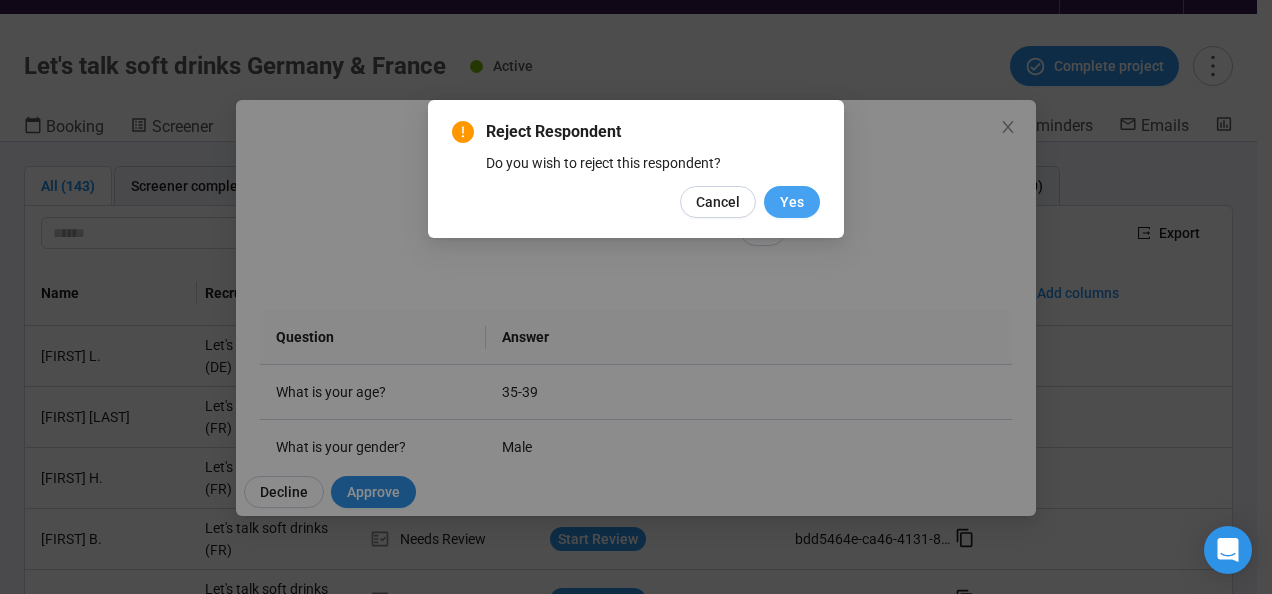 click on "Yes" at bounding box center (792, 202) 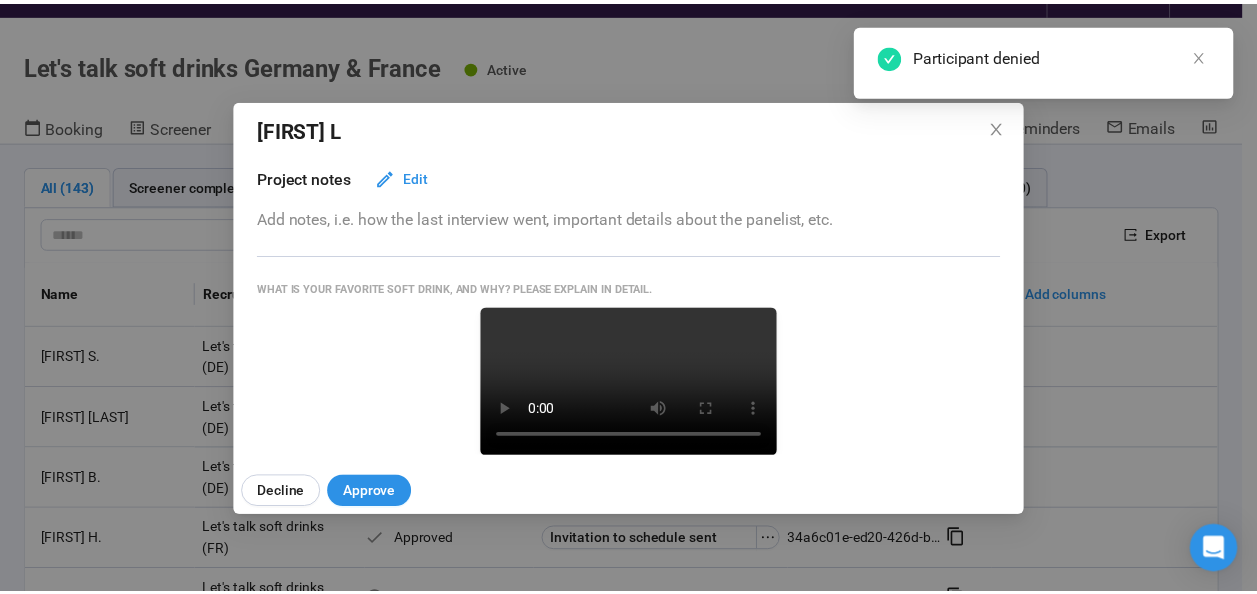 scroll, scrollTop: 0, scrollLeft: 0, axis: both 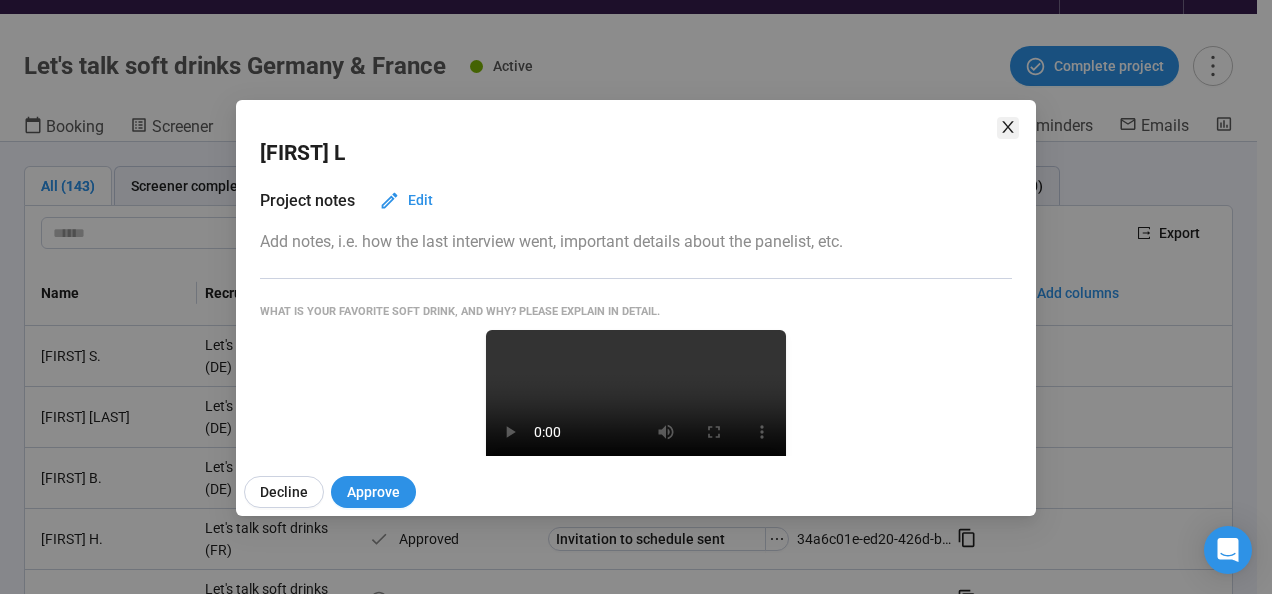 click 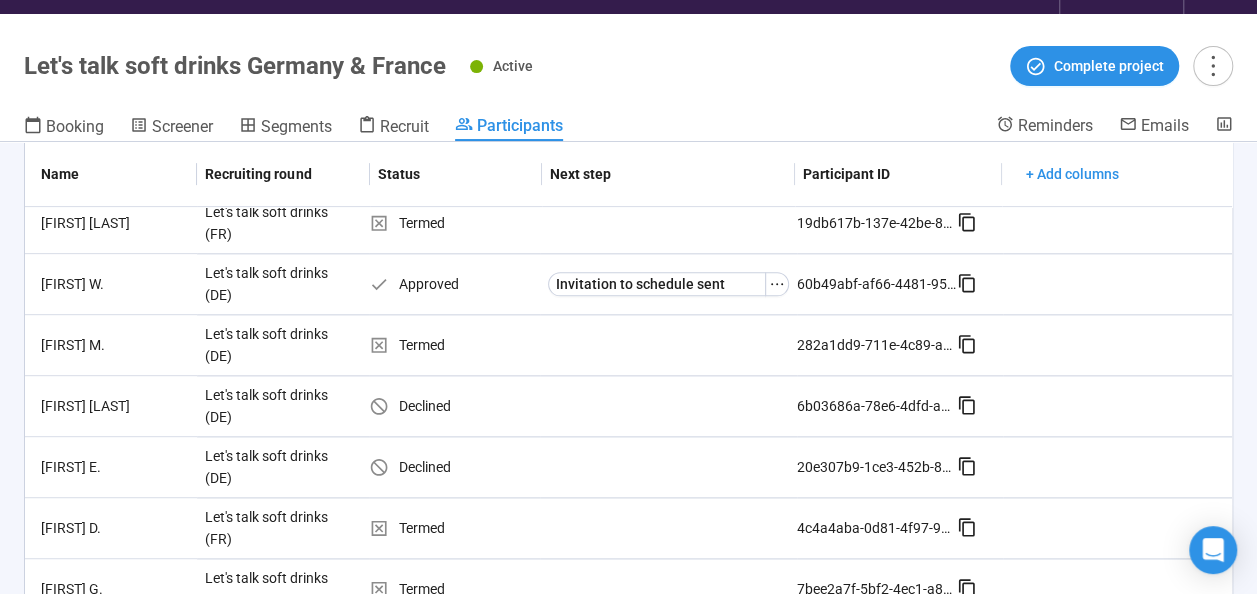 scroll, scrollTop: 1601, scrollLeft: 0, axis: vertical 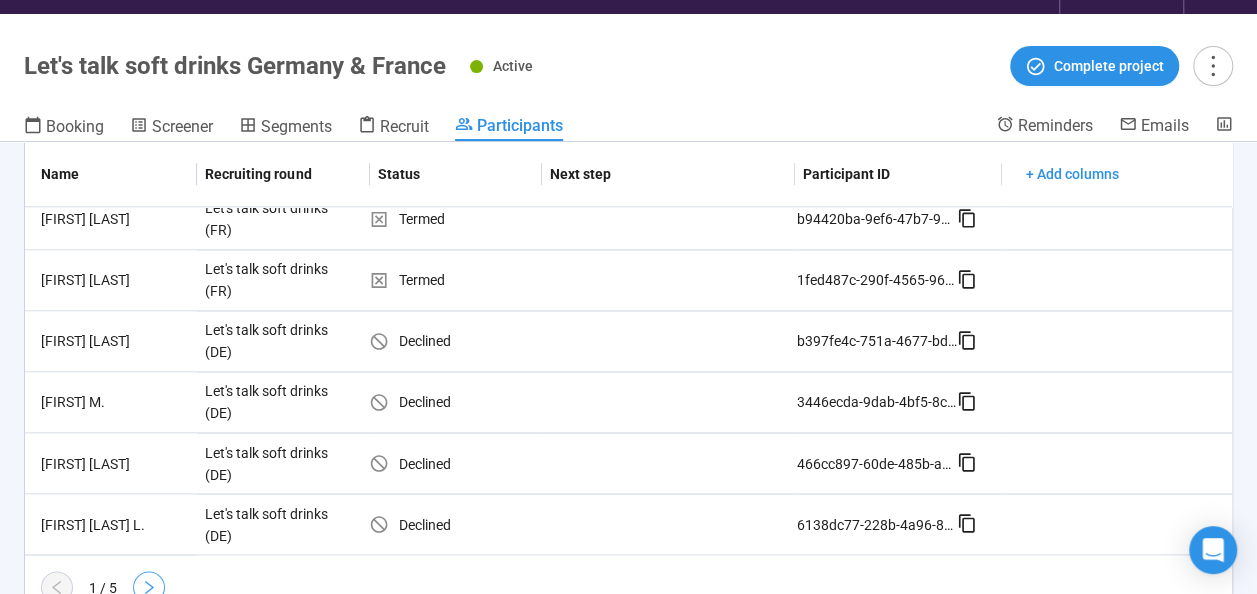 click 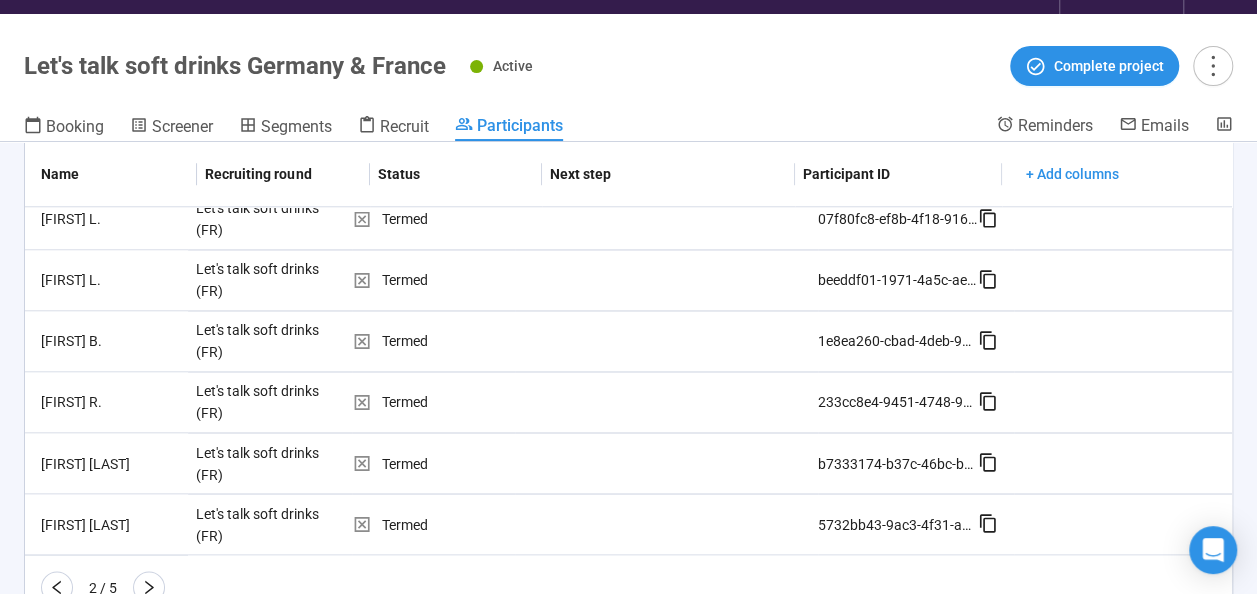 click 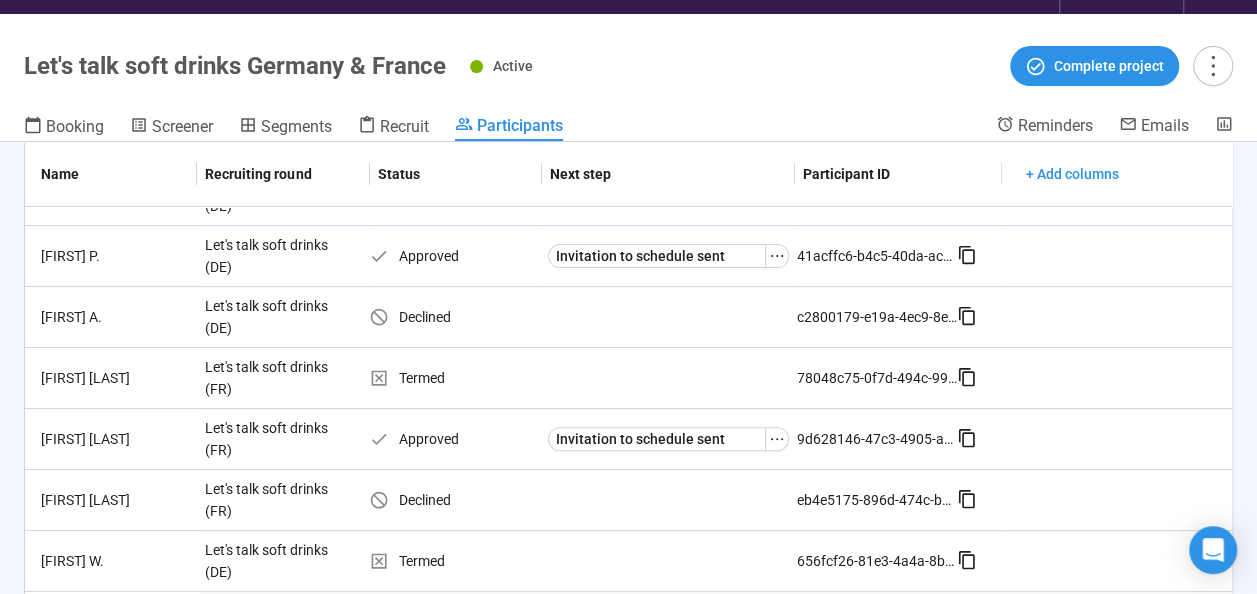 scroll, scrollTop: 1601, scrollLeft: 0, axis: vertical 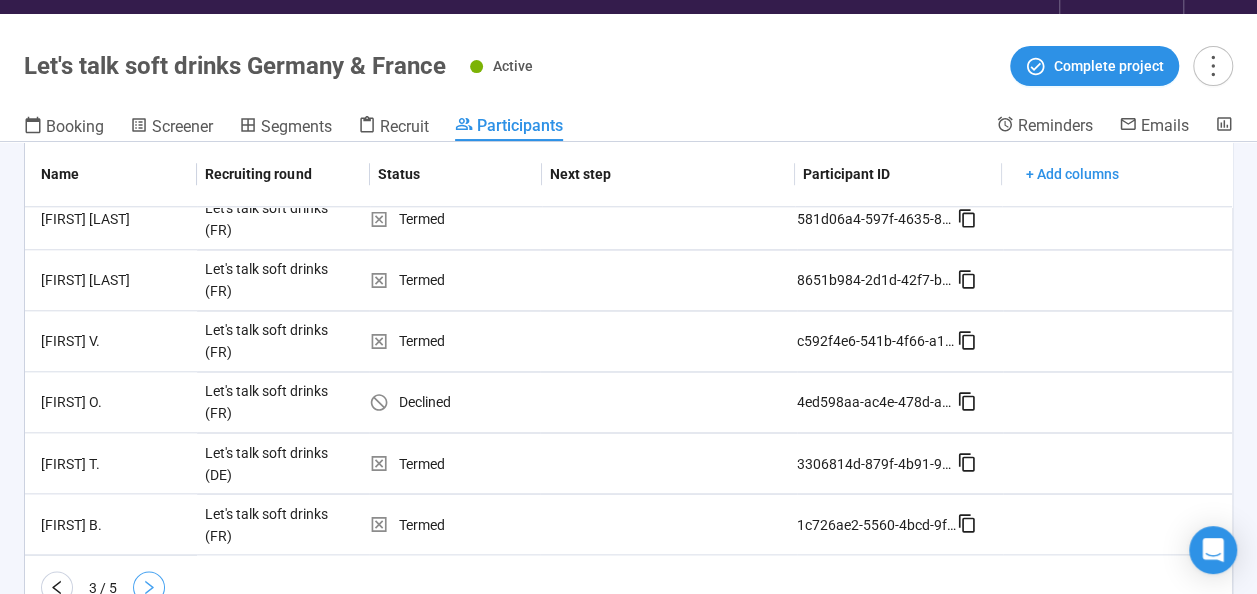 click at bounding box center (149, 587) 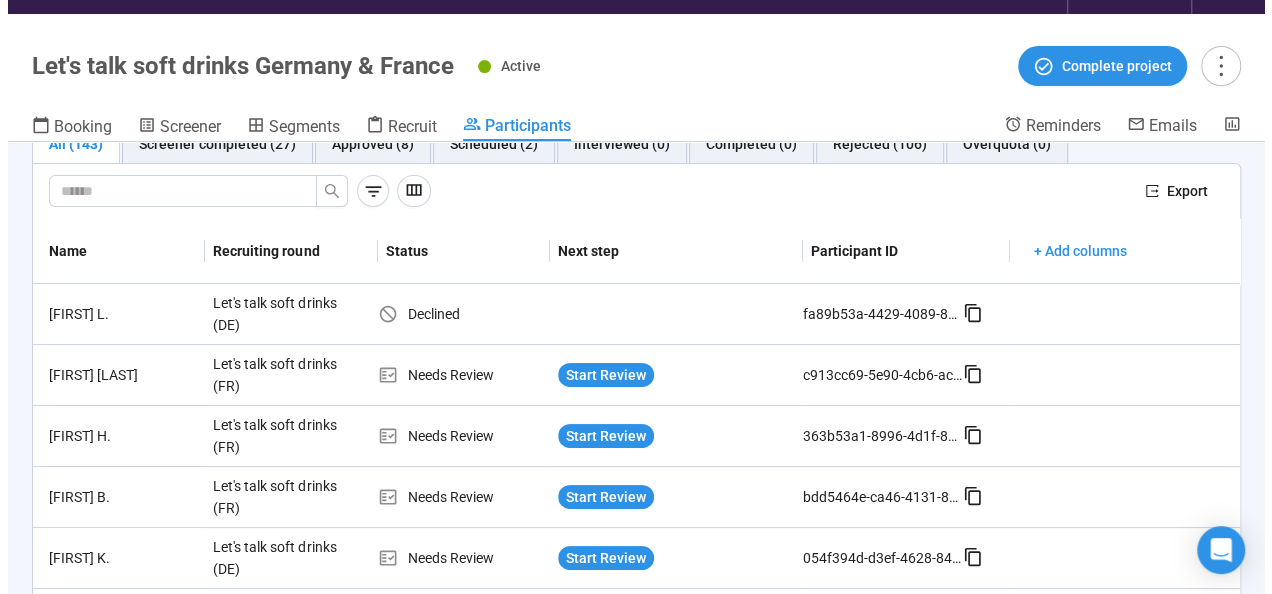 scroll, scrollTop: 0, scrollLeft: 0, axis: both 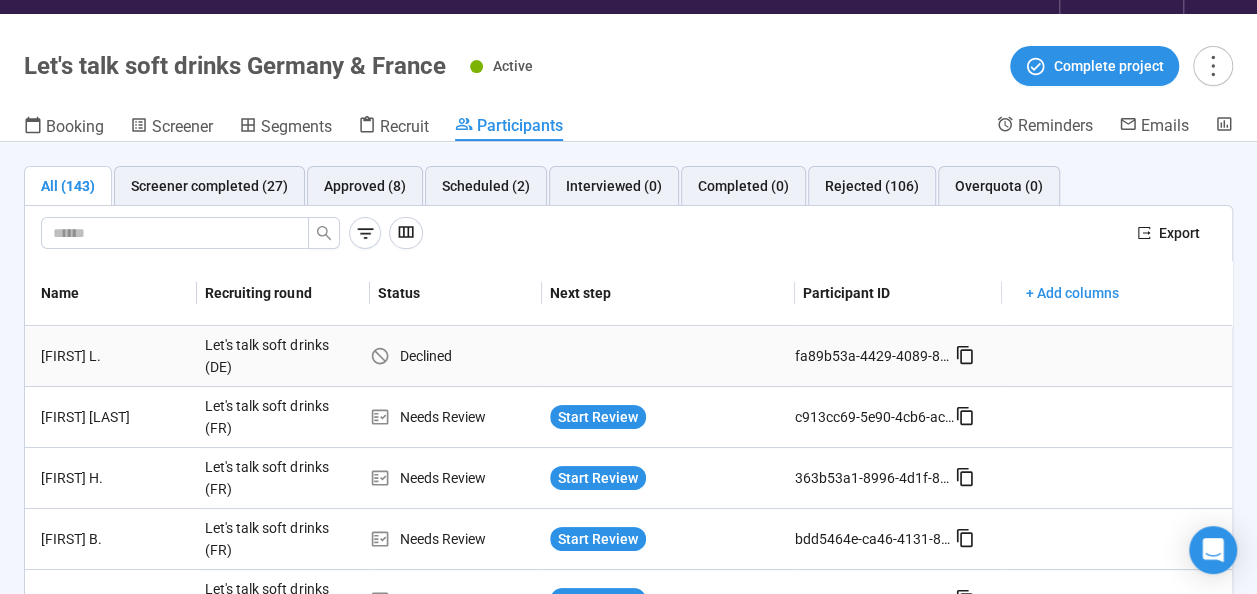 click 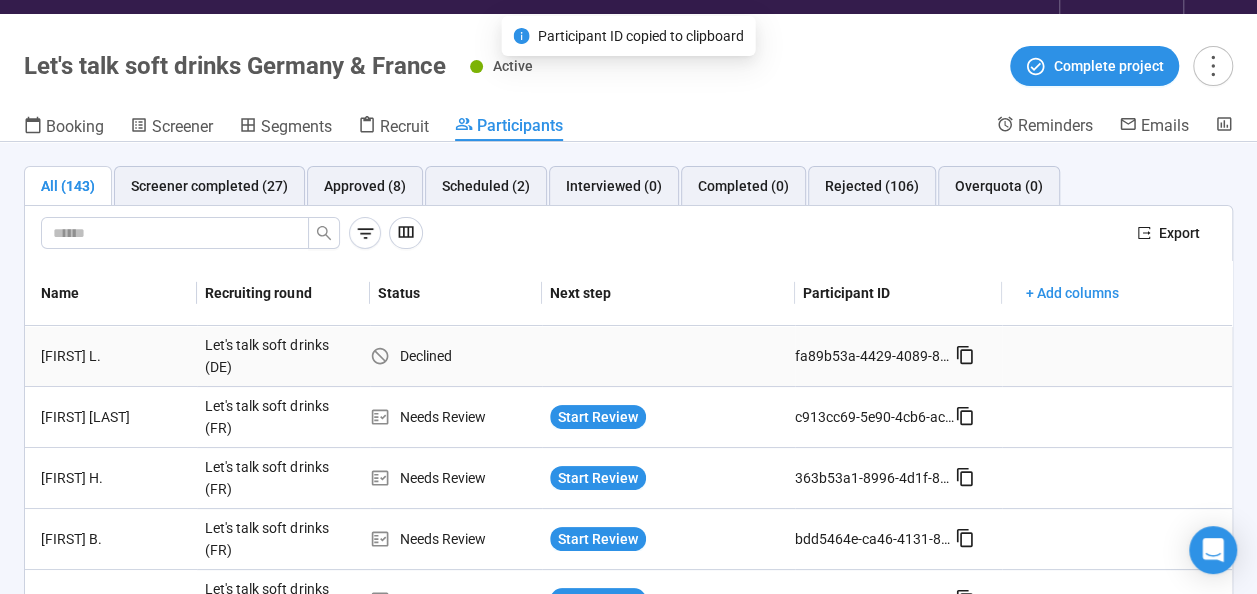 click on "fa89b53a-4429-4089-8516-87356238cfed" at bounding box center [875, 356] 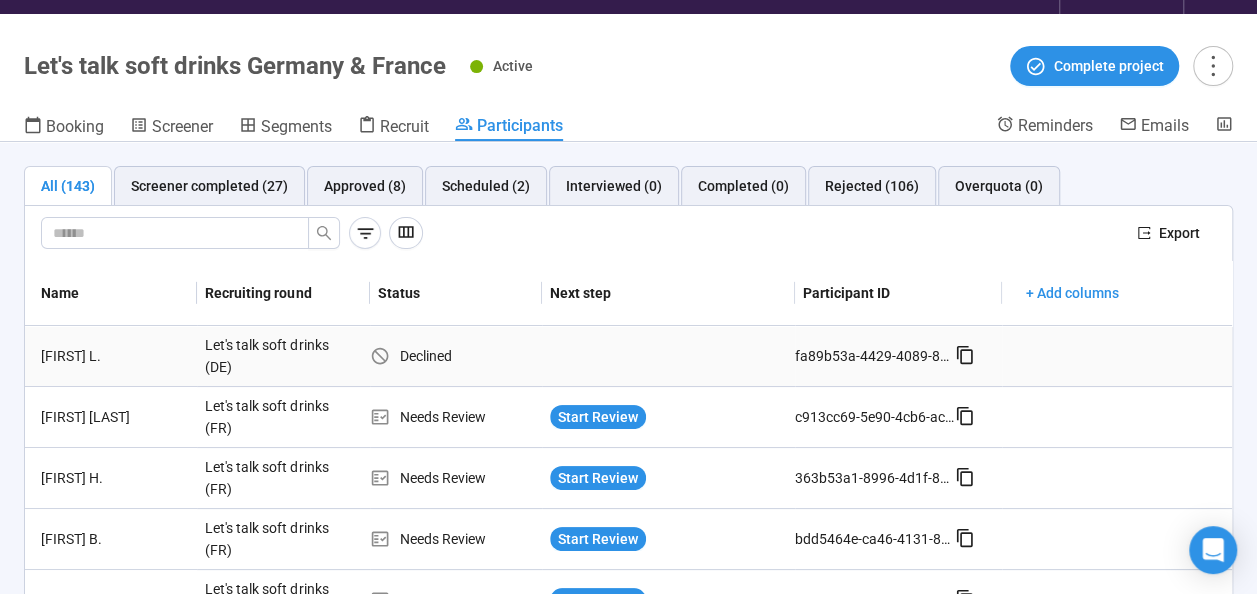 click on "Declined" at bounding box center [456, 356] 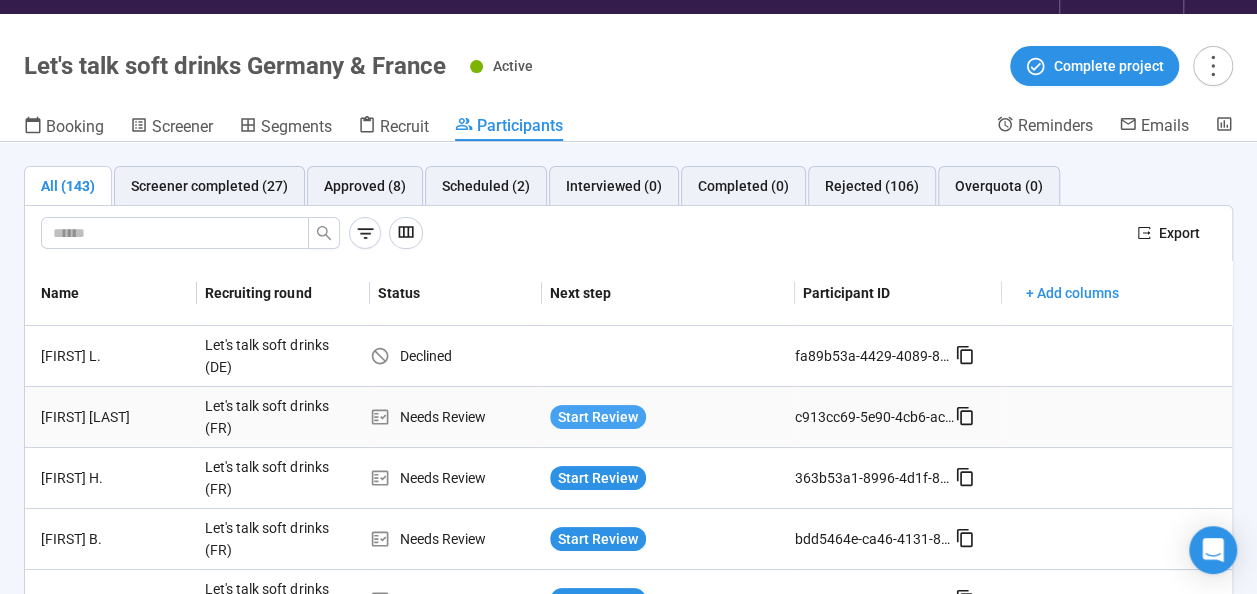 click on "Start Review" at bounding box center [598, 417] 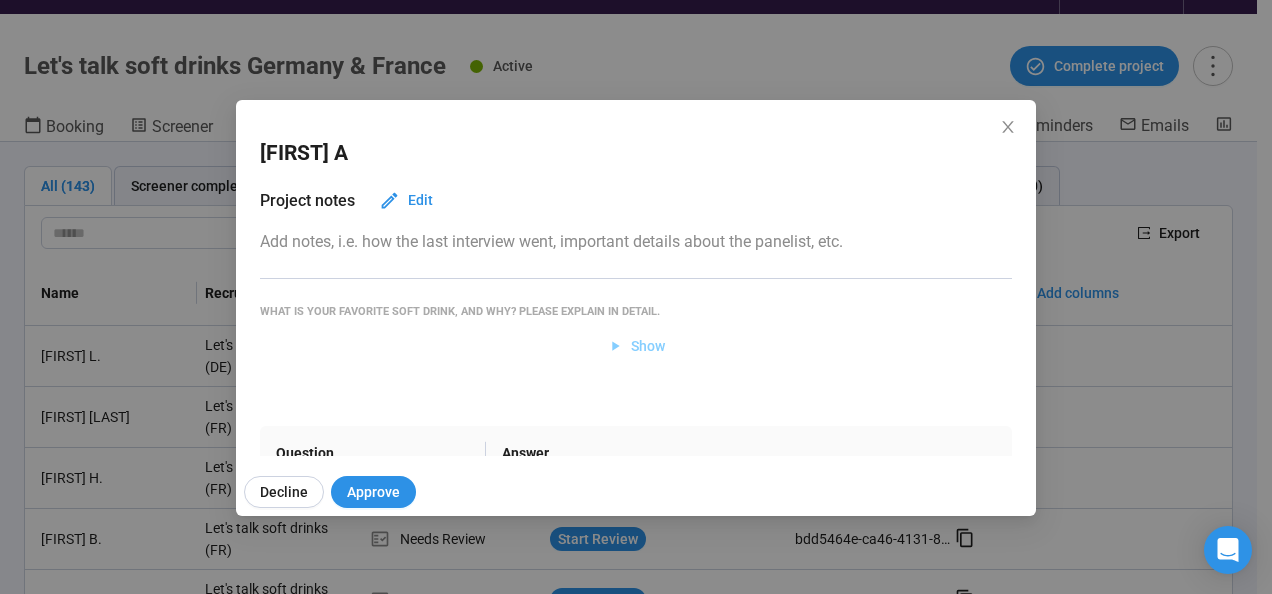 click on "Show" at bounding box center (648, 346) 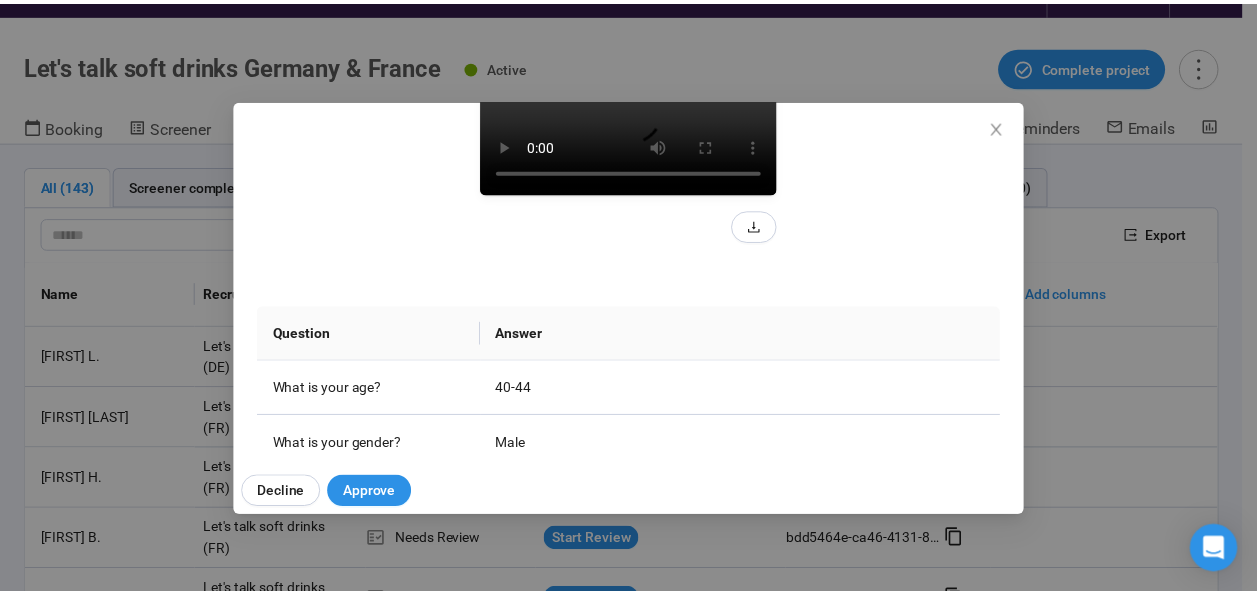 scroll, scrollTop: 288, scrollLeft: 0, axis: vertical 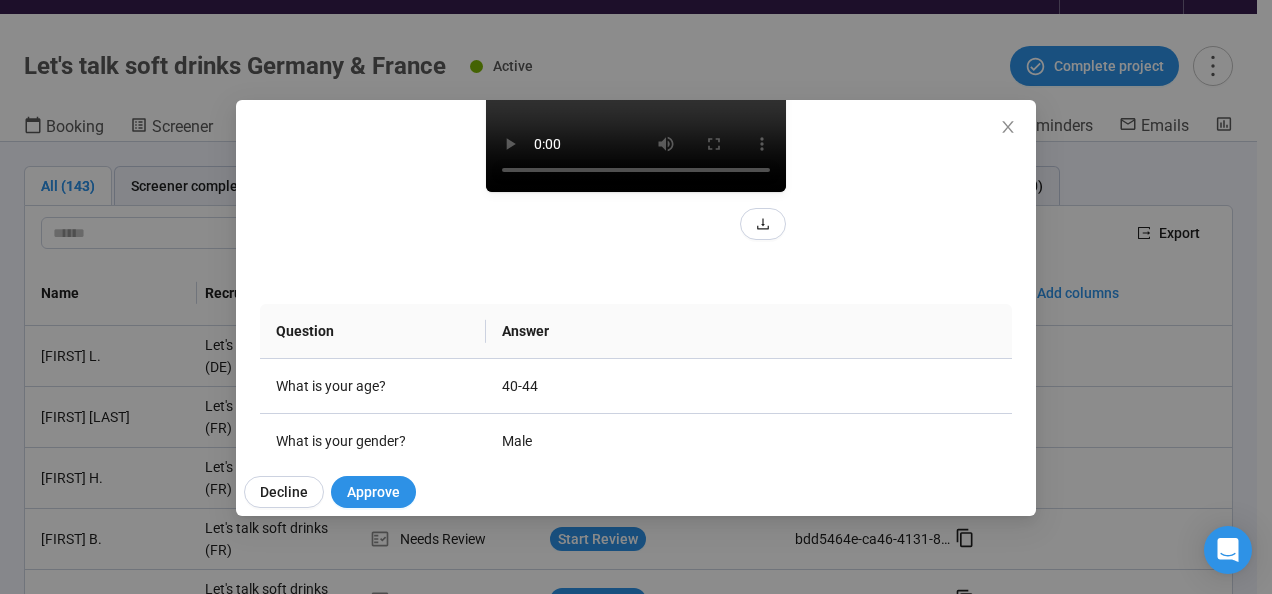 click at bounding box center (636, 117) 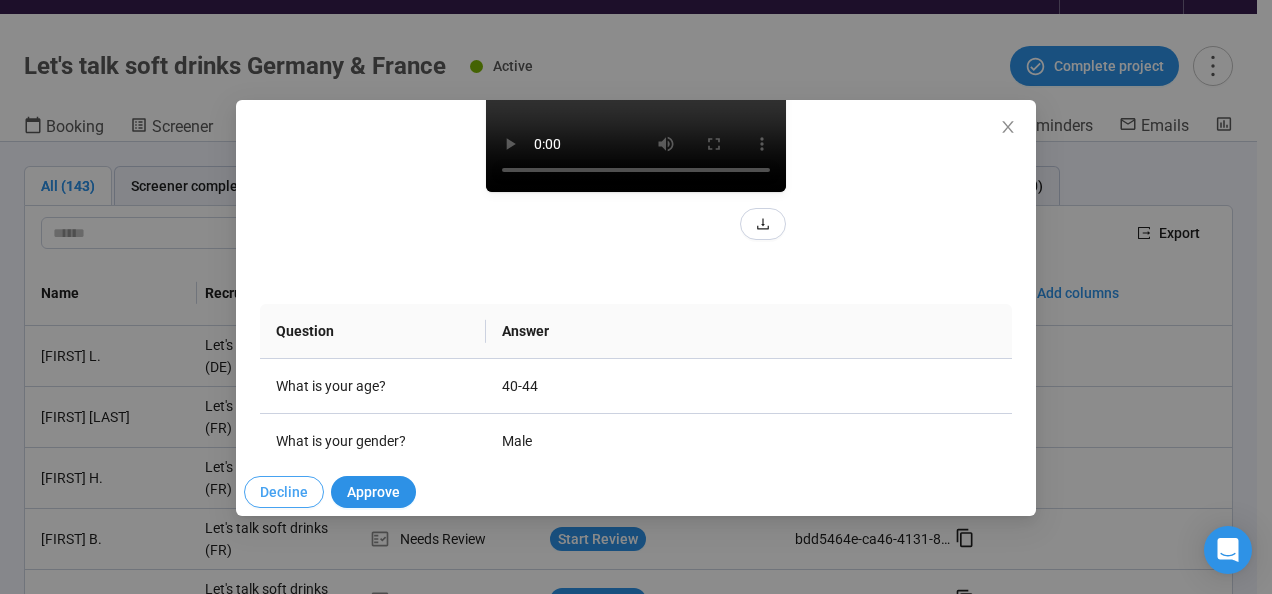 click on "Decline" at bounding box center [284, 492] 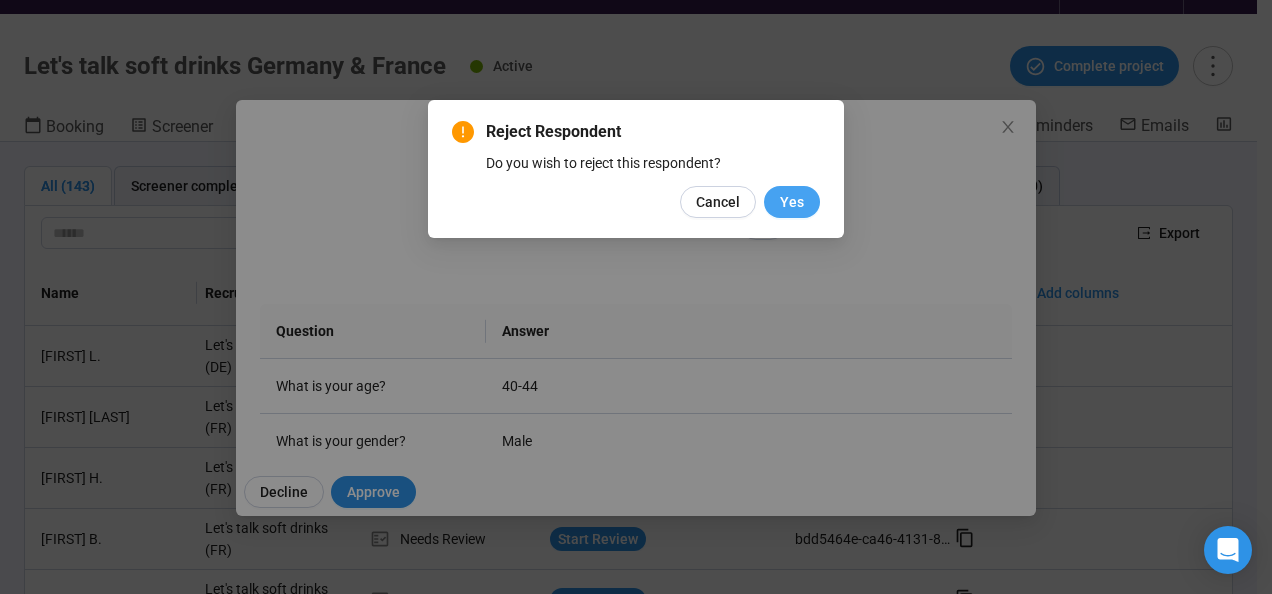 click on "Yes" at bounding box center (792, 202) 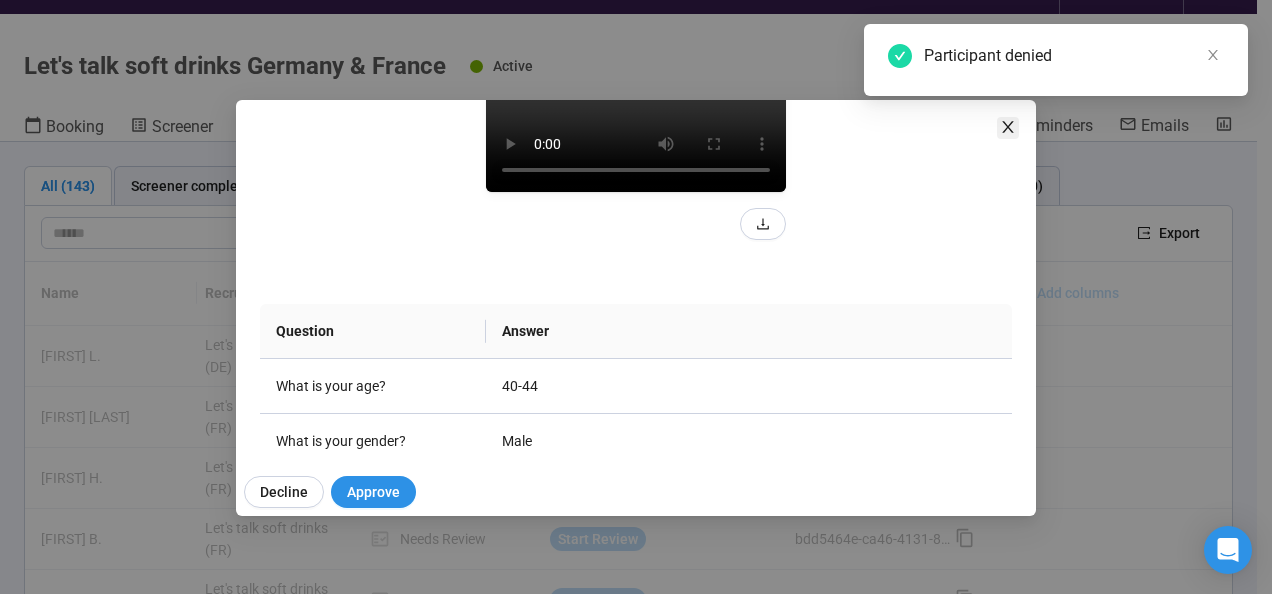click 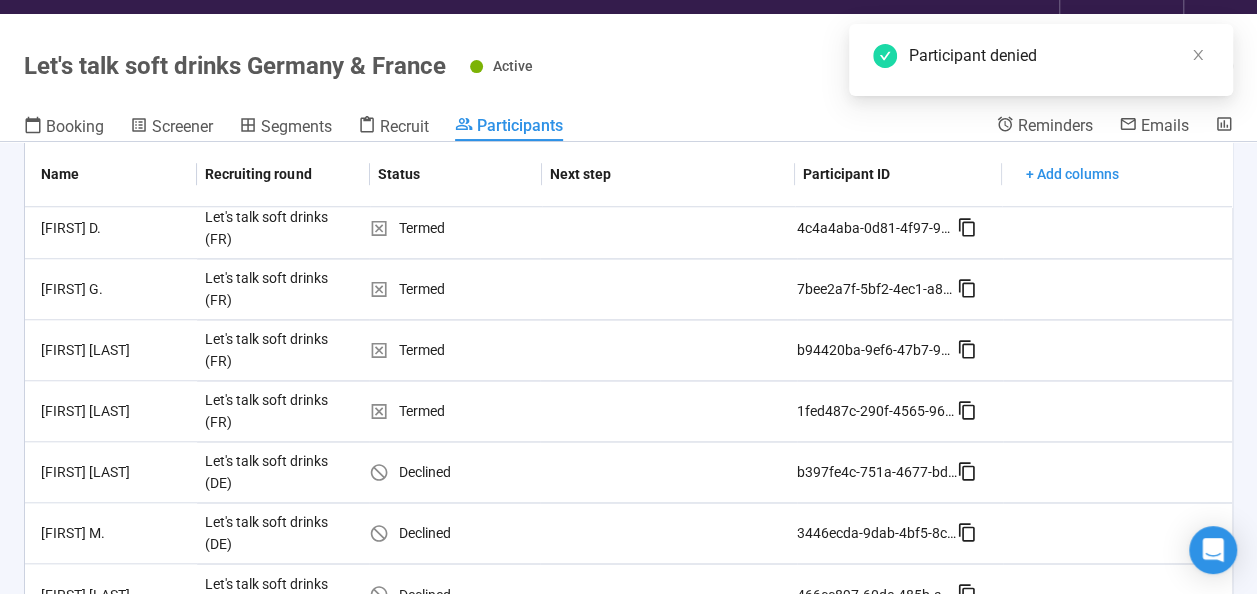 scroll, scrollTop: 1601, scrollLeft: 0, axis: vertical 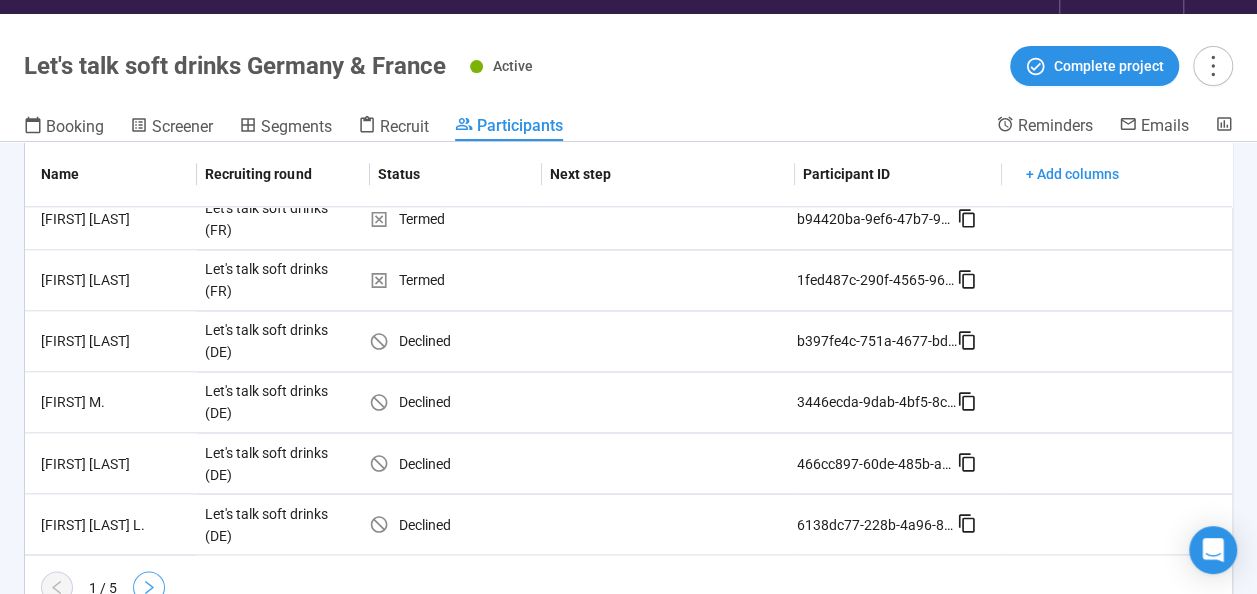 click 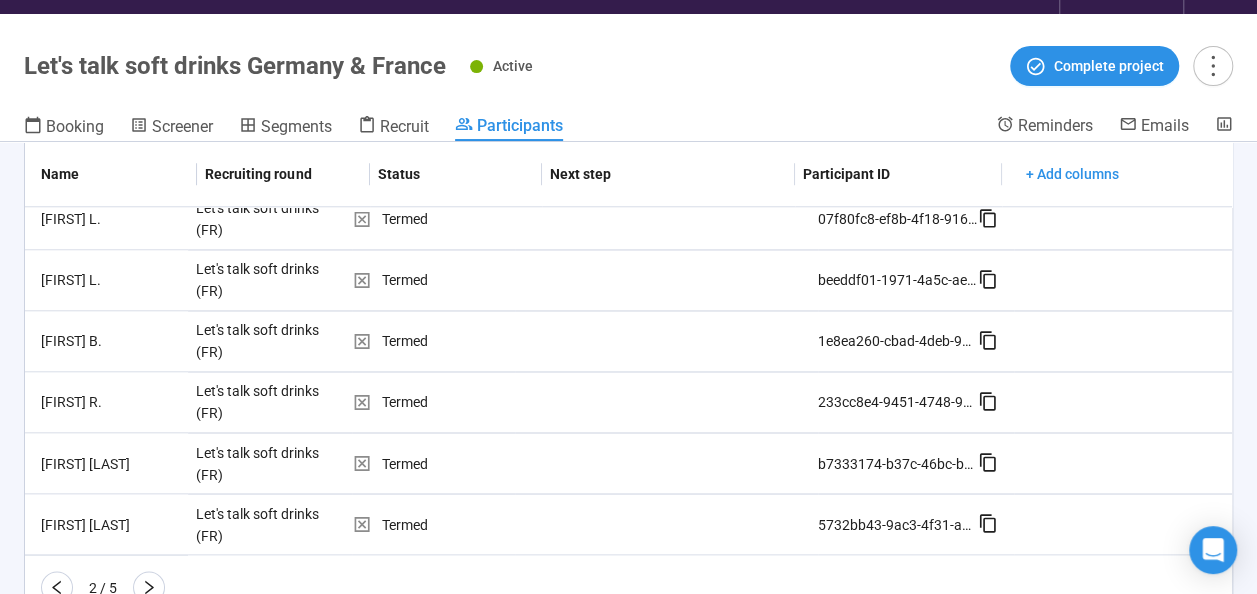 click 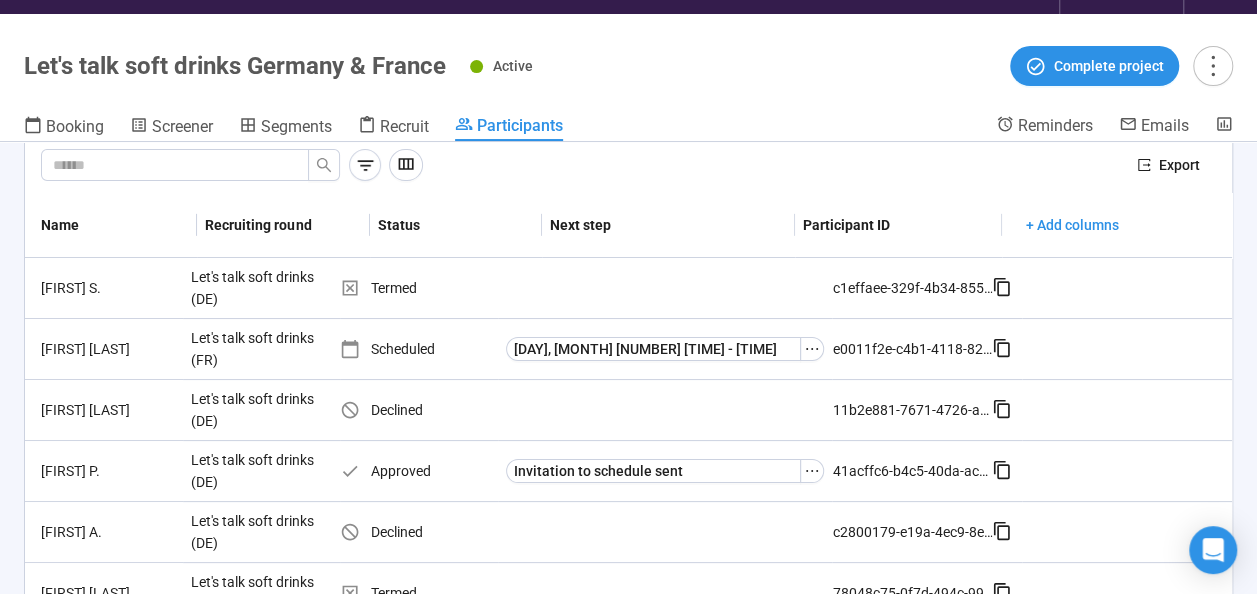 scroll, scrollTop: 1601, scrollLeft: 0, axis: vertical 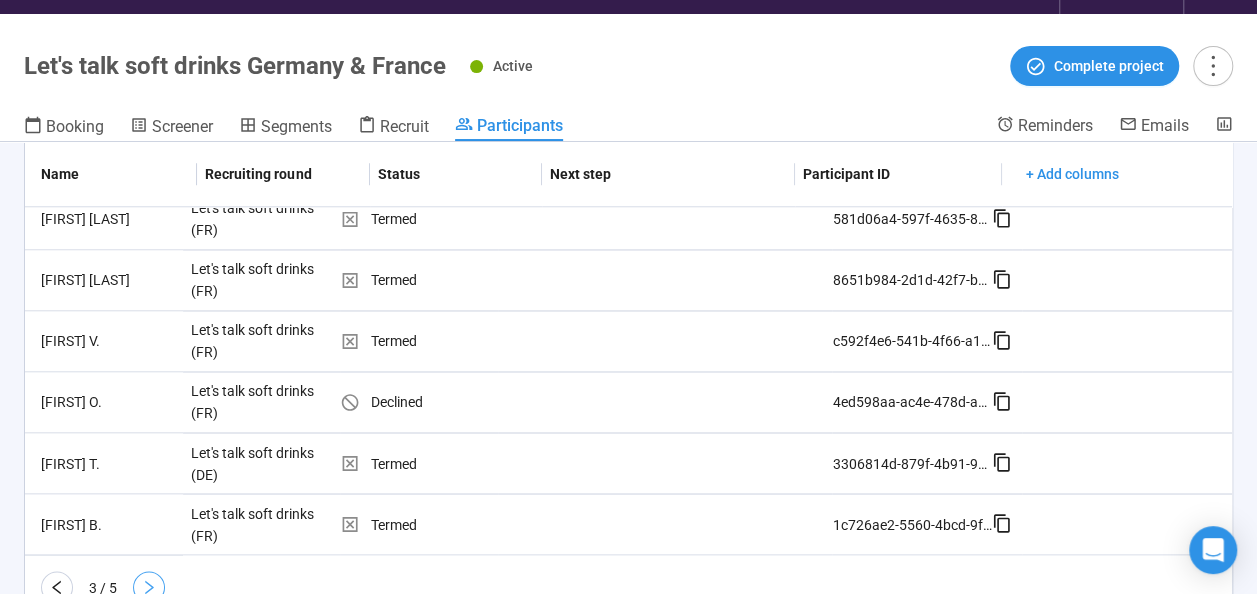 click 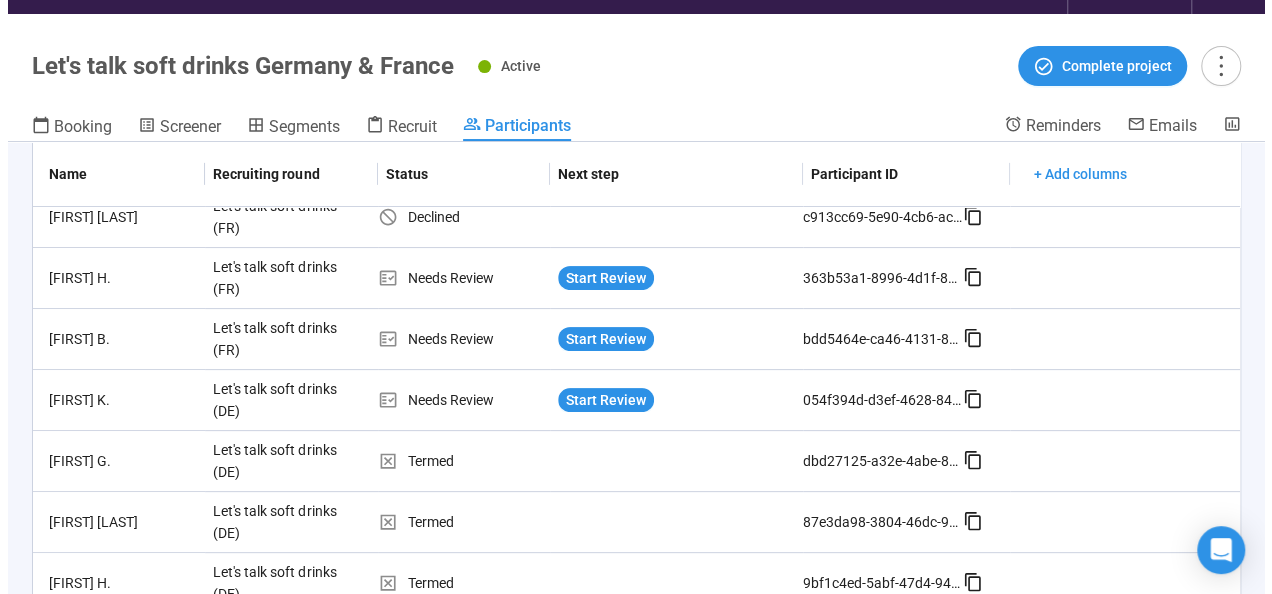 scroll, scrollTop: 0, scrollLeft: 0, axis: both 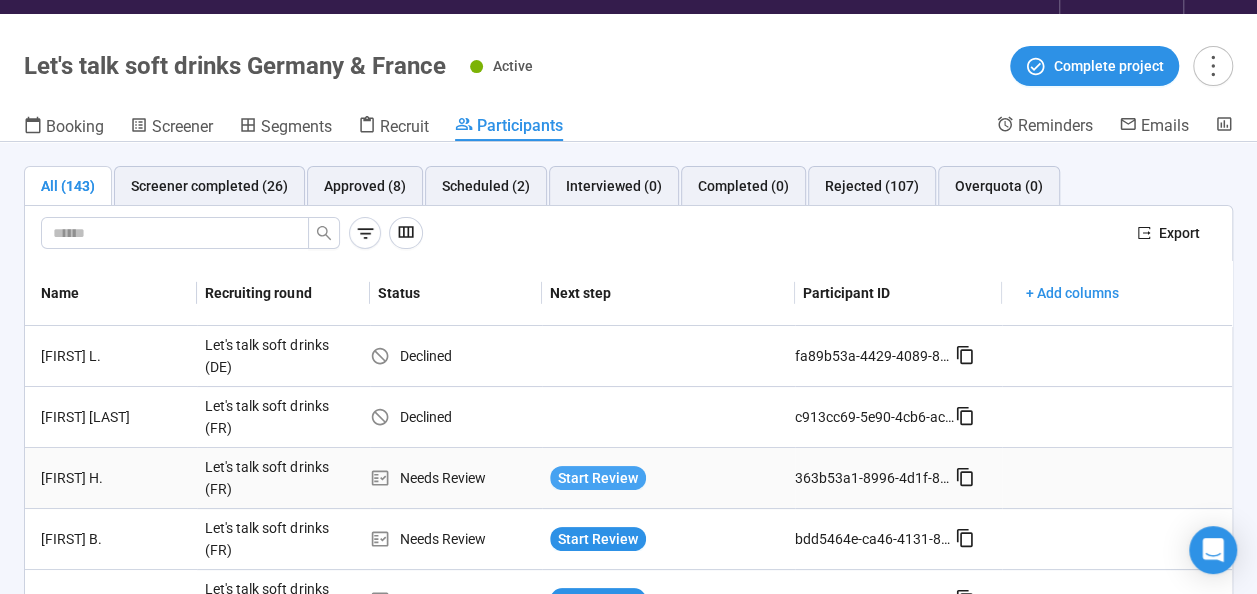 click on "Start Review" at bounding box center [598, 478] 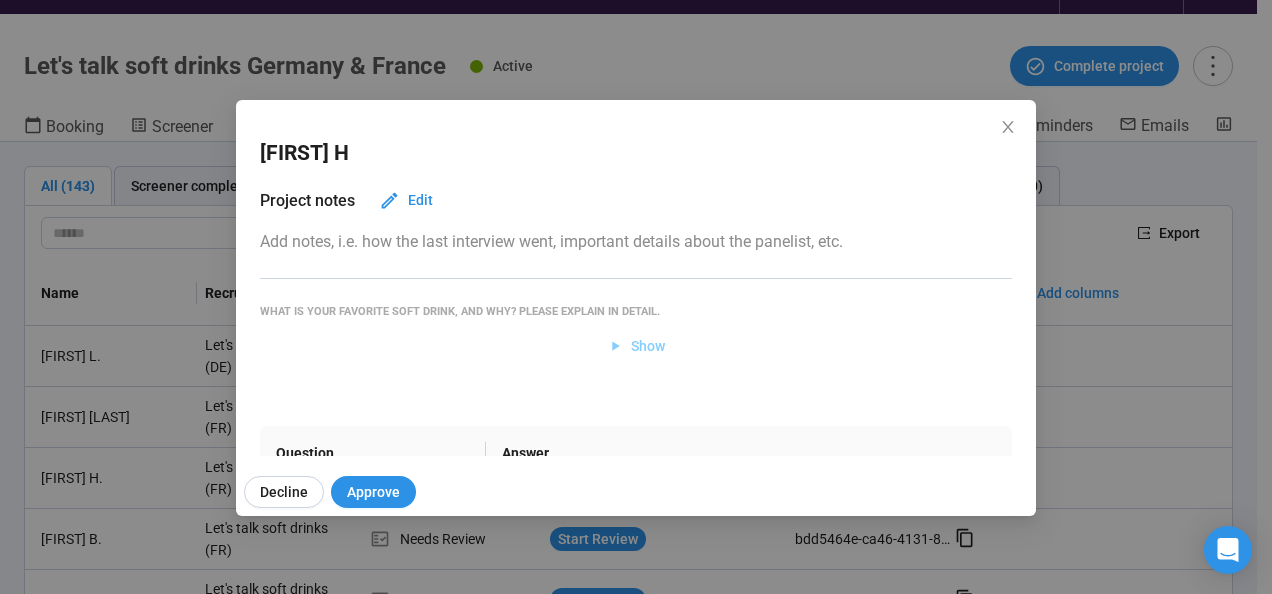 click on "Show" at bounding box center (648, 346) 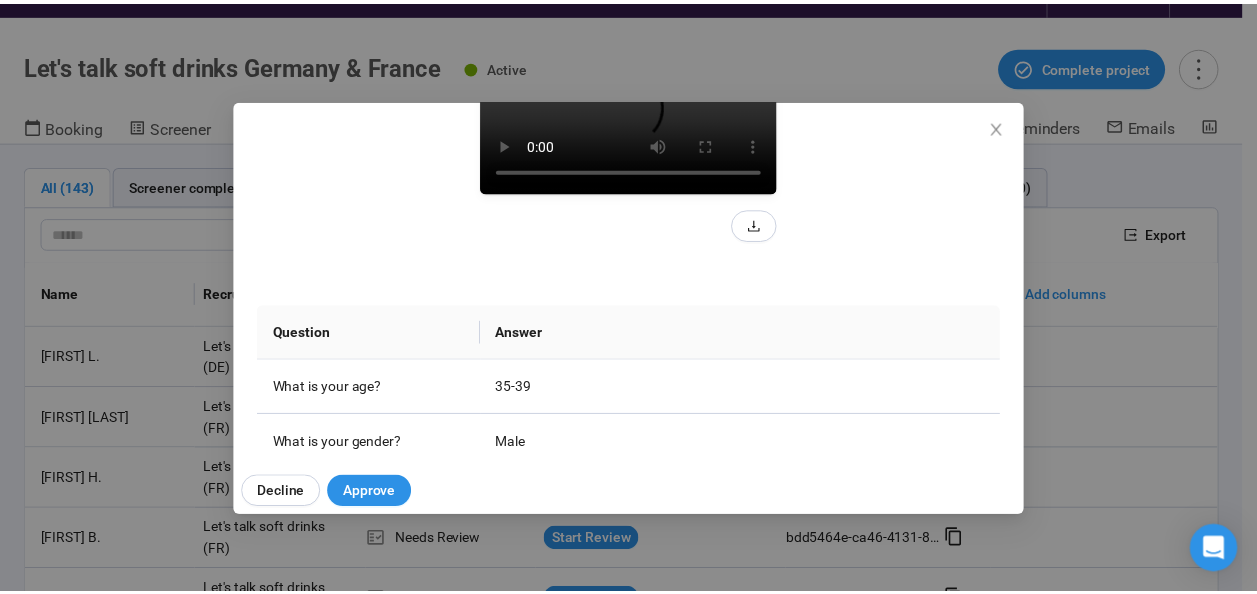 scroll, scrollTop: 290, scrollLeft: 0, axis: vertical 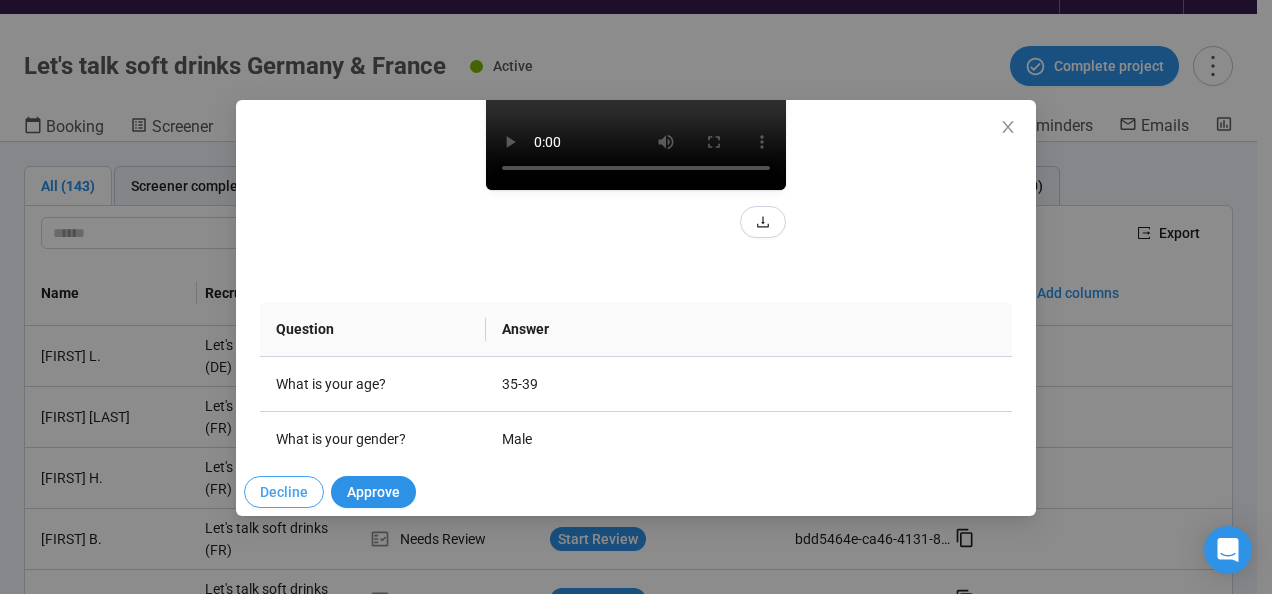 click on "Decline" at bounding box center (284, 492) 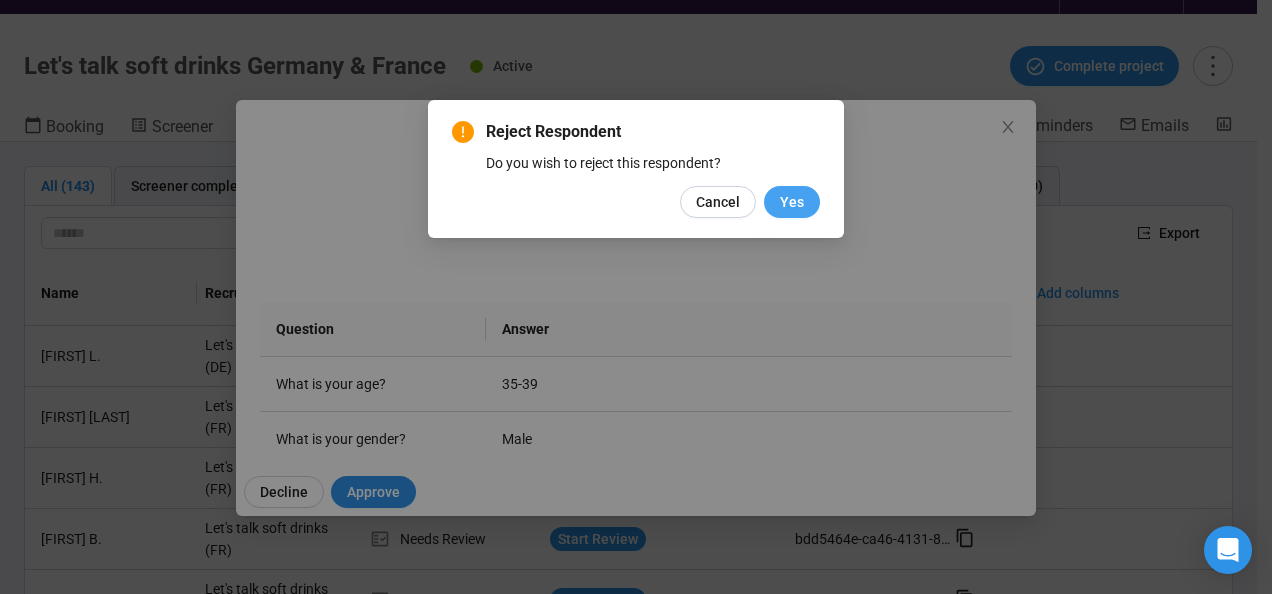 click on "Yes" at bounding box center (792, 202) 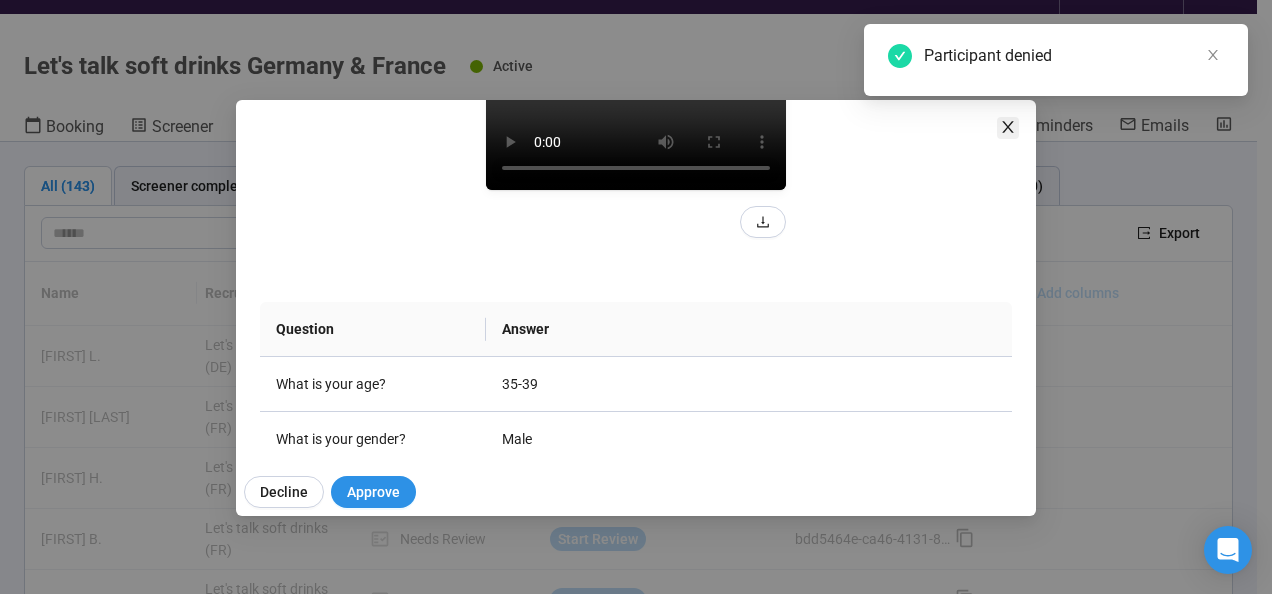 click 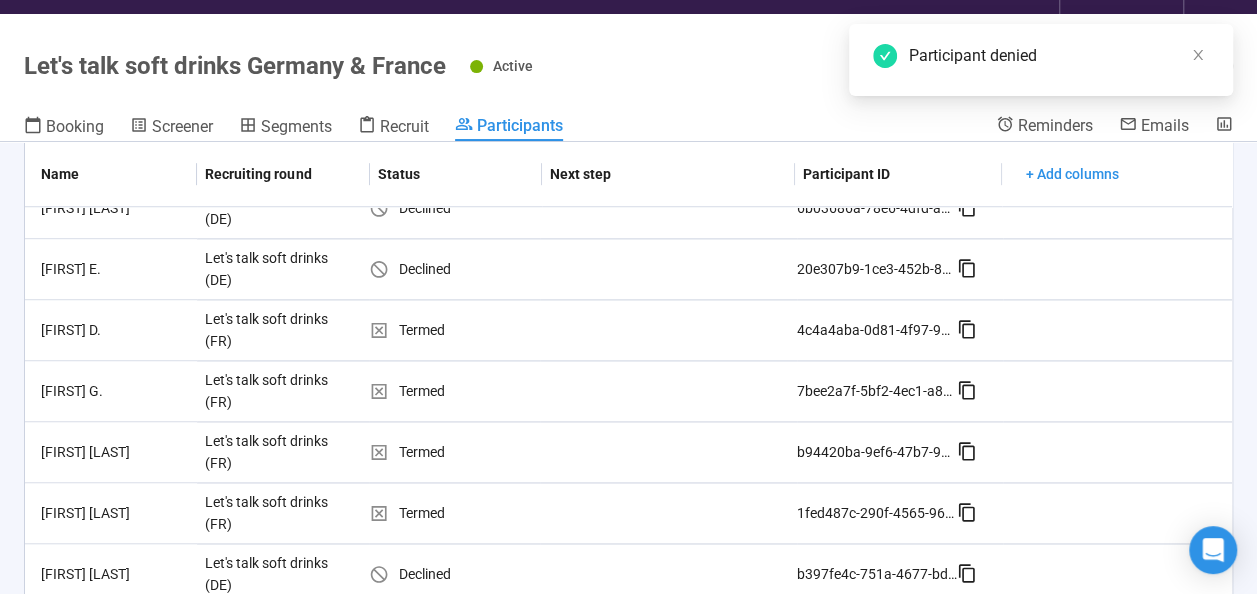 scroll, scrollTop: 1601, scrollLeft: 0, axis: vertical 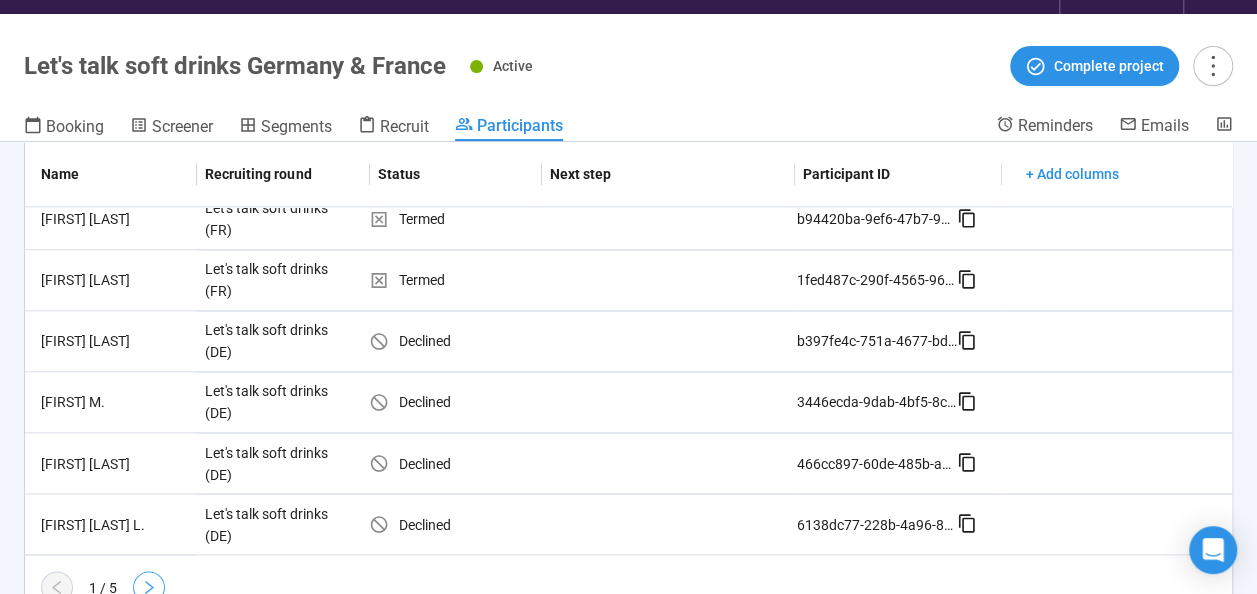 click 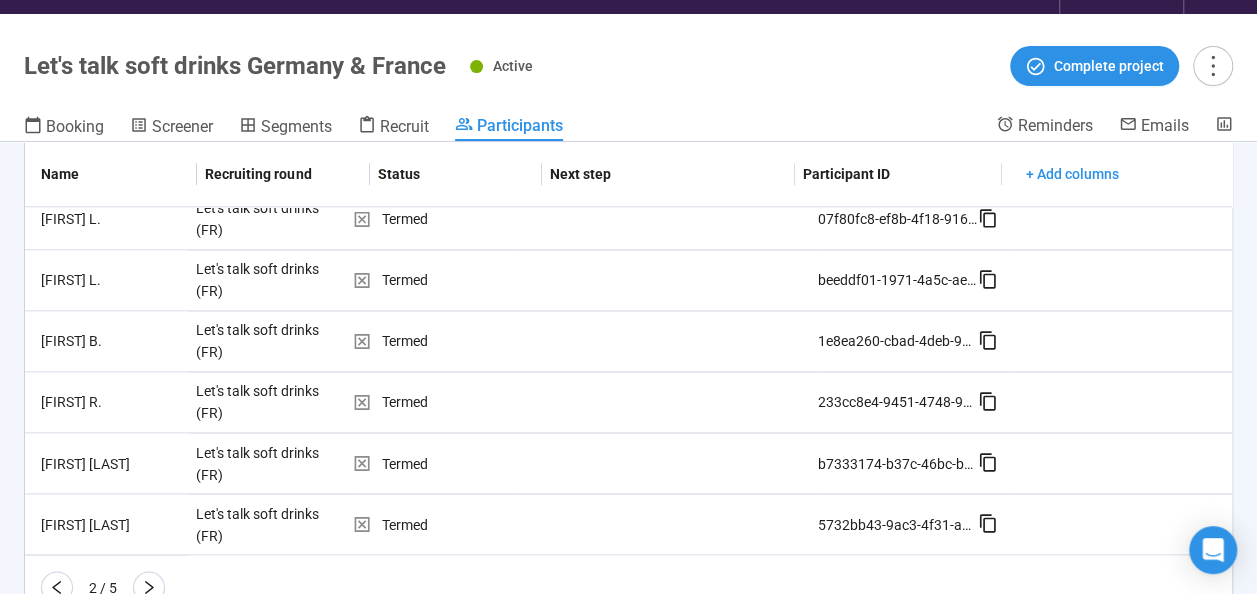 click 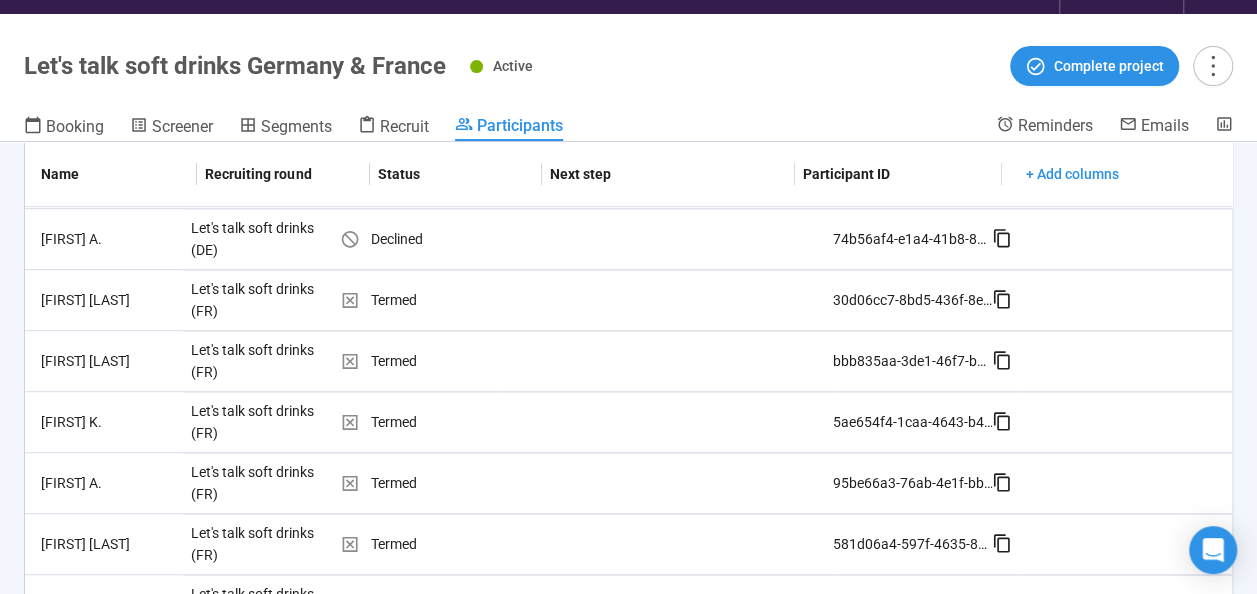 scroll, scrollTop: 1601, scrollLeft: 0, axis: vertical 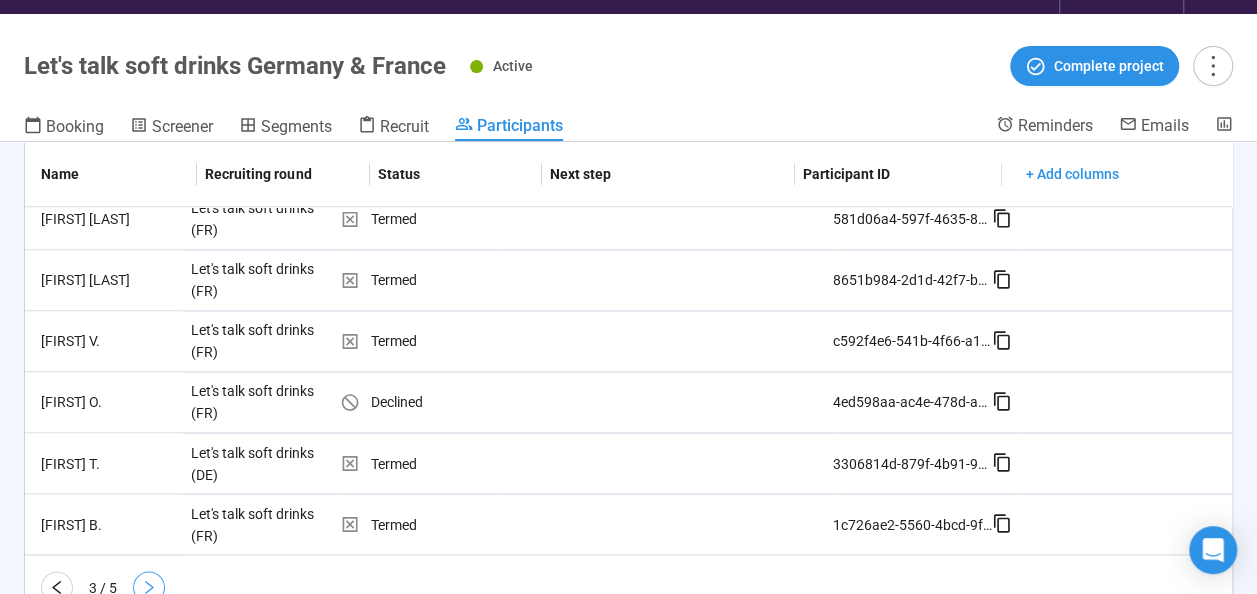 click at bounding box center (149, 587) 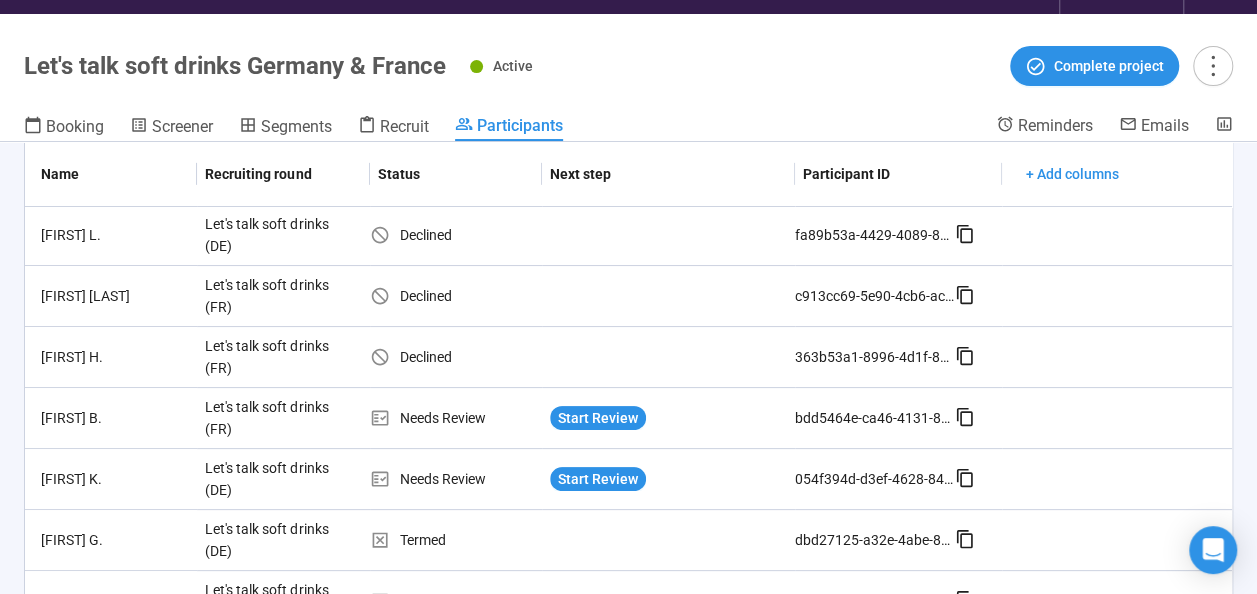 scroll, scrollTop: 0, scrollLeft: 0, axis: both 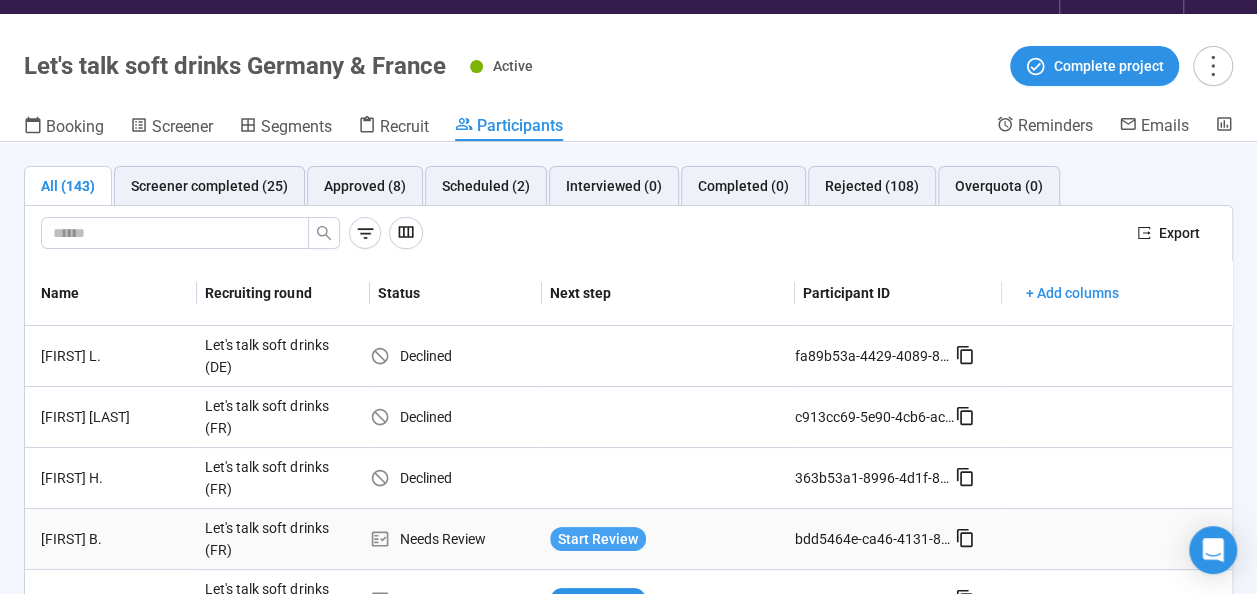 click on "Start Review" at bounding box center [598, 539] 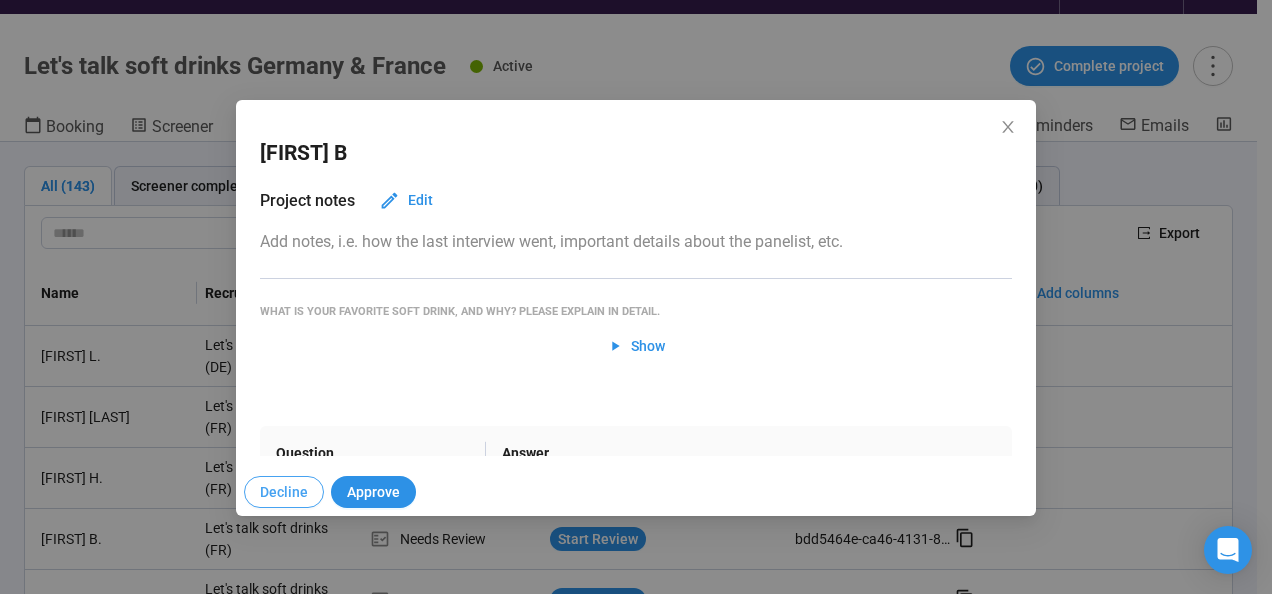 click on "Decline" at bounding box center (284, 492) 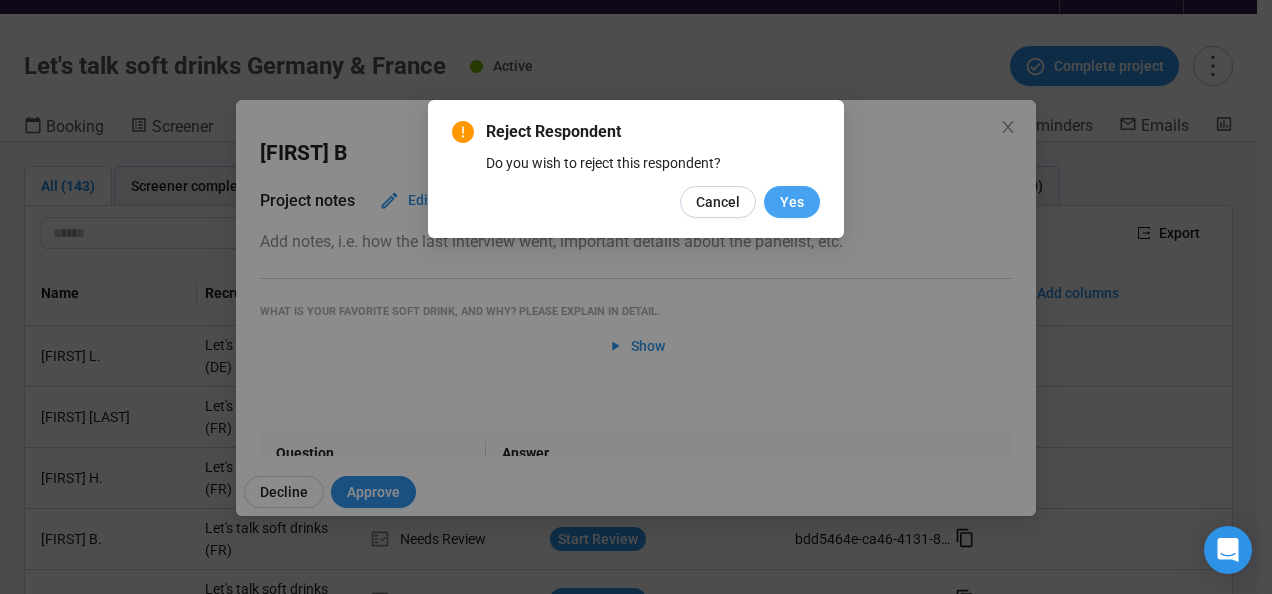 click on "Yes" at bounding box center [792, 202] 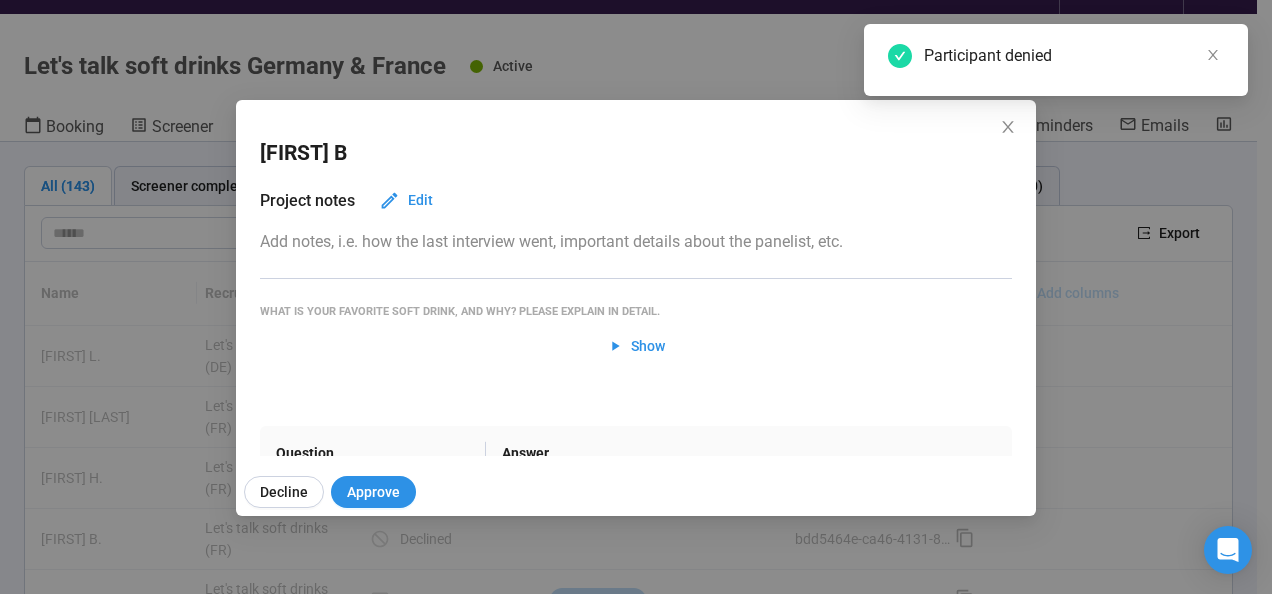 click on "[FIRST]   B Project notes Edit Add notes, i.e. how the last interview went, important details about the panelist, etc. What is your favorite soft drink, and why? Please explain in detail. Show Question Answer What is your age? [AGE] What is your gender? Male When was the last time you drank iced tea? In the last 1 month When was the last time you drank Lipton Iced Tea? In the last month Which of the following best describes your fluency with ENGLISH Fluent - very comfortable What is your favorite soft drink, and why? Please explain in detail. View Decline Approve" at bounding box center [636, 297] 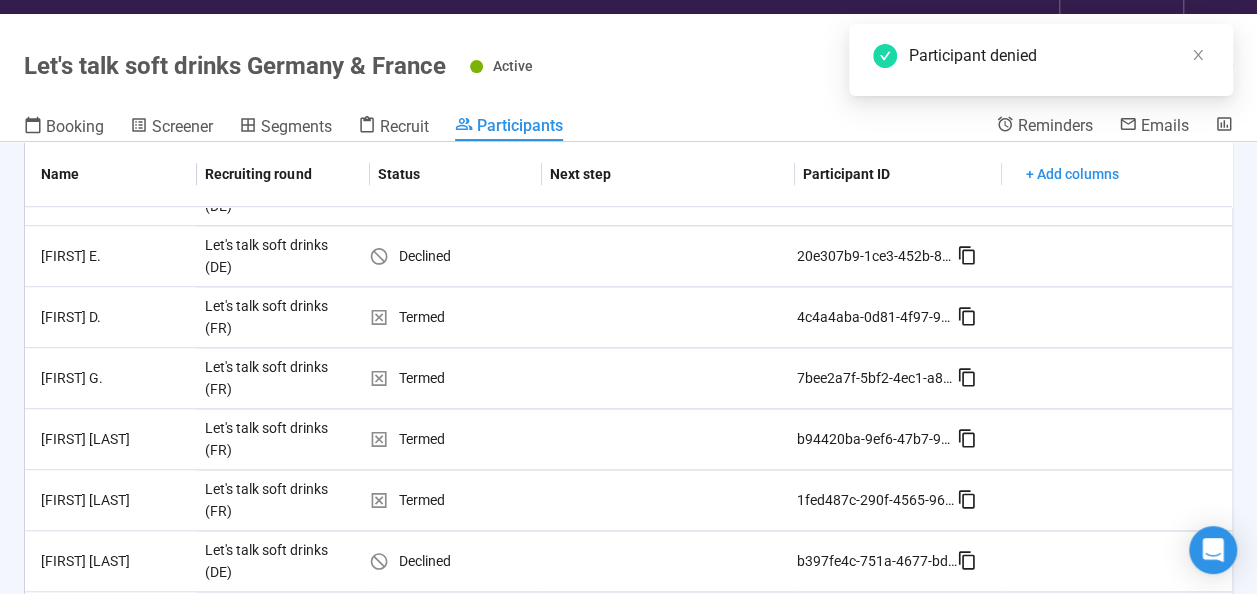 scroll, scrollTop: 1601, scrollLeft: 0, axis: vertical 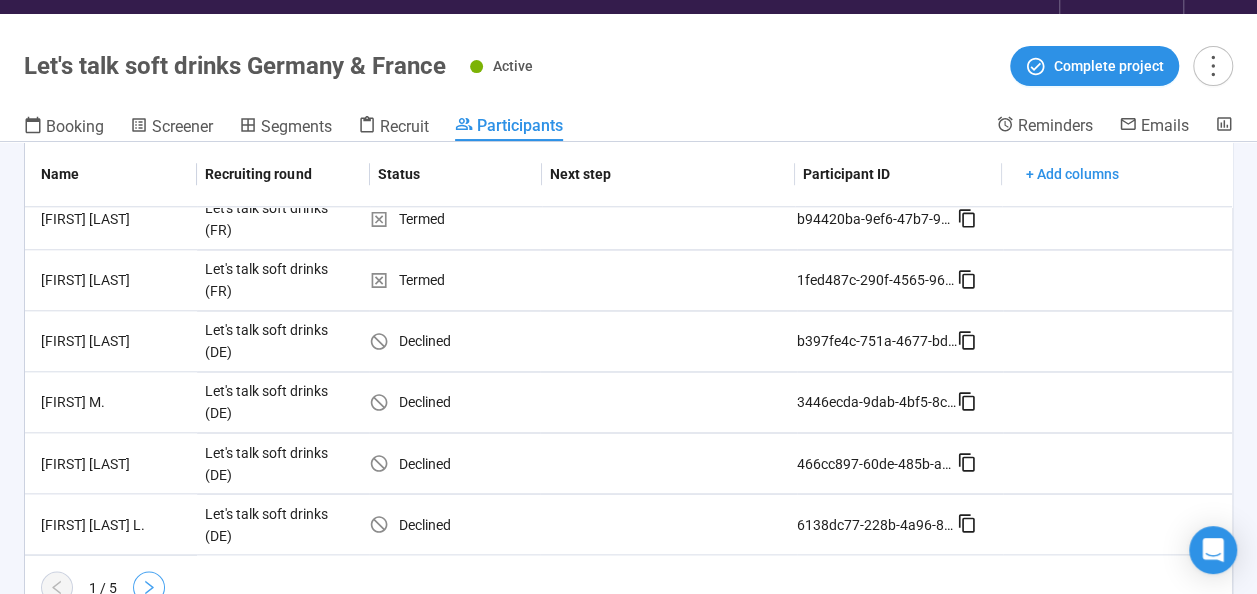 click 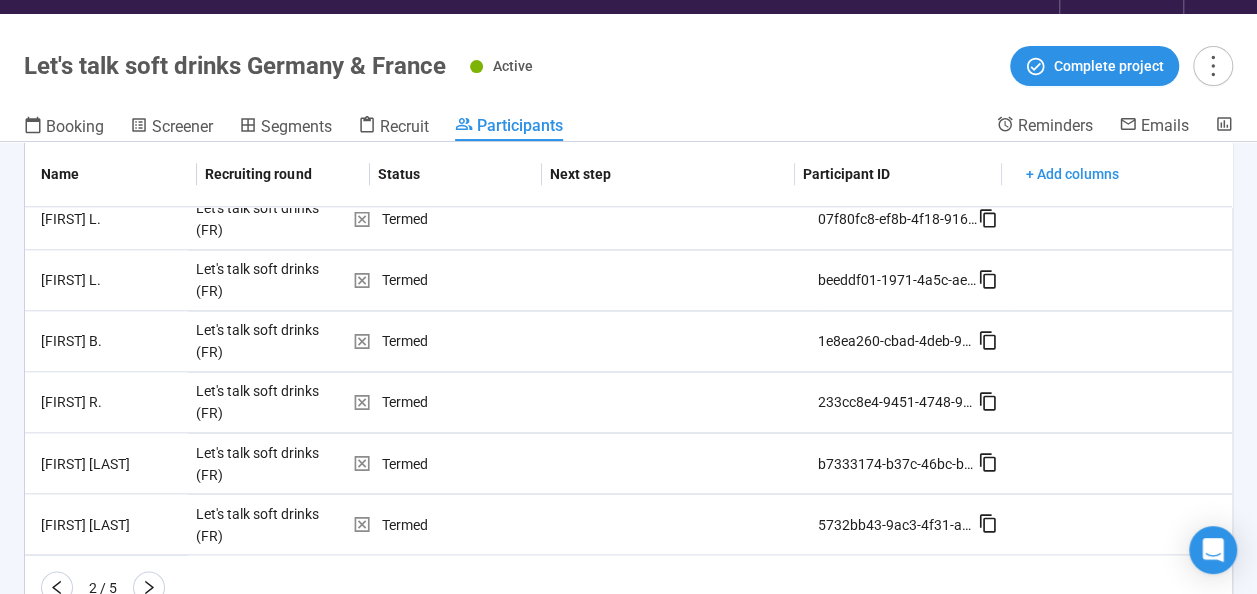 click 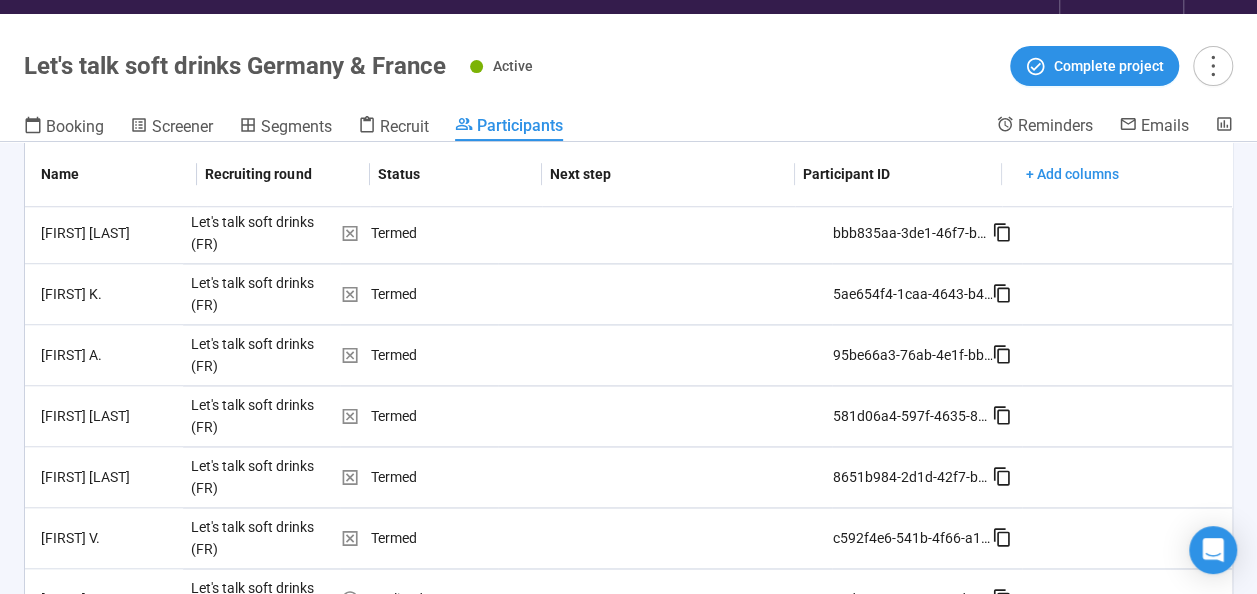 scroll, scrollTop: 1601, scrollLeft: 0, axis: vertical 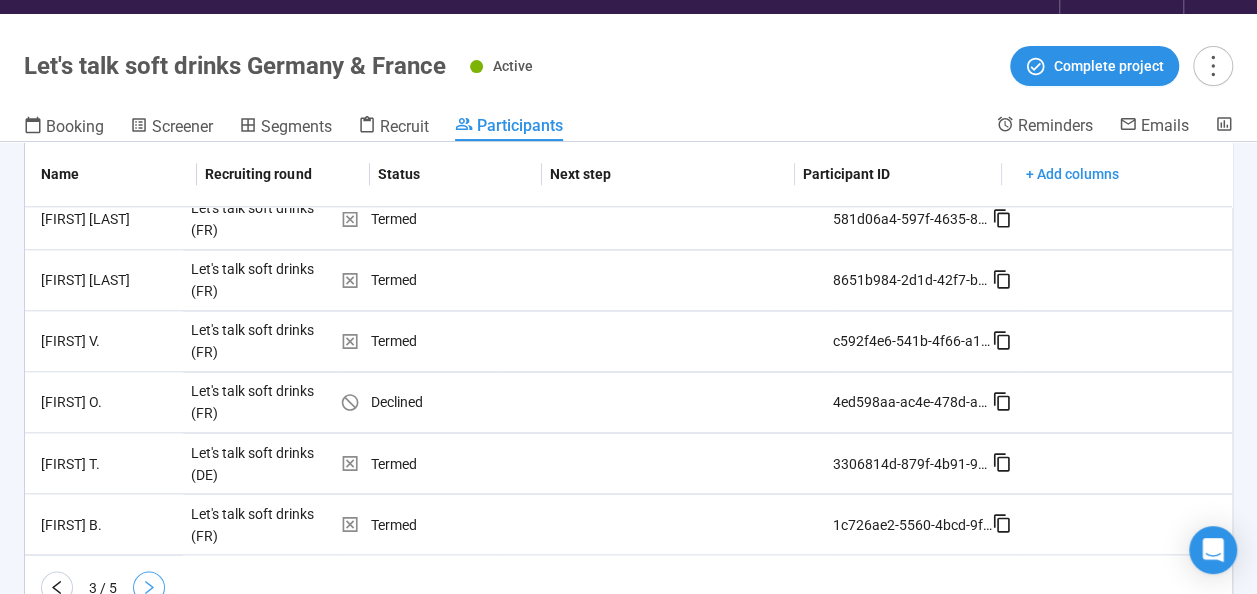click 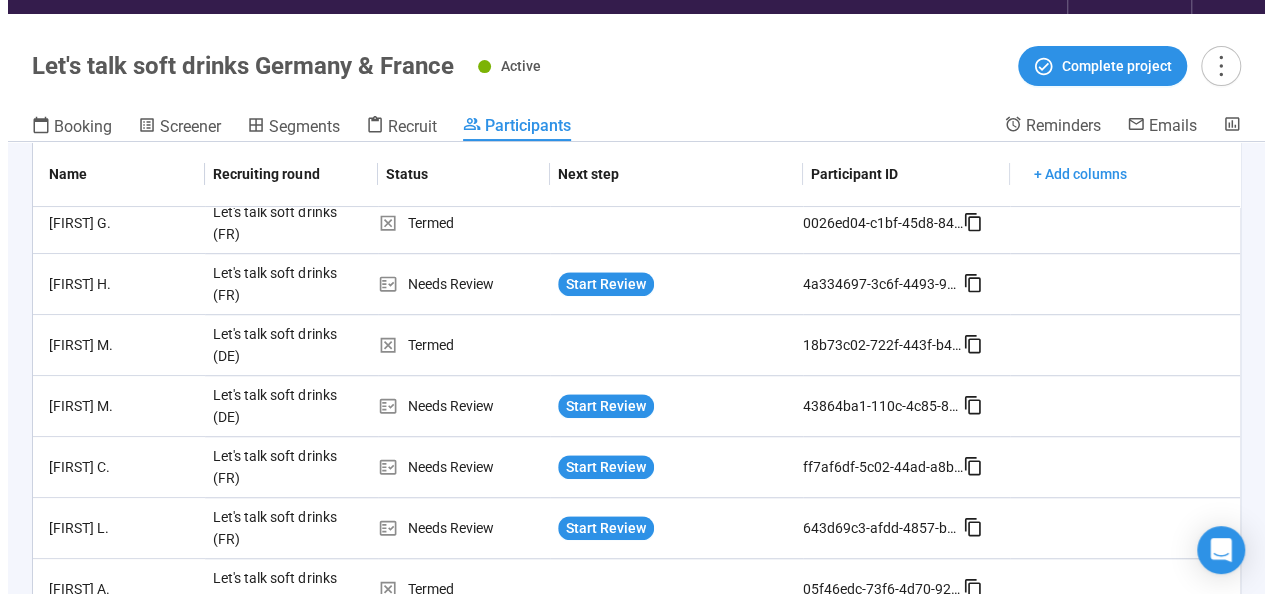 scroll, scrollTop: 615, scrollLeft: 0, axis: vertical 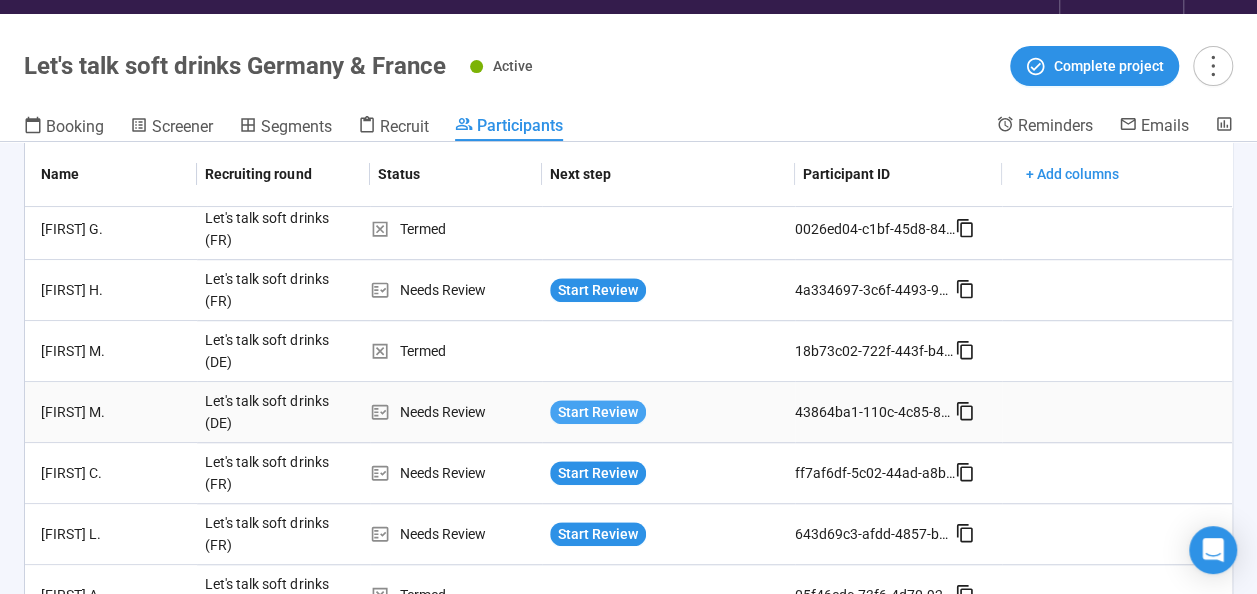 click on "Start Review" at bounding box center [598, 412] 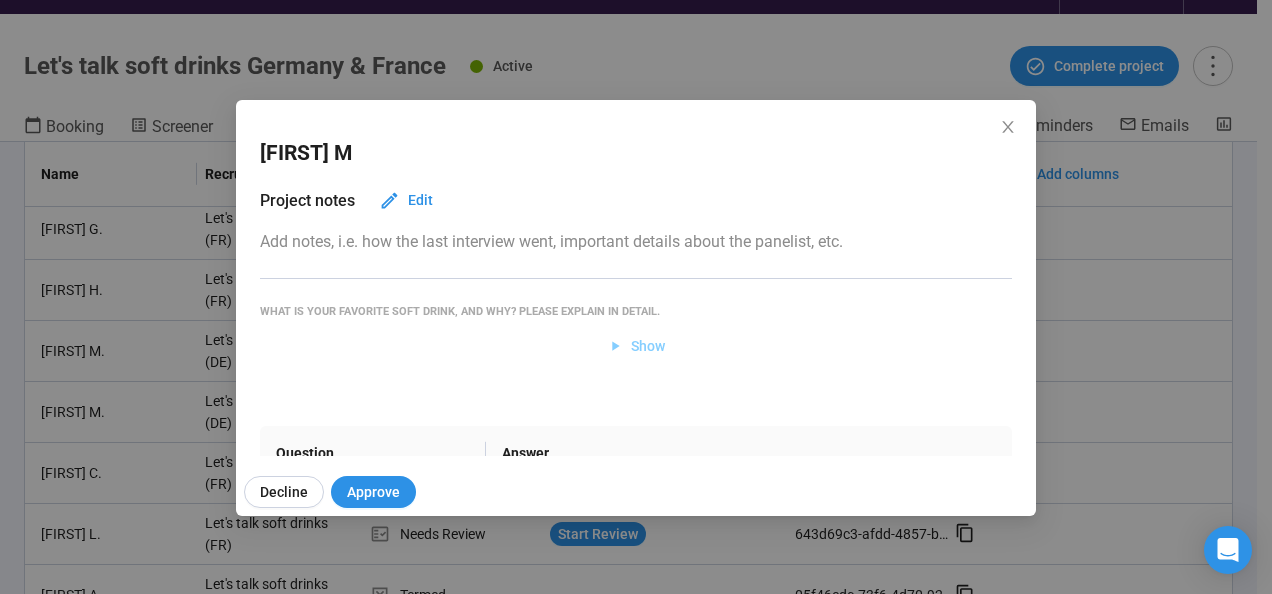 click on "Show" at bounding box center [648, 346] 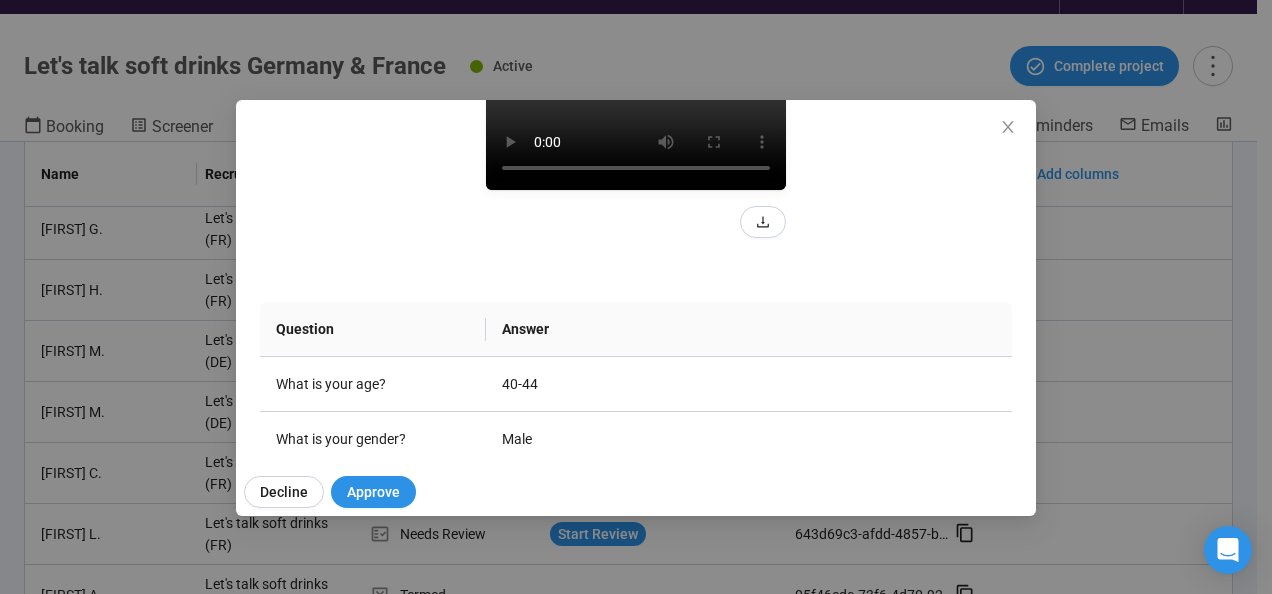 scroll, scrollTop: 296, scrollLeft: 0, axis: vertical 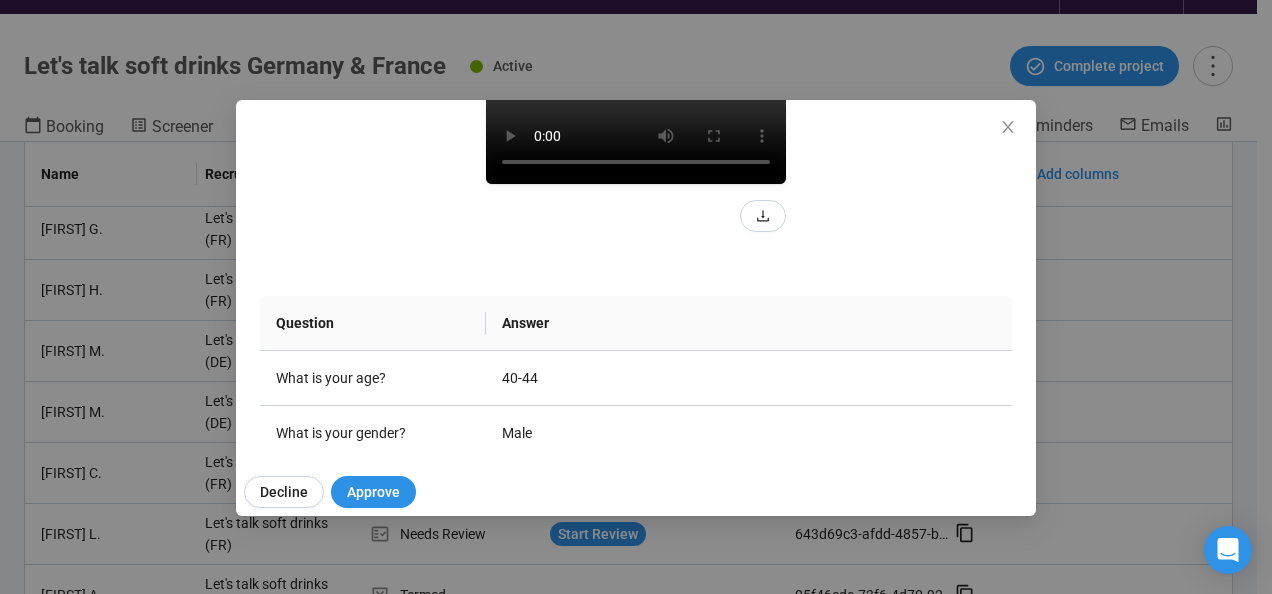 click at bounding box center (636, 109) 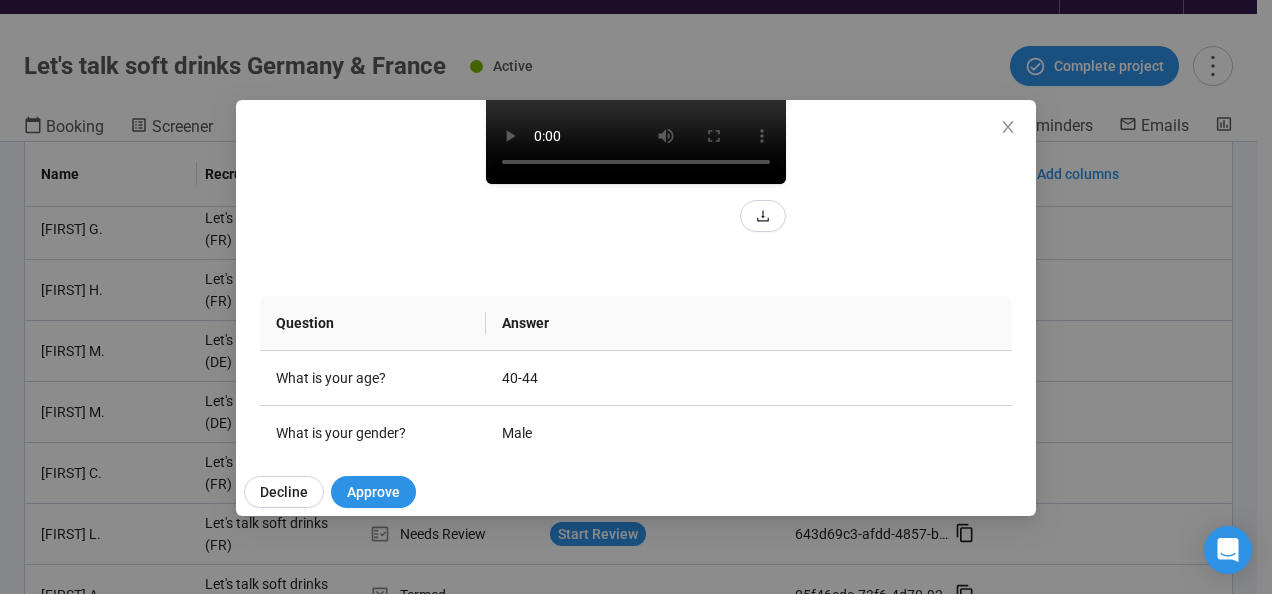 click on "Daniel   M Project notes Edit Add notes, i.e. how the last interview went, important details about the panelist, etc. What is your favorite soft drink, and why? Please explain in detail. Question Answer What is your age? [AGE] What is your gender? Male When was the last time you drank iced tea? In the last 1 month When was the last time you drank Lipton Iced Tea? In the last month Which of the following best describes your fluency with ENGLISH Fluent - very comfortable What is your favorite soft drink, and why? Please explain in detail. View Decline Approve" at bounding box center (636, 297) 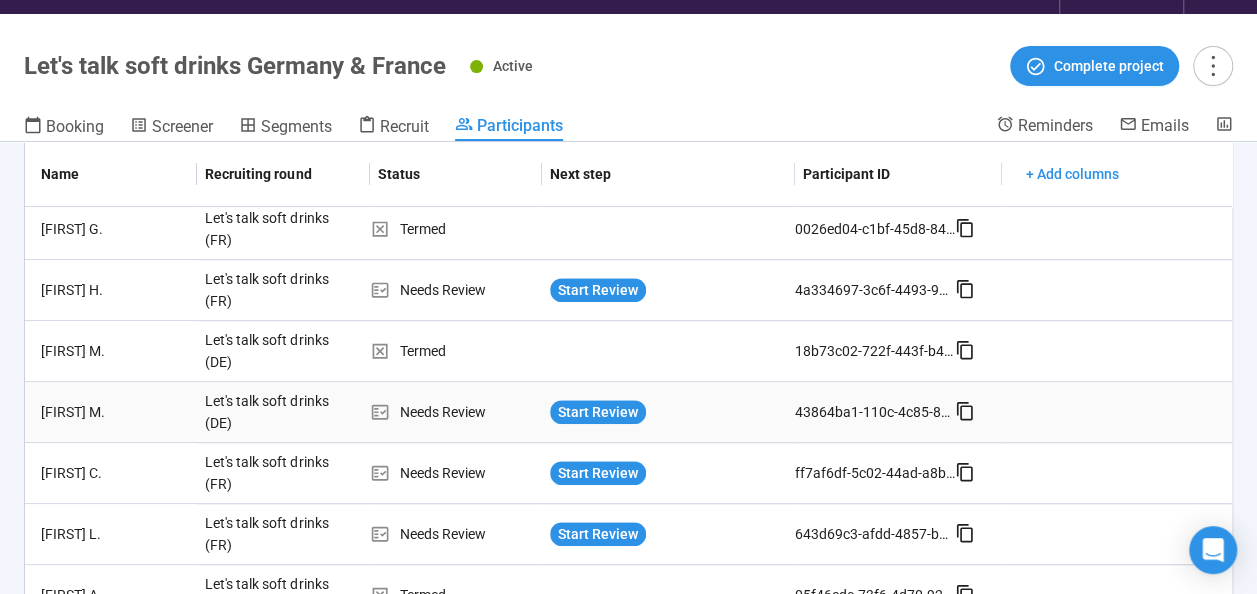 click on "Start Review" at bounding box center [668, 412] 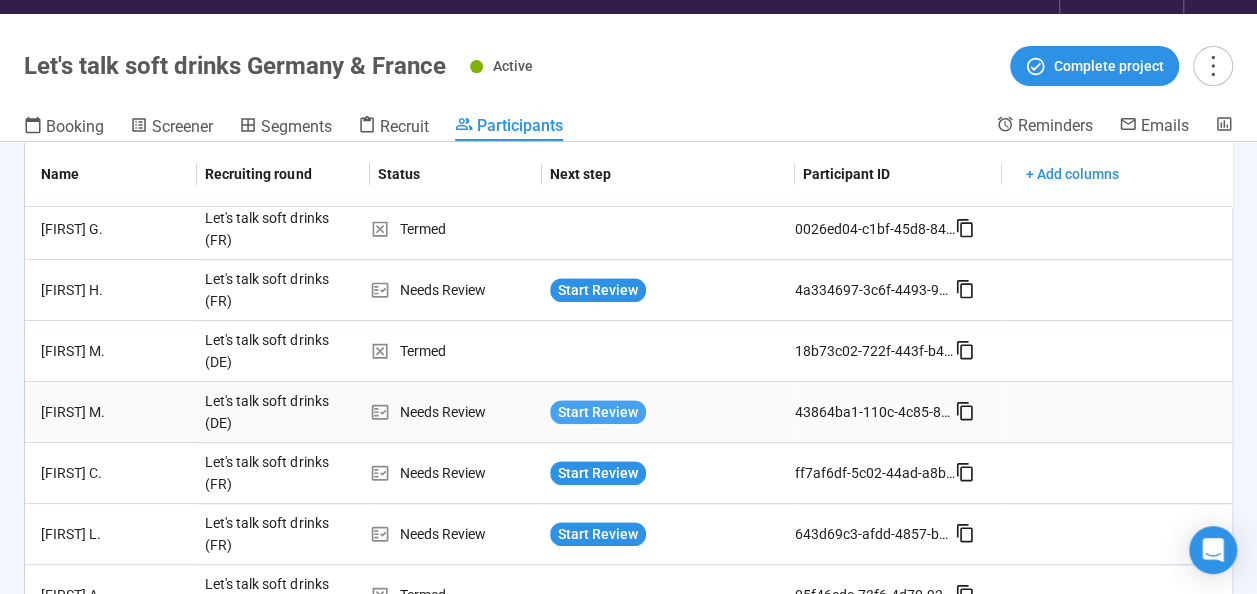 click on "Start Review" at bounding box center [598, 412] 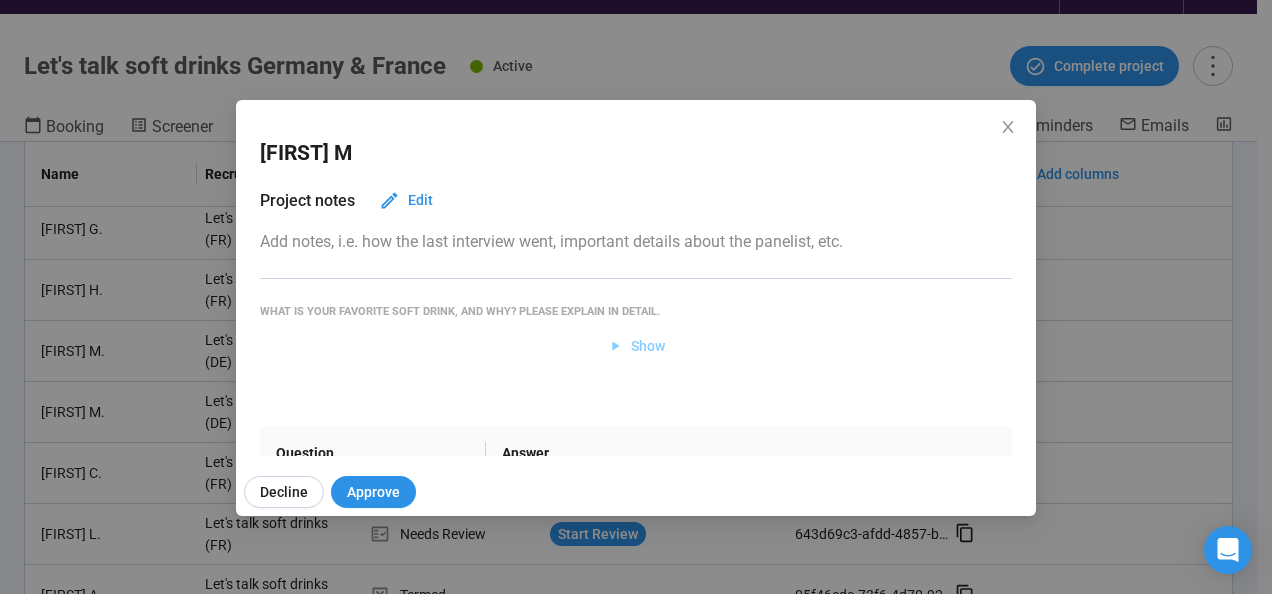 click on "Show" at bounding box center (636, 346) 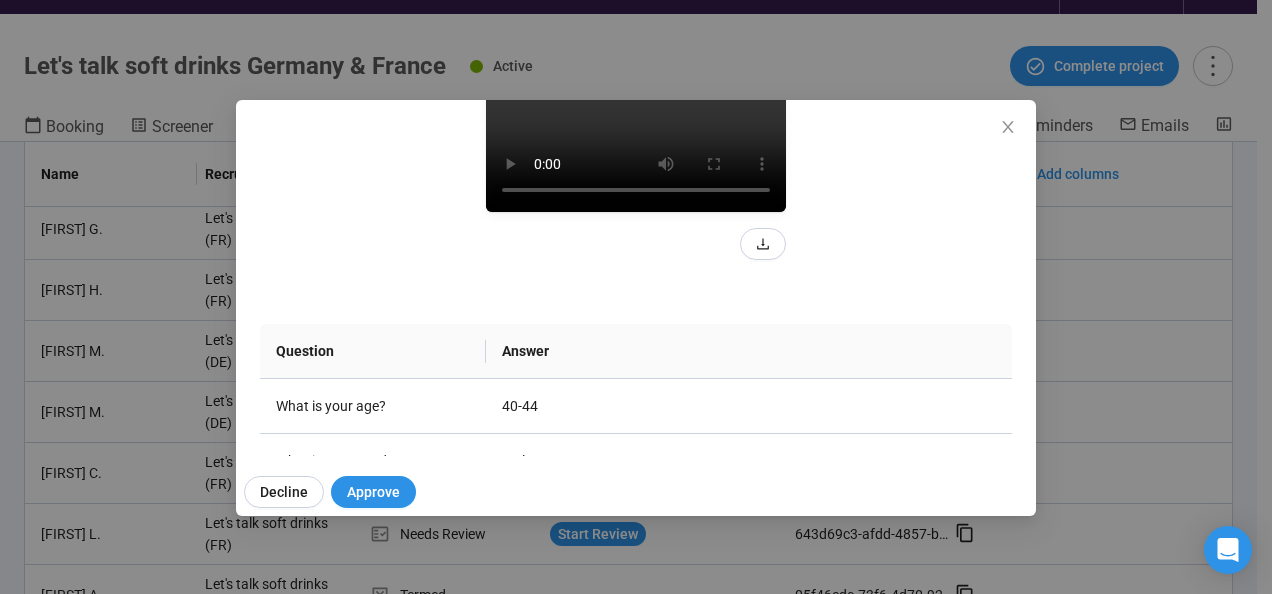 scroll, scrollTop: 271, scrollLeft: 0, axis: vertical 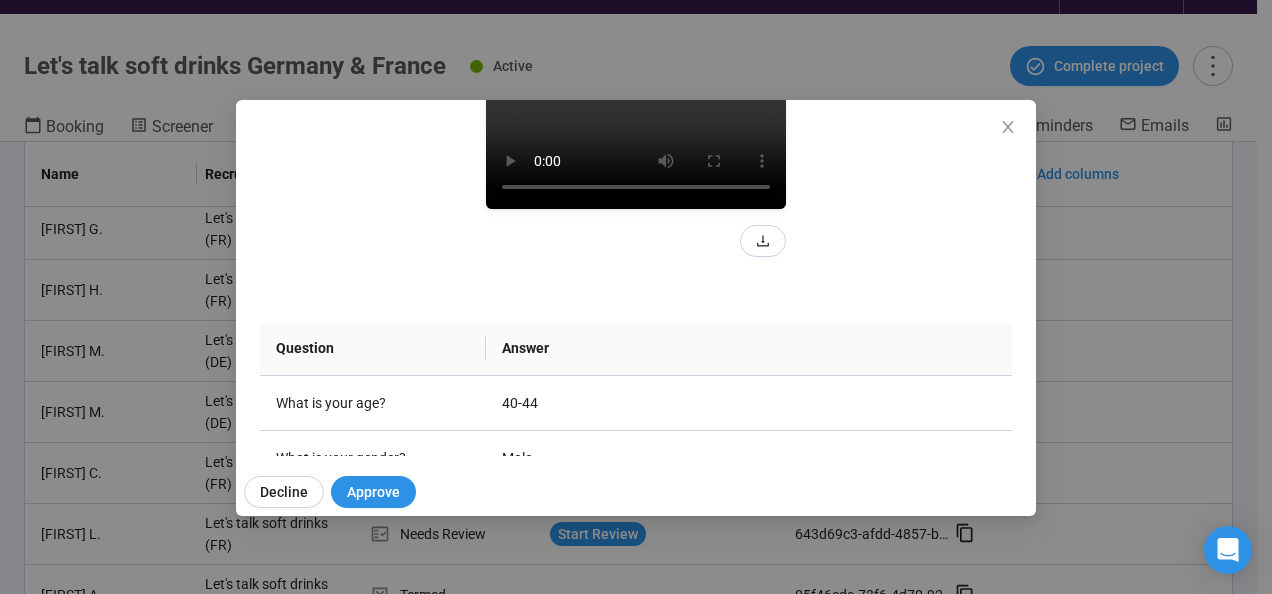 click at bounding box center [636, 134] 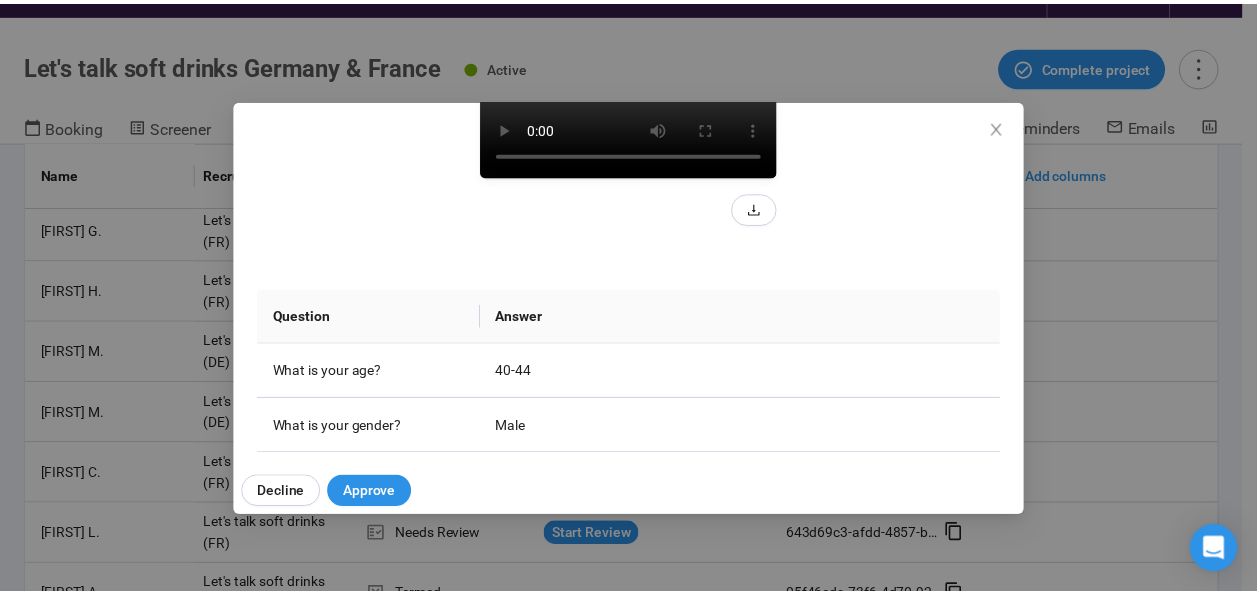 scroll, scrollTop: 300, scrollLeft: 0, axis: vertical 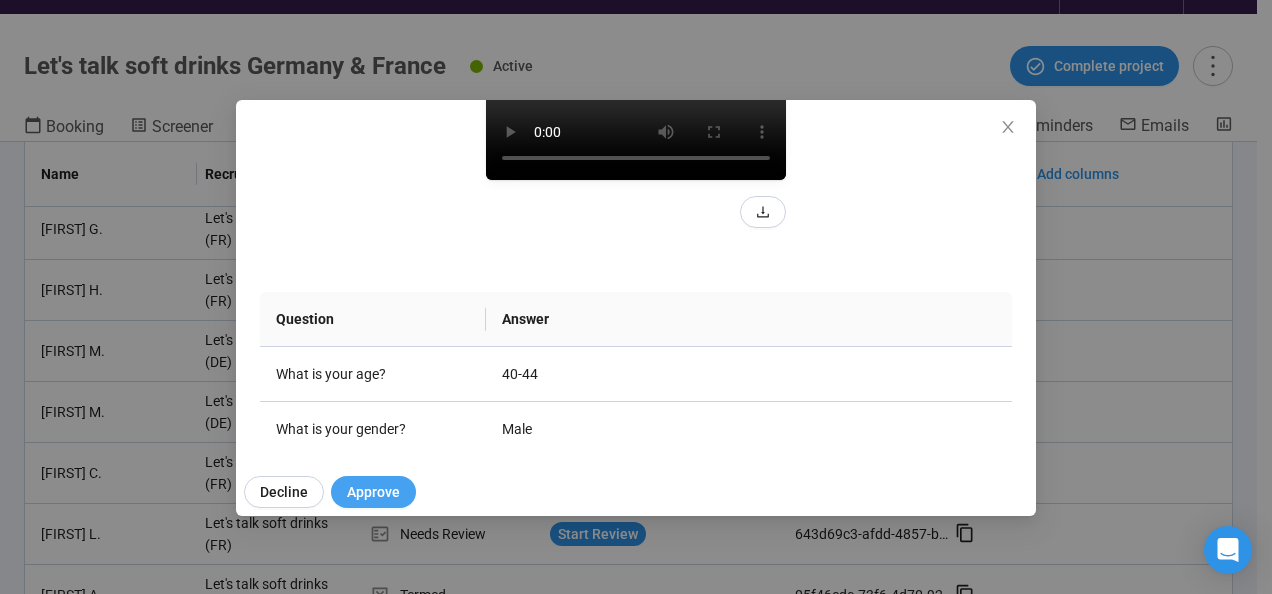 click on "Approve" at bounding box center (373, 492) 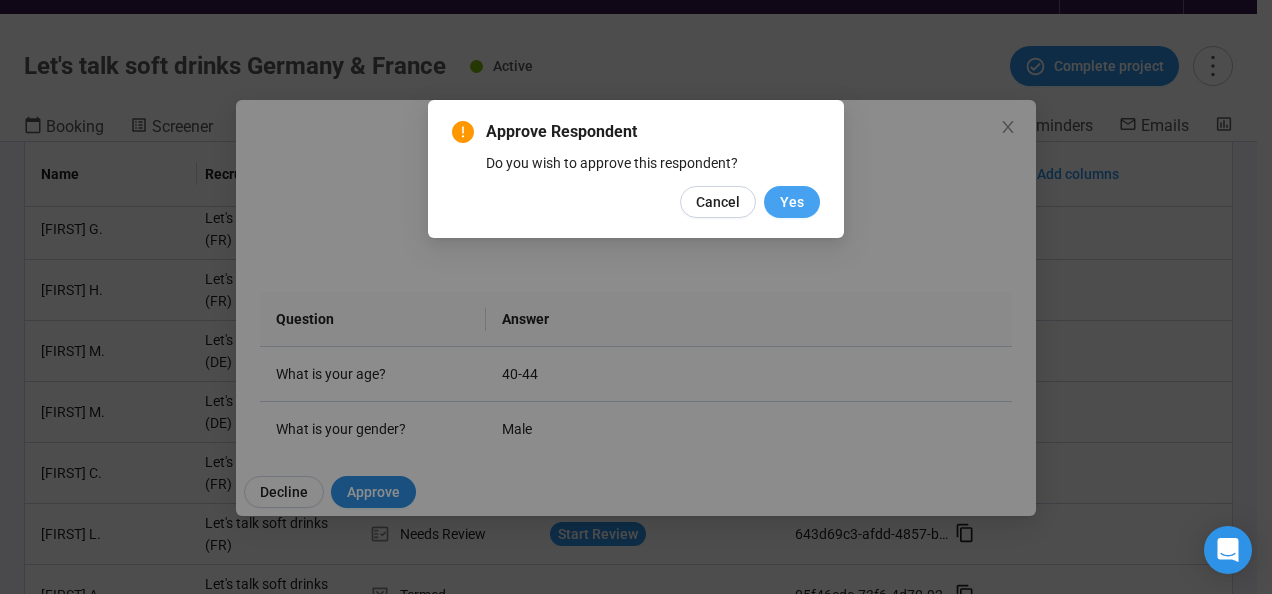 click on "Yes" at bounding box center [792, 202] 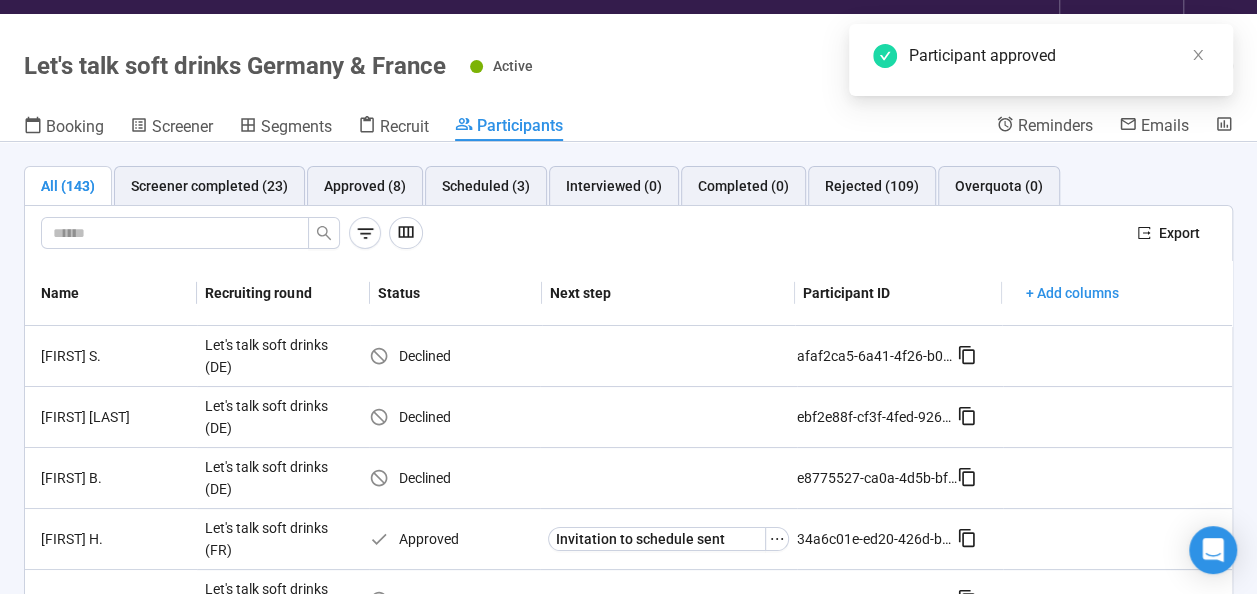 scroll, scrollTop: 1601, scrollLeft: 0, axis: vertical 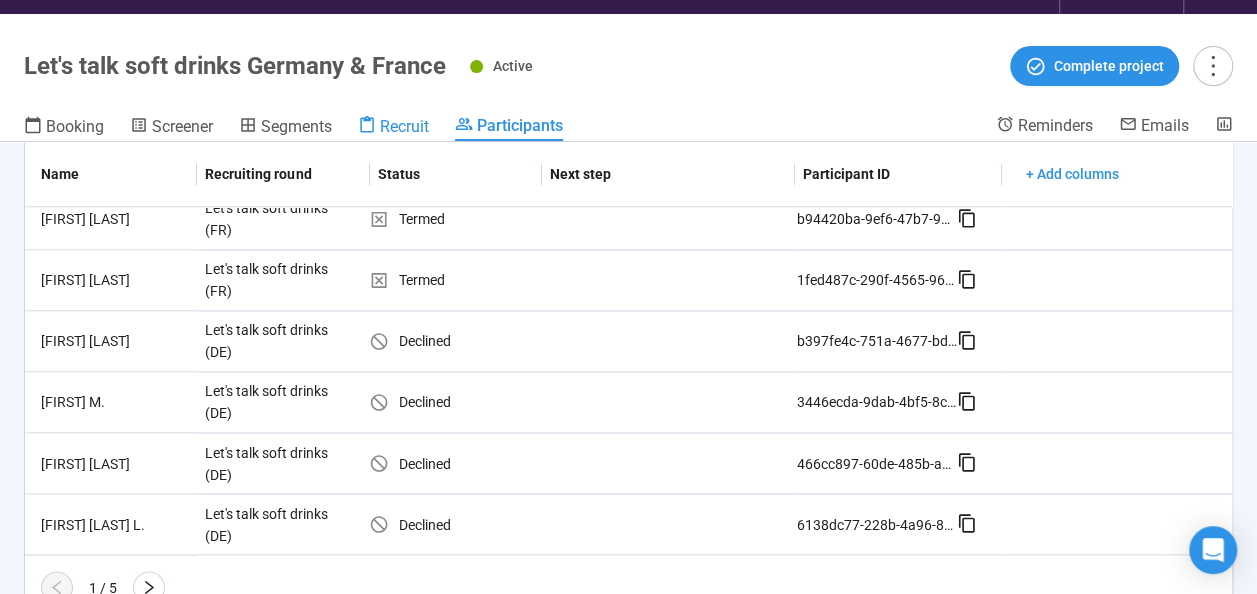 click on "Recruit" at bounding box center [404, 126] 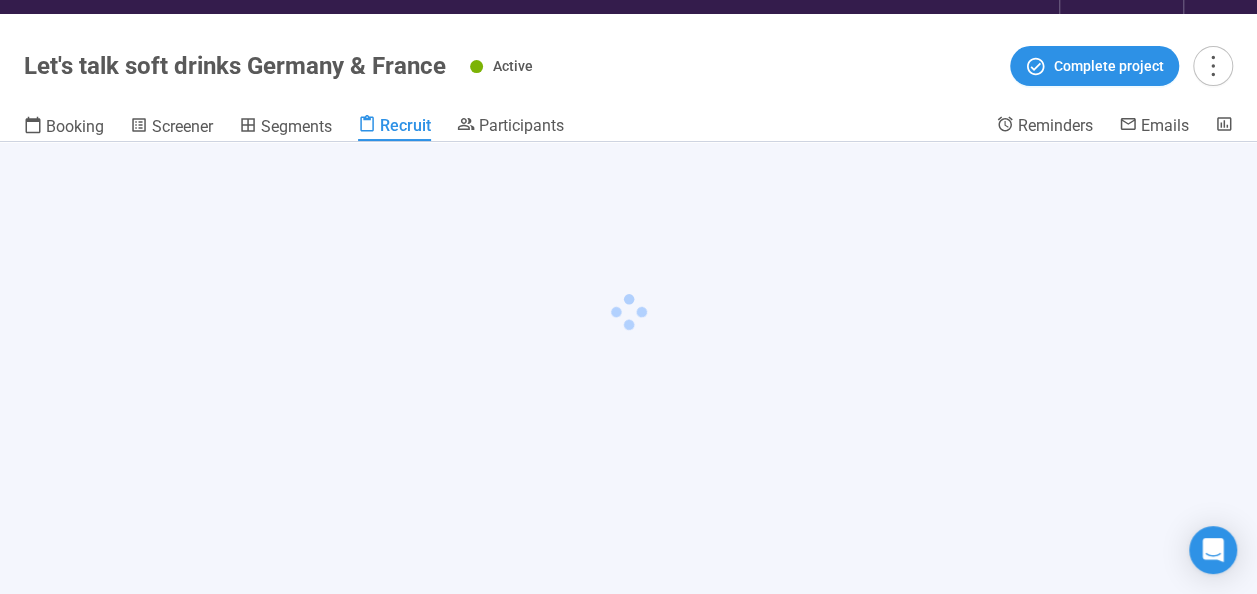scroll, scrollTop: 0, scrollLeft: 0, axis: both 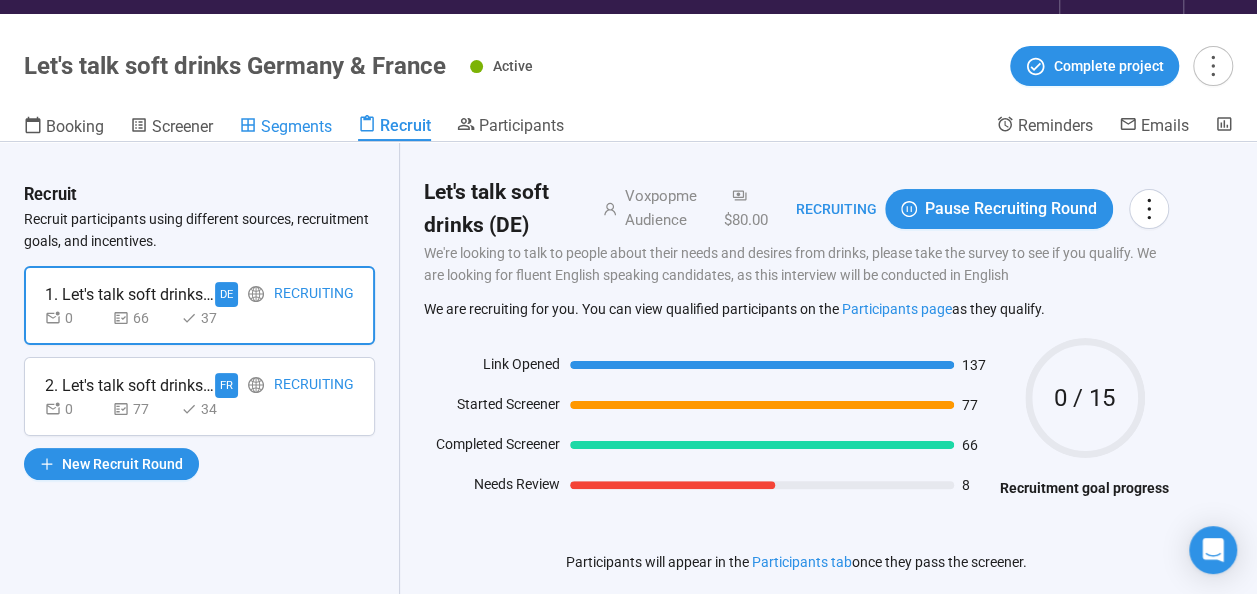 click on "Segments" at bounding box center (296, 126) 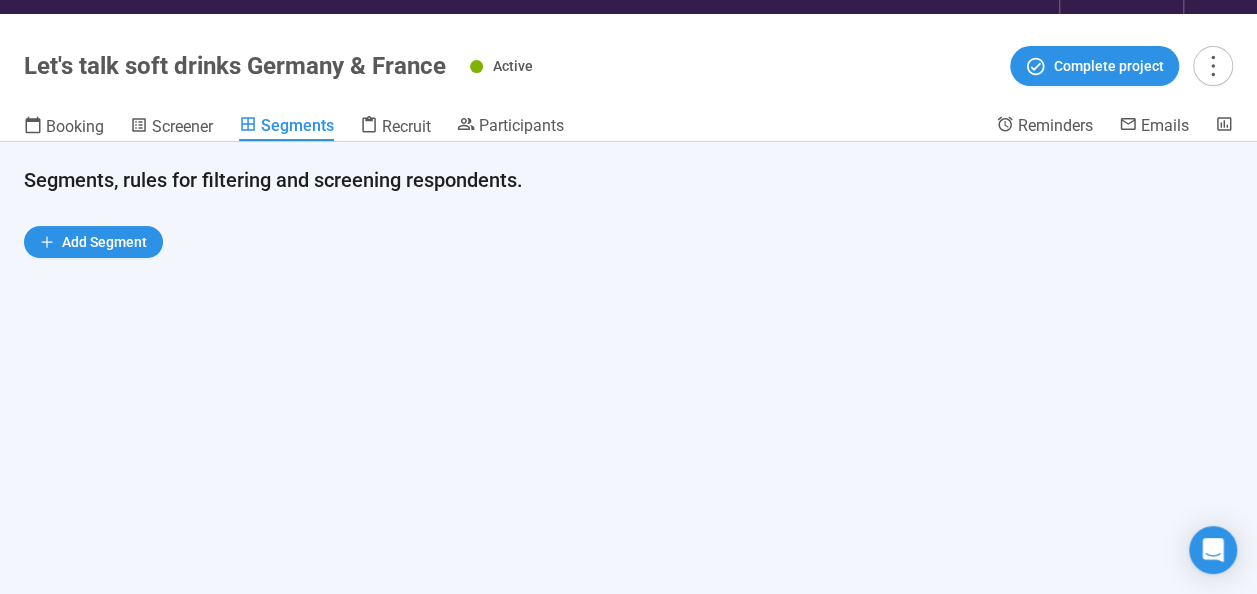 click on "Let's talk soft drinks Germany & France Active Complete project Booking Screener Segments Recruit Participants Reminders Emails" at bounding box center [628, 78] 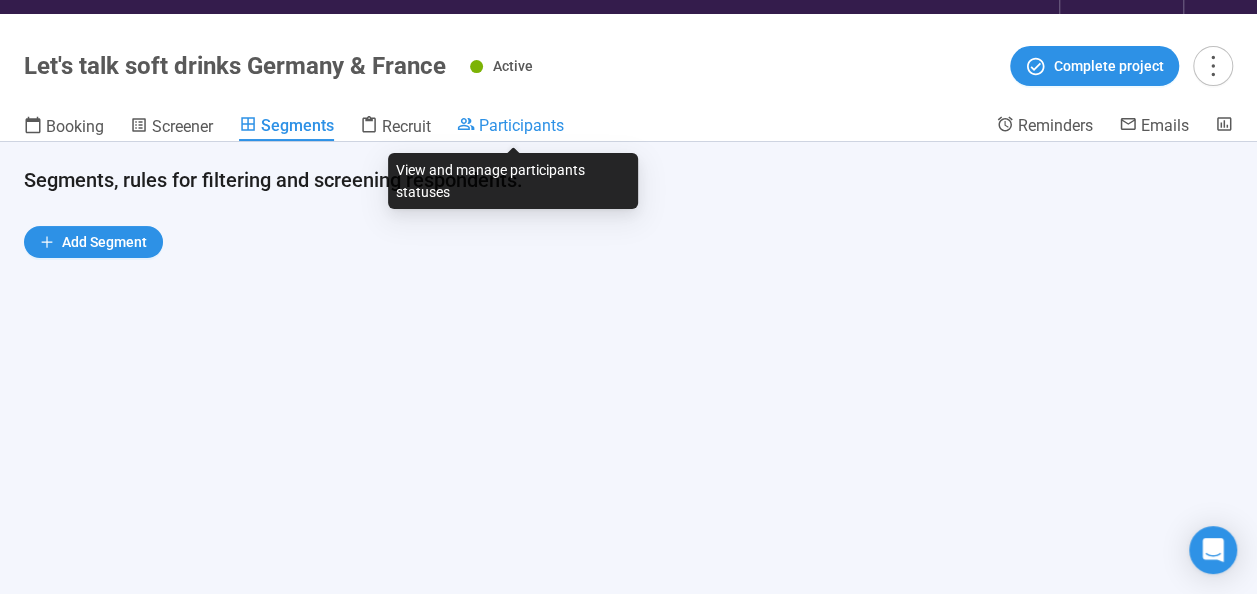 click on "Participants" at bounding box center [521, 125] 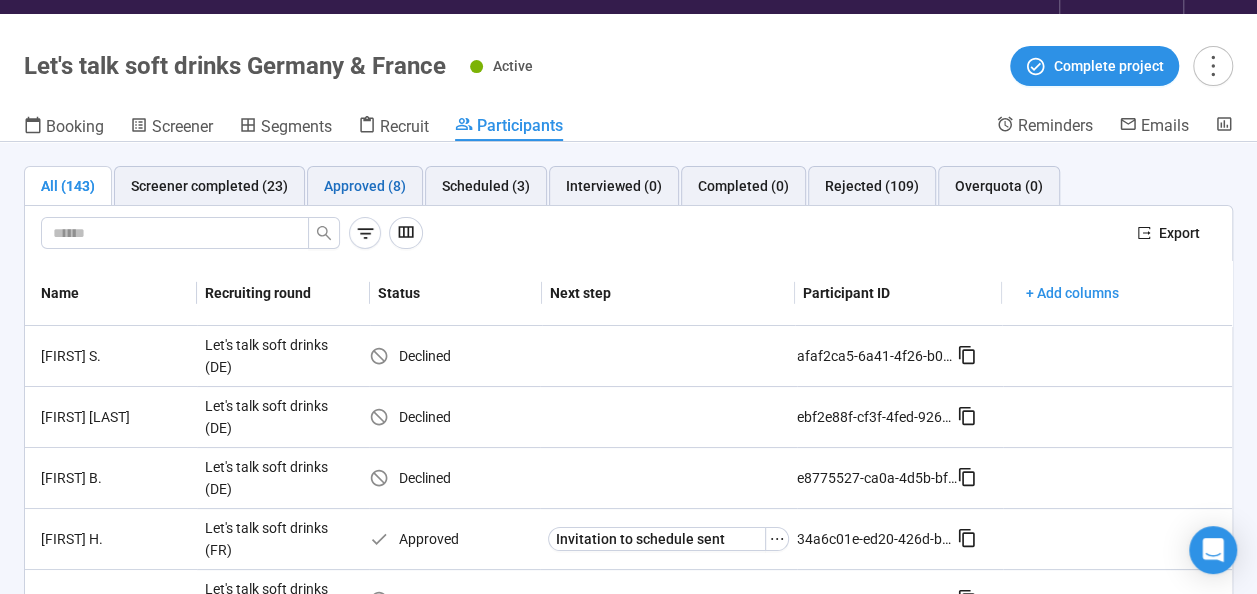 click on "Approved (8)" at bounding box center [365, 186] 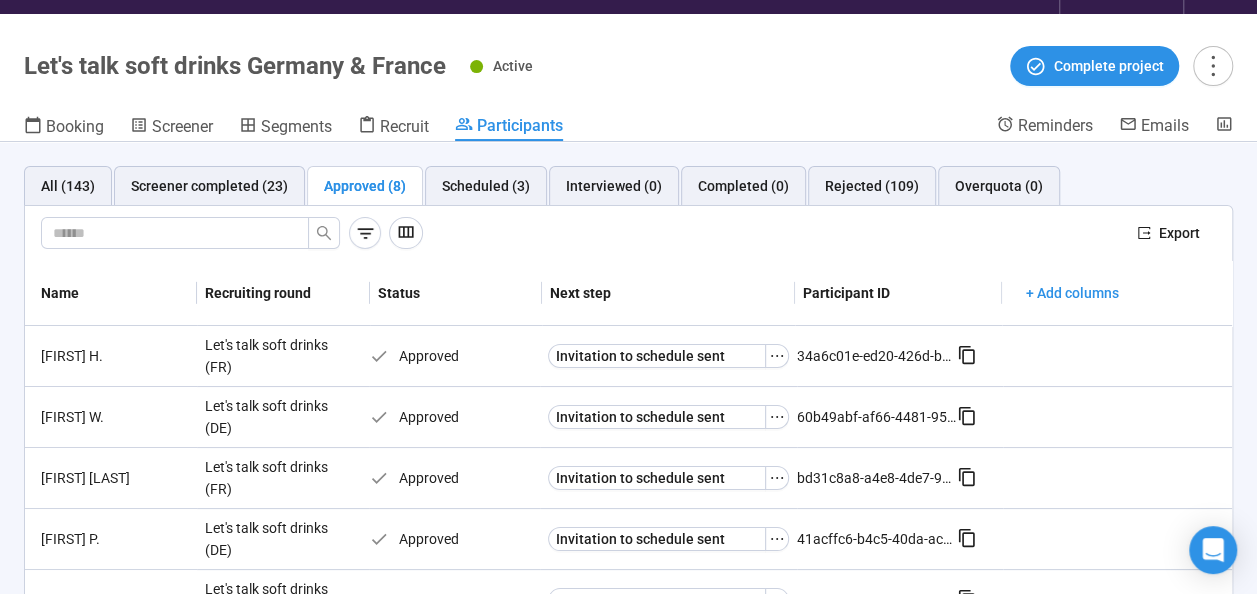 scroll, scrollTop: 266, scrollLeft: 0, axis: vertical 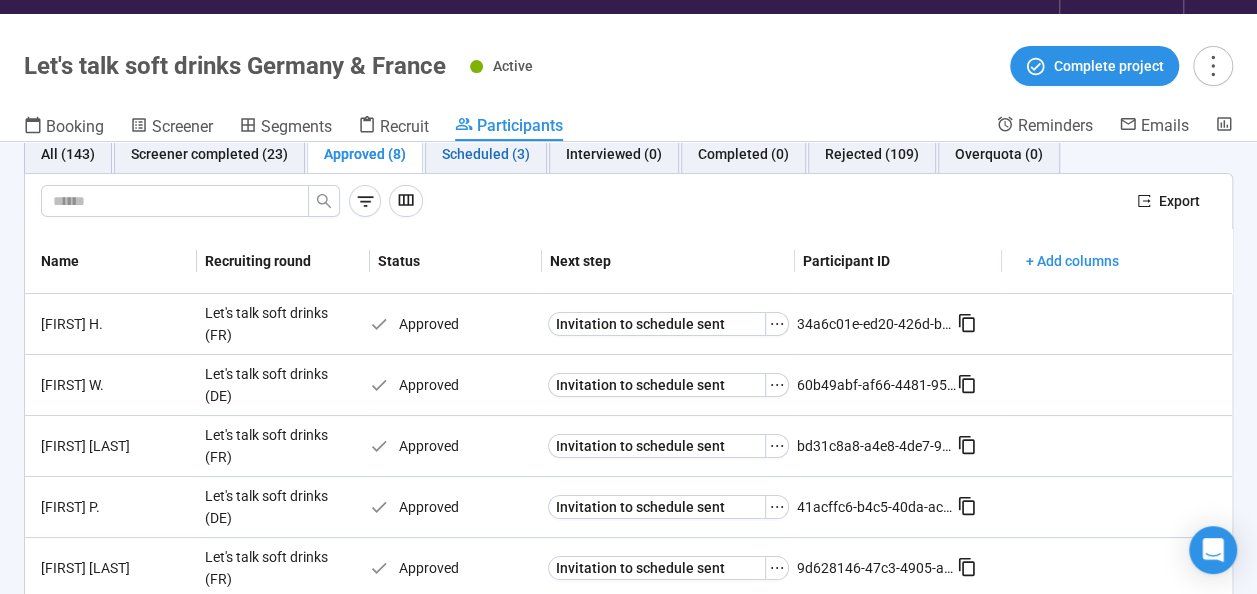 click on "Scheduled (3)" at bounding box center [486, 154] 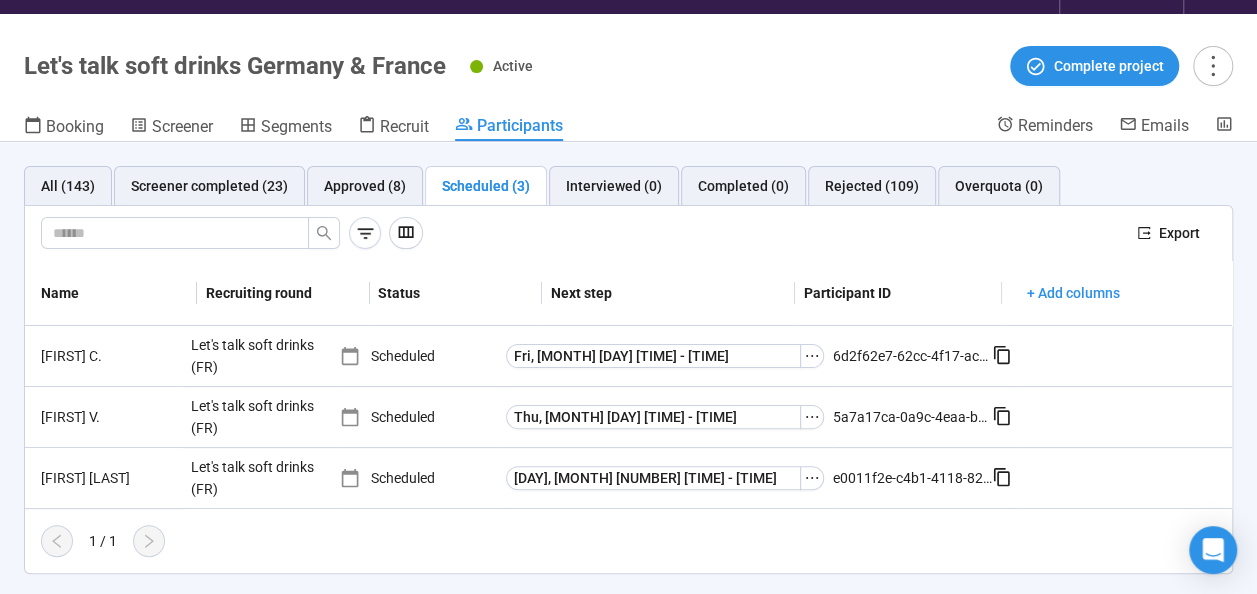 scroll, scrollTop: 0, scrollLeft: 0, axis: both 